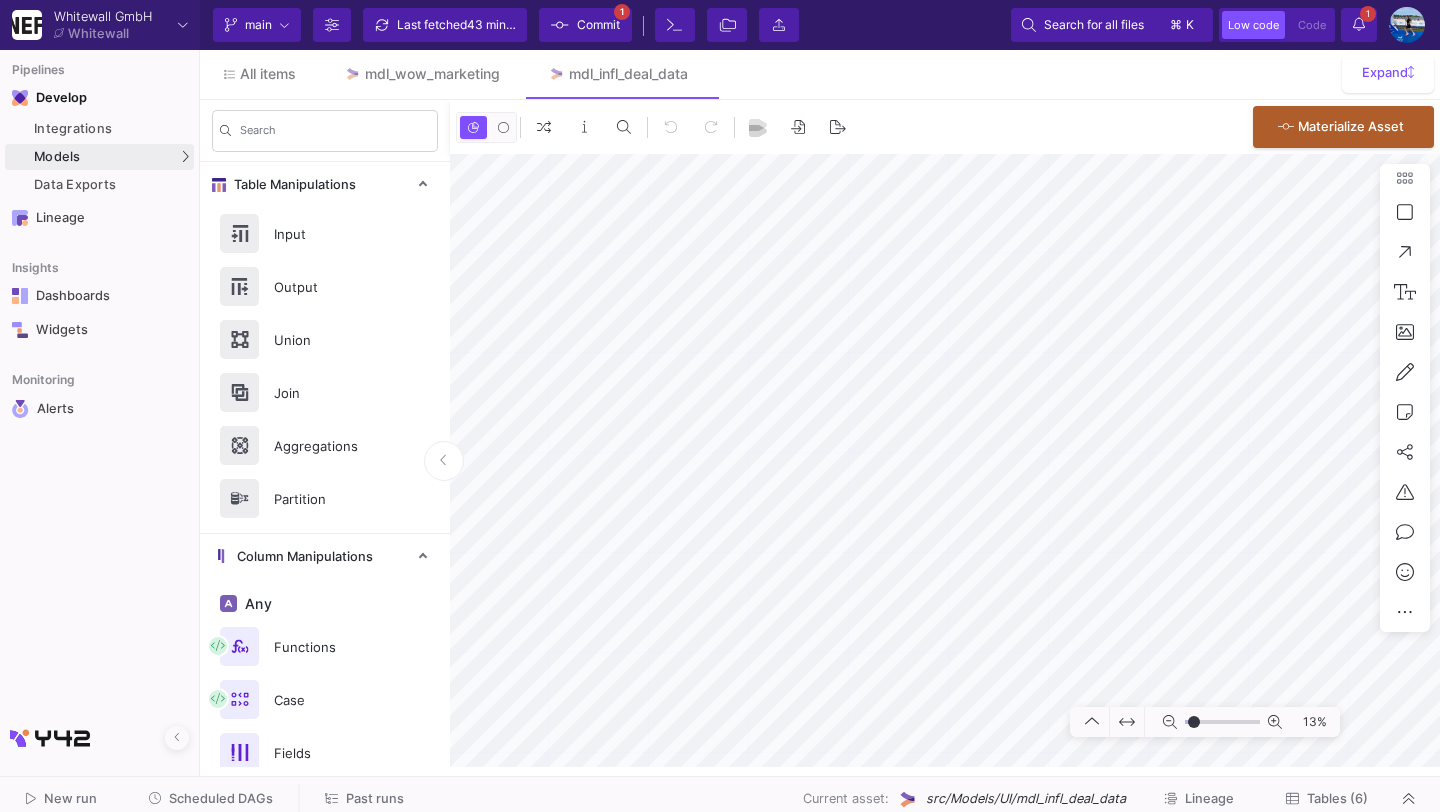 scroll, scrollTop: 0, scrollLeft: 0, axis: both 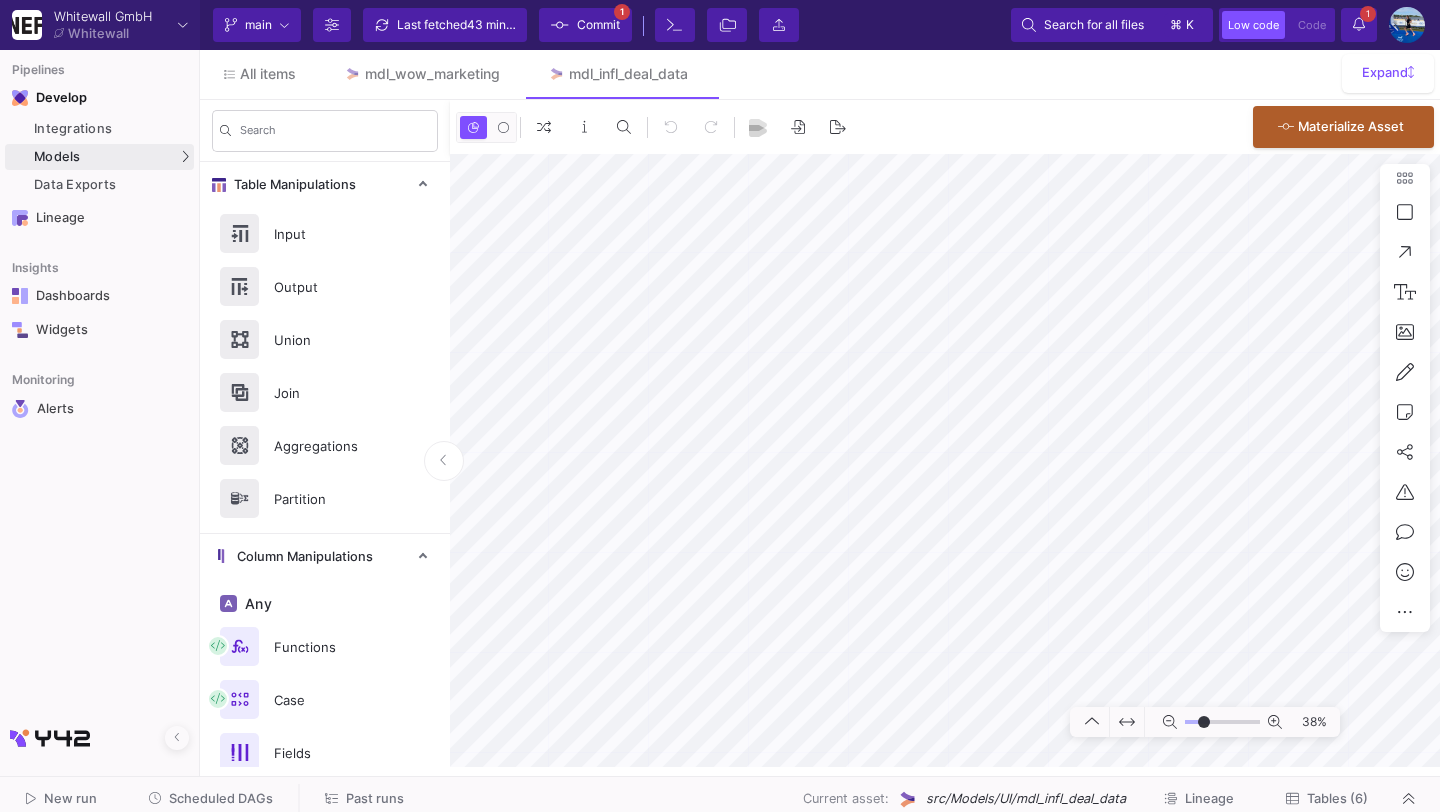 type on "-6" 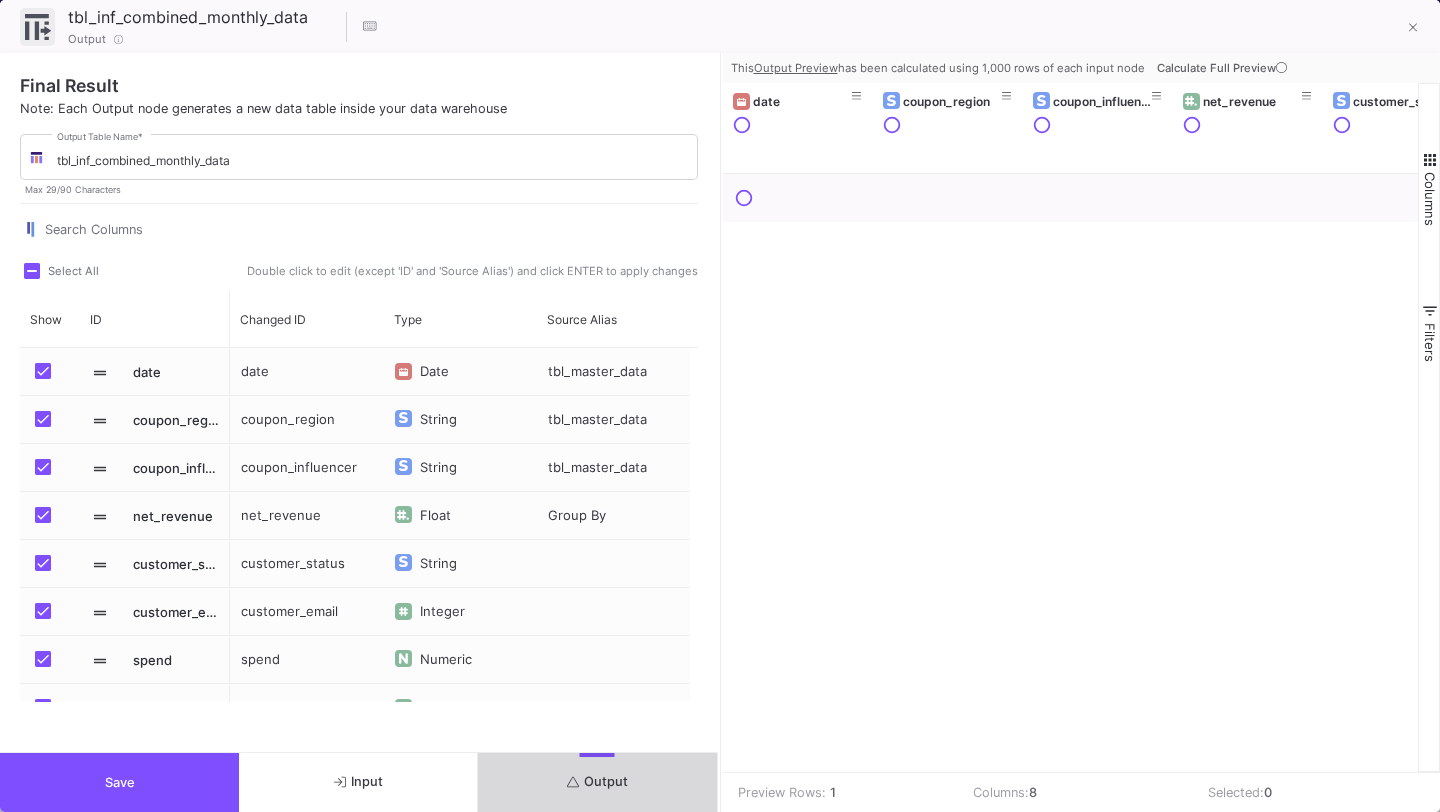 click on "Output" at bounding box center (597, 782) 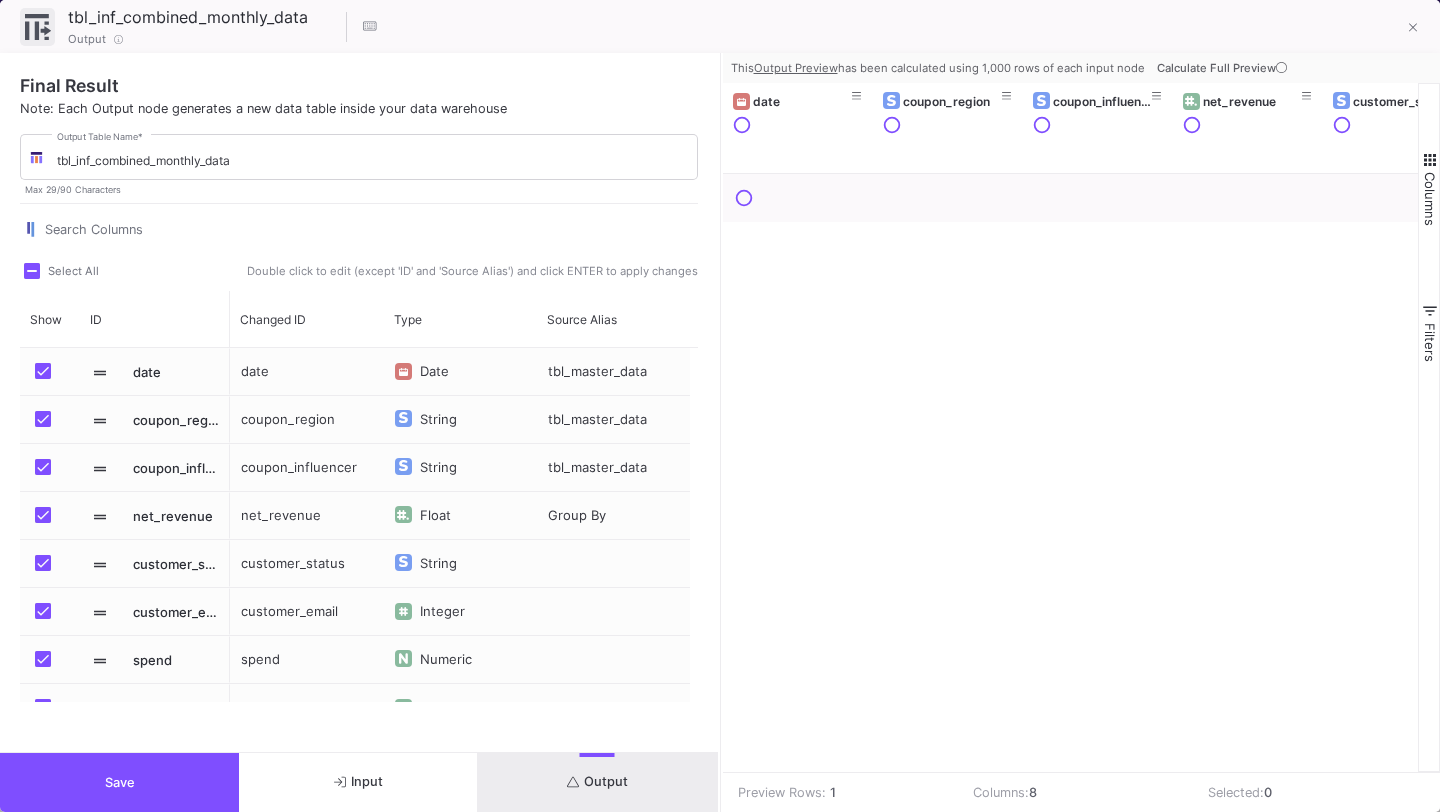 click 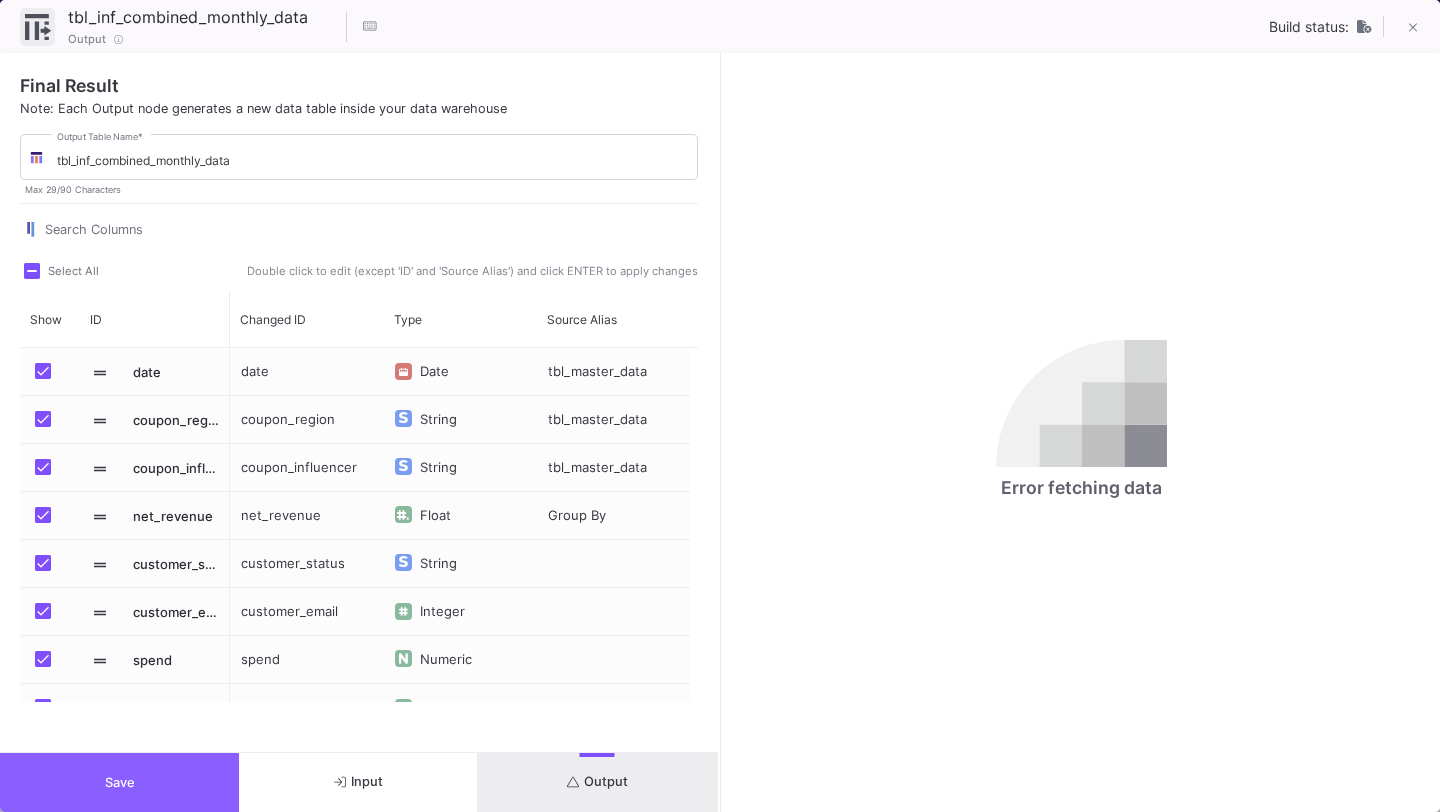 click on "Save" at bounding box center [119, 782] 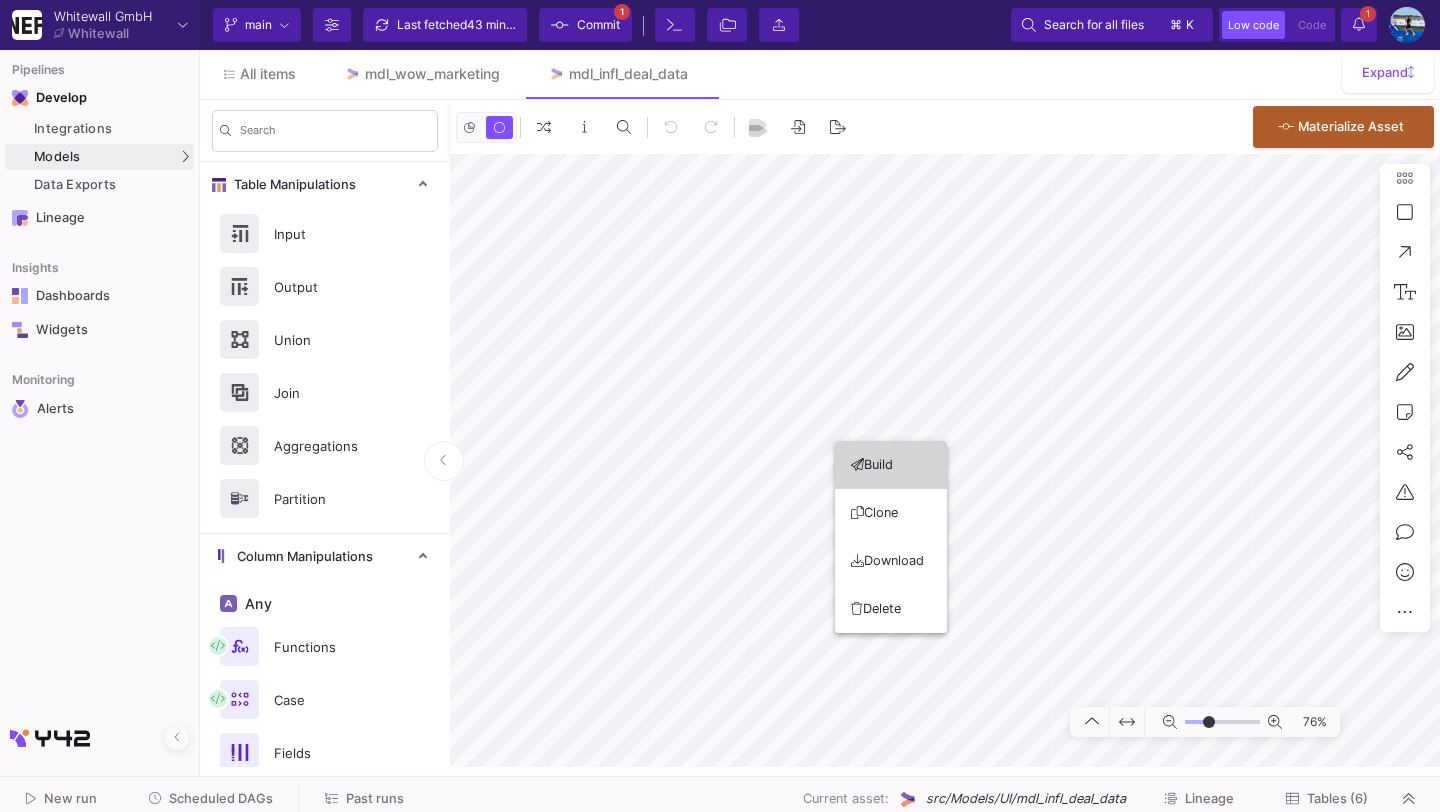 click on "Build" at bounding box center [891, 465] 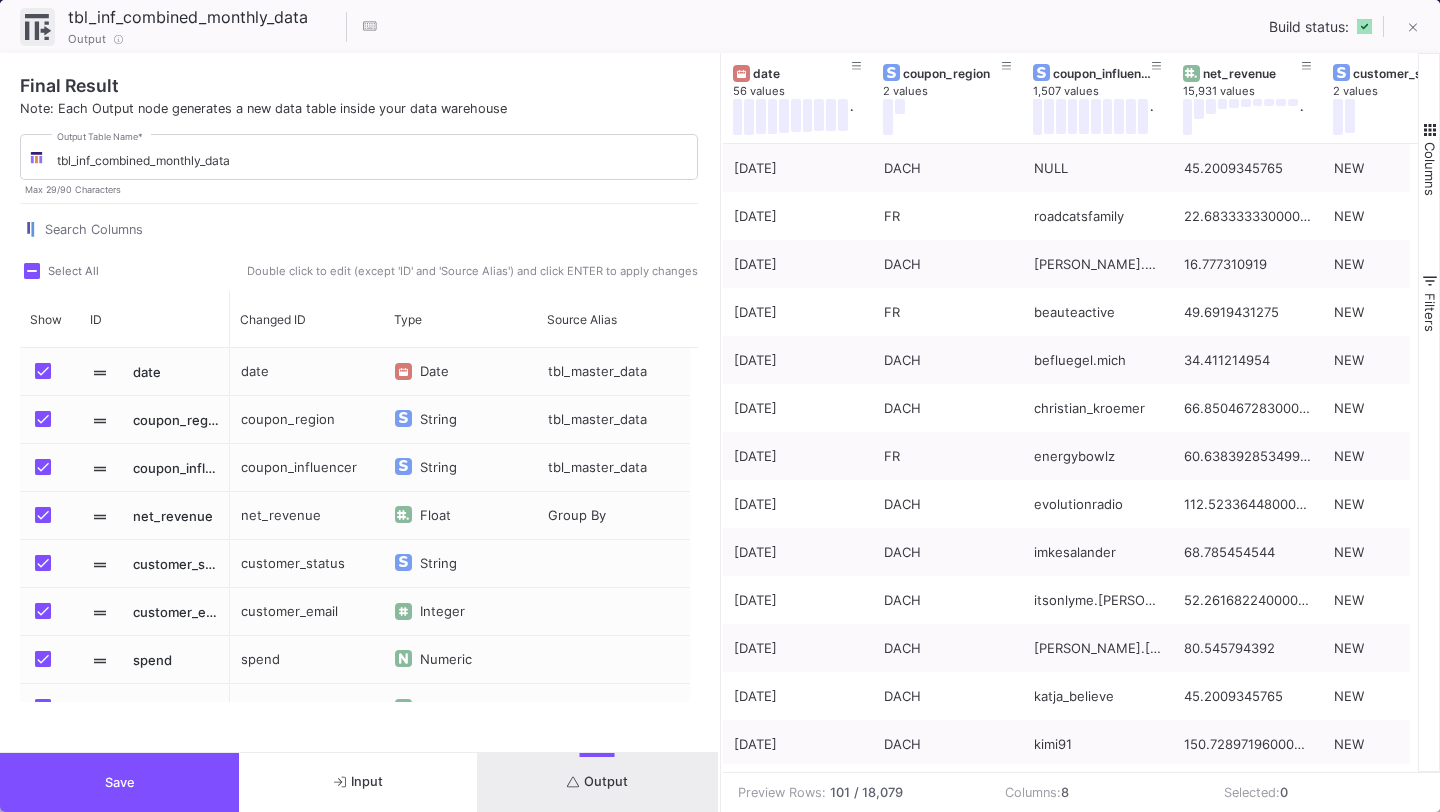 click on "Output" at bounding box center (597, 782) 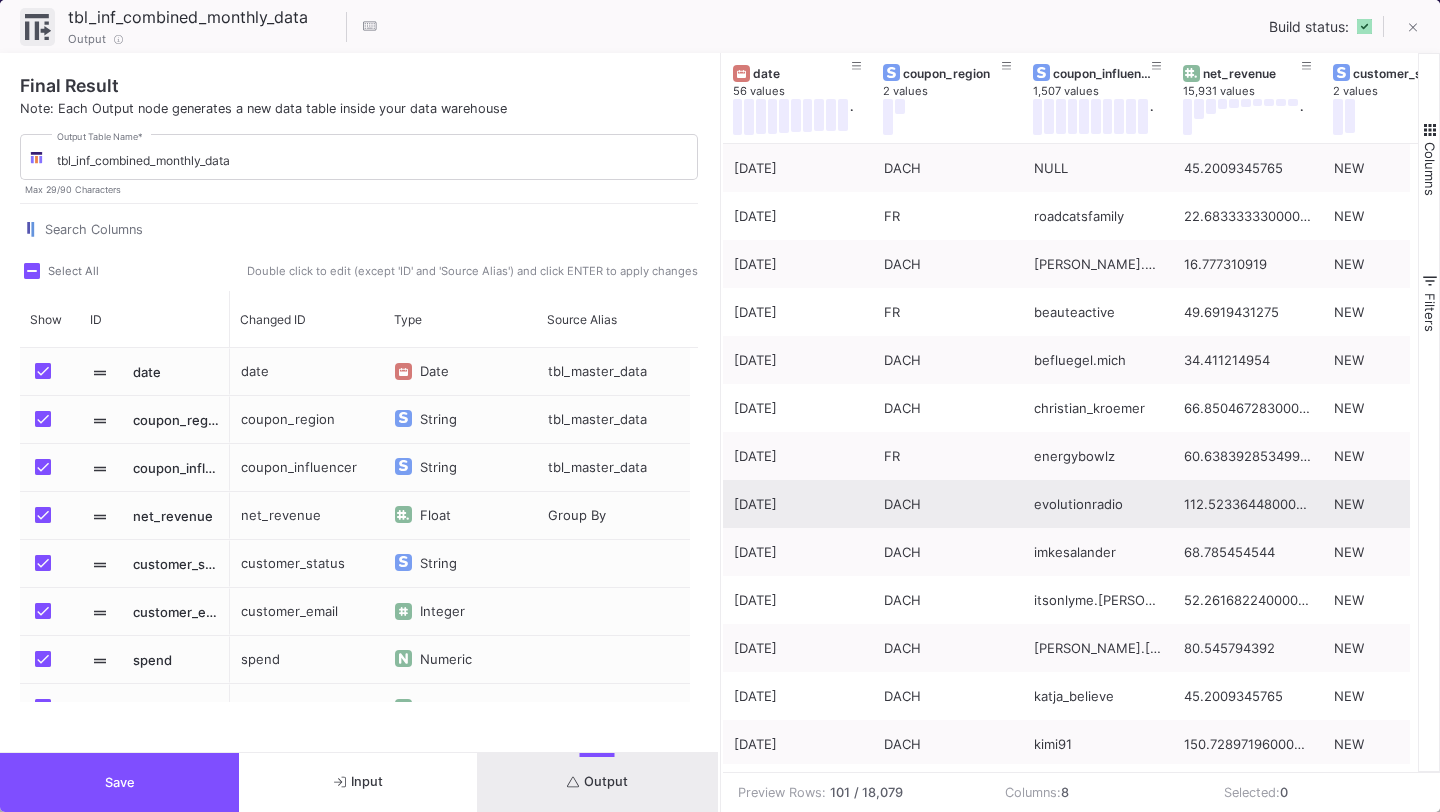 scroll, scrollTop: 0, scrollLeft: 16, axis: horizontal 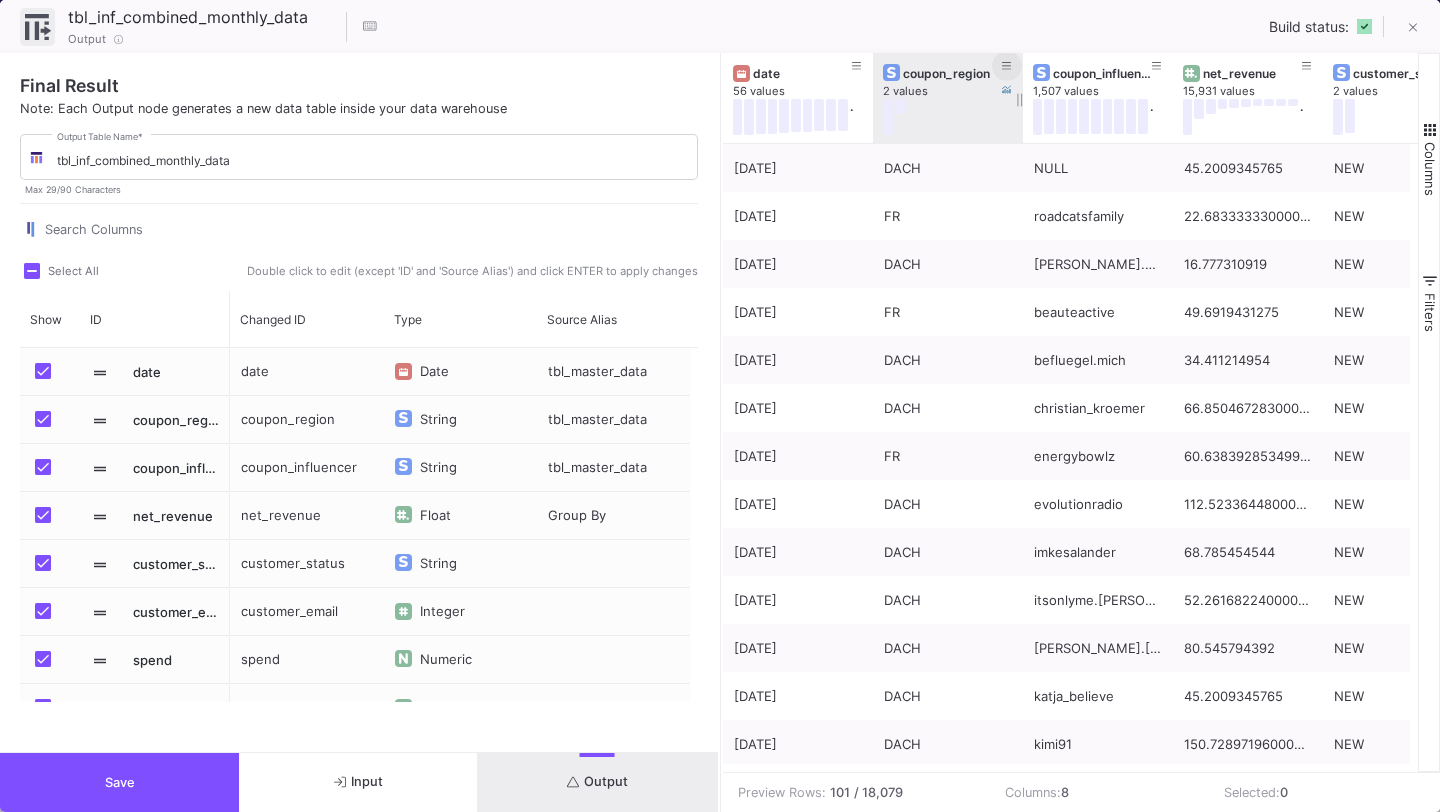 click 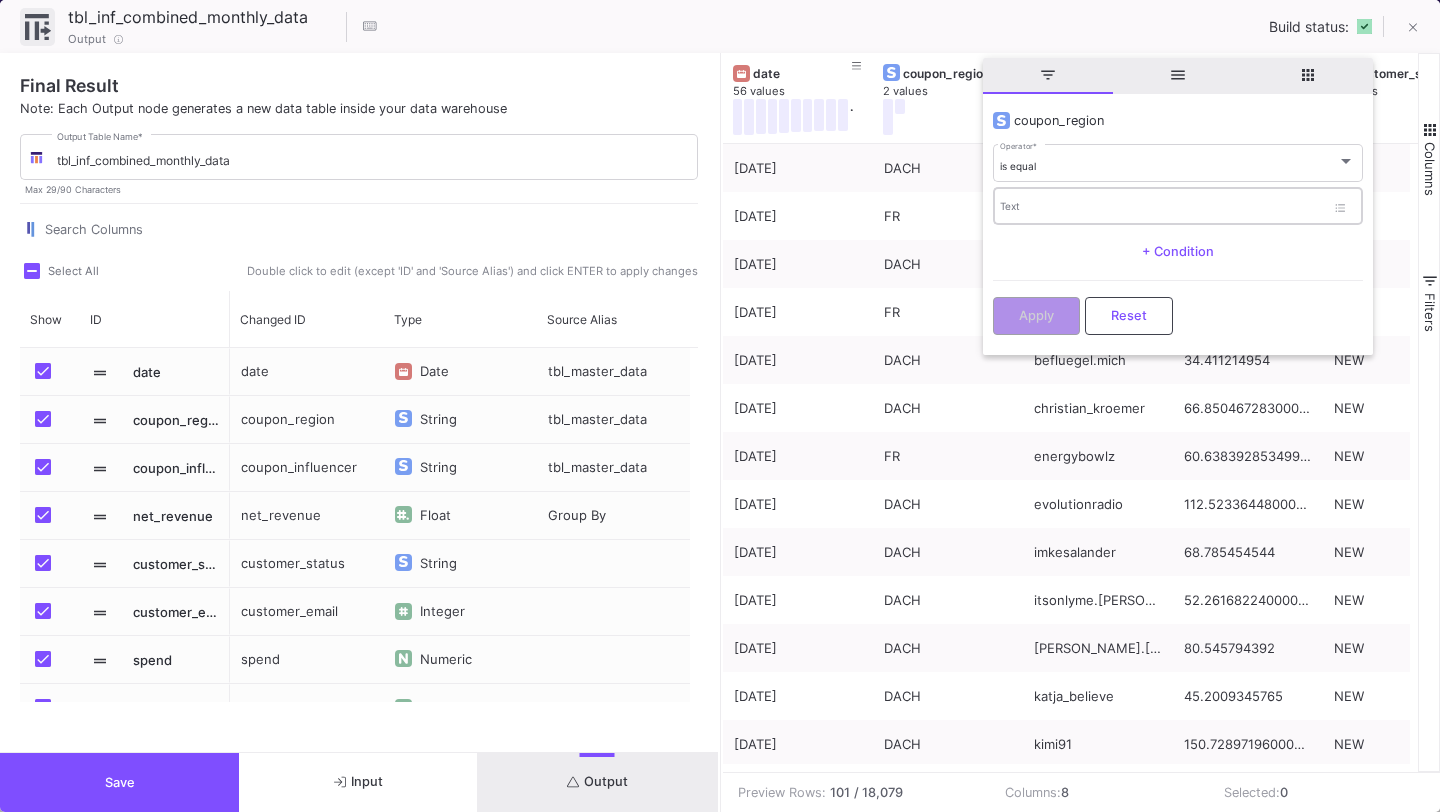 click on "Text" at bounding box center [1162, 205] 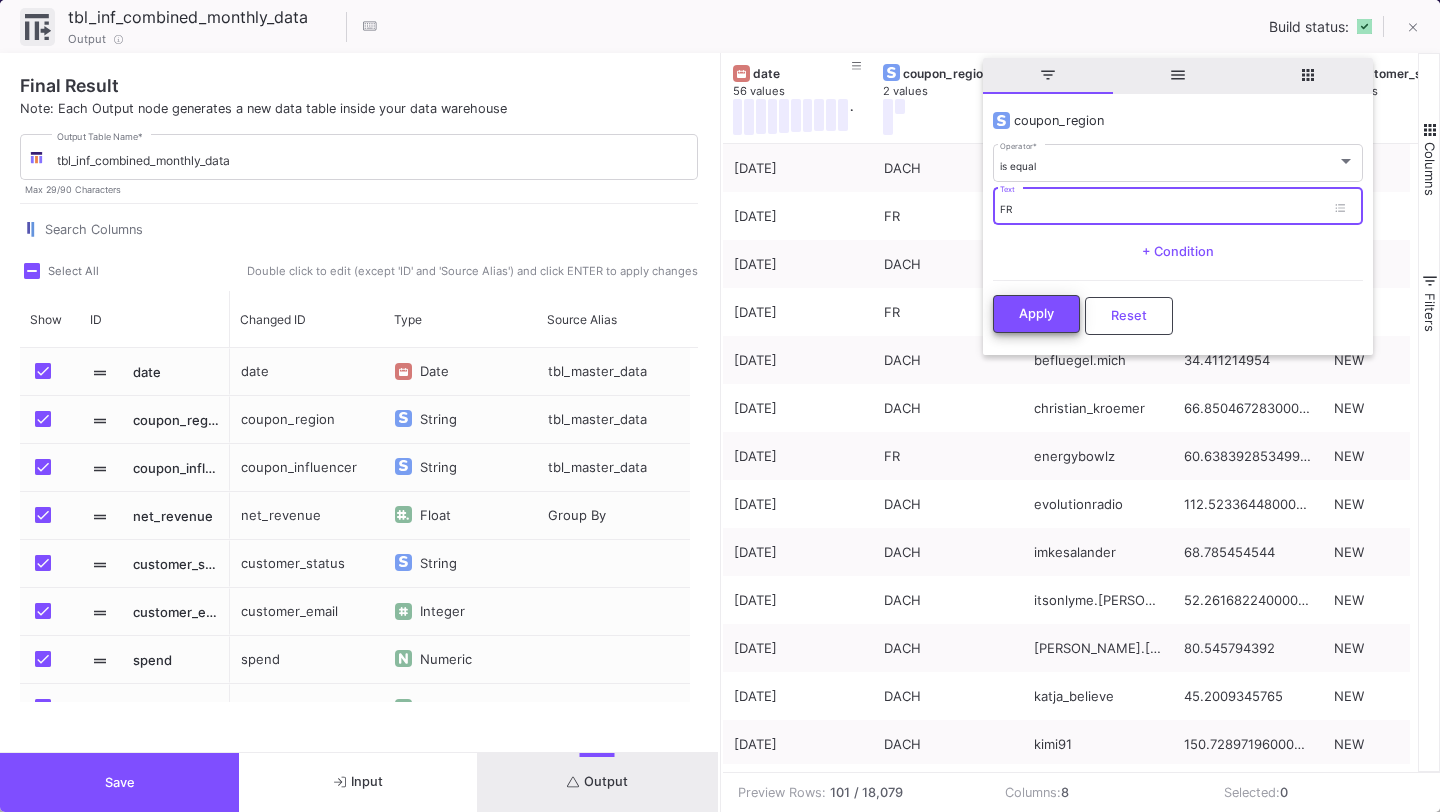 type on "FR" 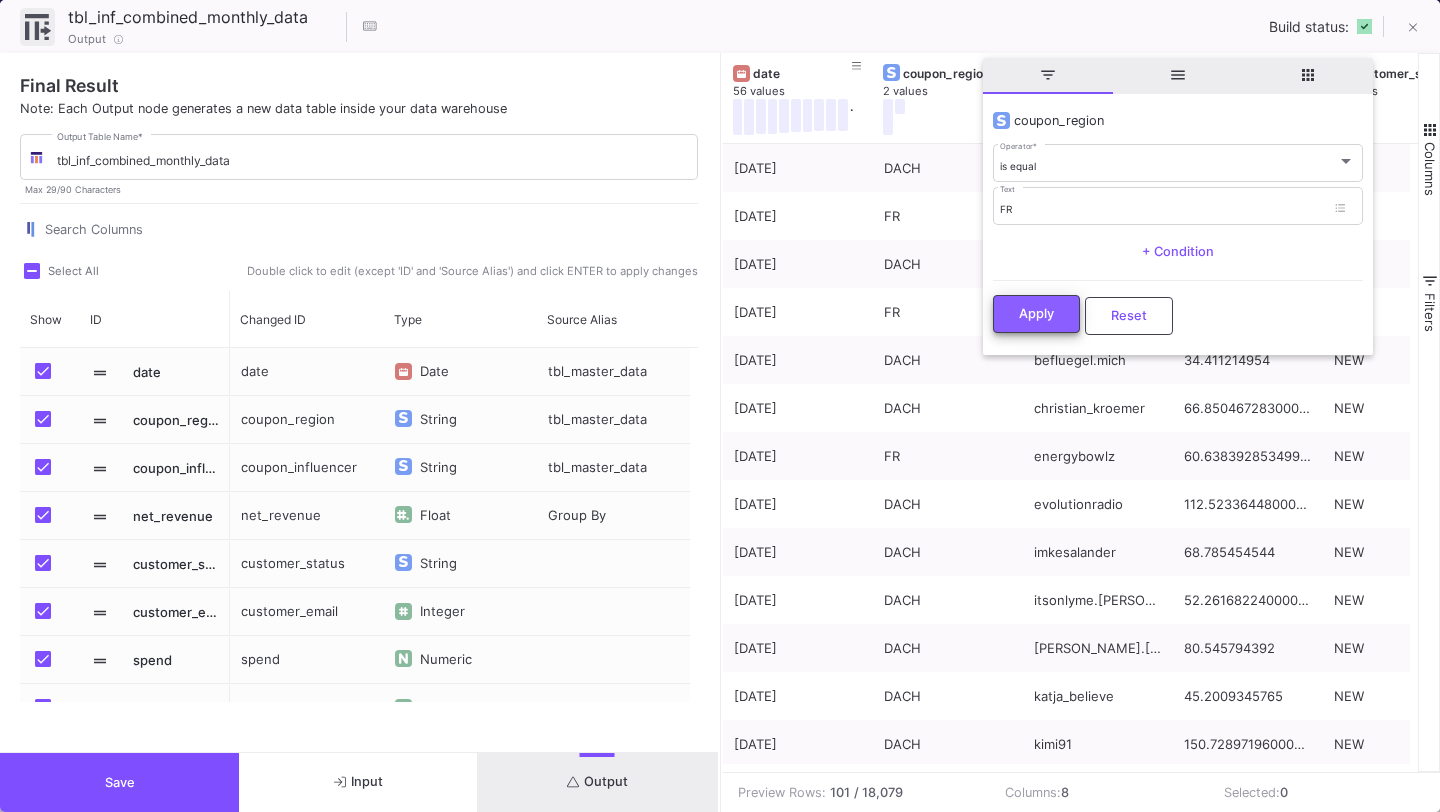 click on "Apply" at bounding box center [1036, 314] 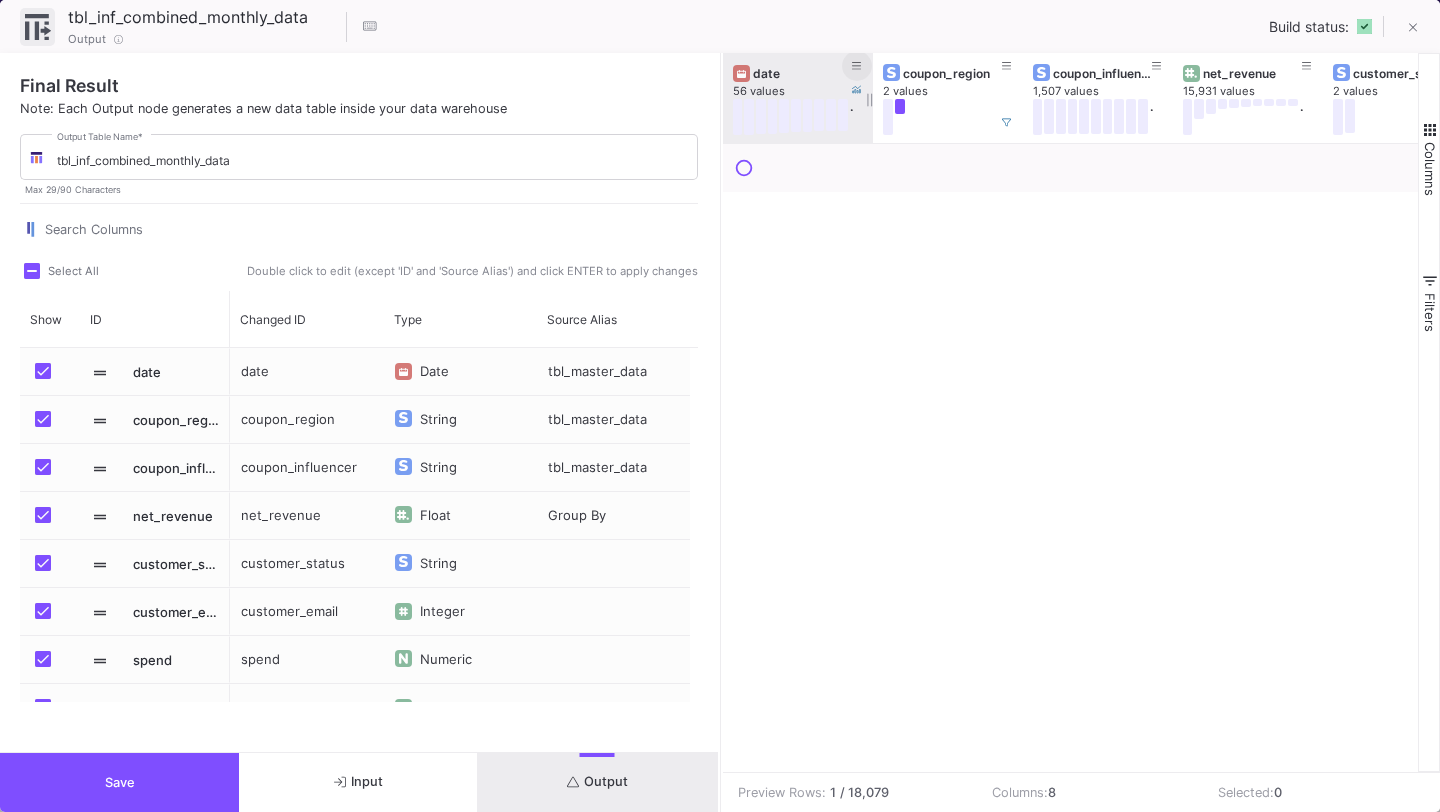 click 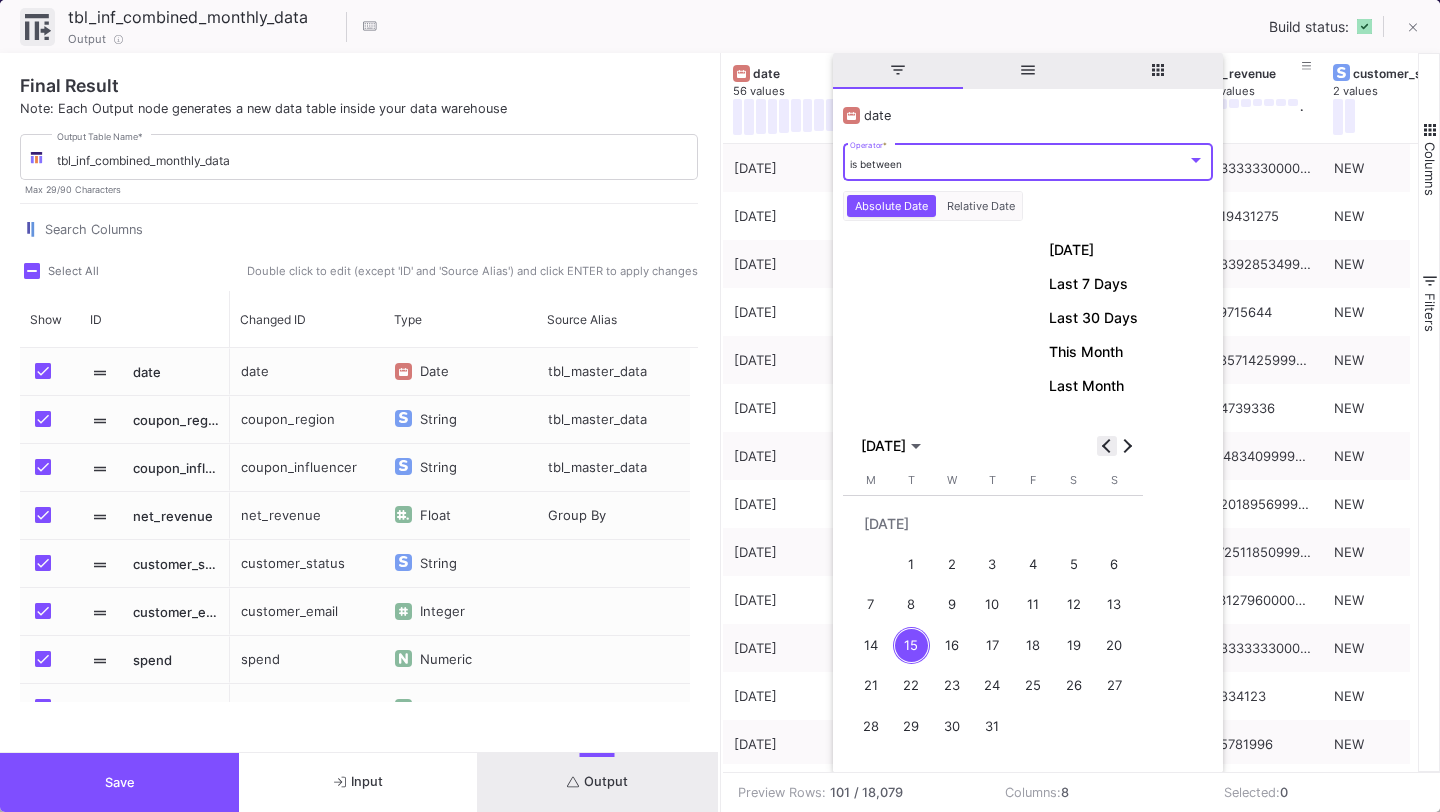 click at bounding box center (1107, 446) 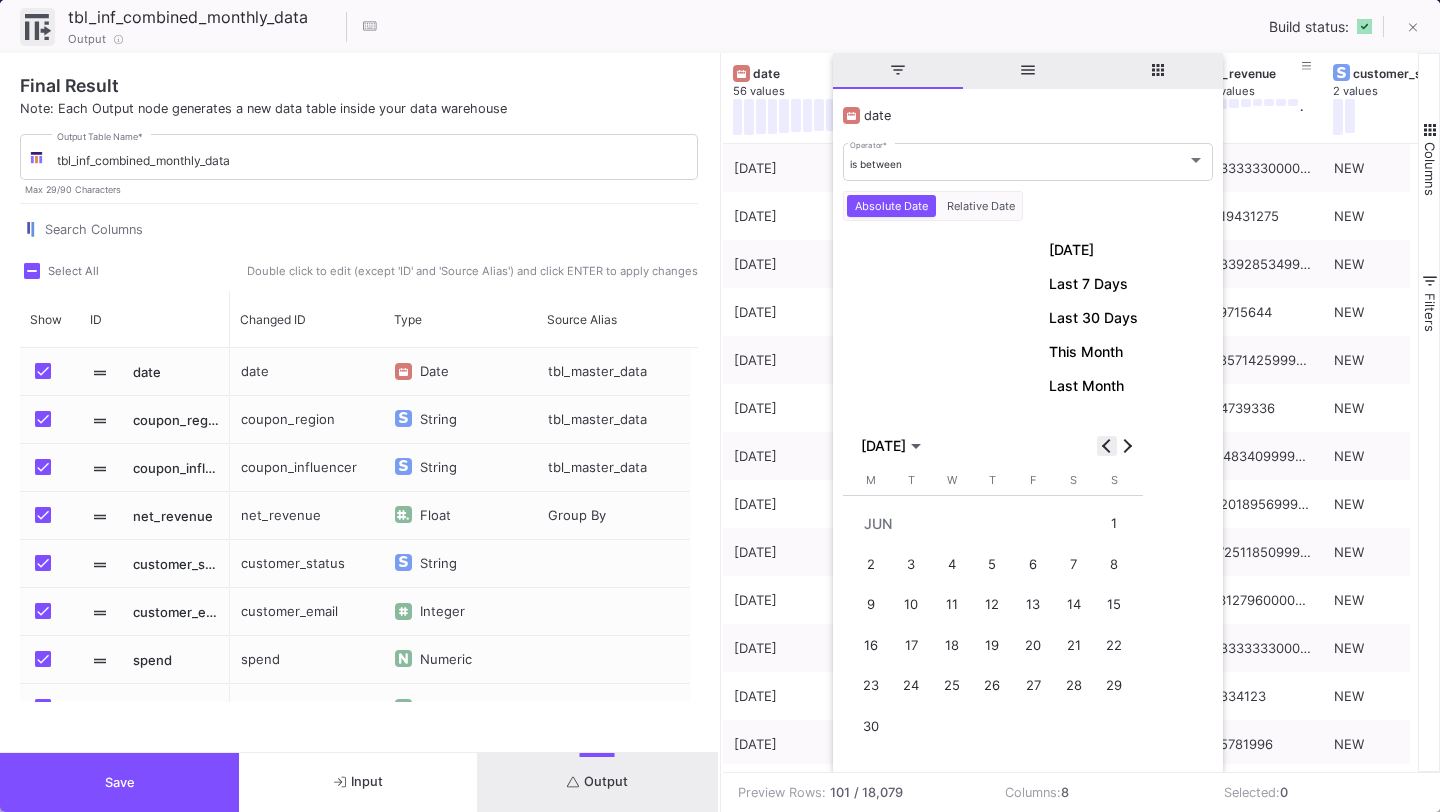 click at bounding box center [1107, 446] 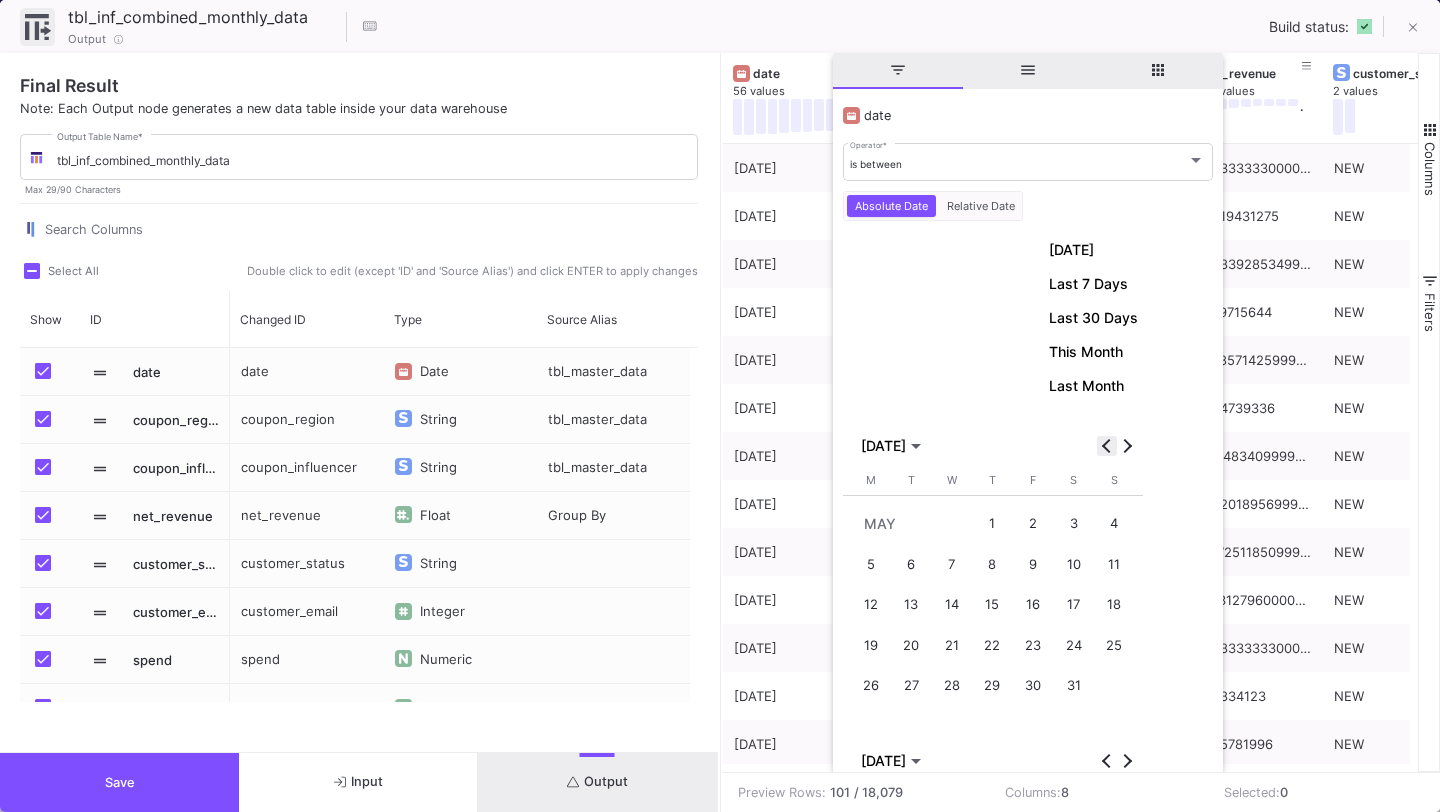 click at bounding box center (1107, 446) 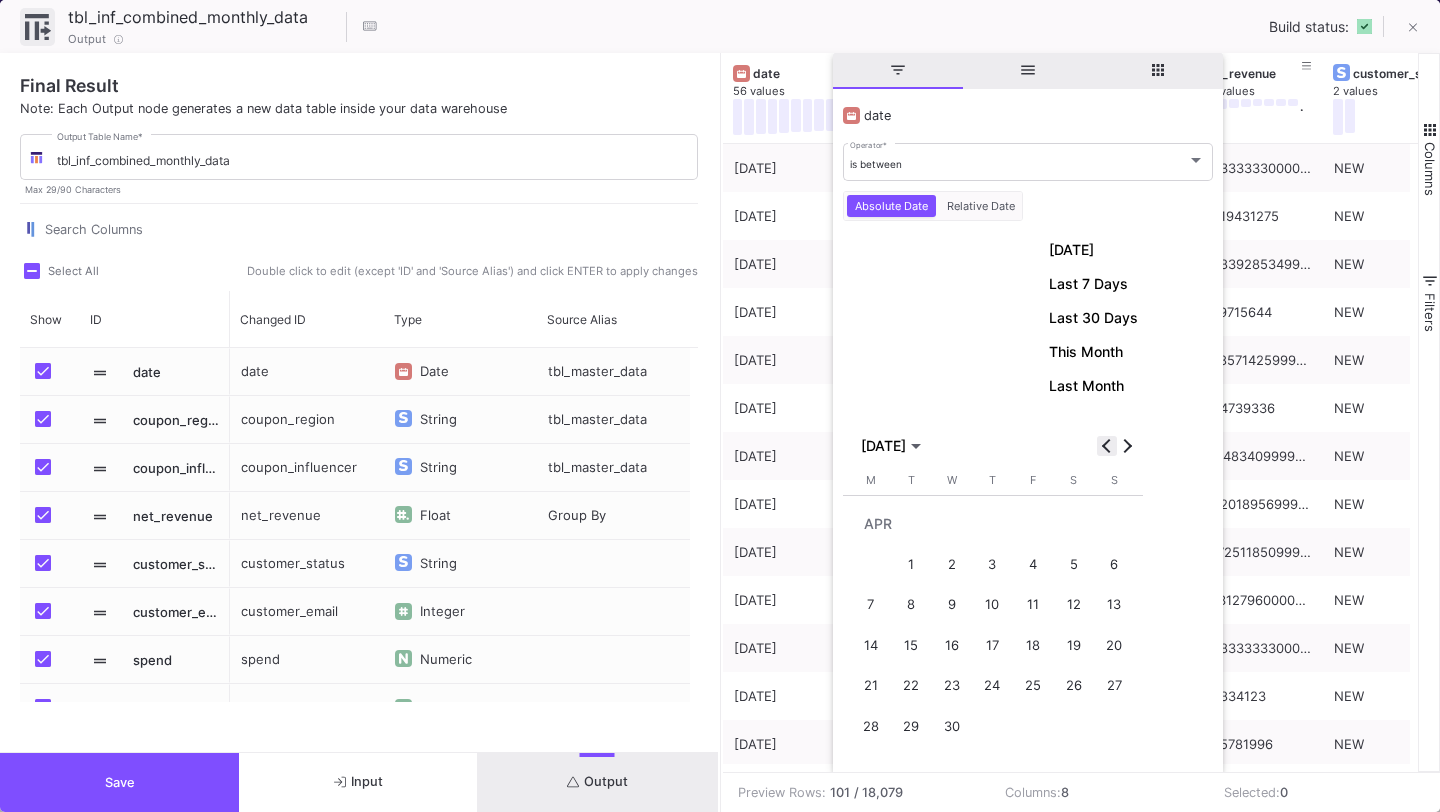click at bounding box center [1107, 446] 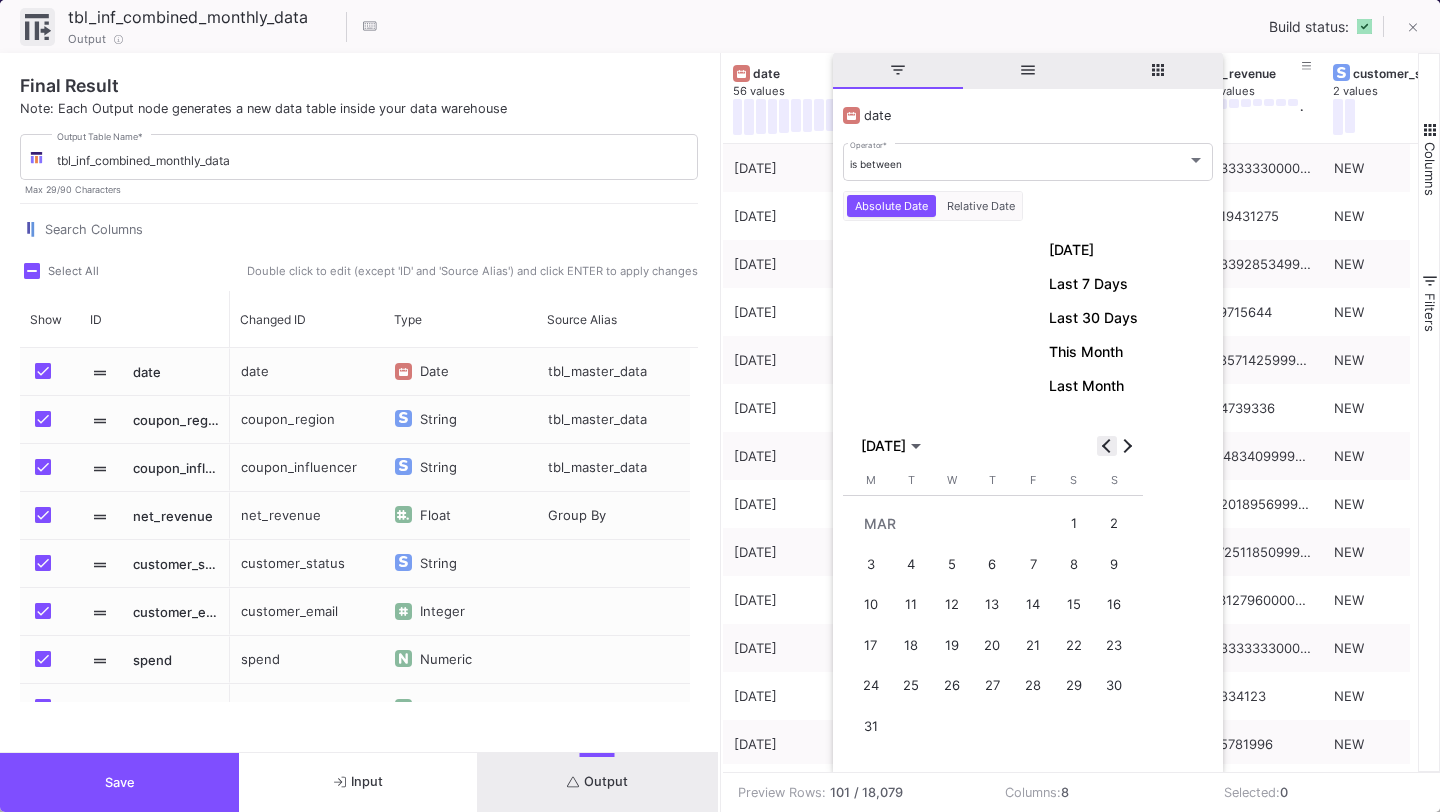 click at bounding box center (1107, 446) 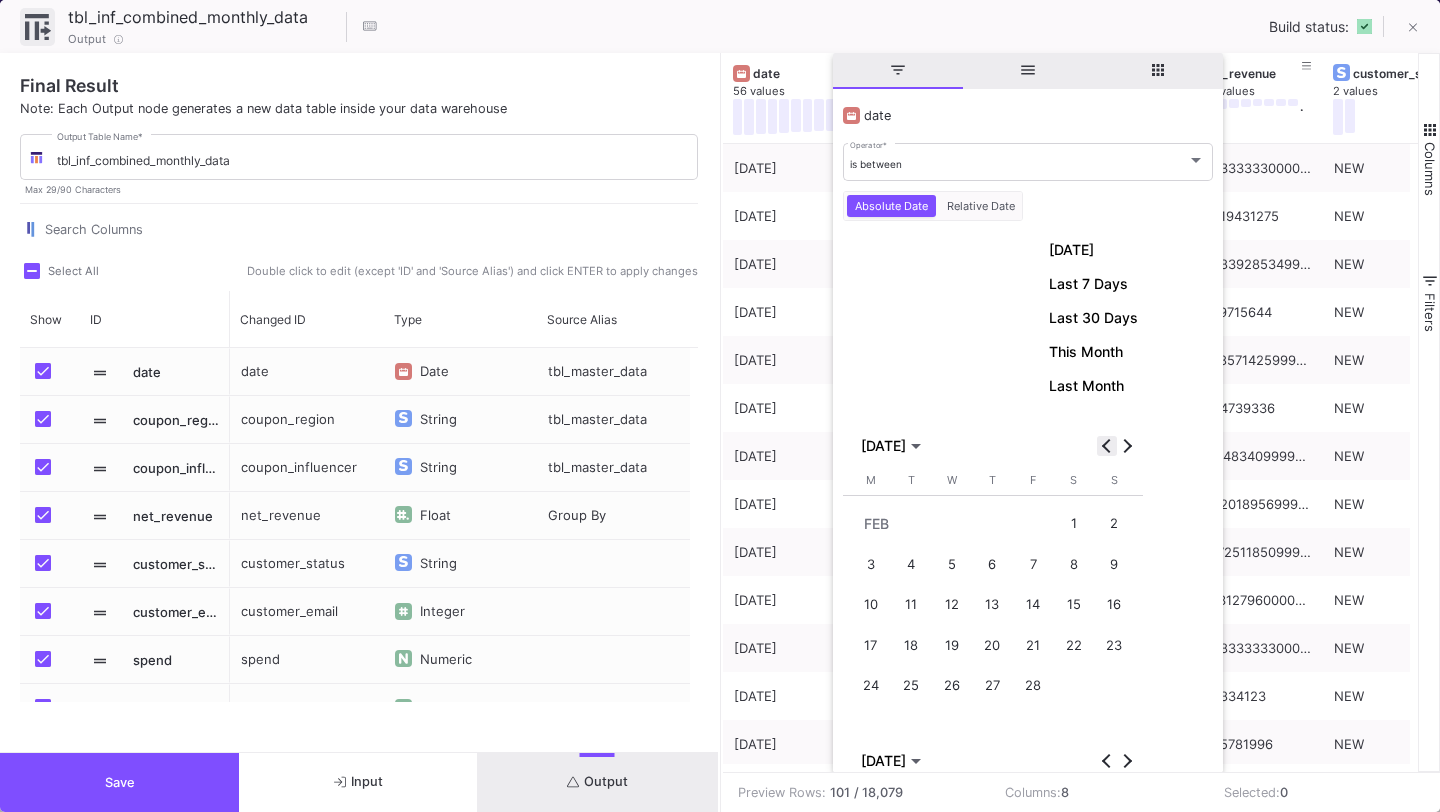 click at bounding box center (1107, 446) 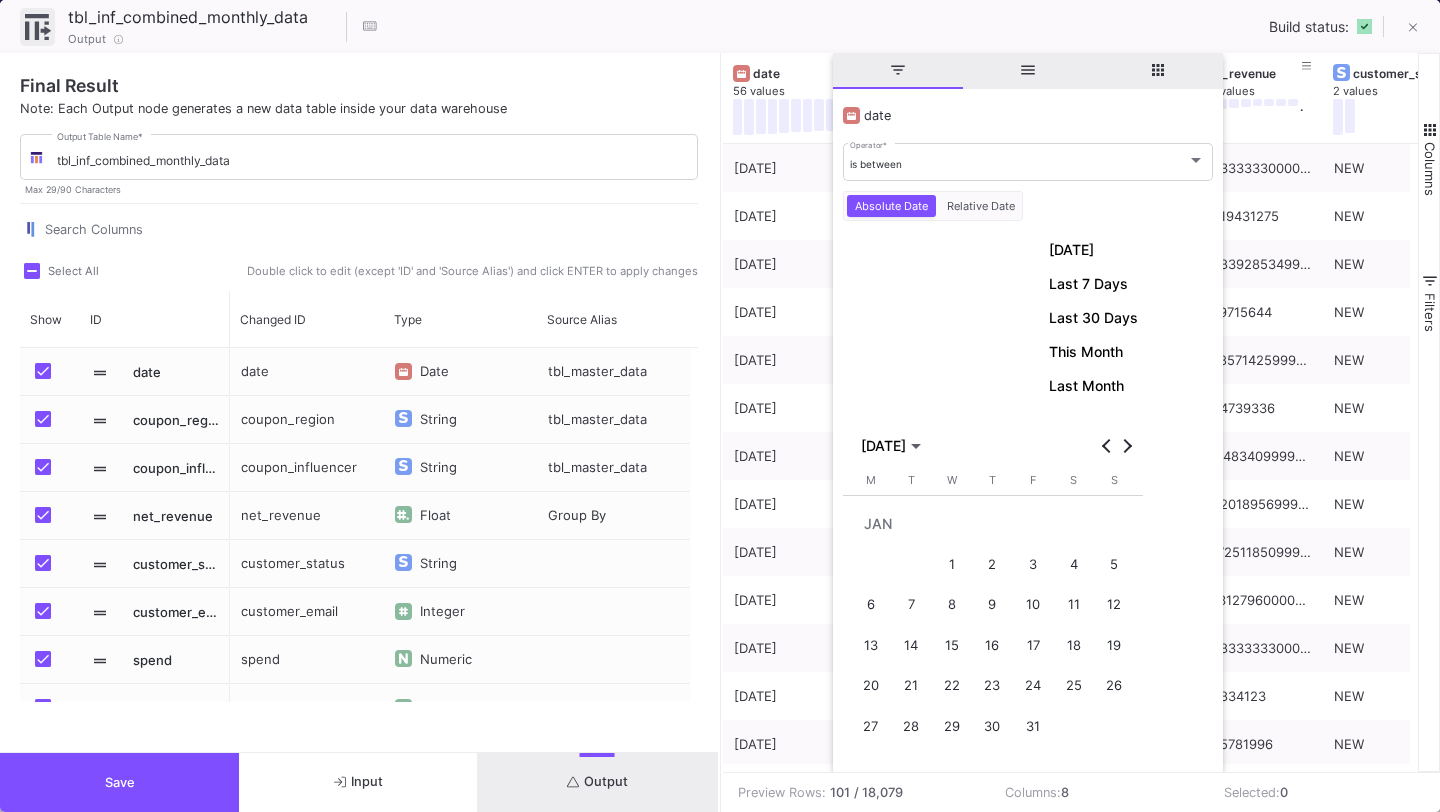 click on "1" at bounding box center (952, 564) 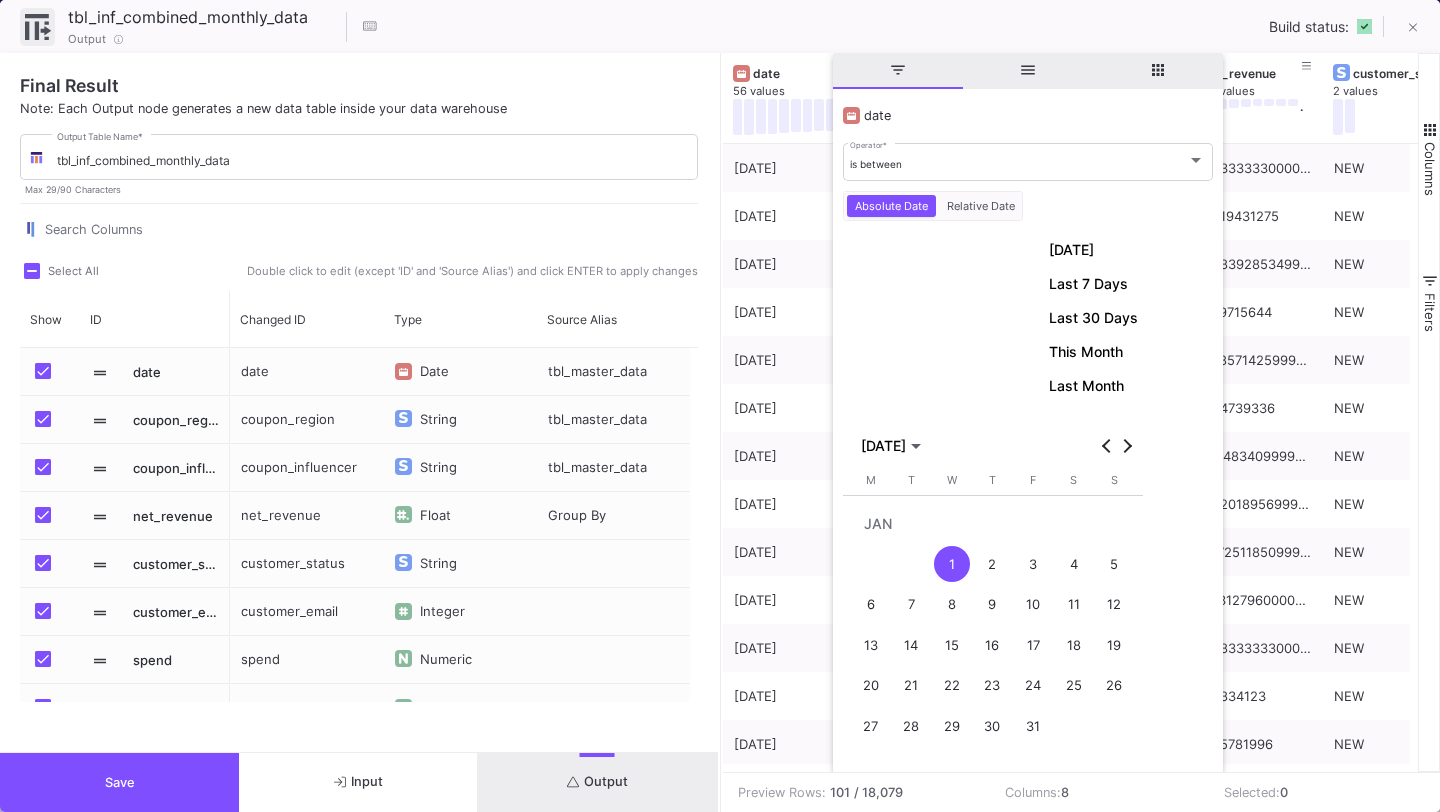 click on "31" at bounding box center [1033, 726] 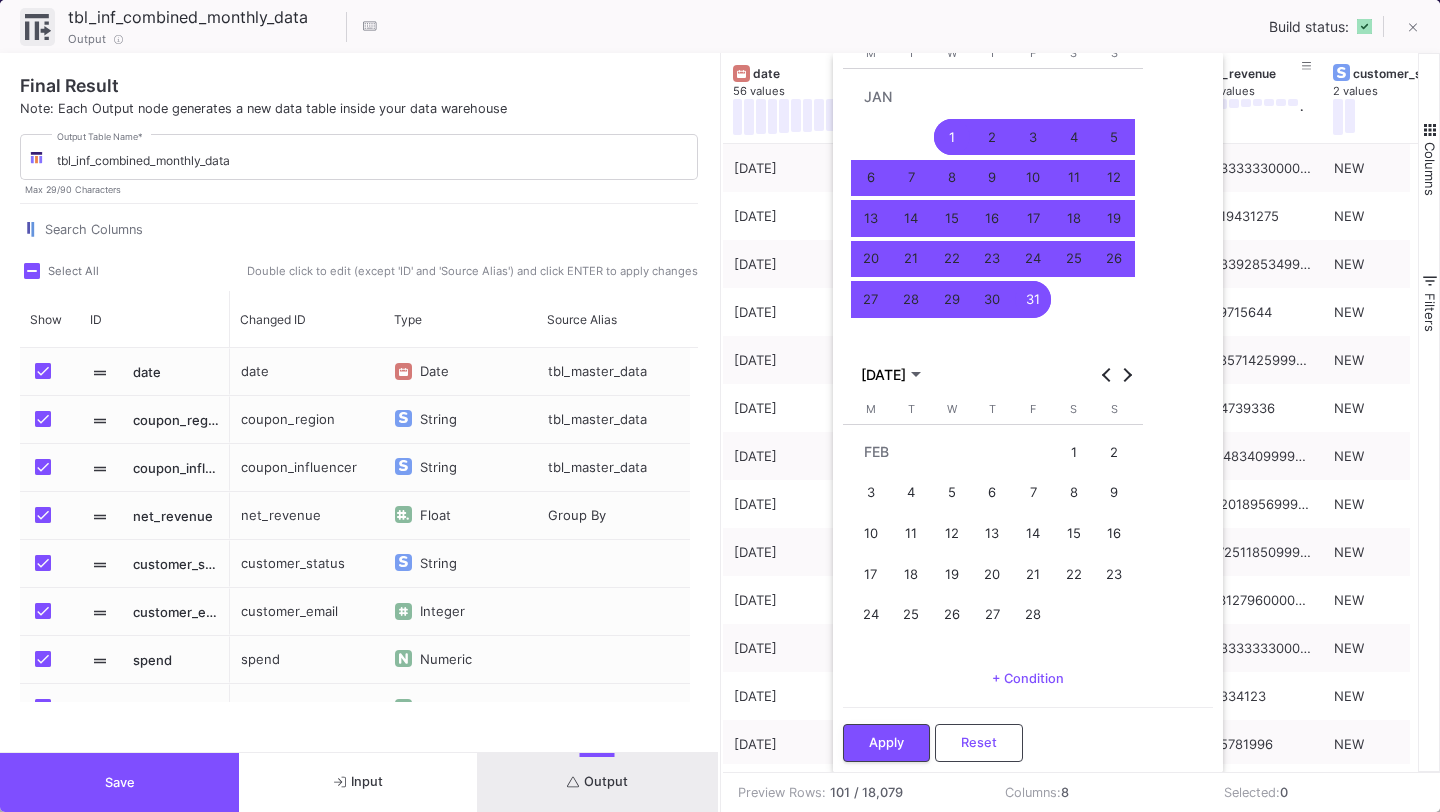 scroll, scrollTop: 433, scrollLeft: 0, axis: vertical 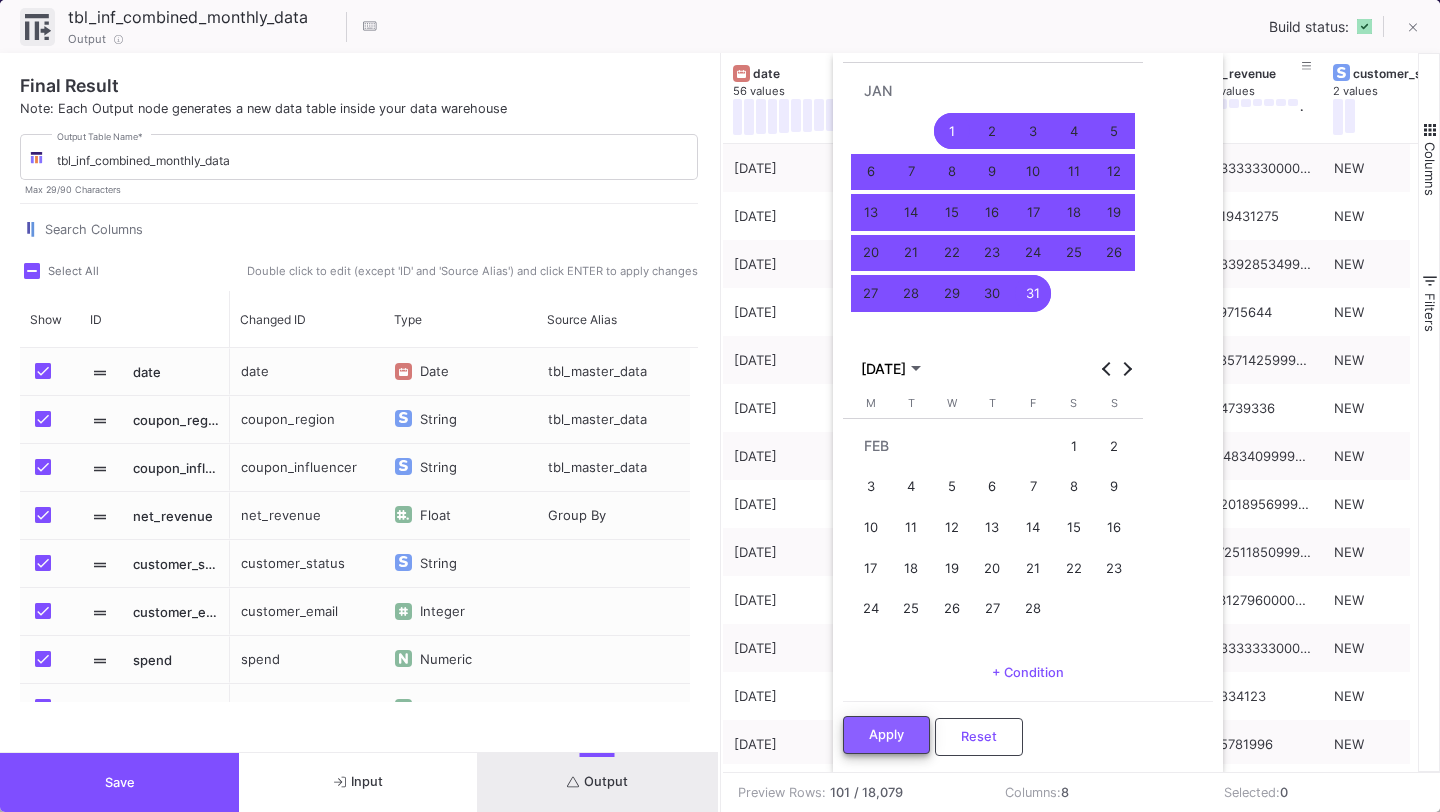 click on "Apply" at bounding box center [886, 734] 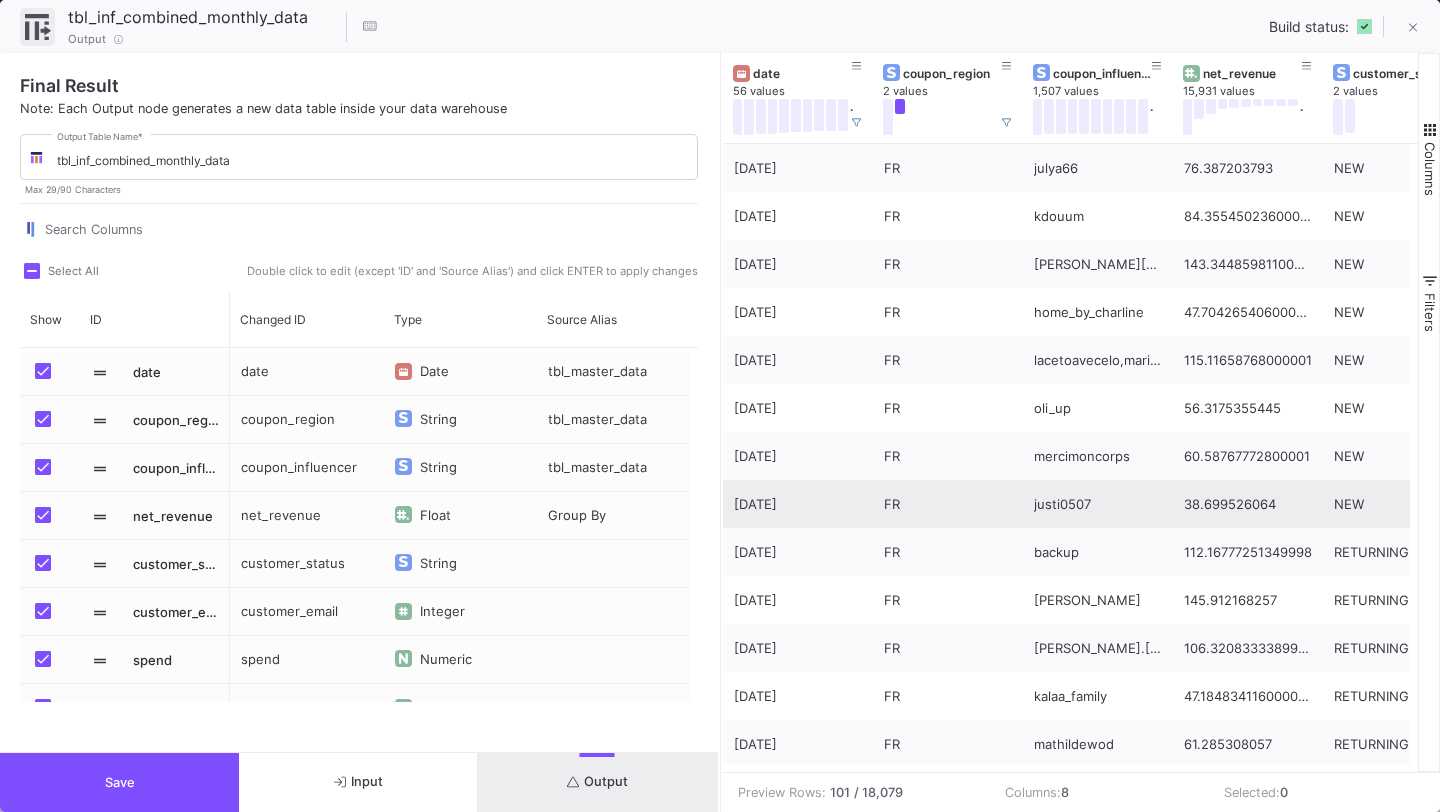scroll, scrollTop: 0, scrollLeft: 19, axis: horizontal 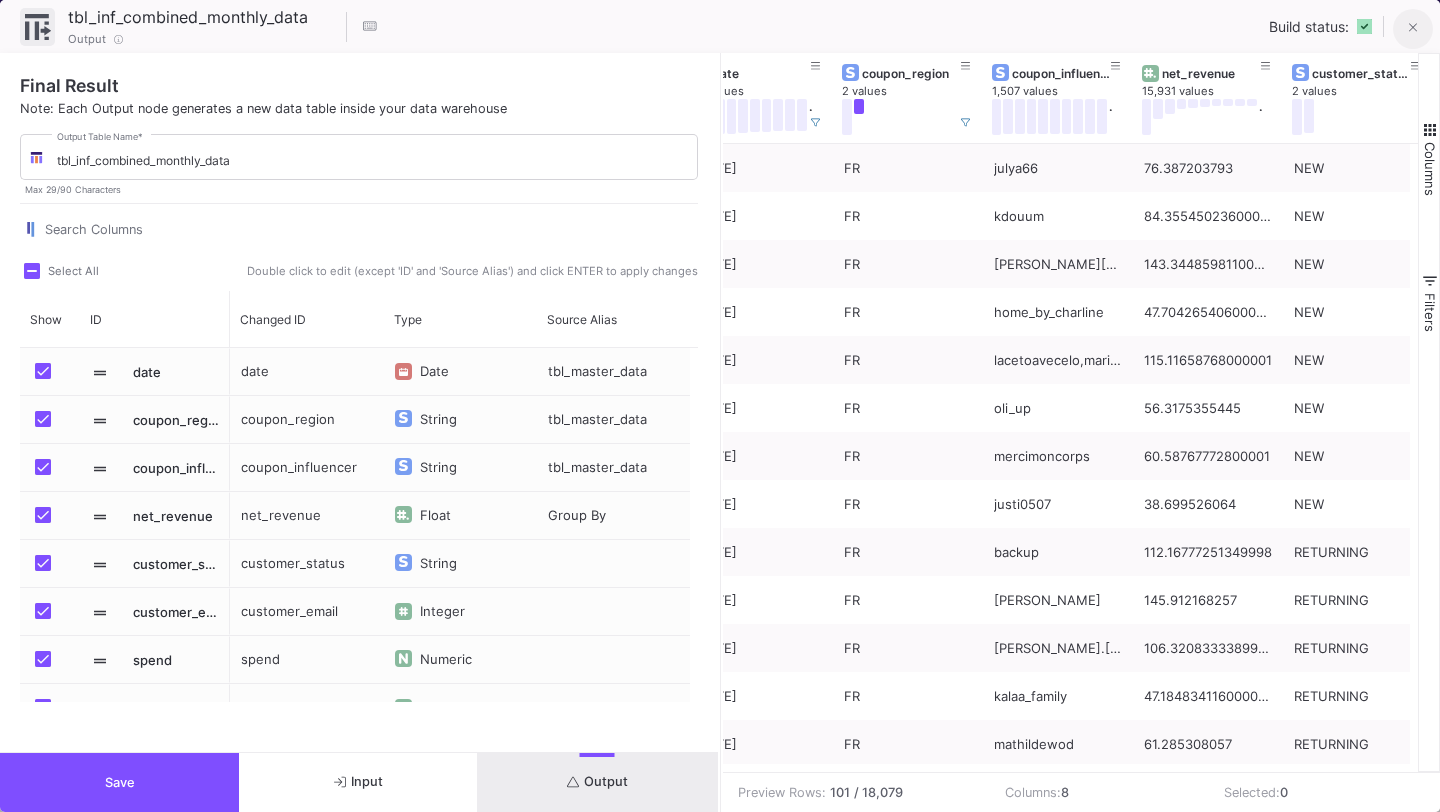 click 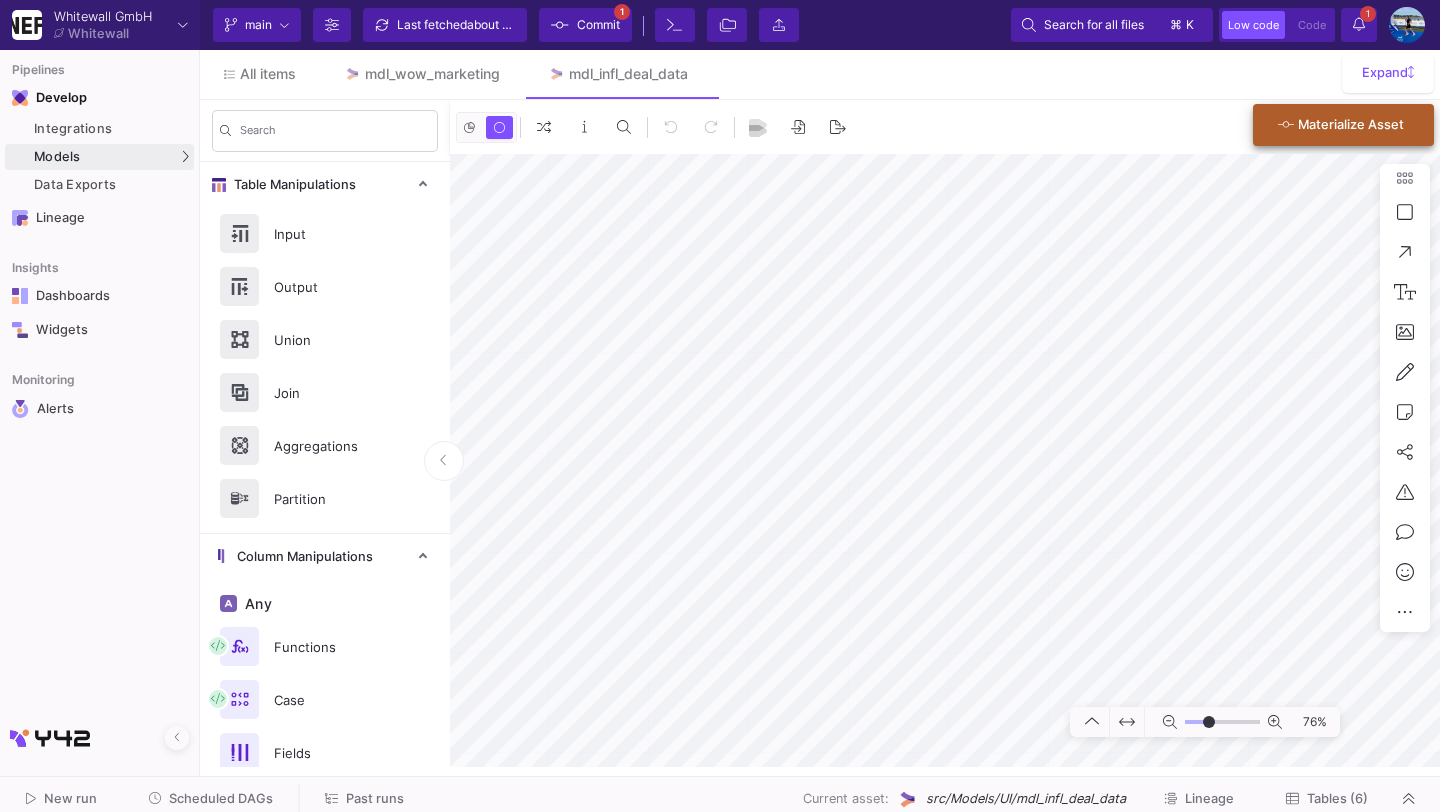 type on "-19" 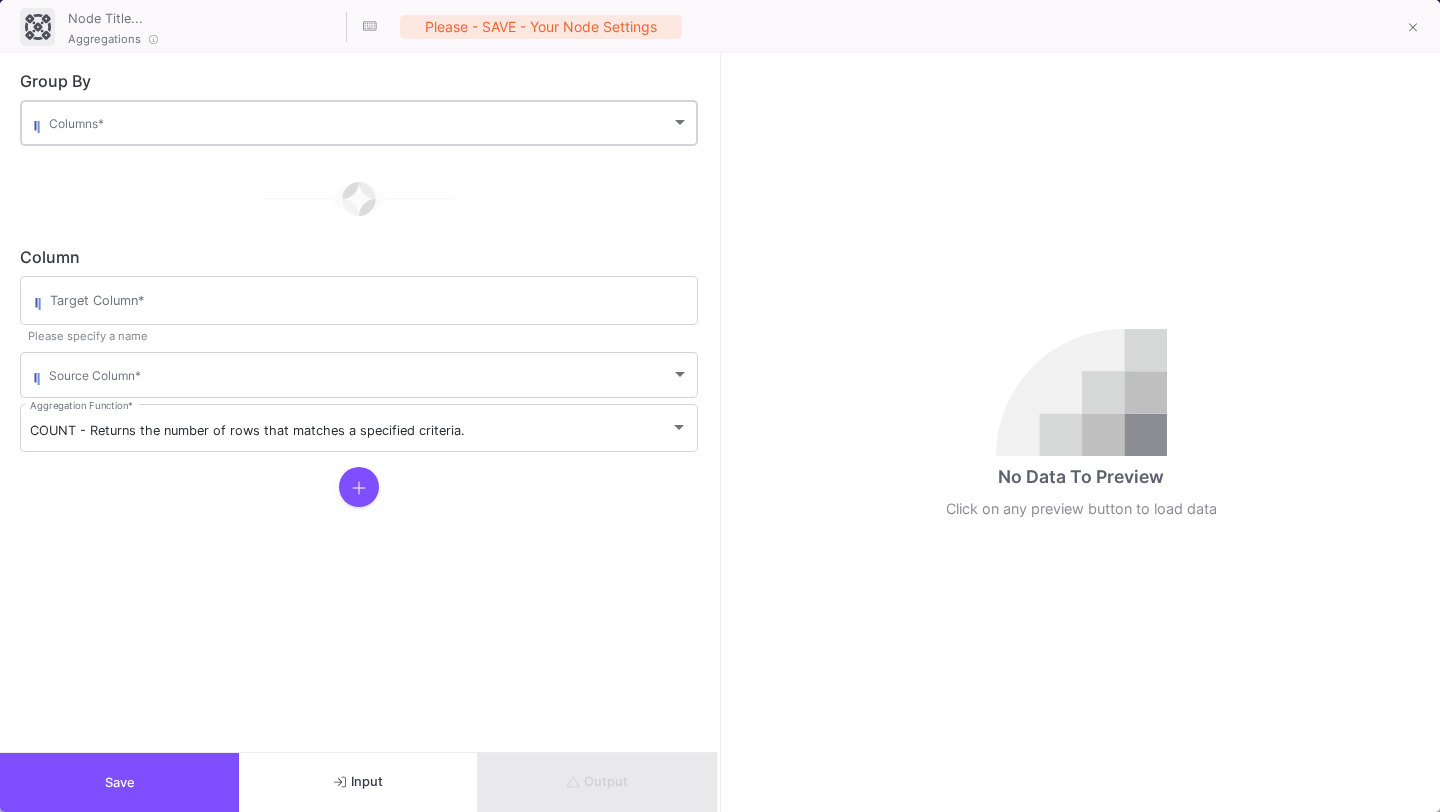 click on "Columns   *" at bounding box center (369, 121) 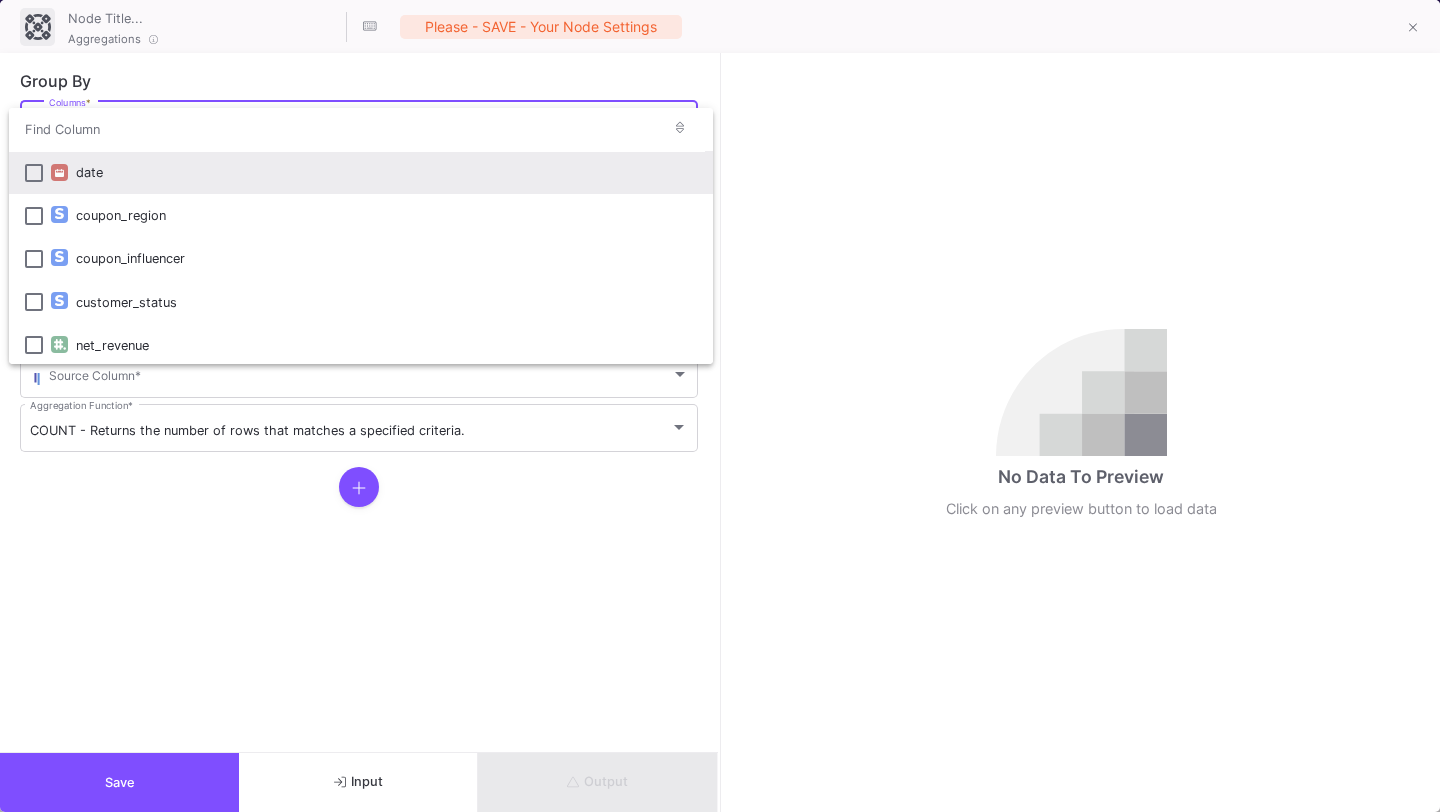 click on "date" at bounding box center (386, 172) 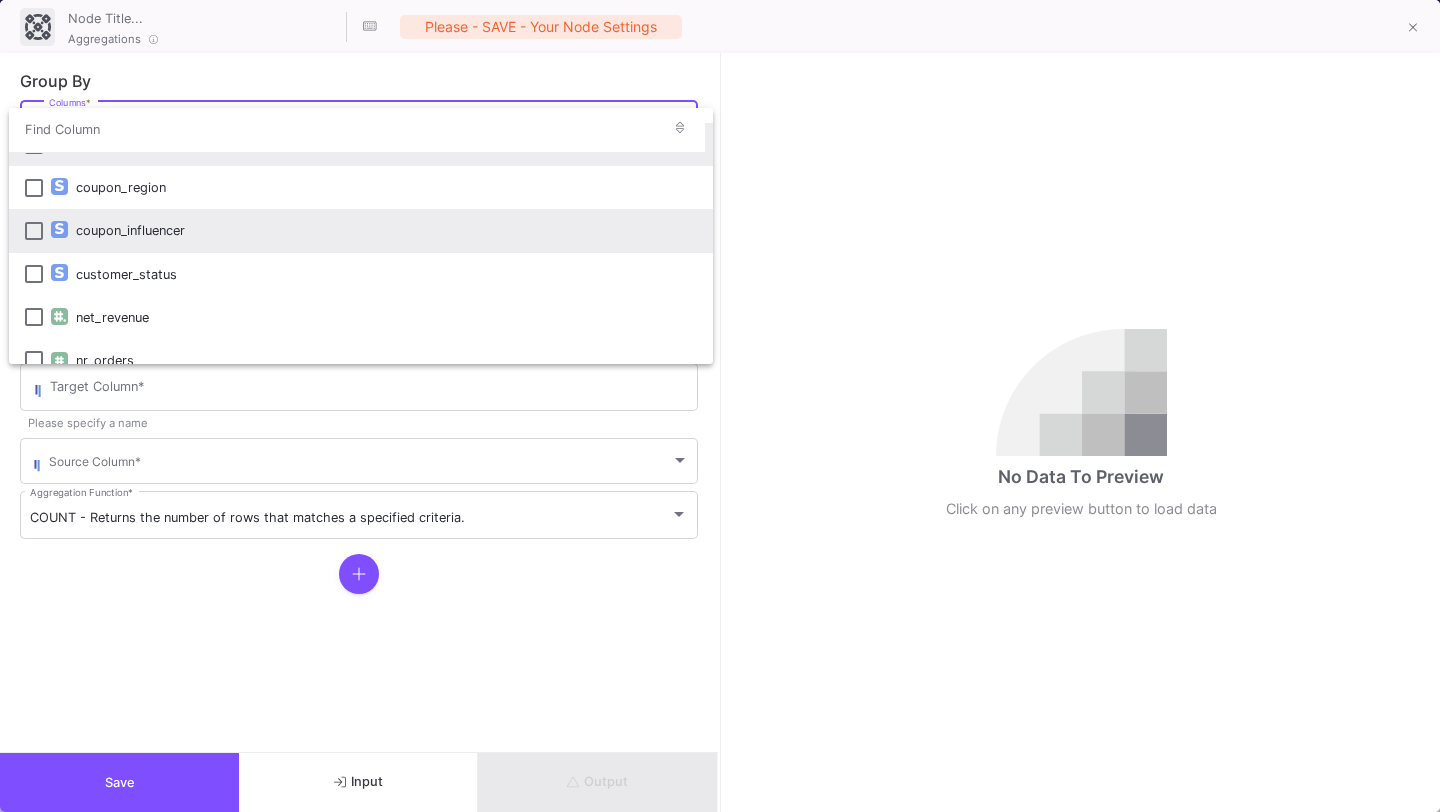 scroll, scrollTop: 23, scrollLeft: 0, axis: vertical 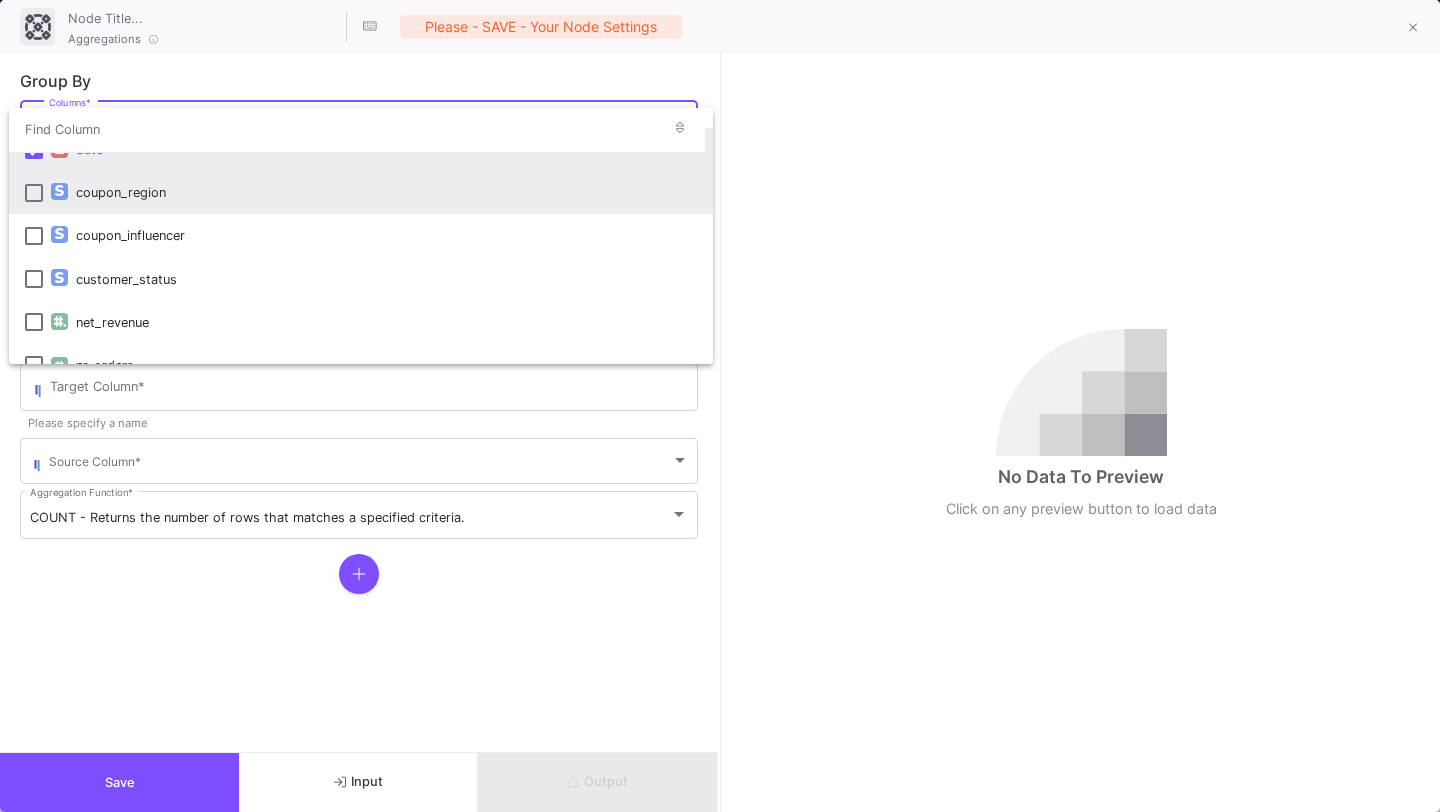 click on "coupon_region" at bounding box center (386, 192) 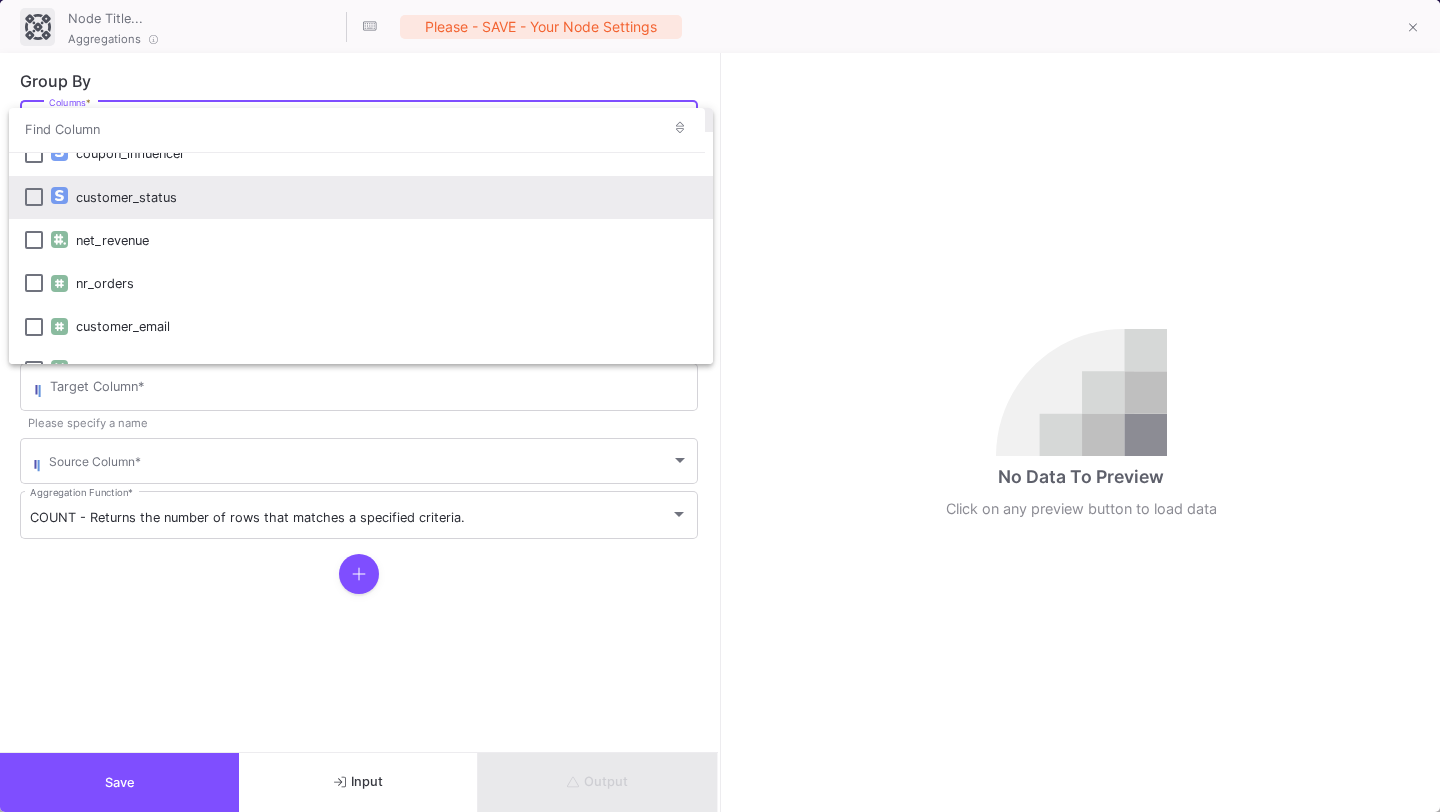 scroll, scrollTop: 175, scrollLeft: 0, axis: vertical 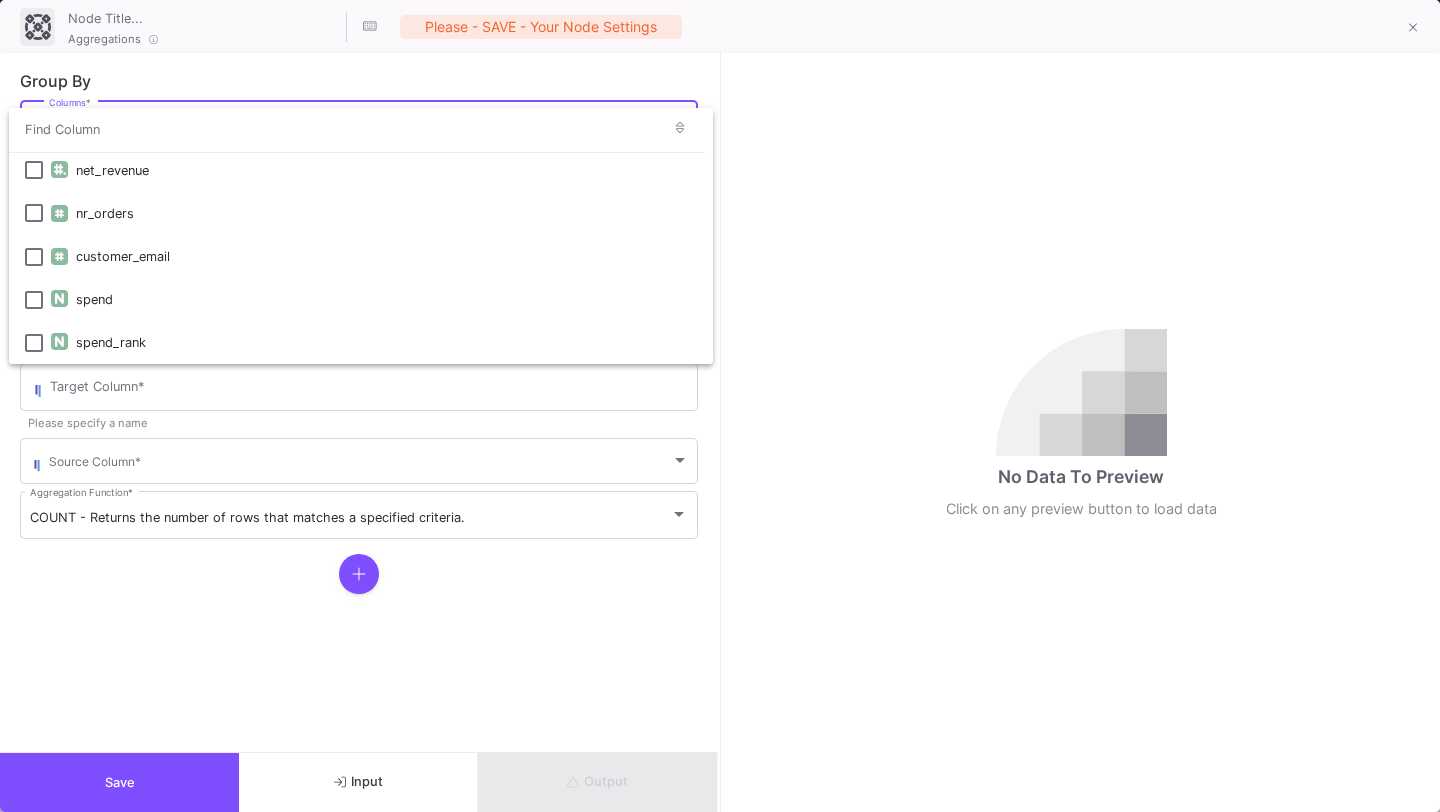 click at bounding box center [720, 406] 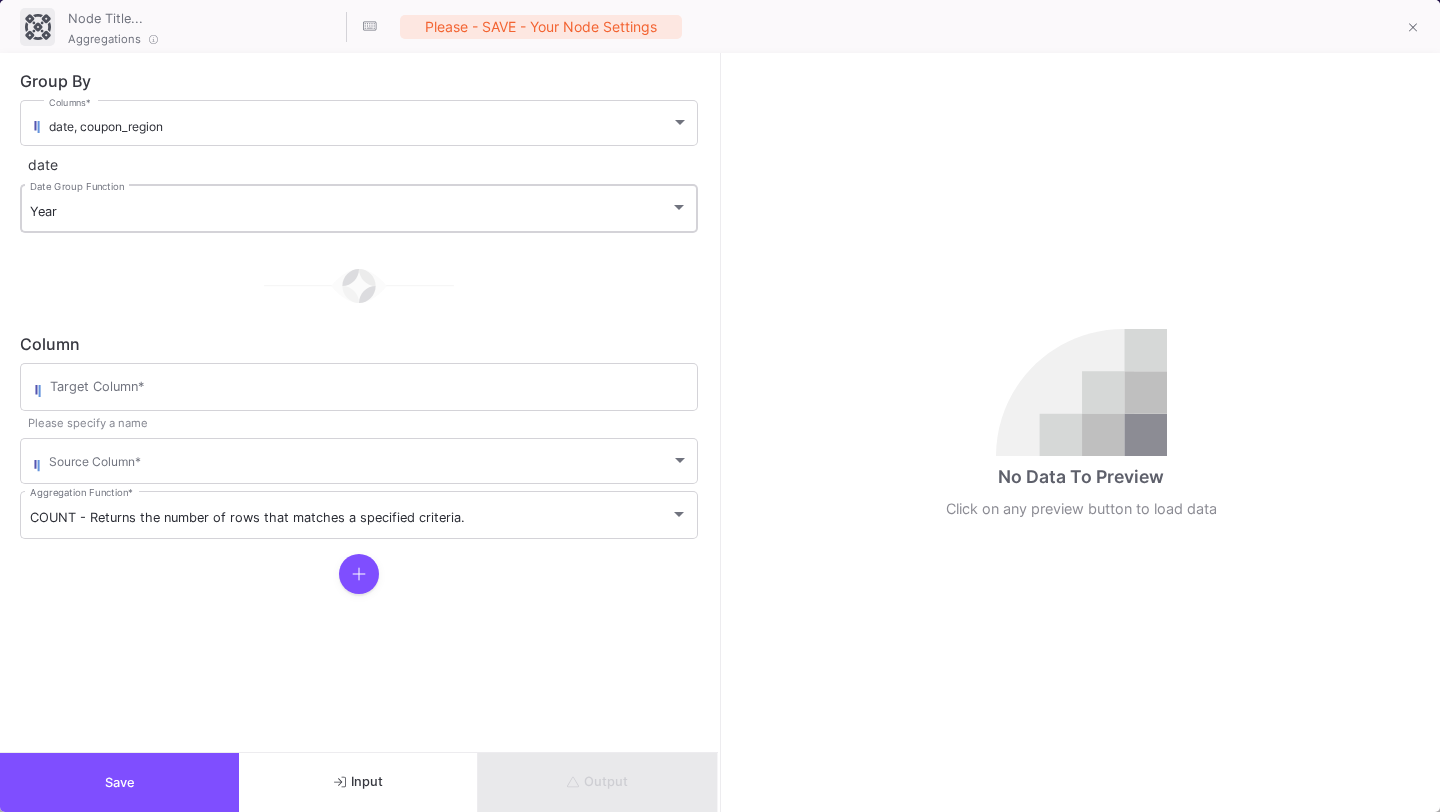 click on "Year" at bounding box center (350, 212) 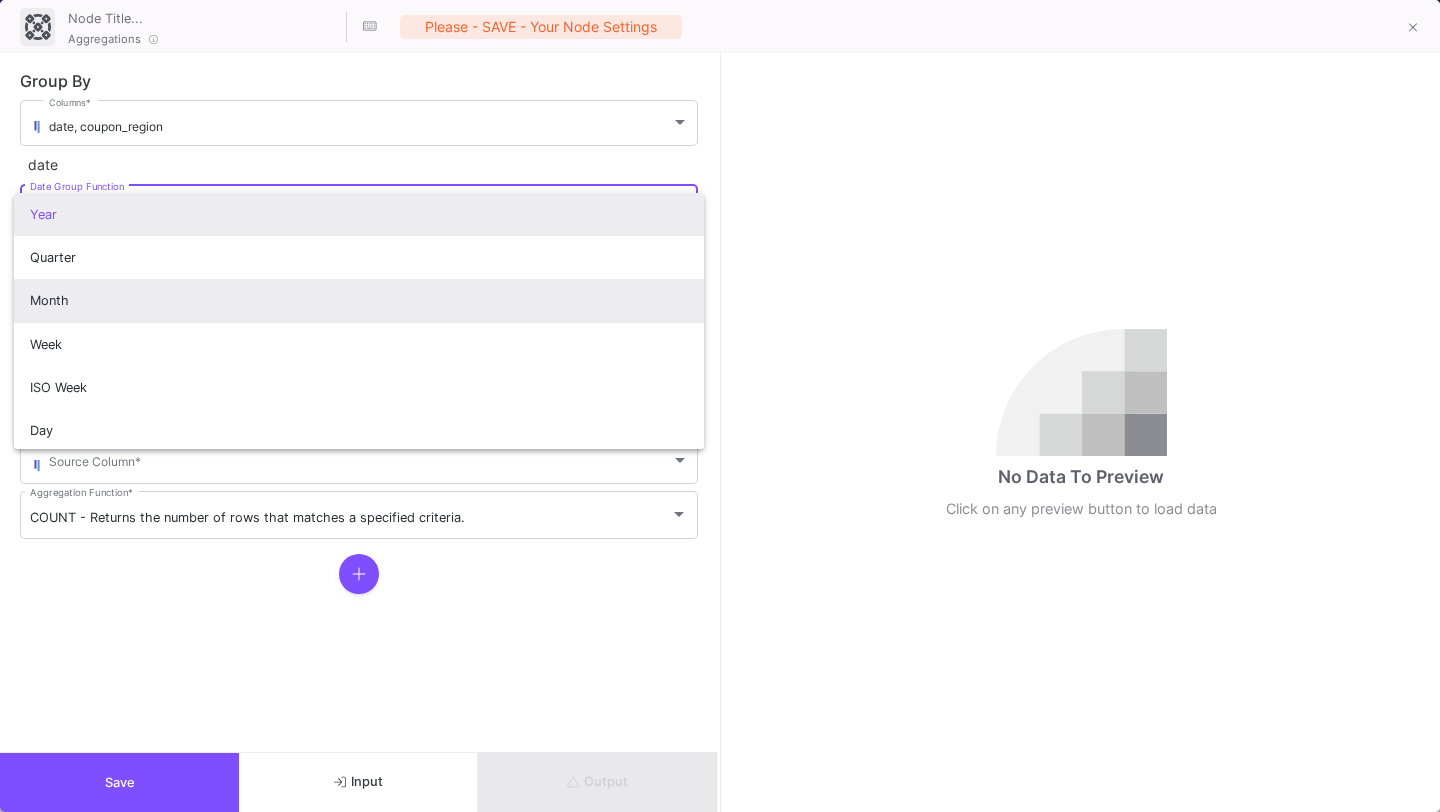click on "Month" at bounding box center (359, 300) 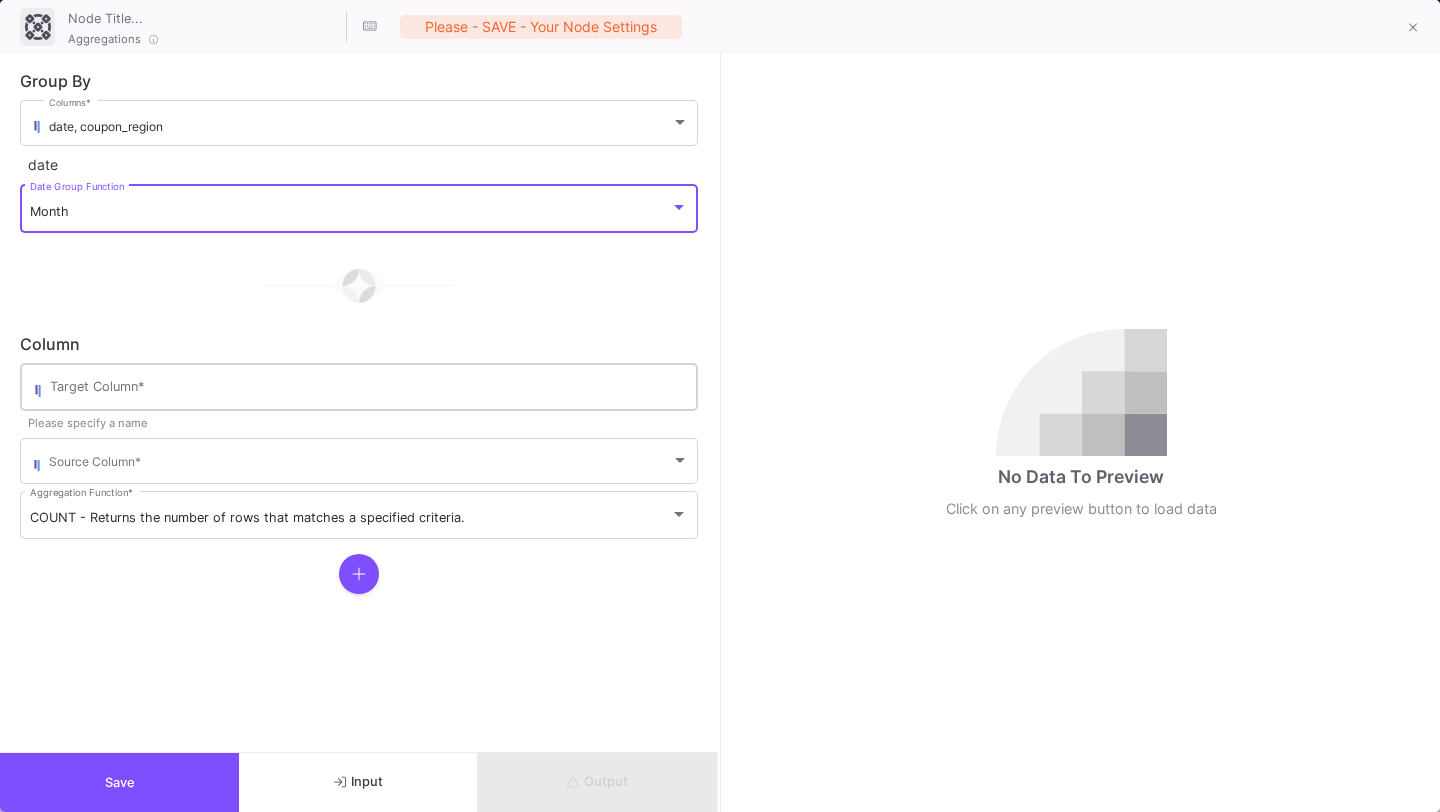 click on "Target Column  *" at bounding box center (369, 391) 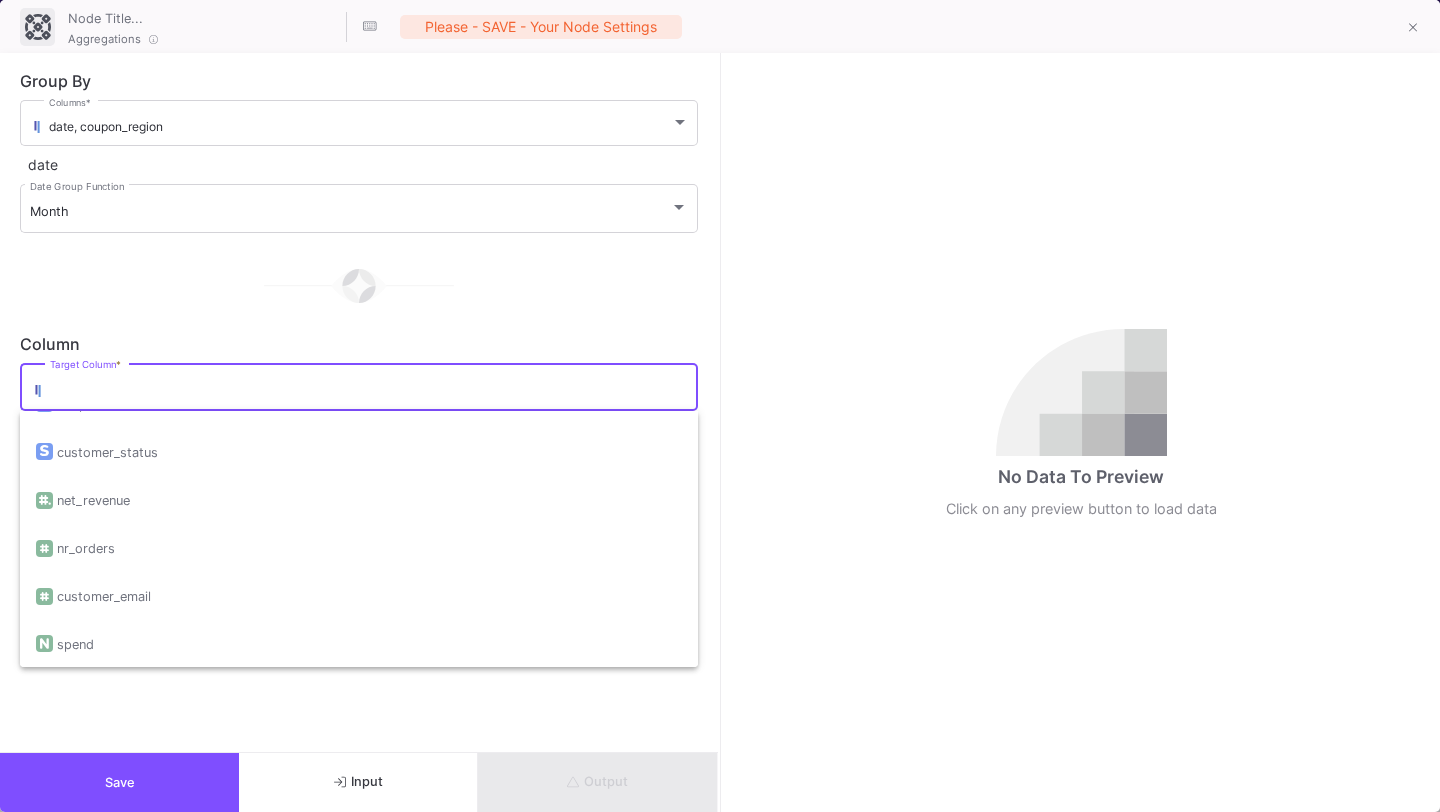scroll, scrollTop: 209, scrollLeft: 0, axis: vertical 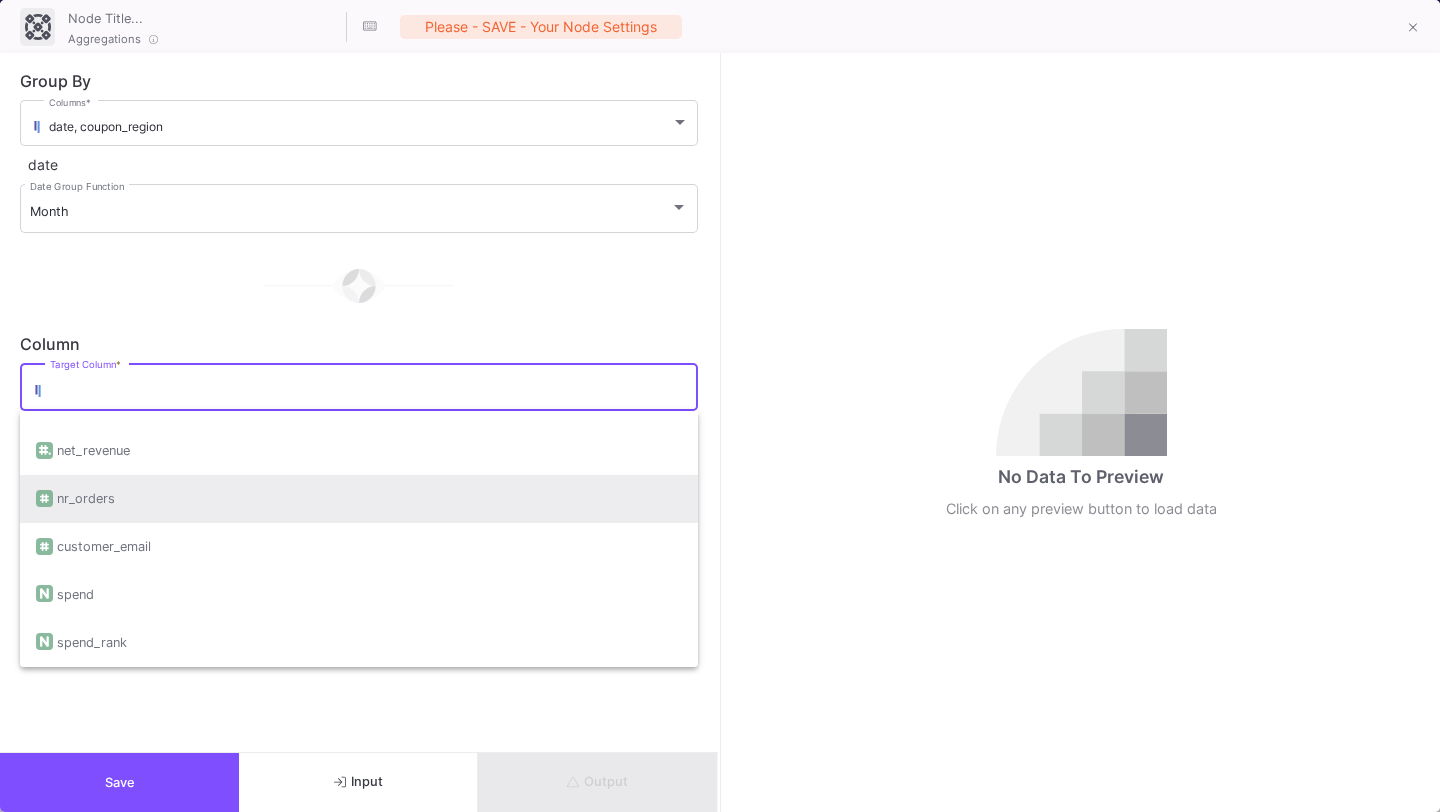 click on "nr_orders" at bounding box center [359, 499] 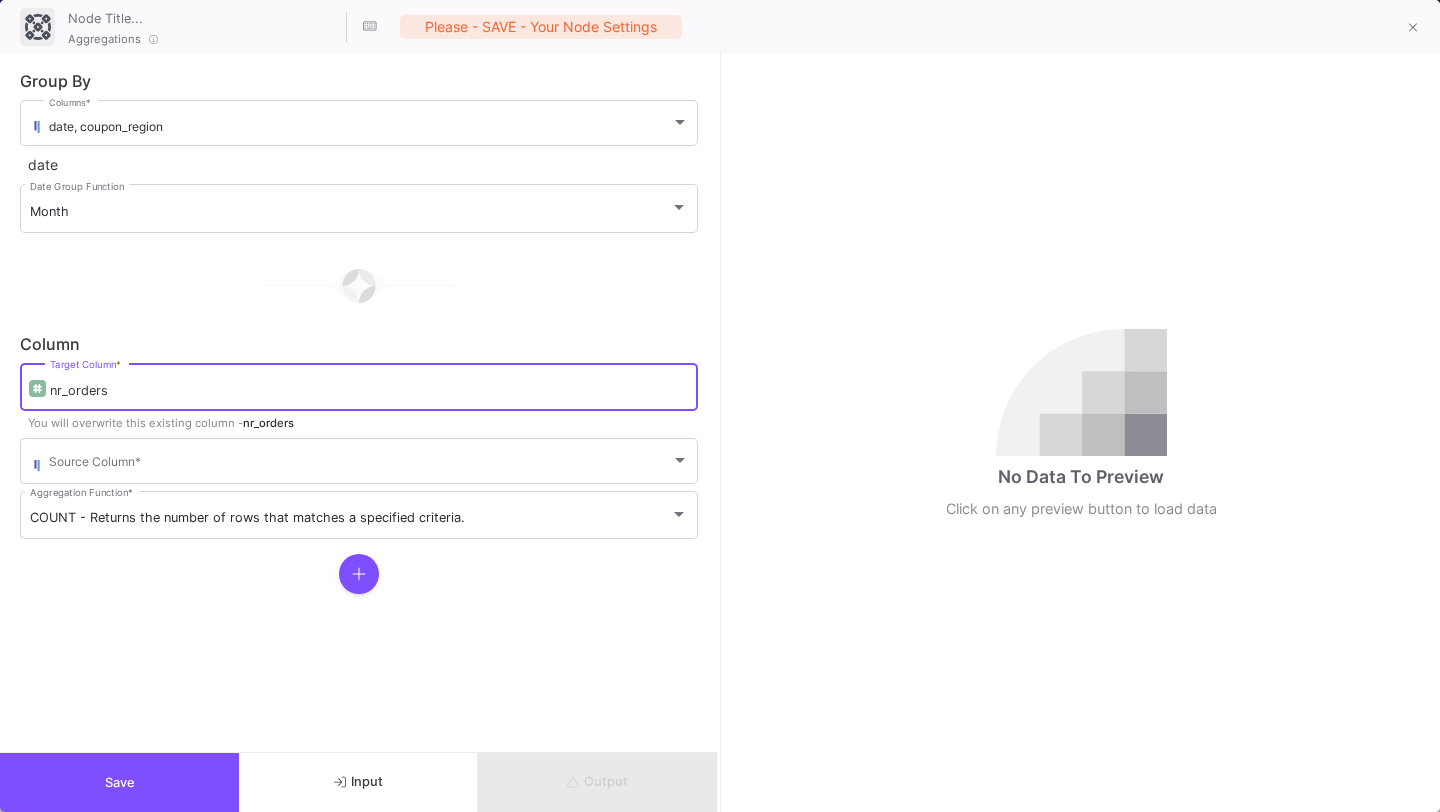 click on "nr_orders" at bounding box center (369, 391) 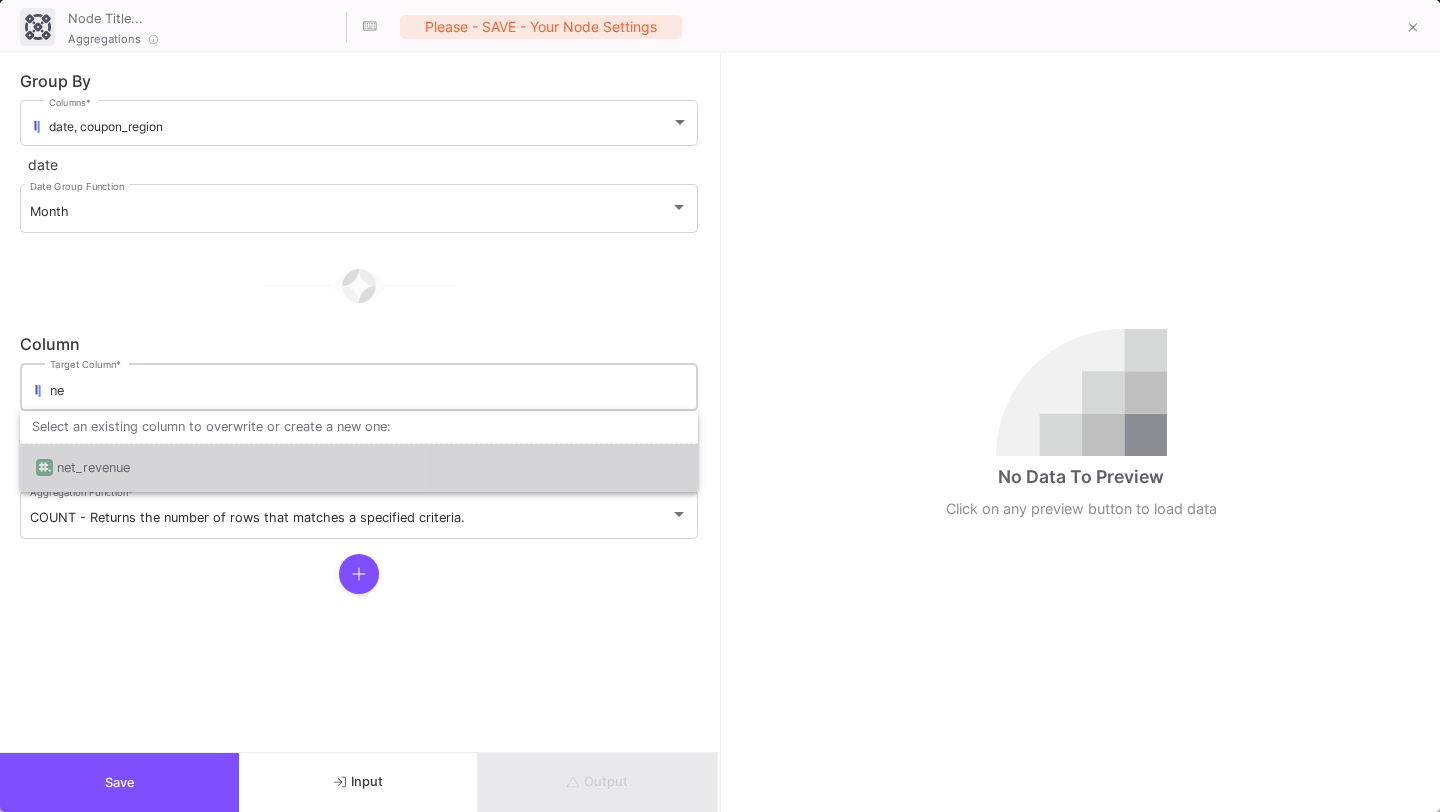 click on "net_revenue" at bounding box center [93, 468] 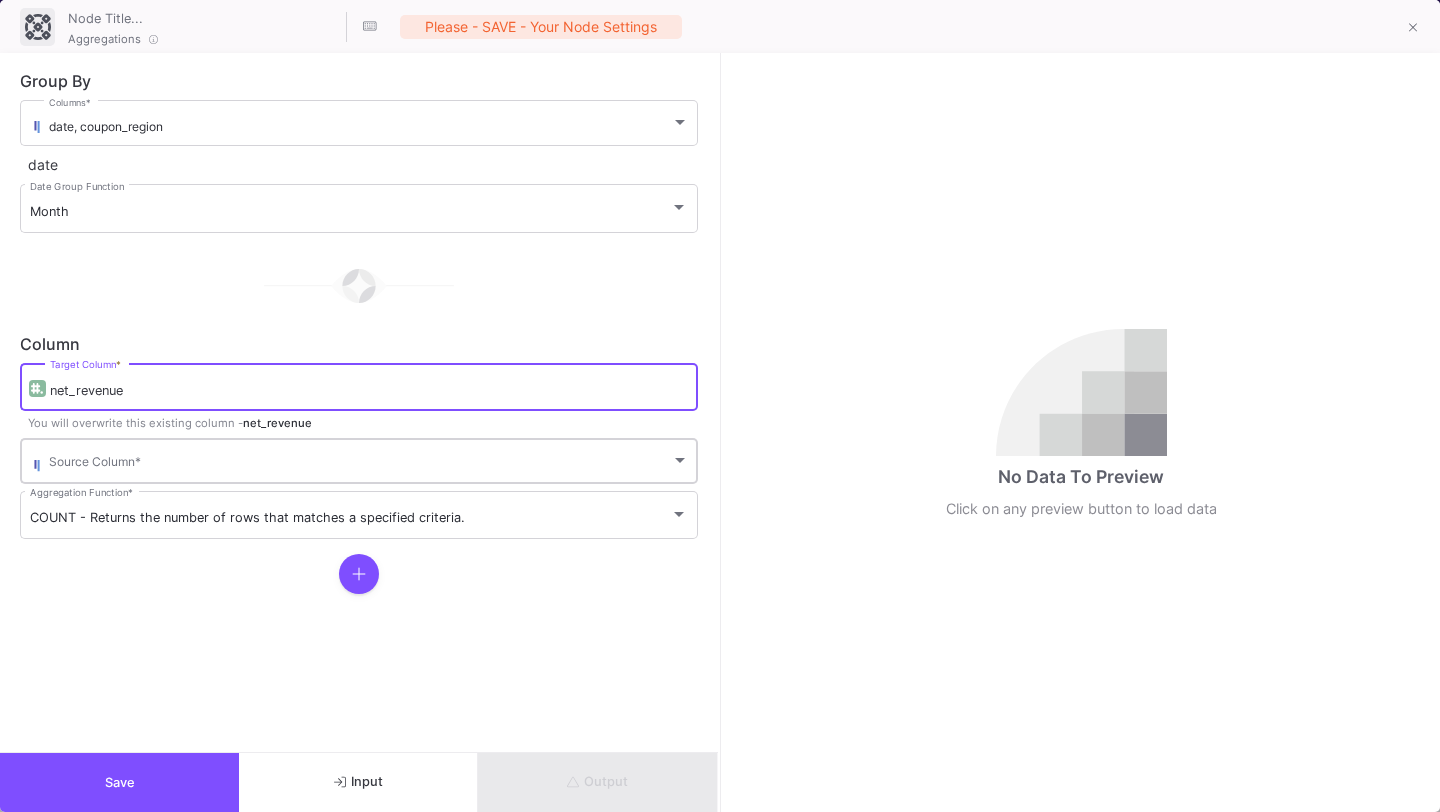 click at bounding box center (360, 464) 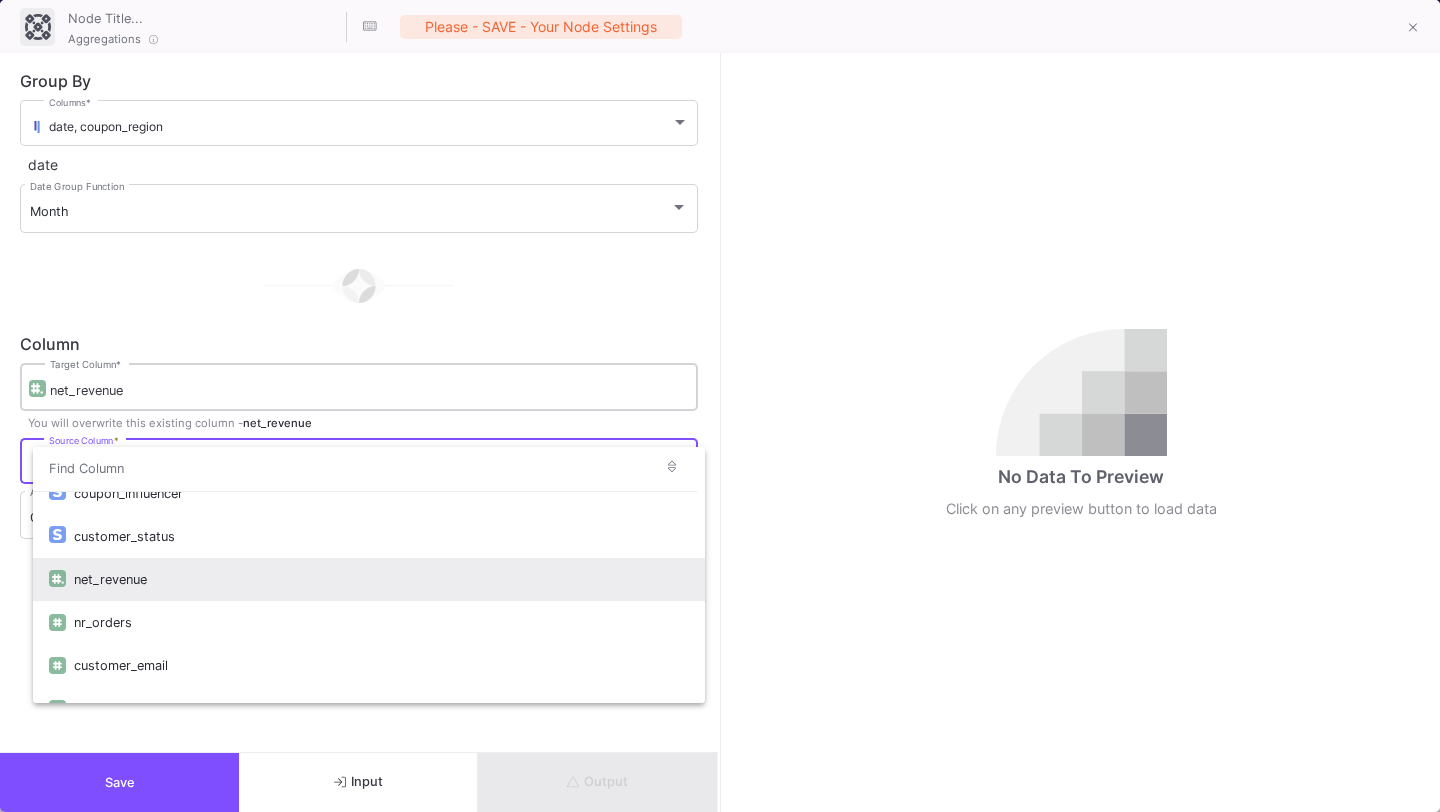 scroll, scrollTop: 107, scrollLeft: 0, axis: vertical 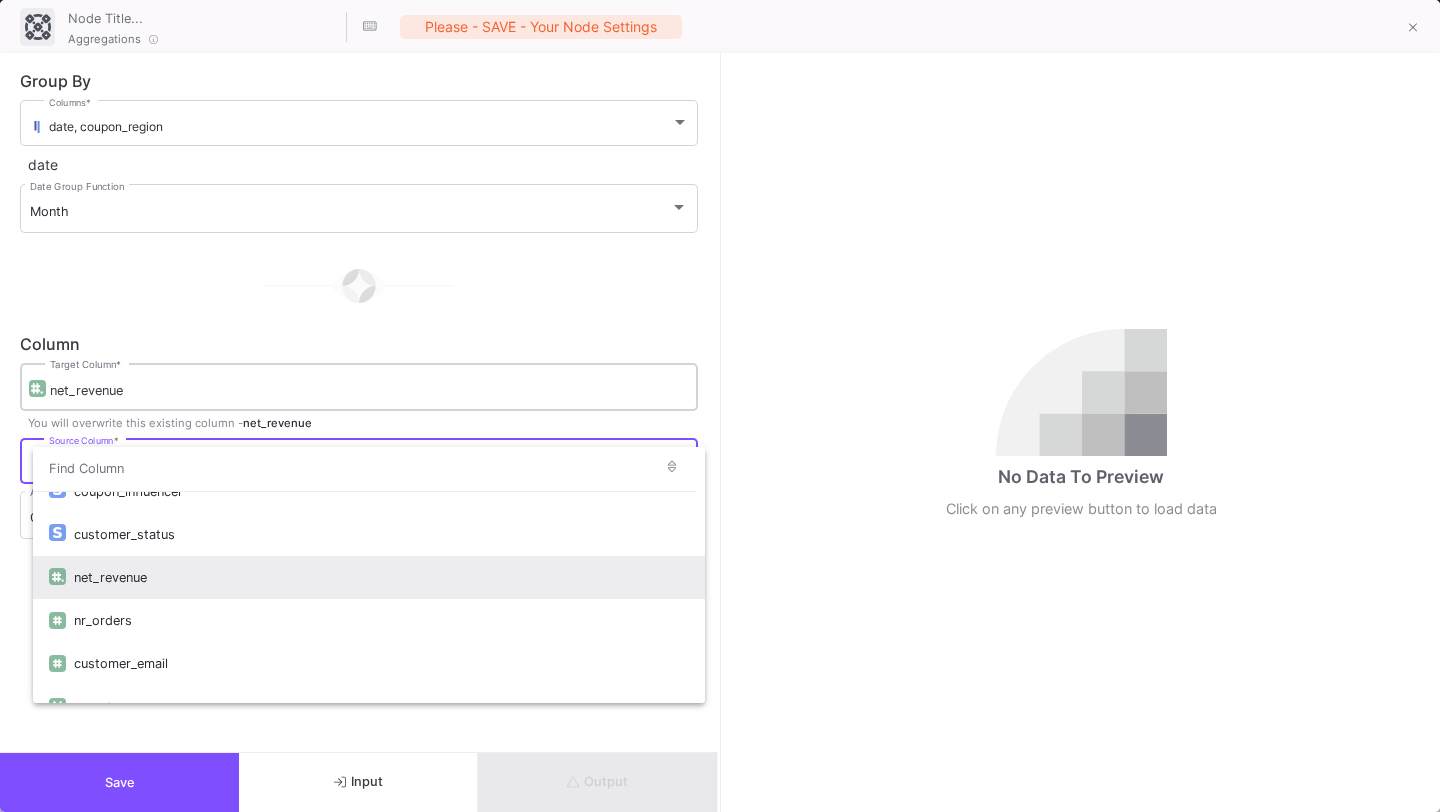 click on "net_revenue" at bounding box center (381, 577) 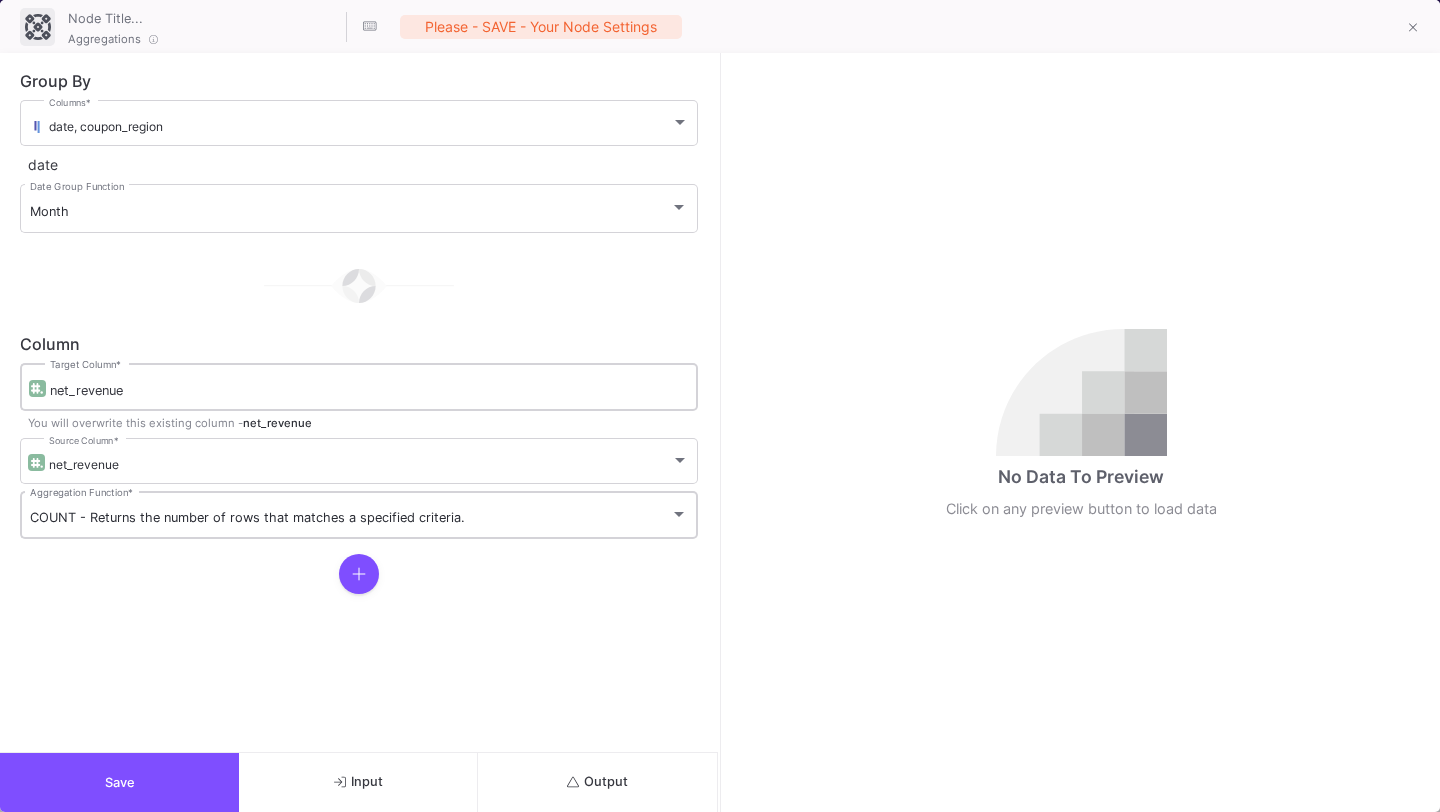 click on "COUNT - Returns the number of rows that matches a specified criteria.  Aggregation Function   *" 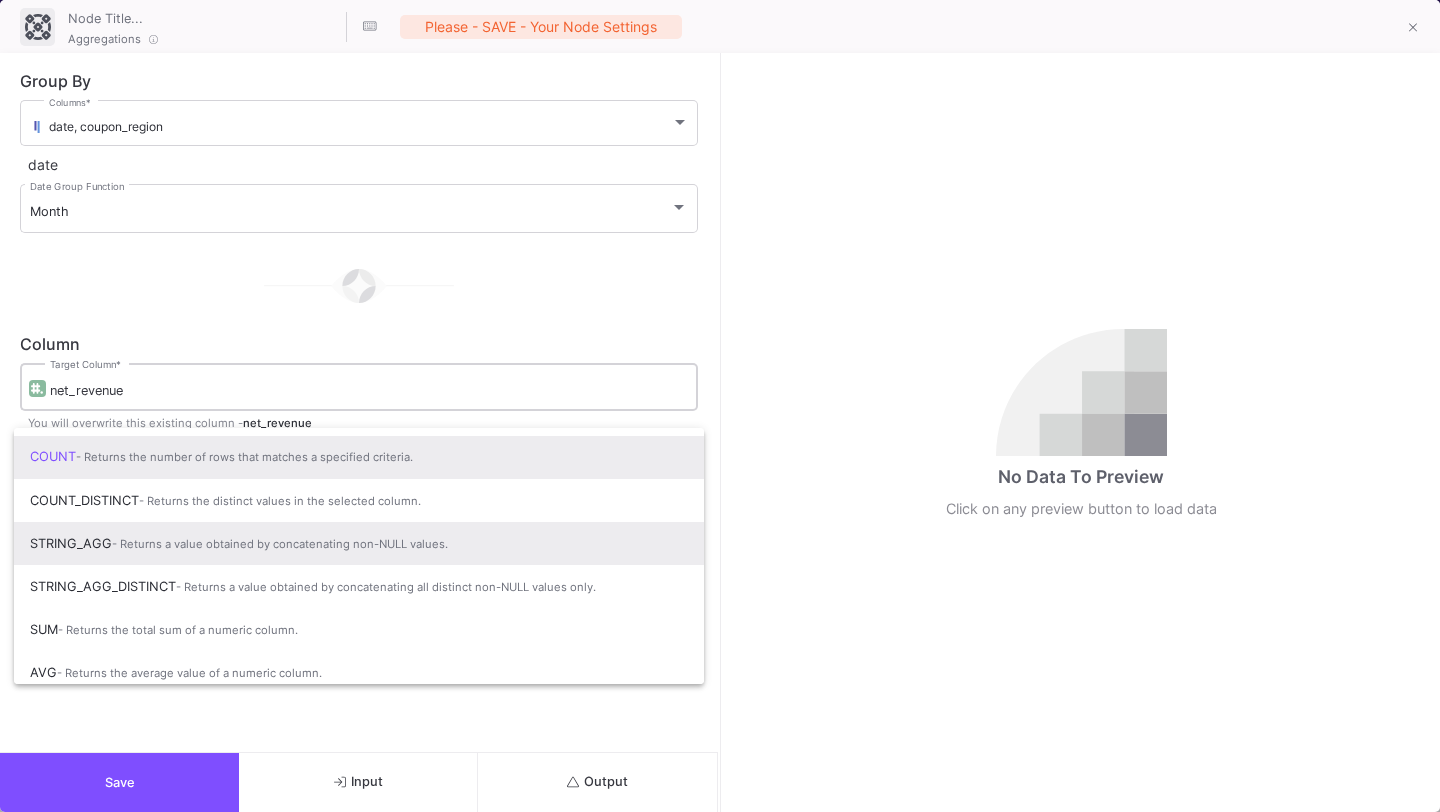 scroll, scrollTop: 97, scrollLeft: 0, axis: vertical 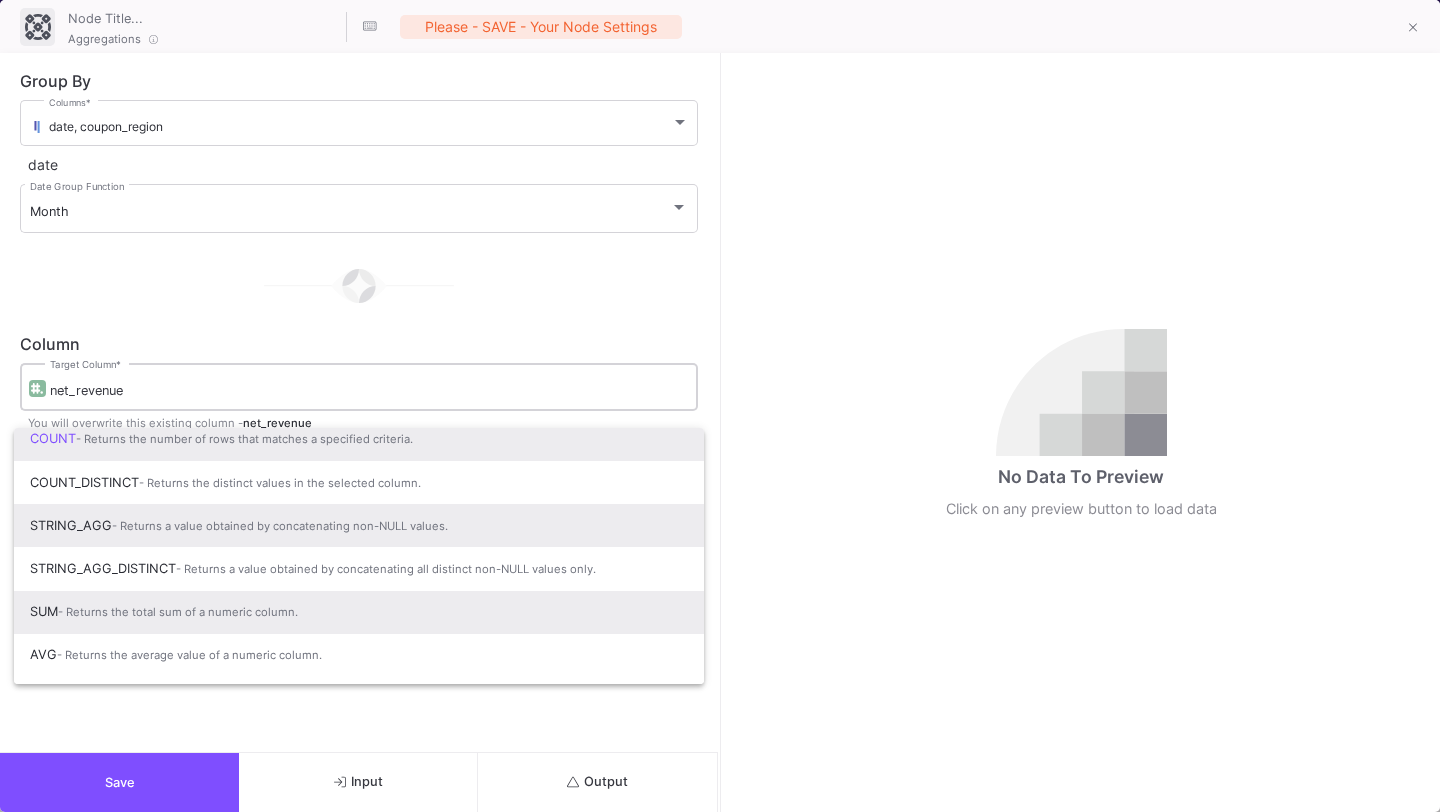 click on "- Returns the total sum of a numeric column." at bounding box center [178, 612] 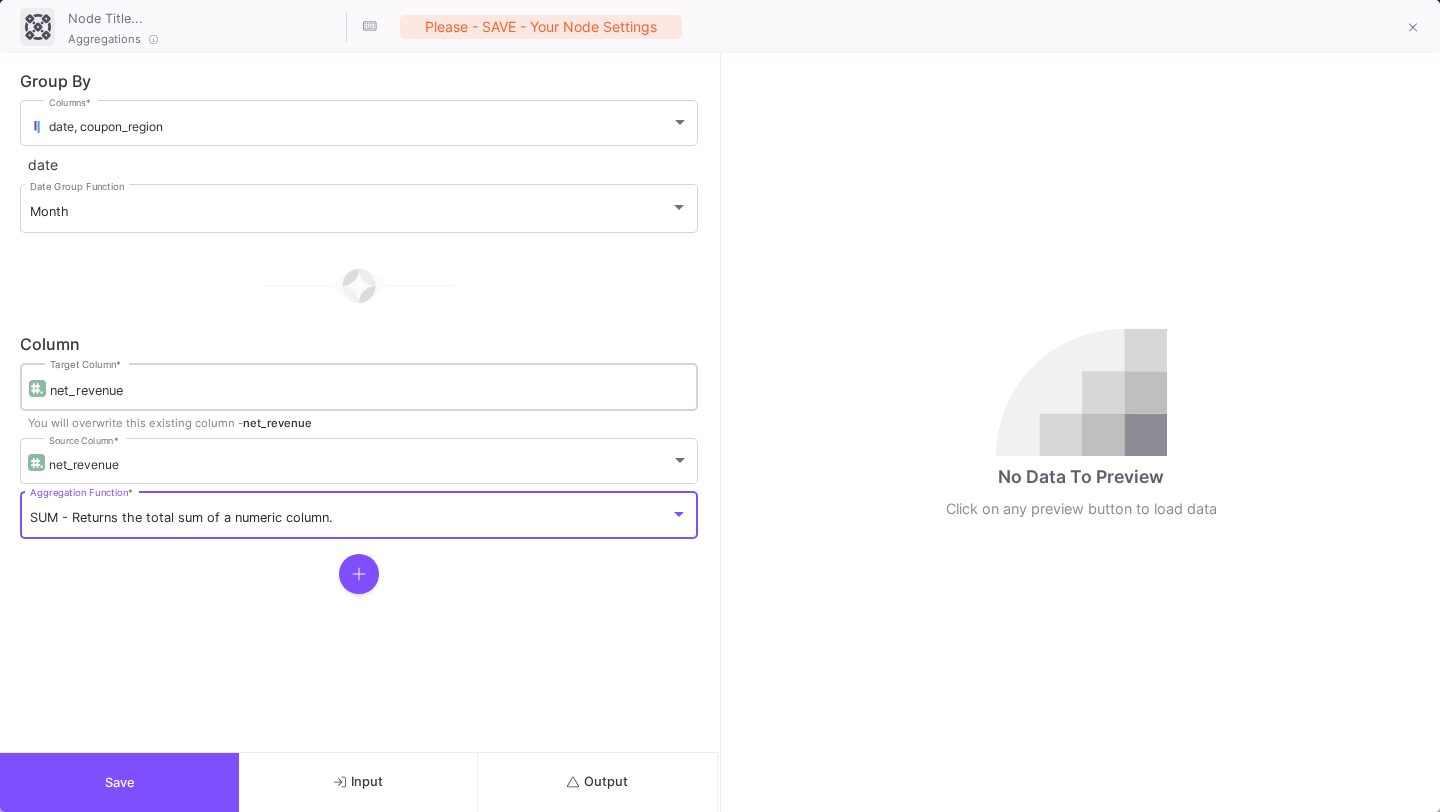 click at bounding box center [359, 574] 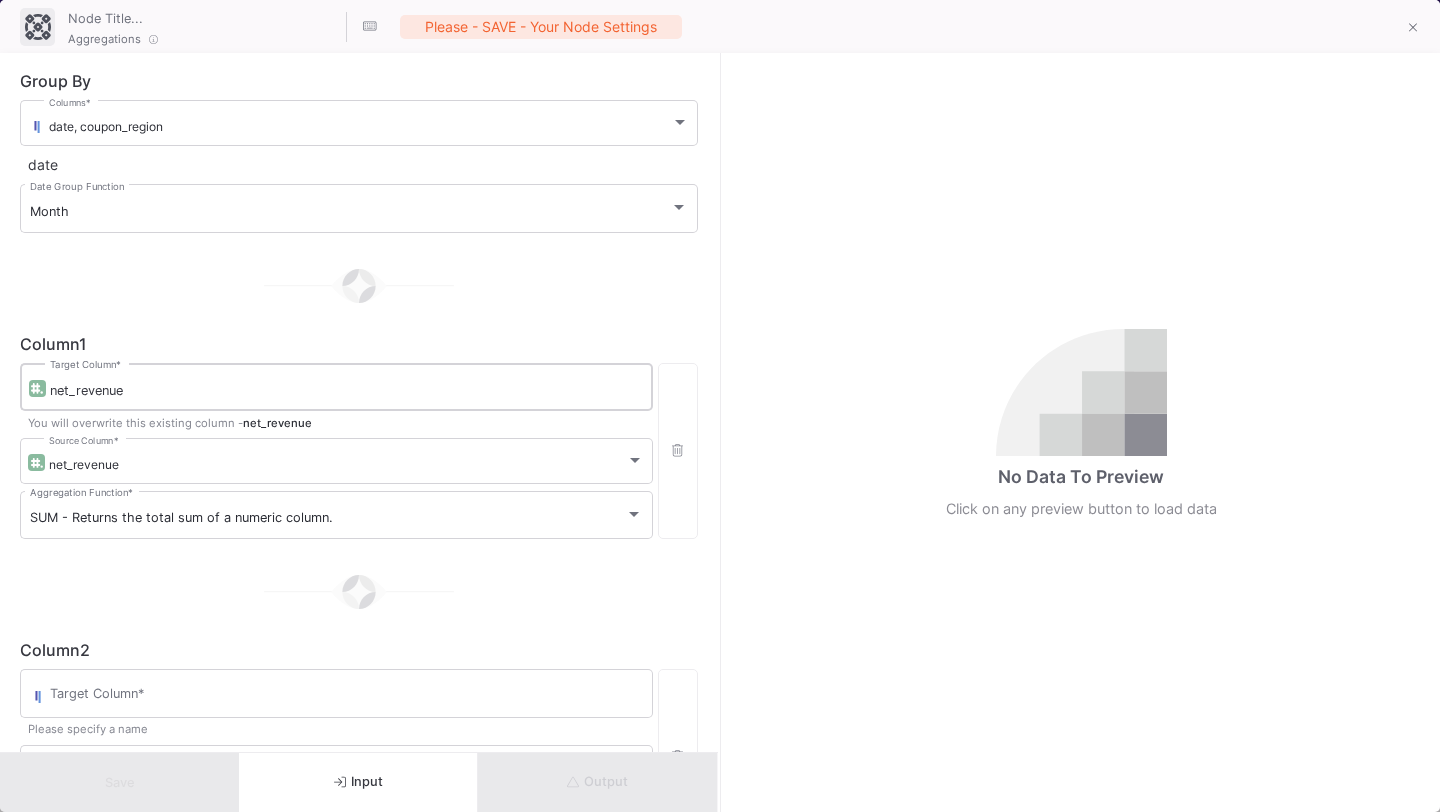 scroll, scrollTop: 47, scrollLeft: 0, axis: vertical 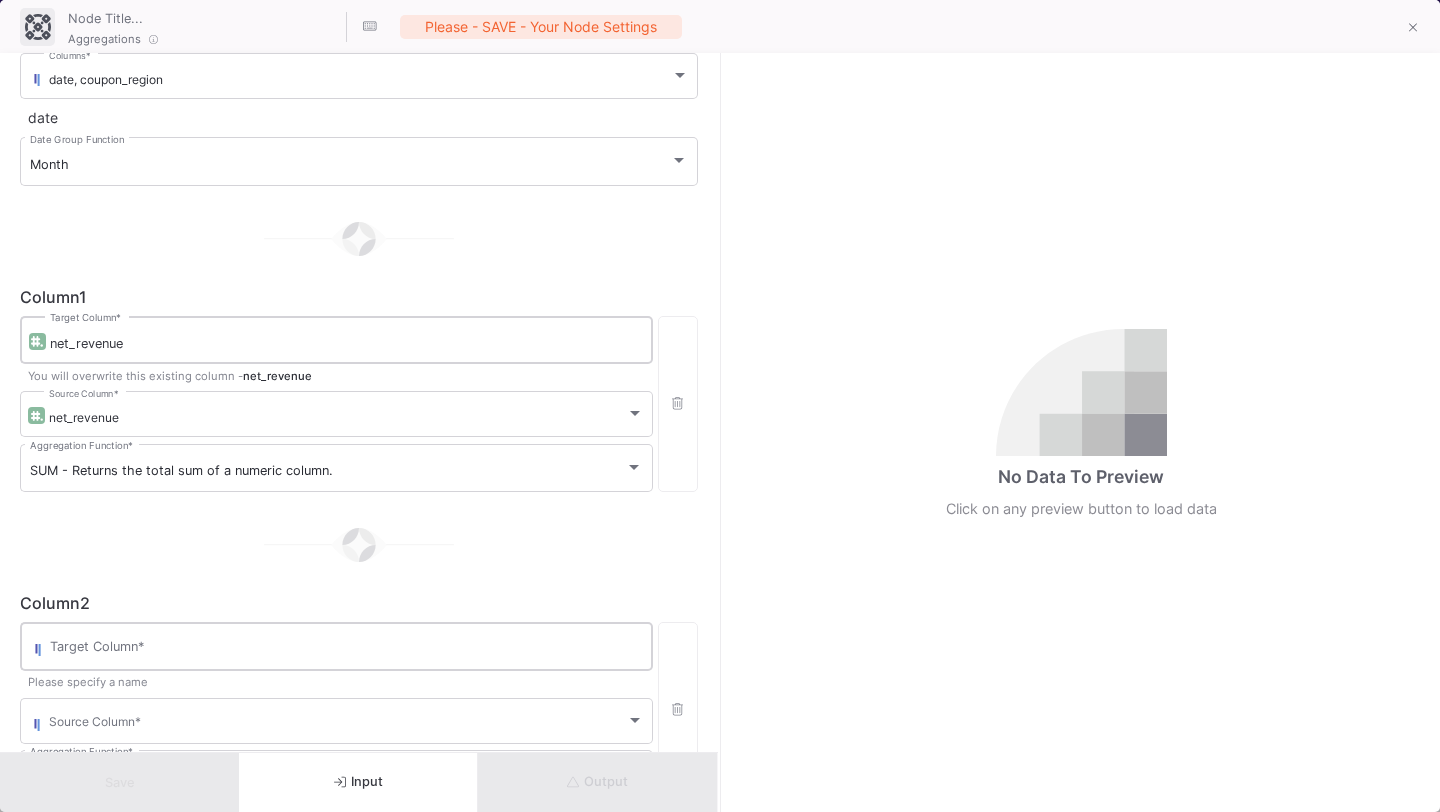 click on "Target Column  *" at bounding box center (346, 650) 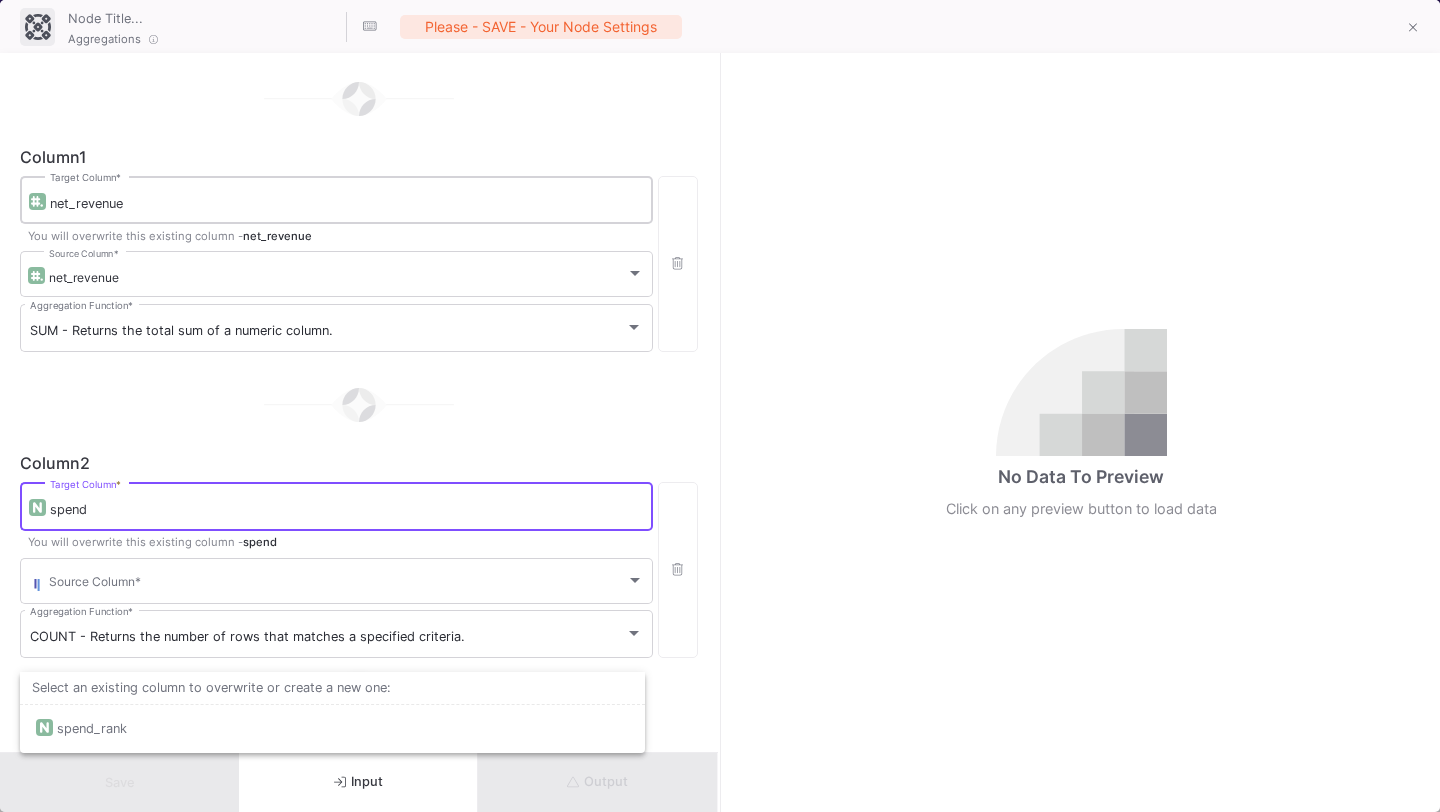 scroll, scrollTop: 189, scrollLeft: 0, axis: vertical 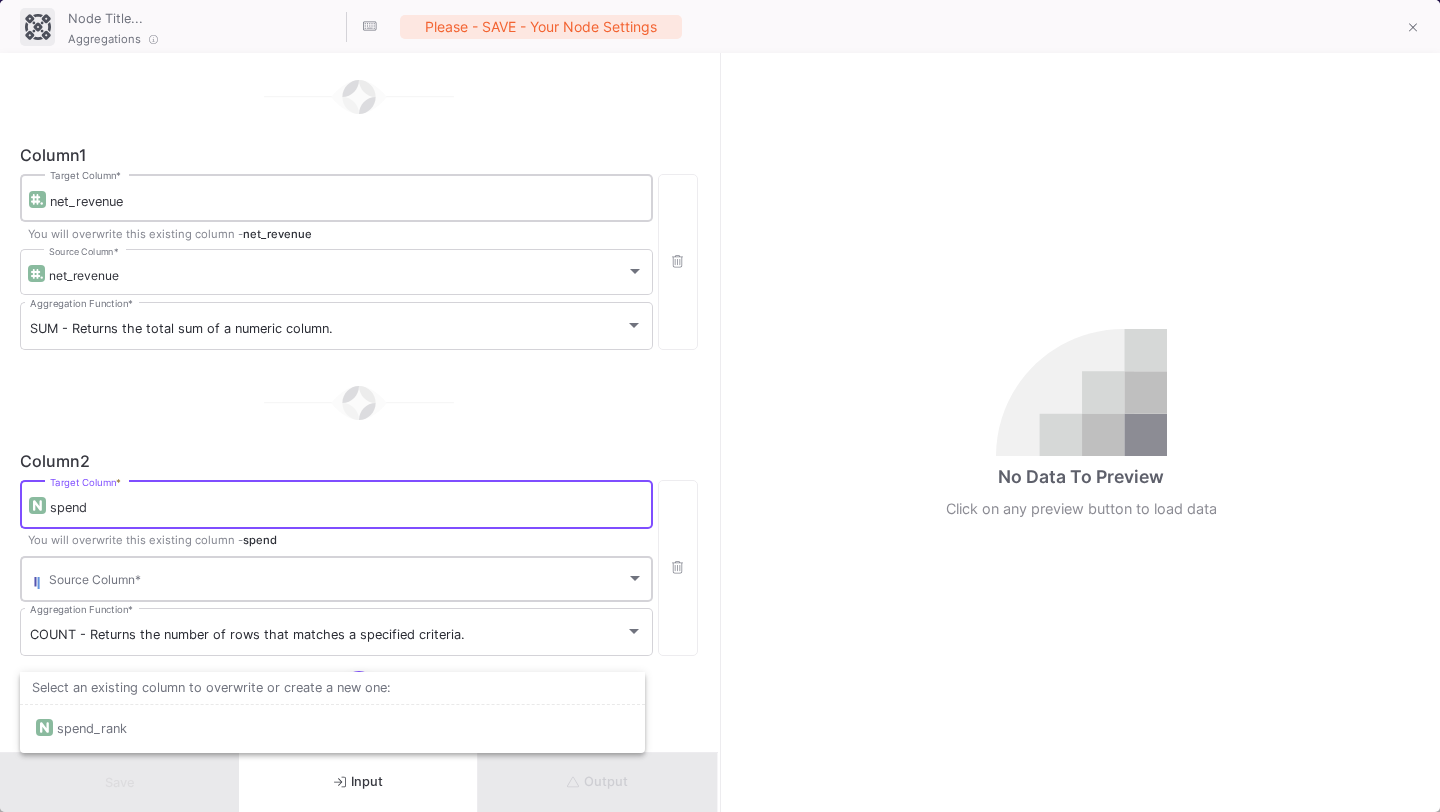 type on "spend" 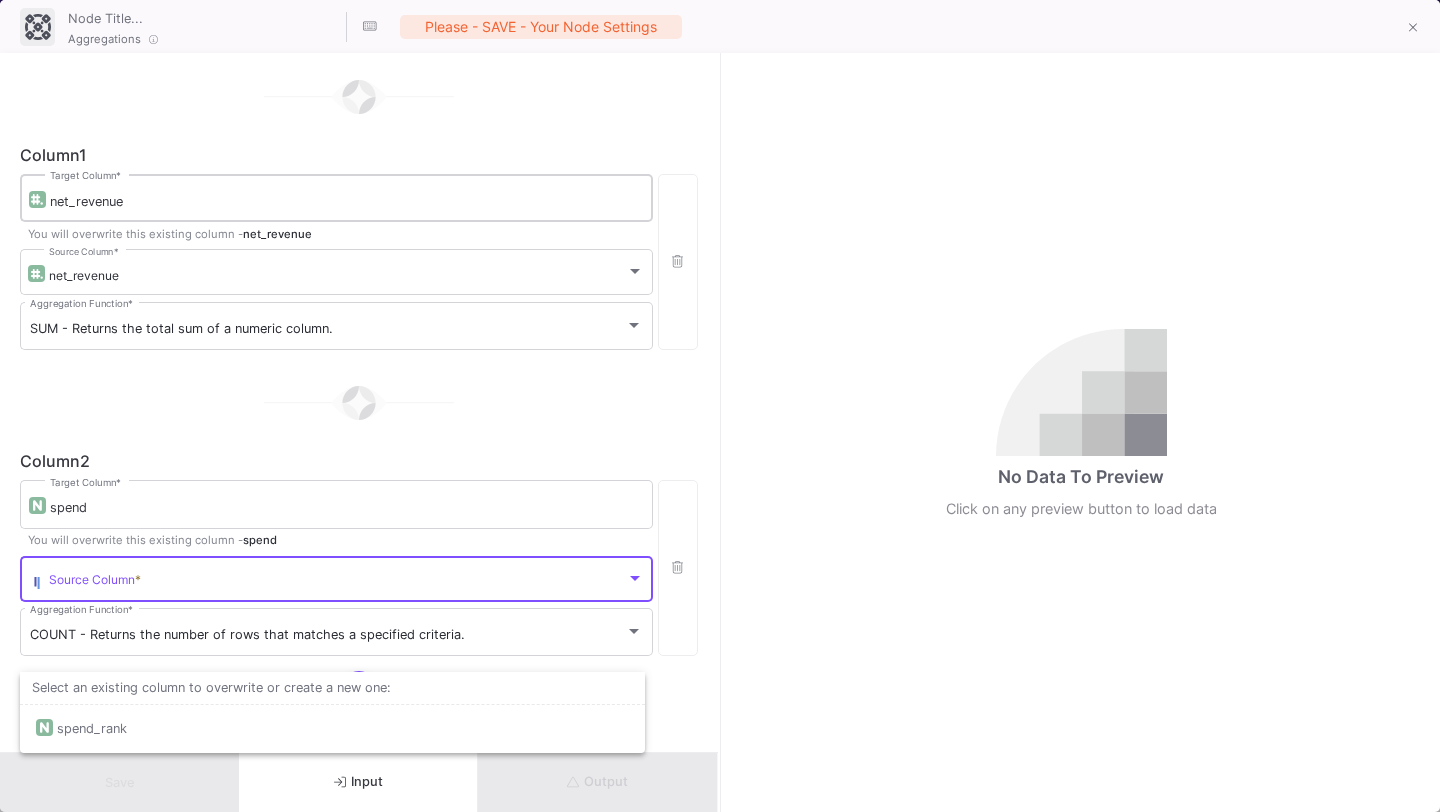 click at bounding box center [337, 582] 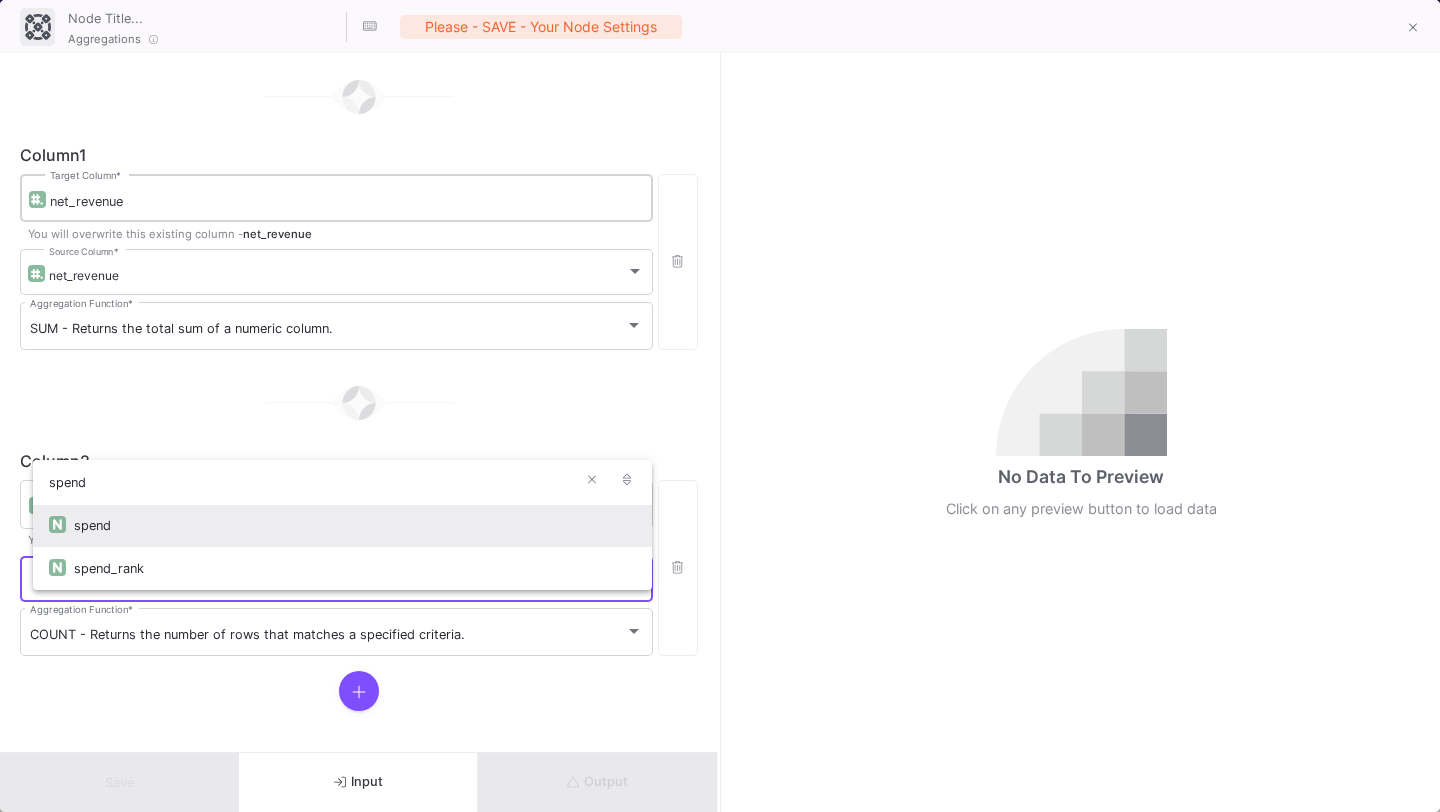 type on "spend" 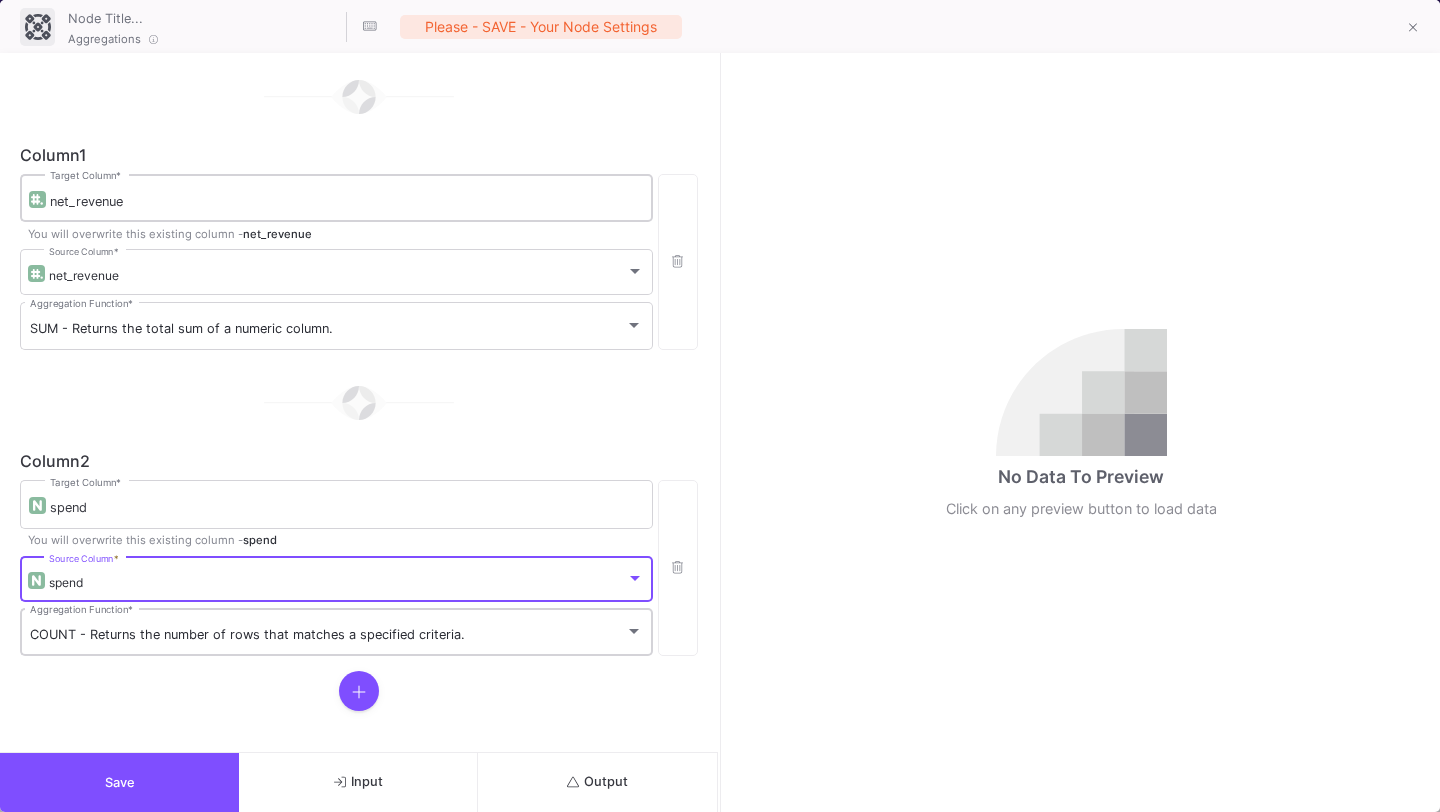 click on "COUNT - Returns the number of rows that matches a specified criteria." at bounding box center (247, 634) 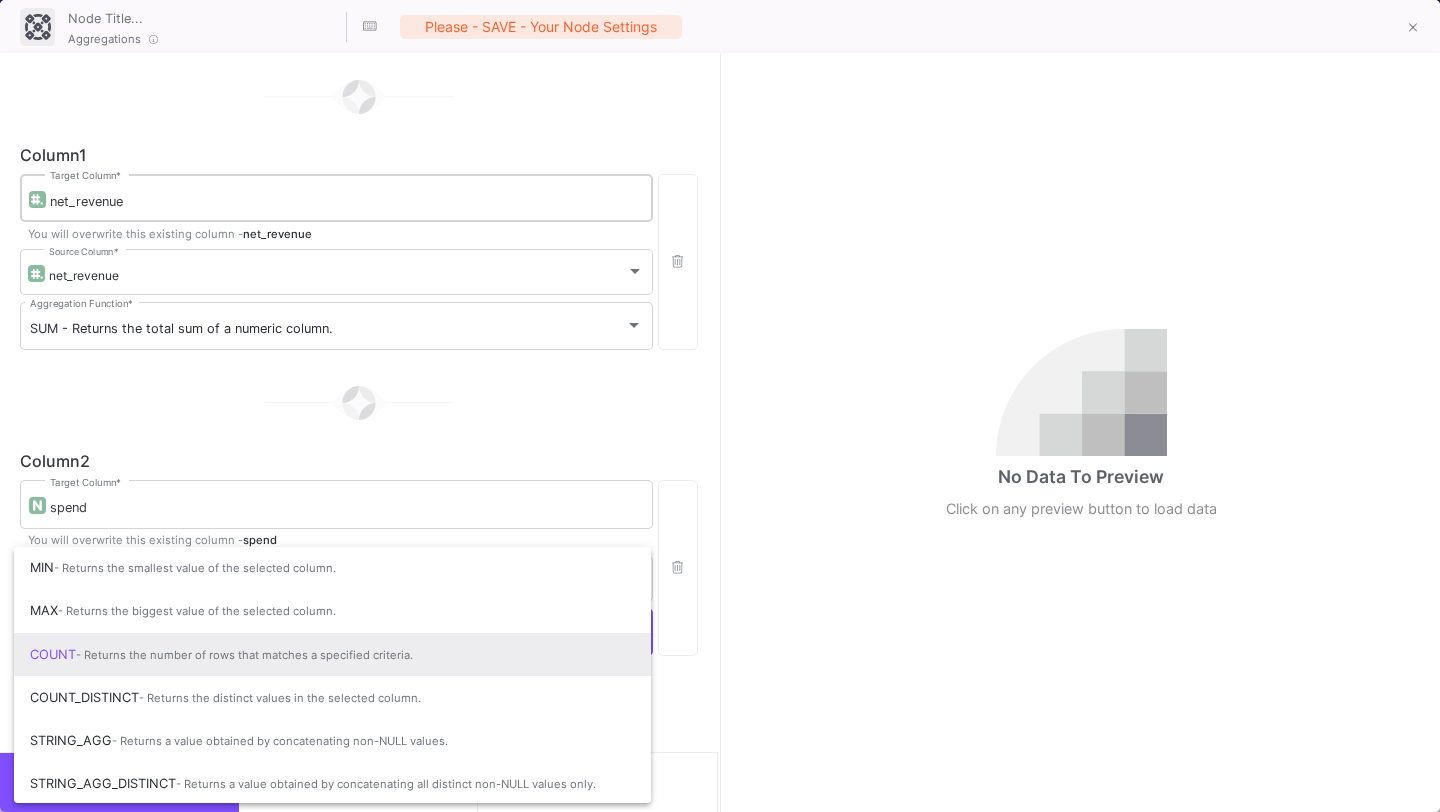 scroll, scrollTop: 132, scrollLeft: 0, axis: vertical 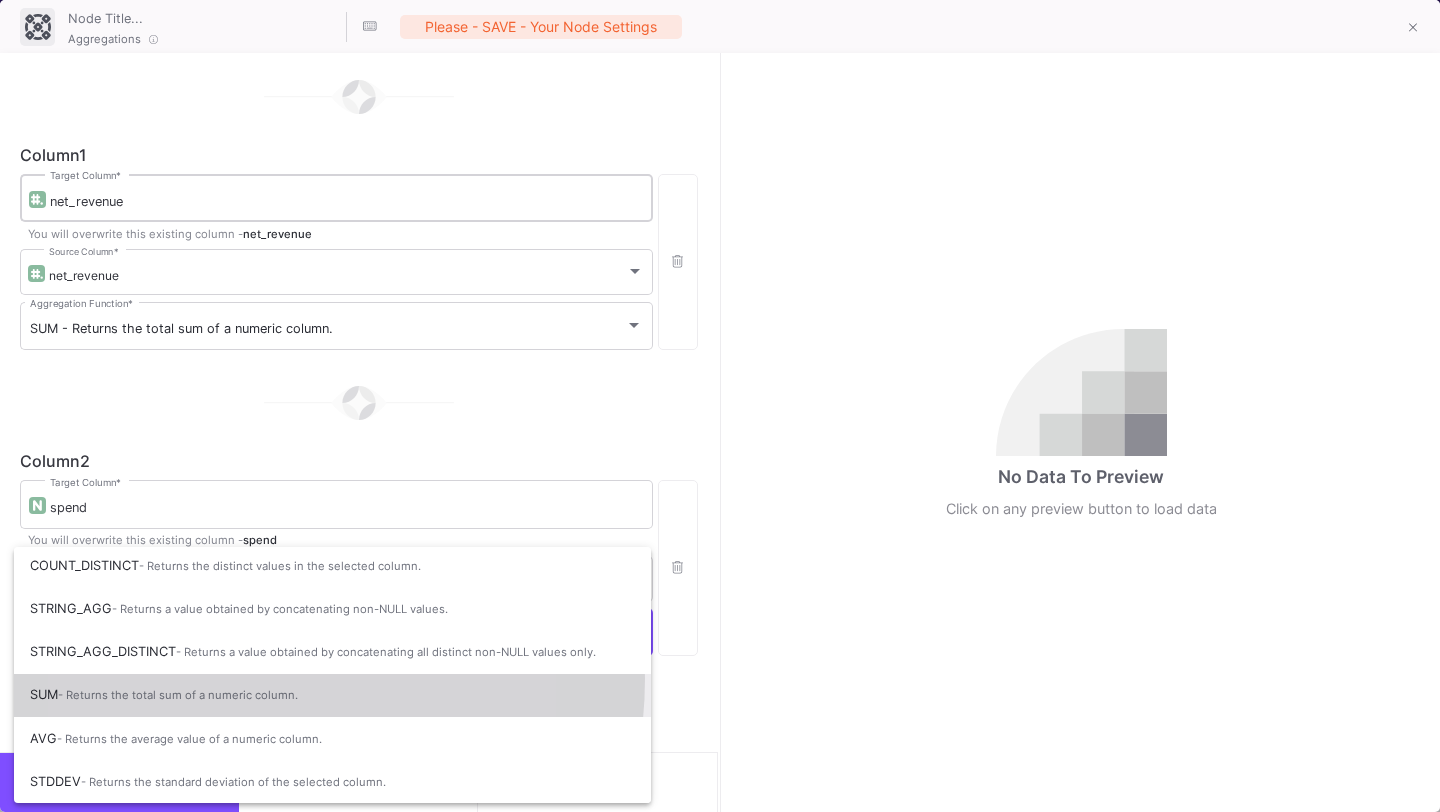 click on "SUM  - Returns the total sum of a numeric column." at bounding box center (332, 695) 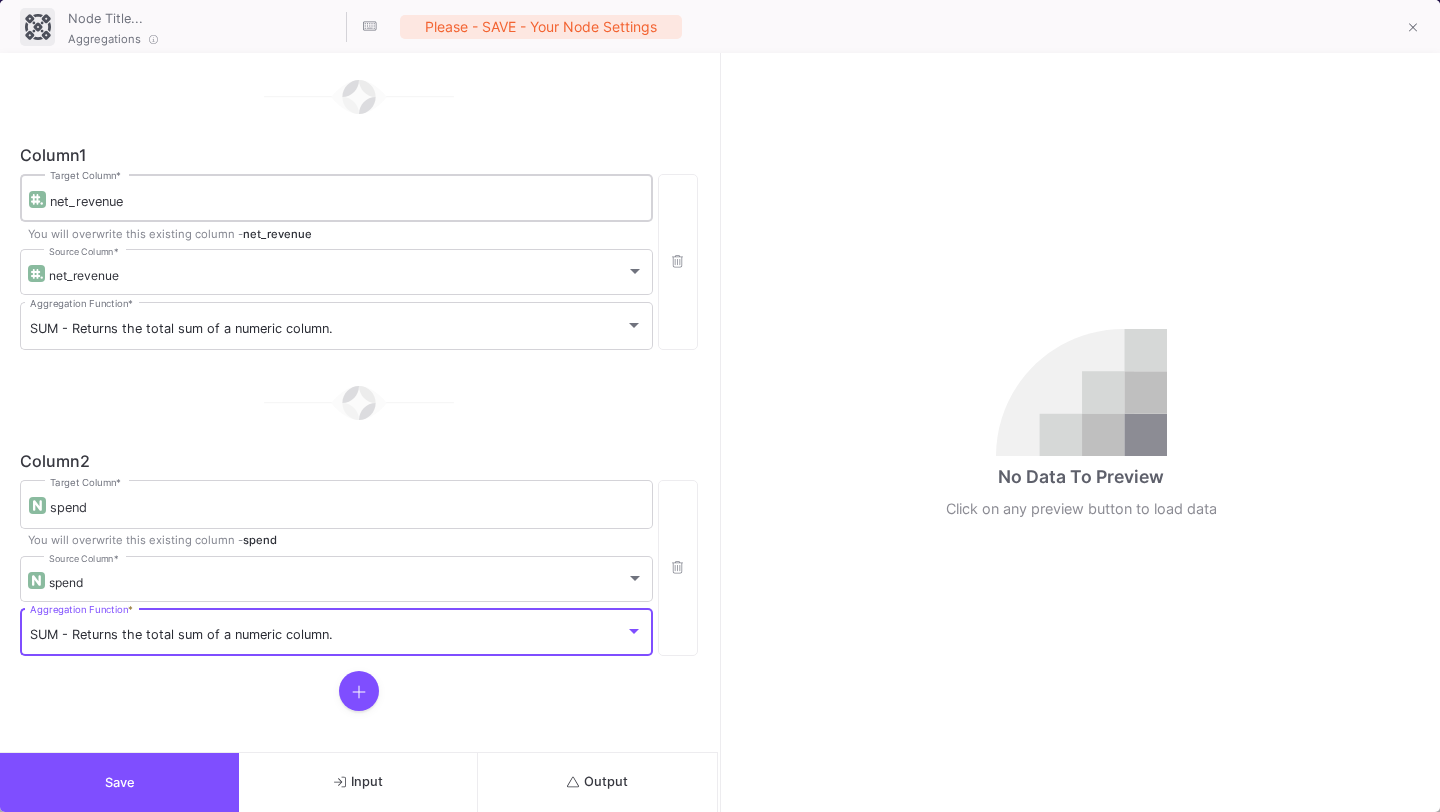 scroll, scrollTop: 200, scrollLeft: 0, axis: vertical 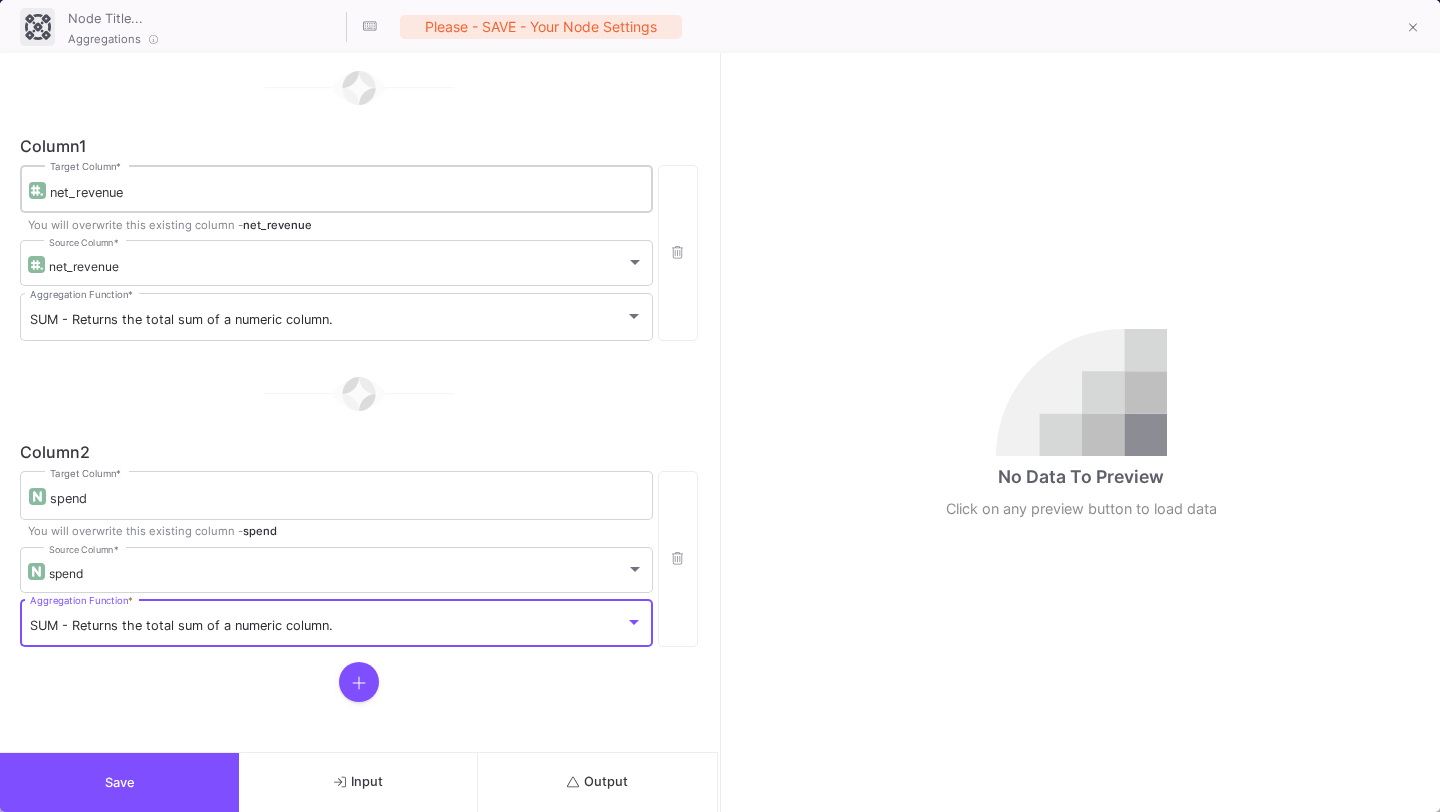 click on "Output" at bounding box center (597, 782) 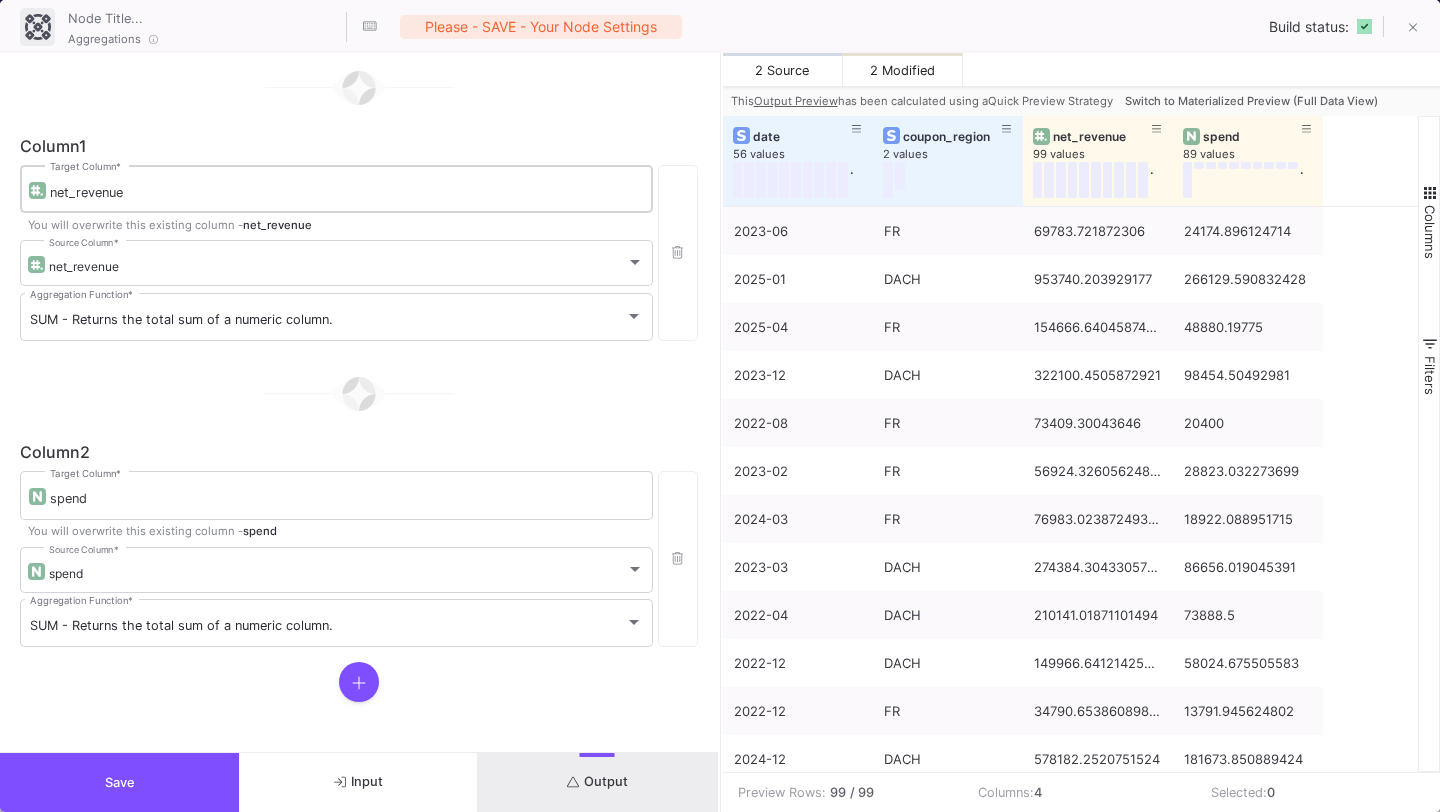 click on "Switch to Materialized Preview (Full Data View)" at bounding box center (1251, 101) 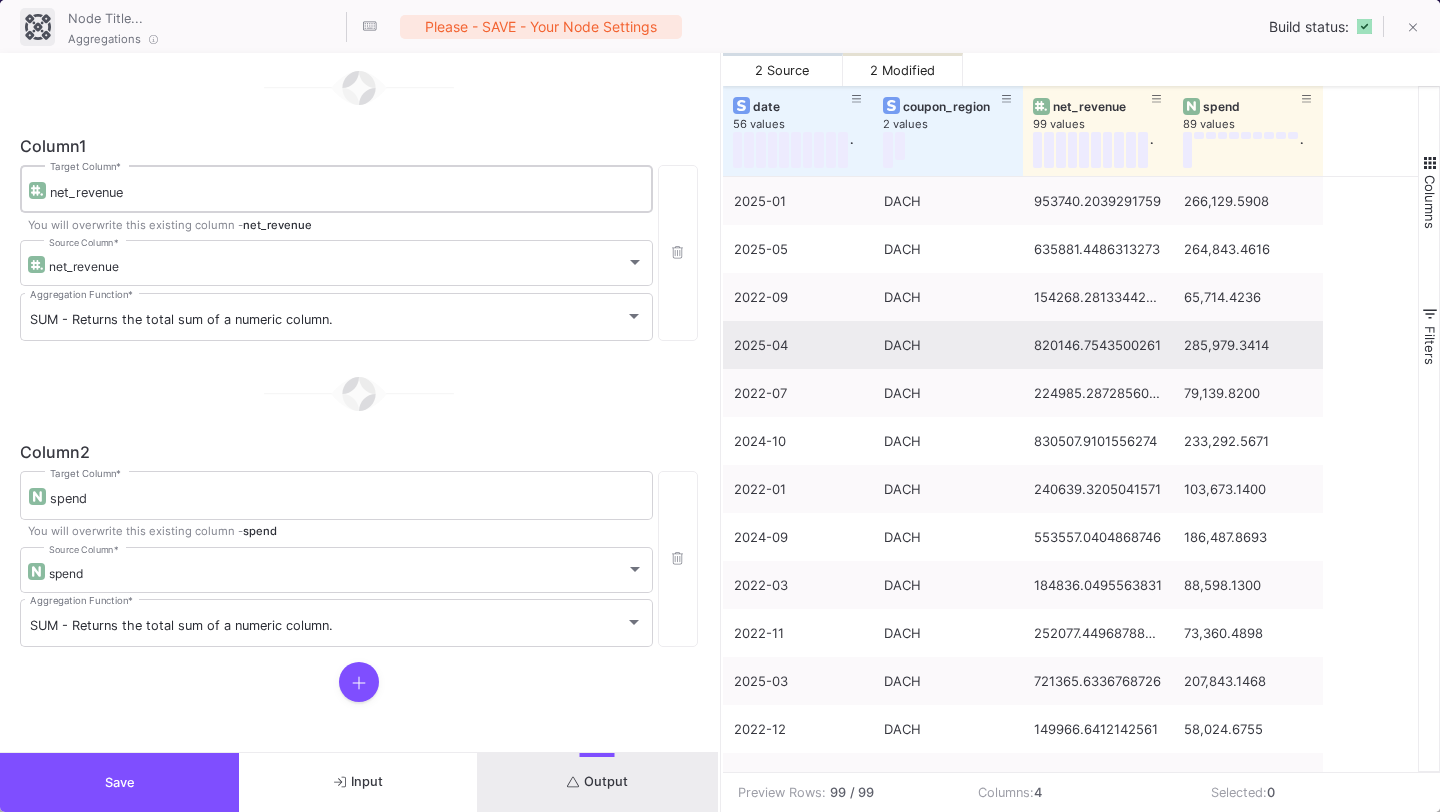 scroll, scrollTop: 19, scrollLeft: 0, axis: vertical 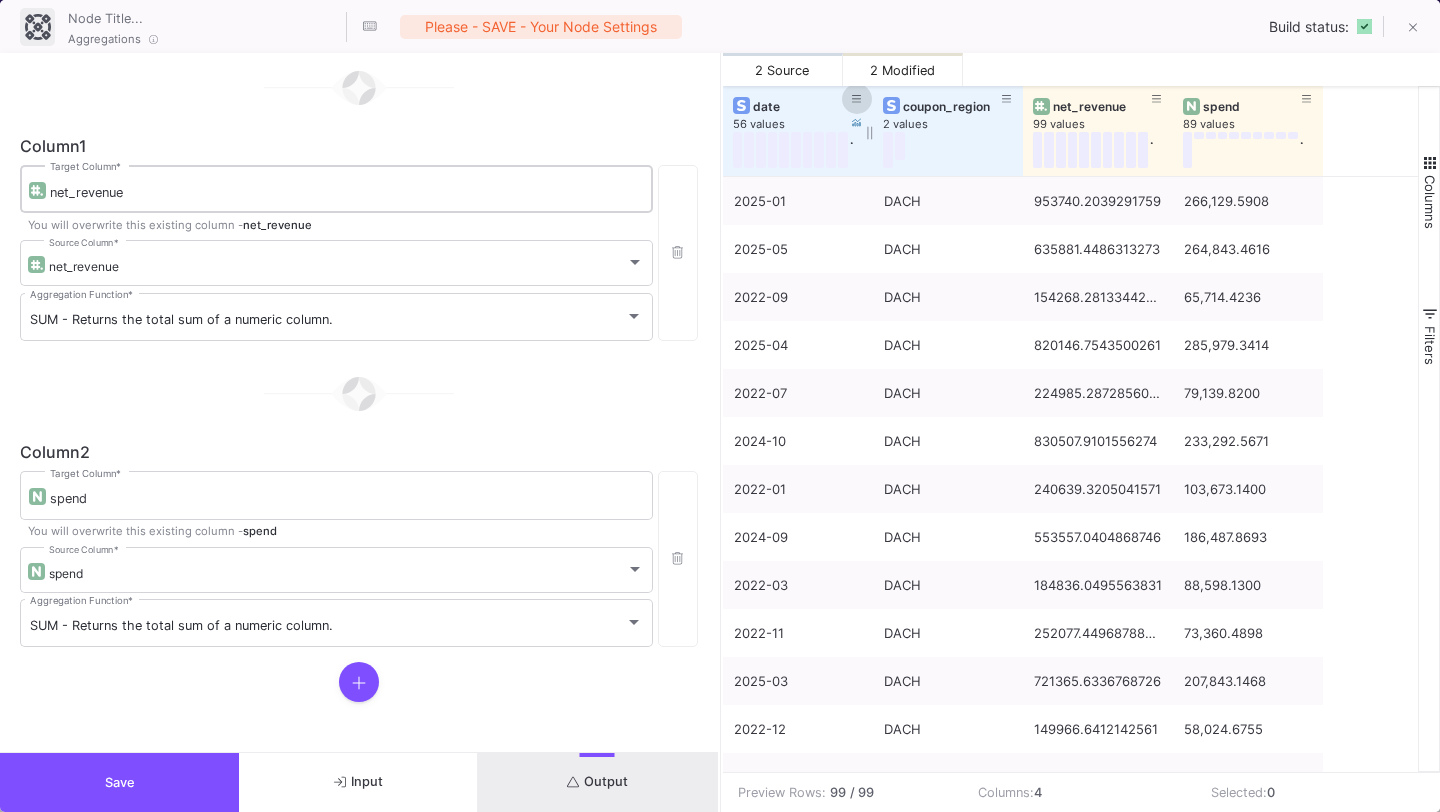 click 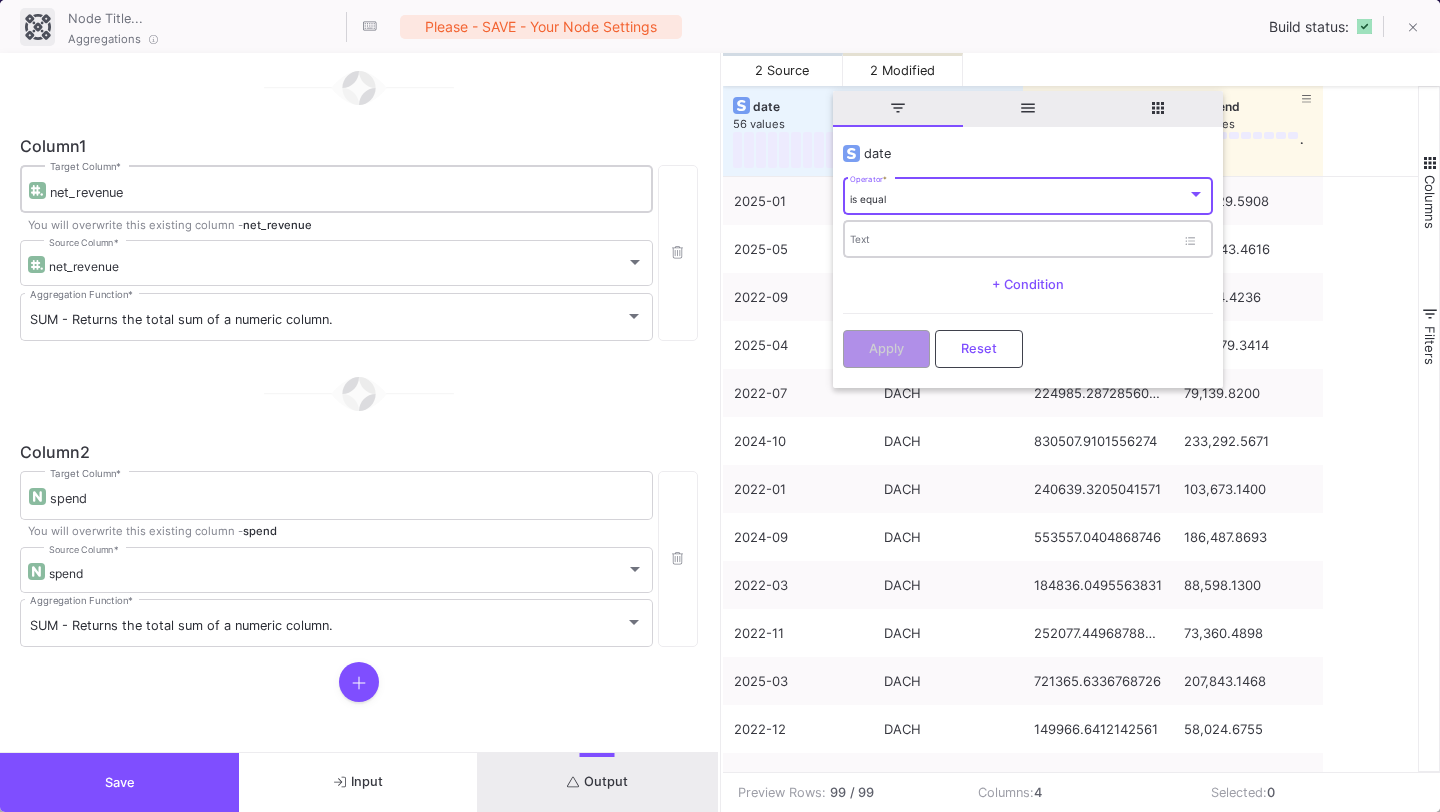 click on "Text" at bounding box center (1012, 242) 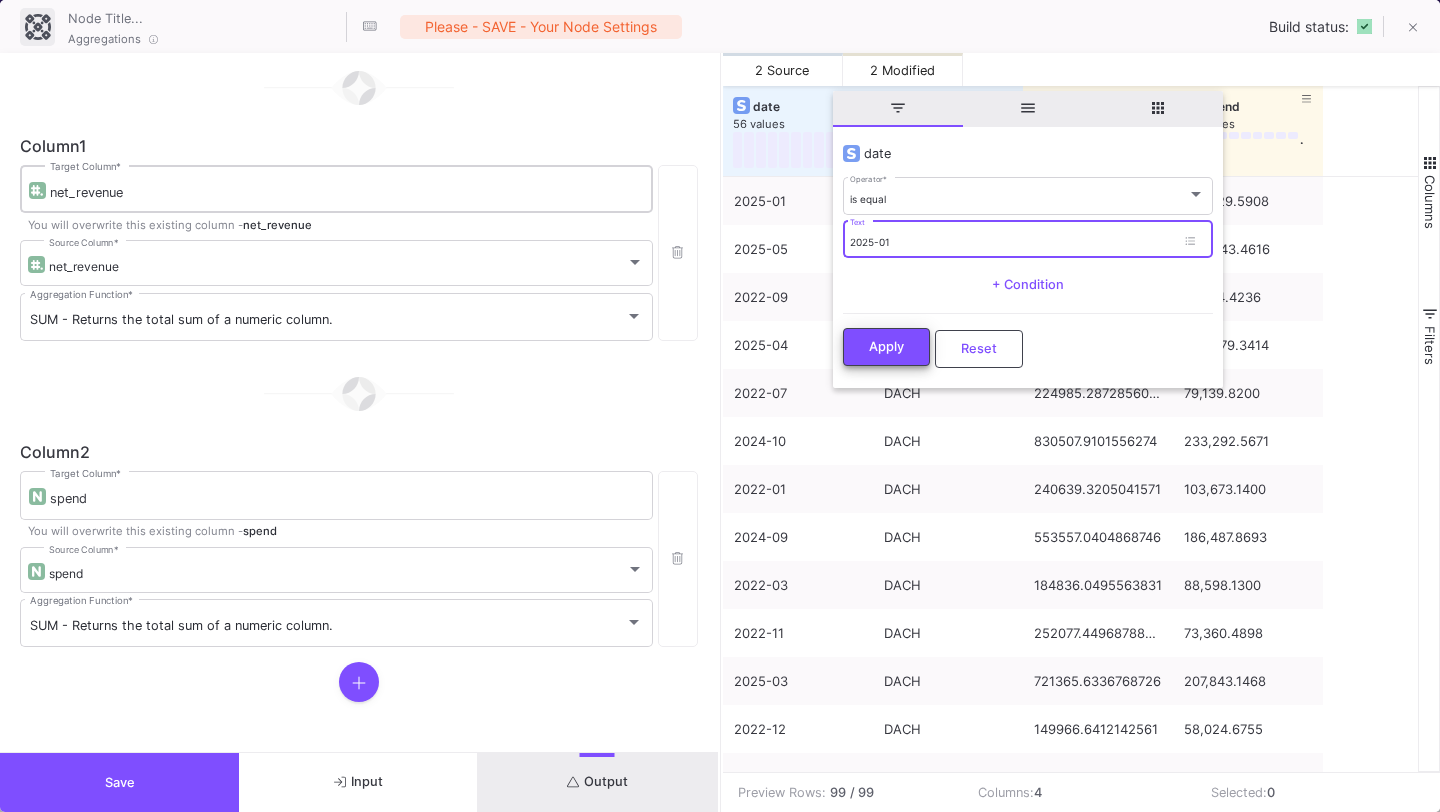 type on "2025-01" 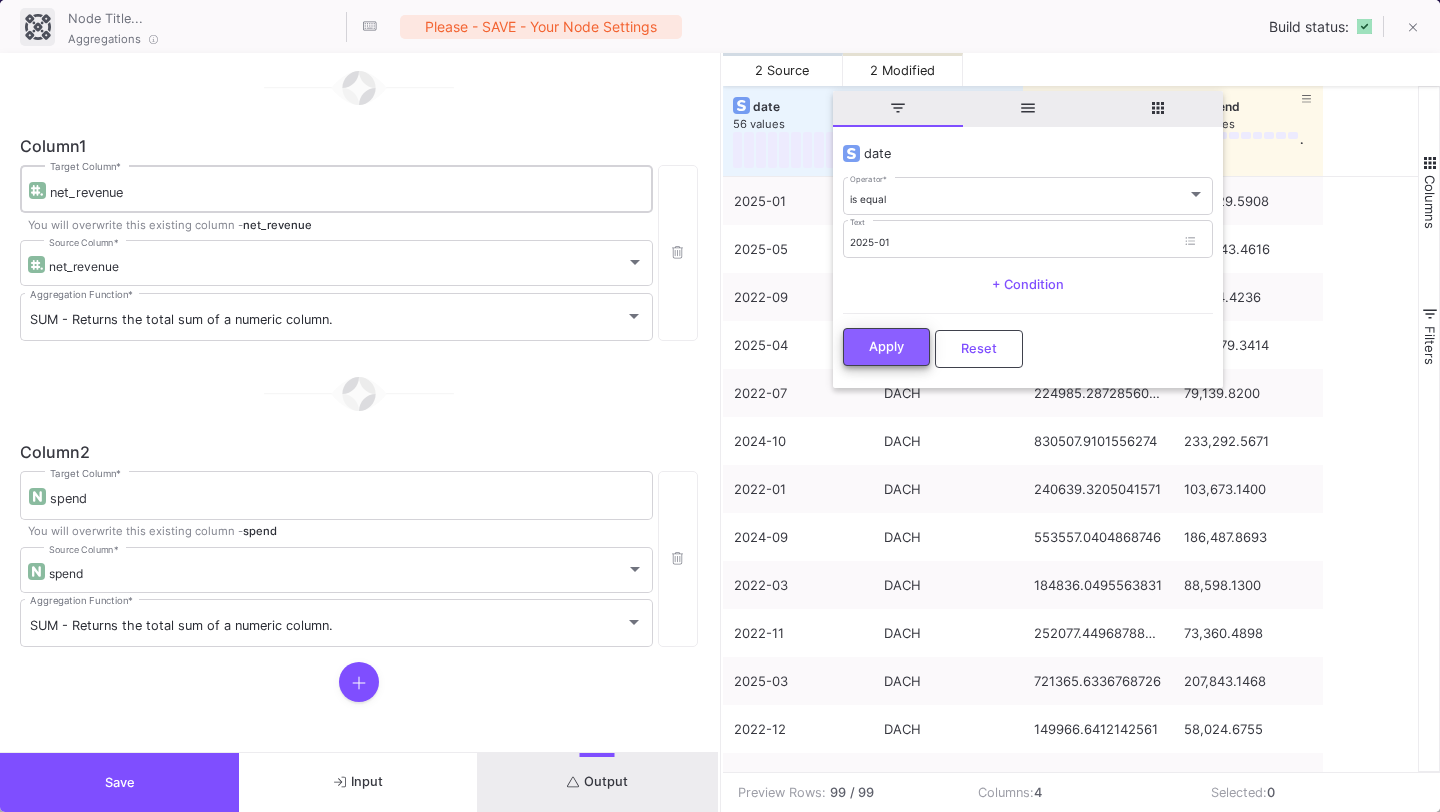 click on "Apply" at bounding box center (886, 347) 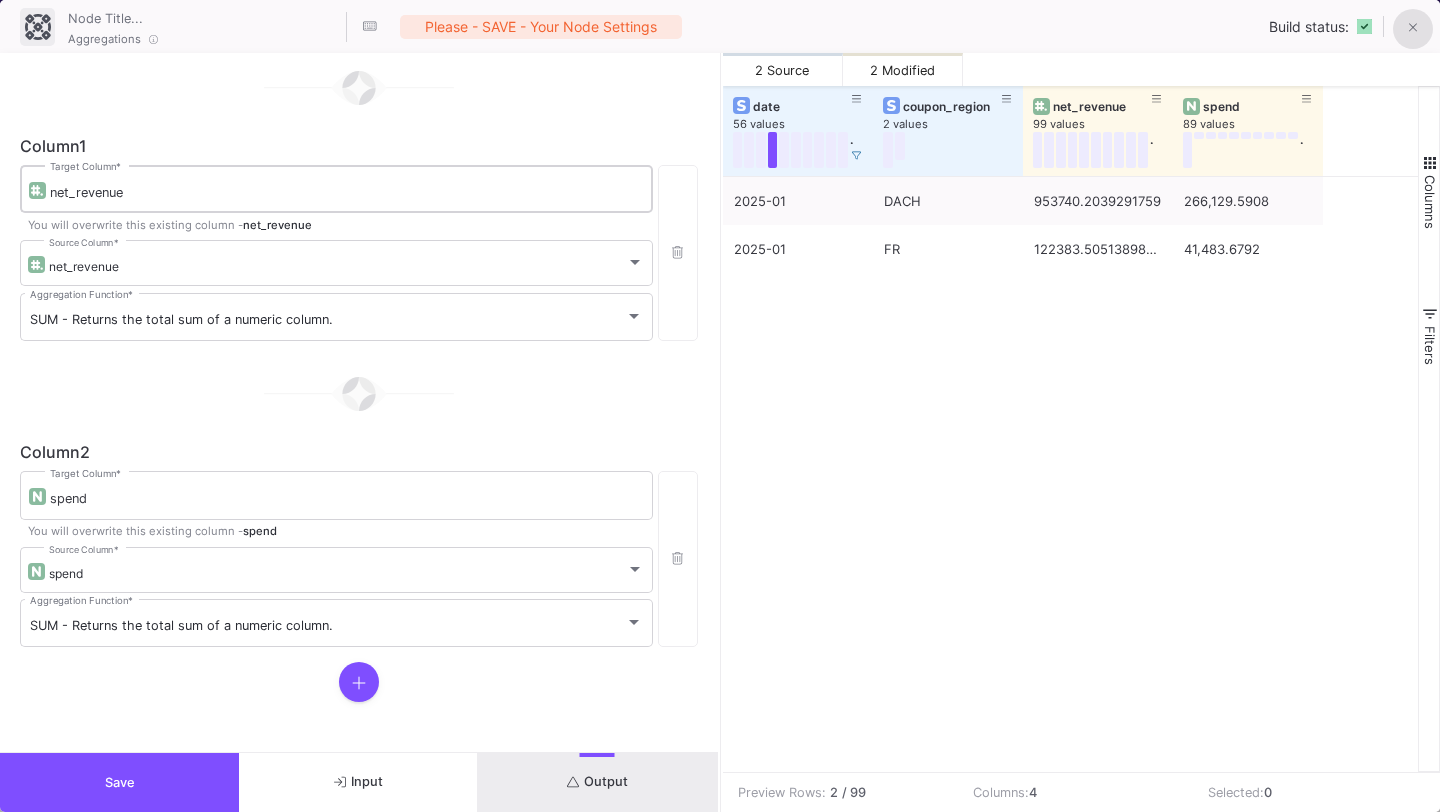 click at bounding box center [1413, 27] 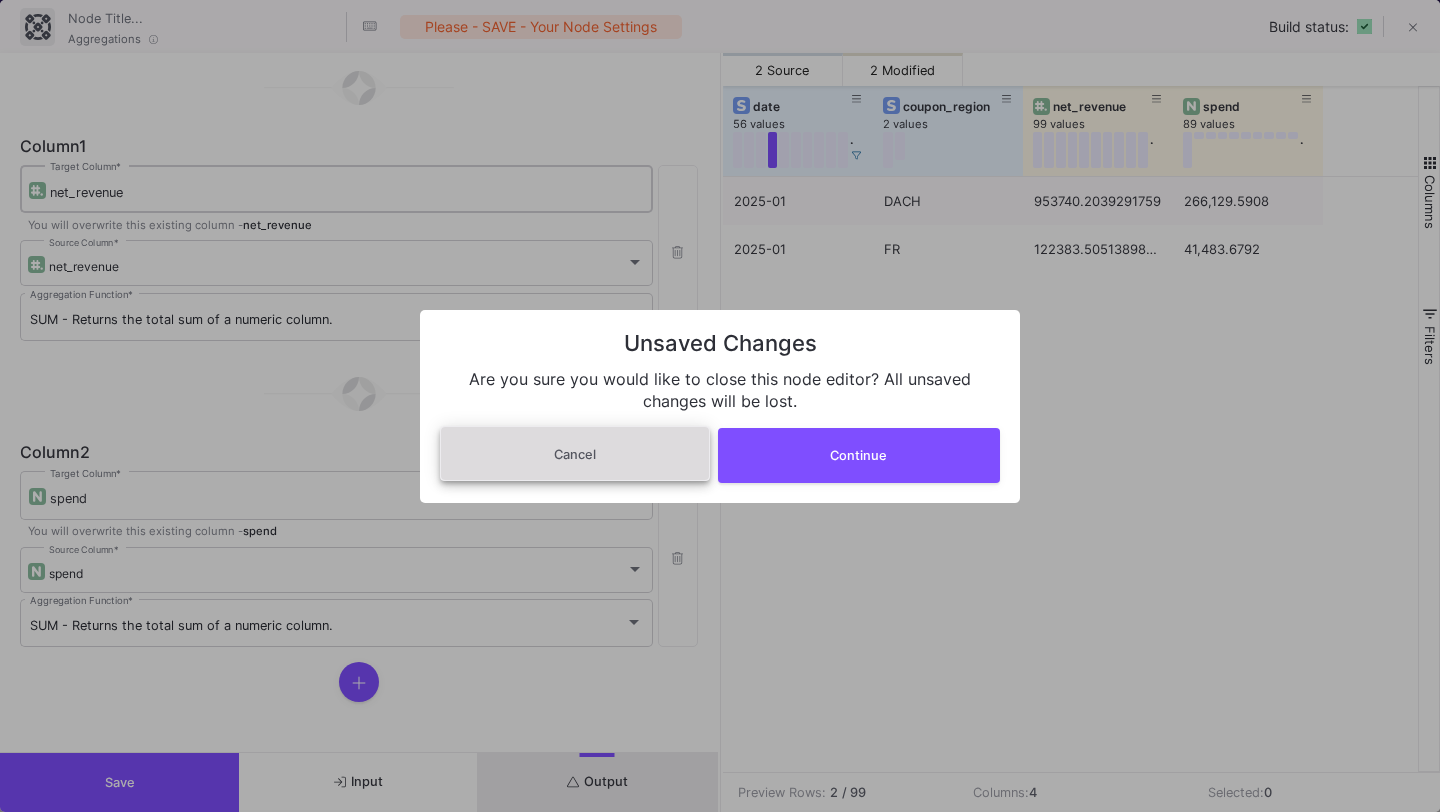 click on "Cancel" at bounding box center (575, 453) 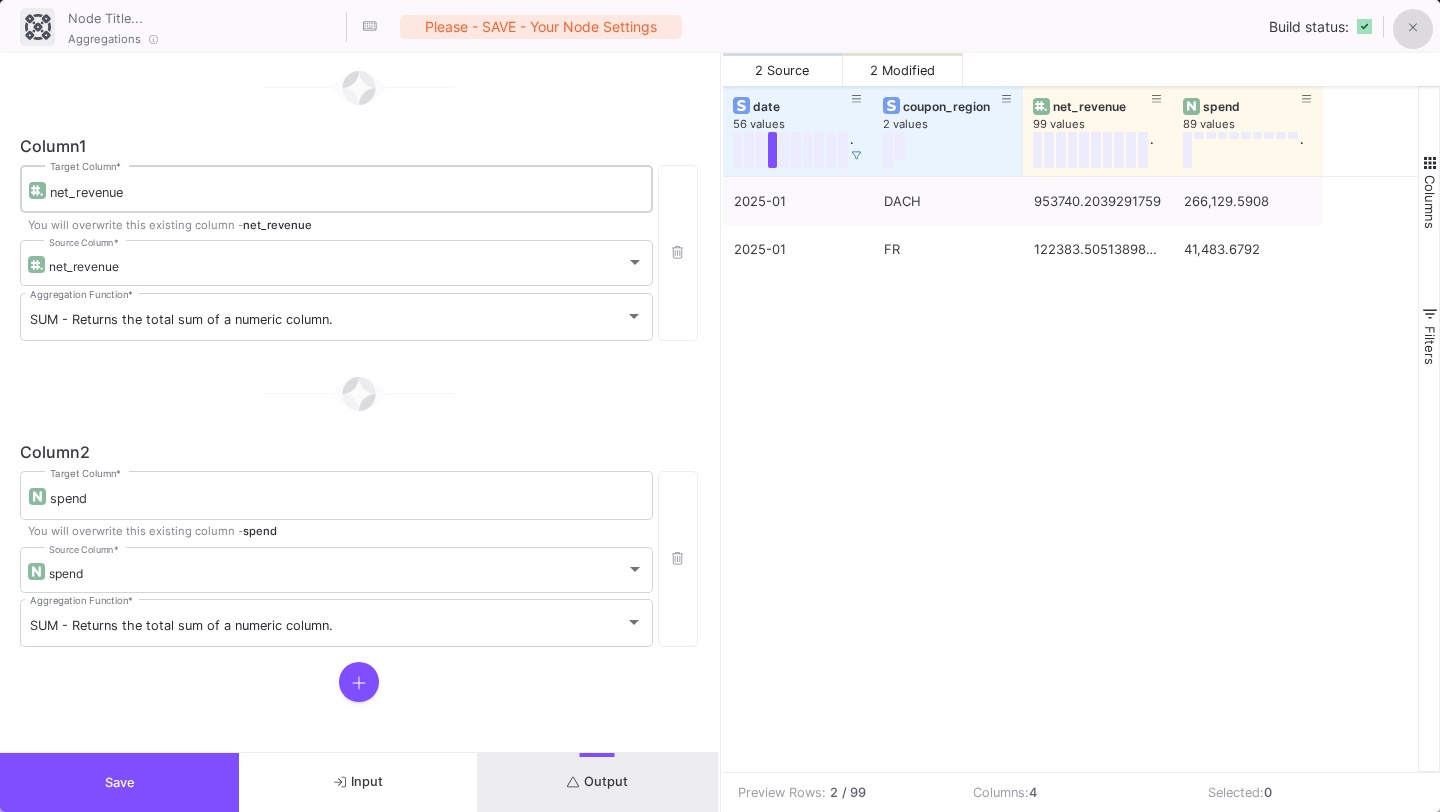 click on "Save" at bounding box center [119, 782] 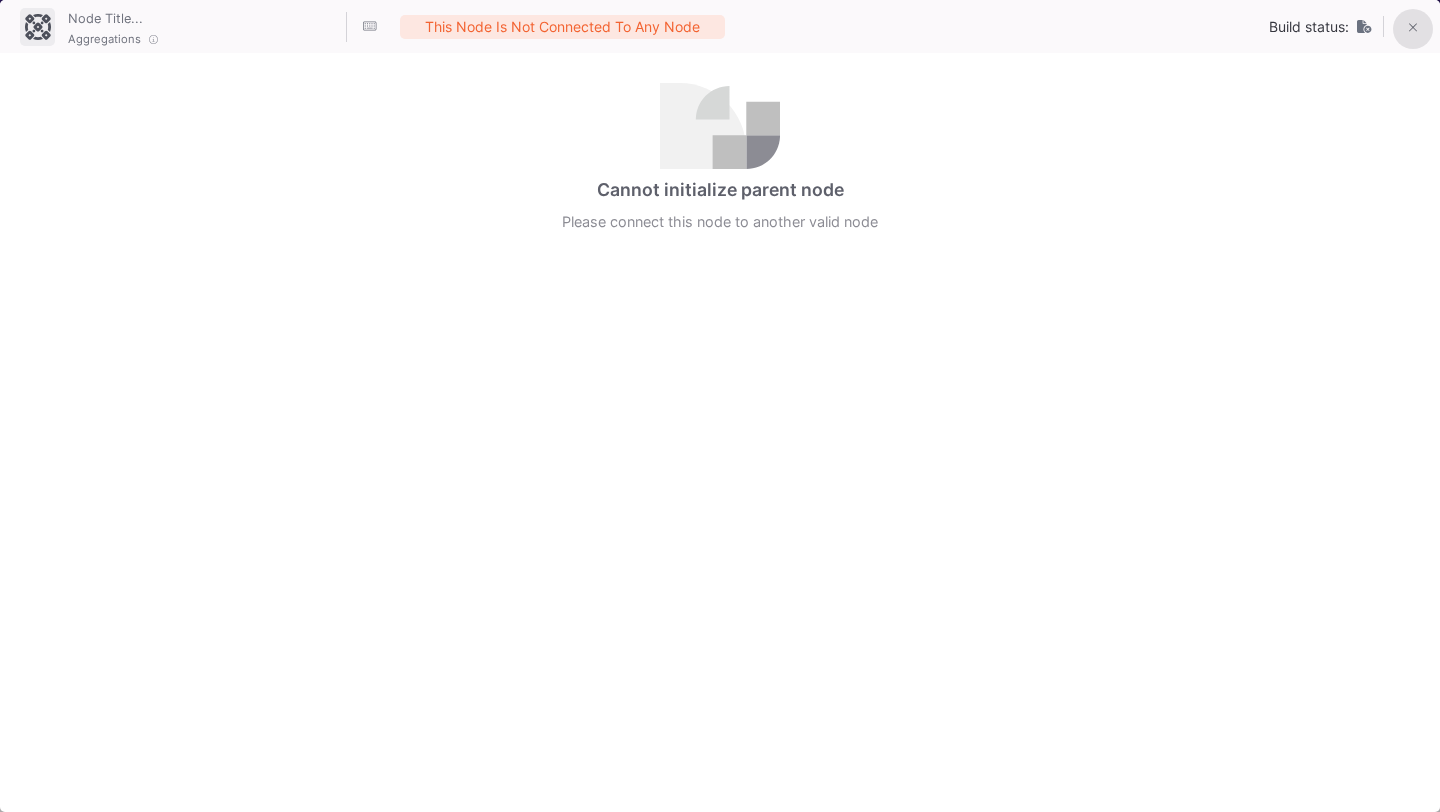click 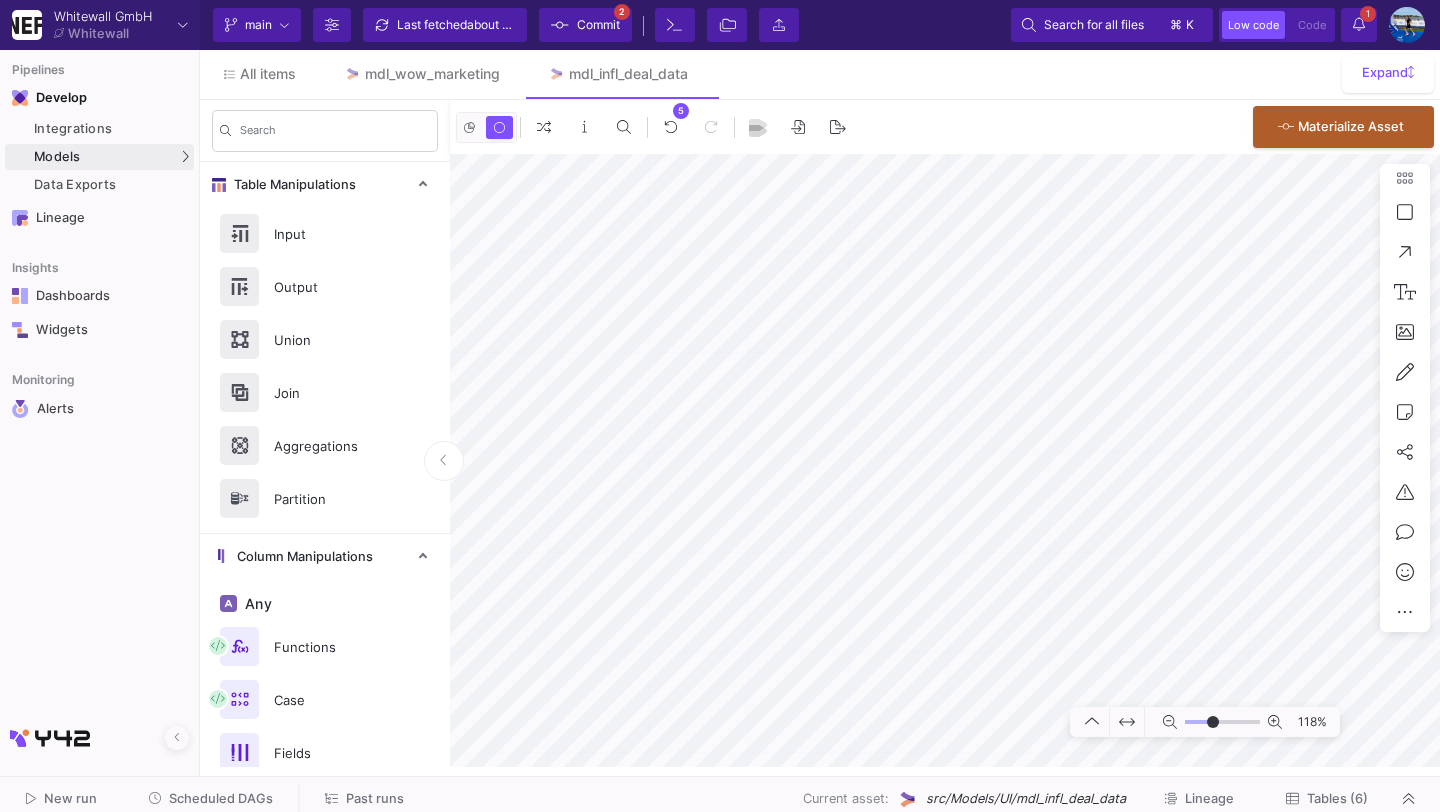 type on "-9" 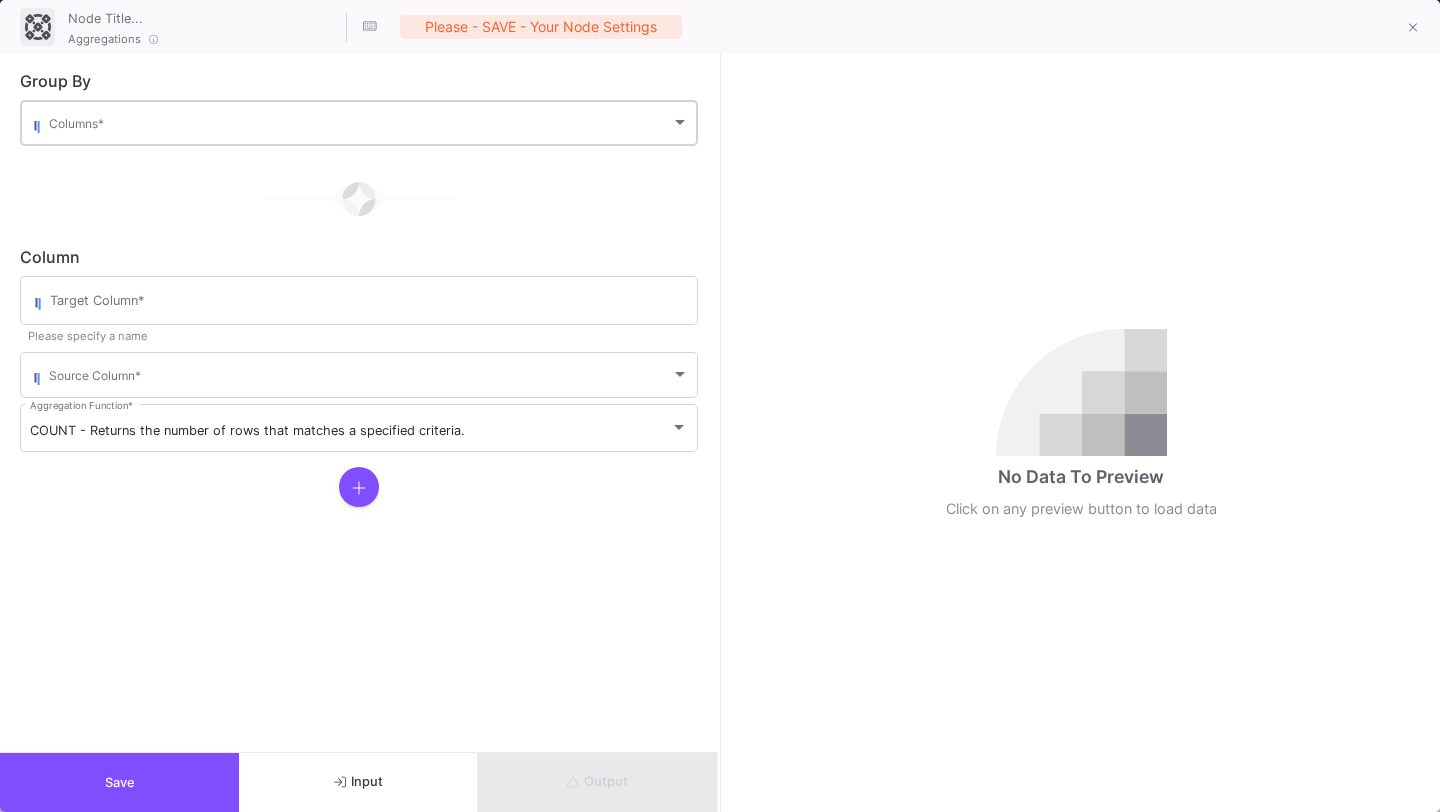 click on "Columns   *" at bounding box center [369, 121] 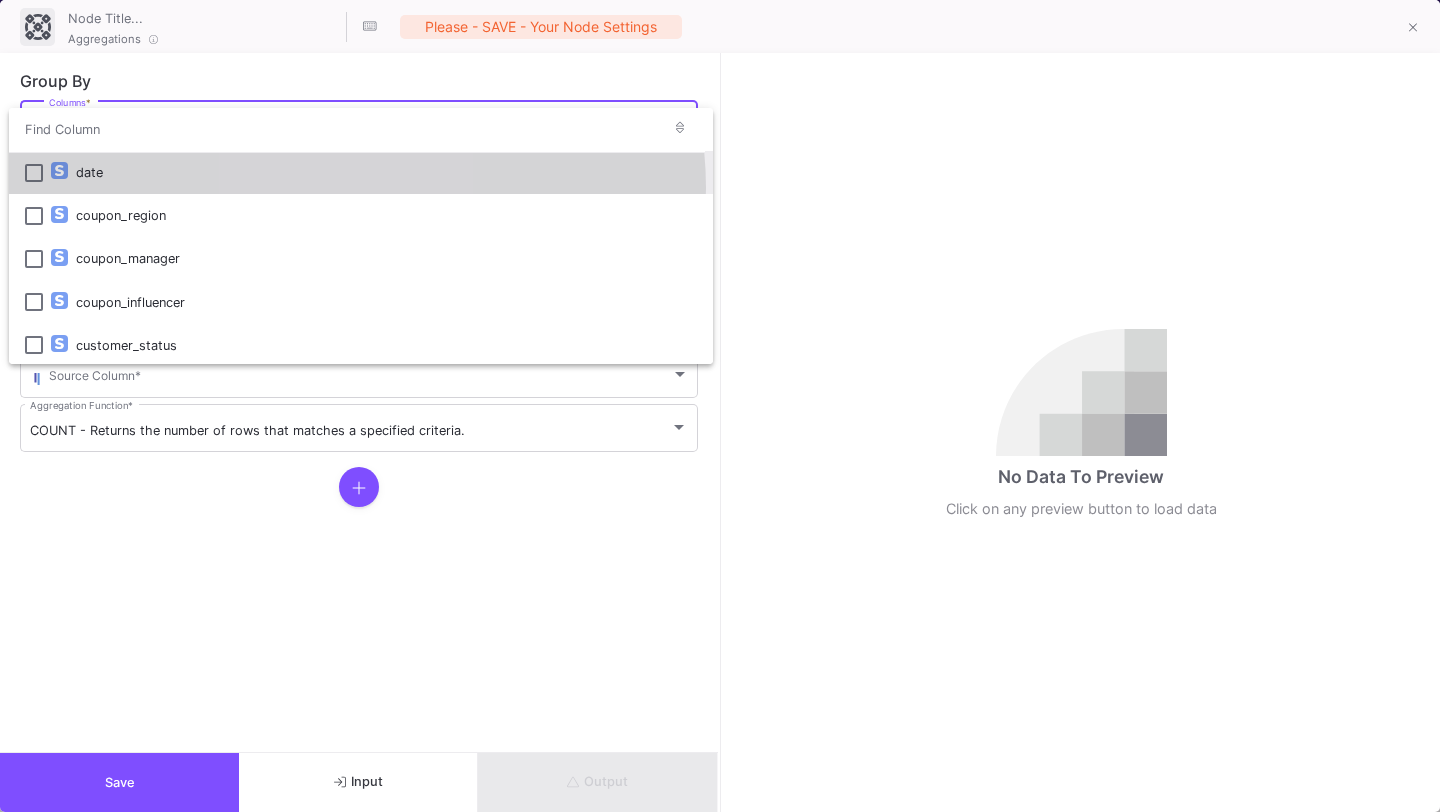 click on "date" at bounding box center (386, 172) 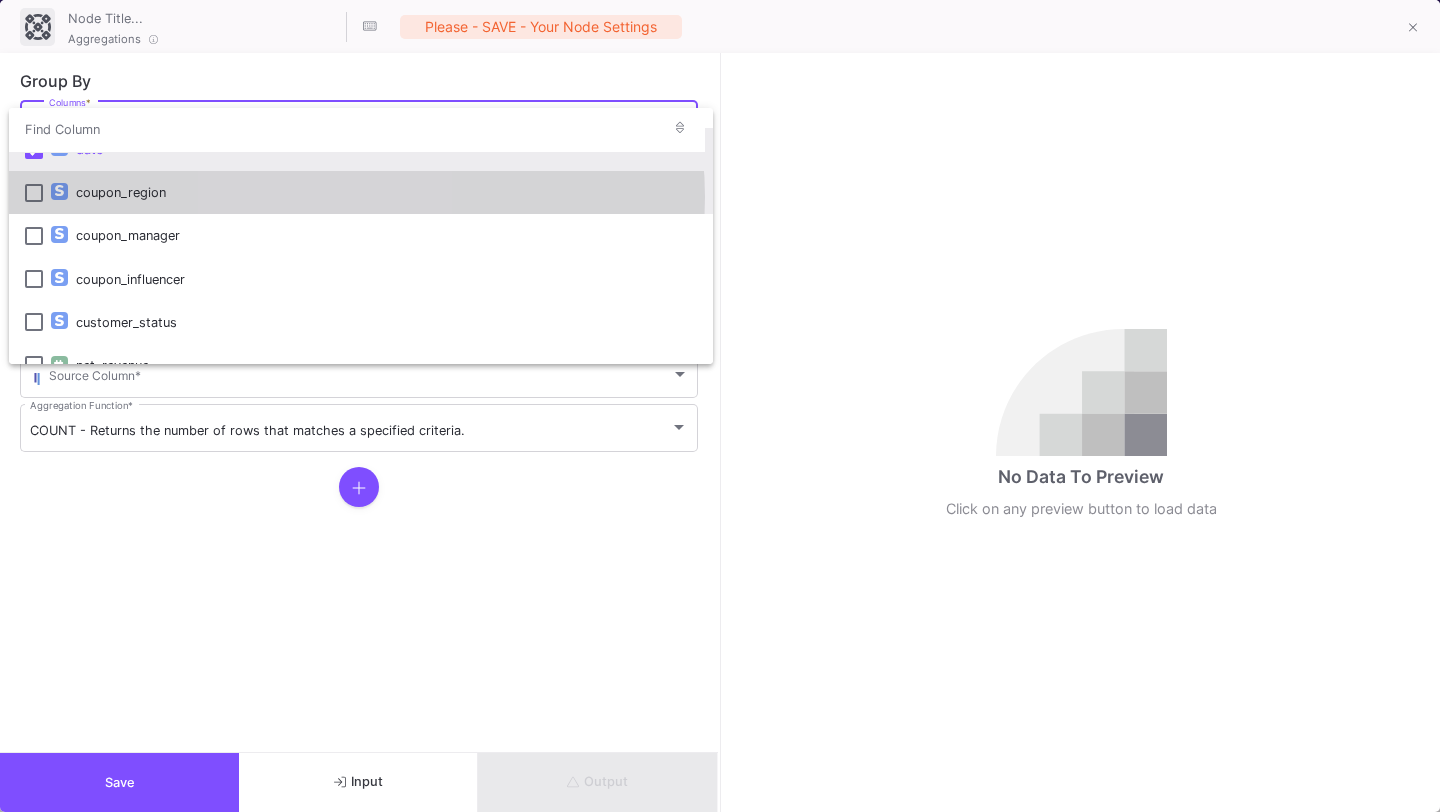 click on "coupon_region" at bounding box center (386, 192) 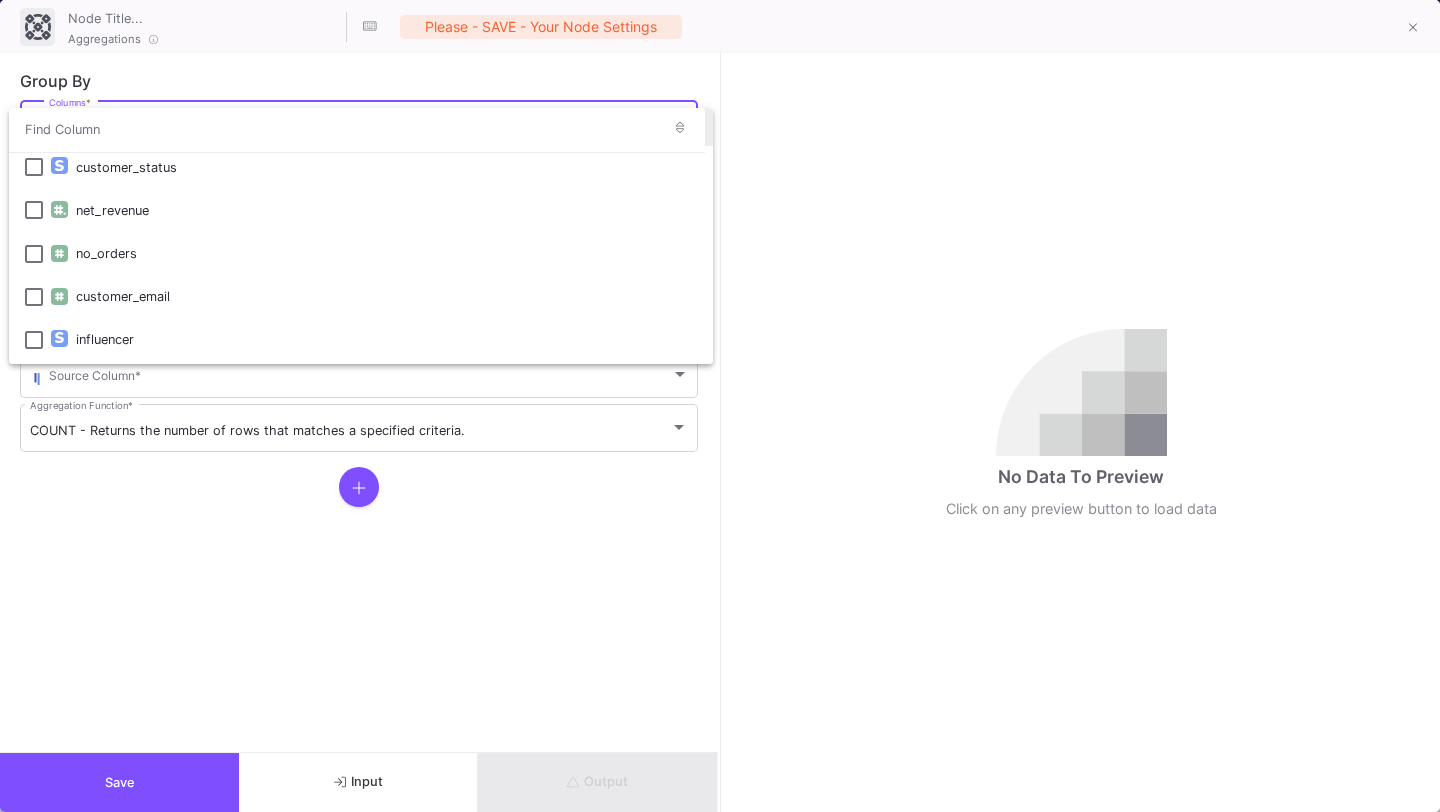 scroll, scrollTop: 219, scrollLeft: 0, axis: vertical 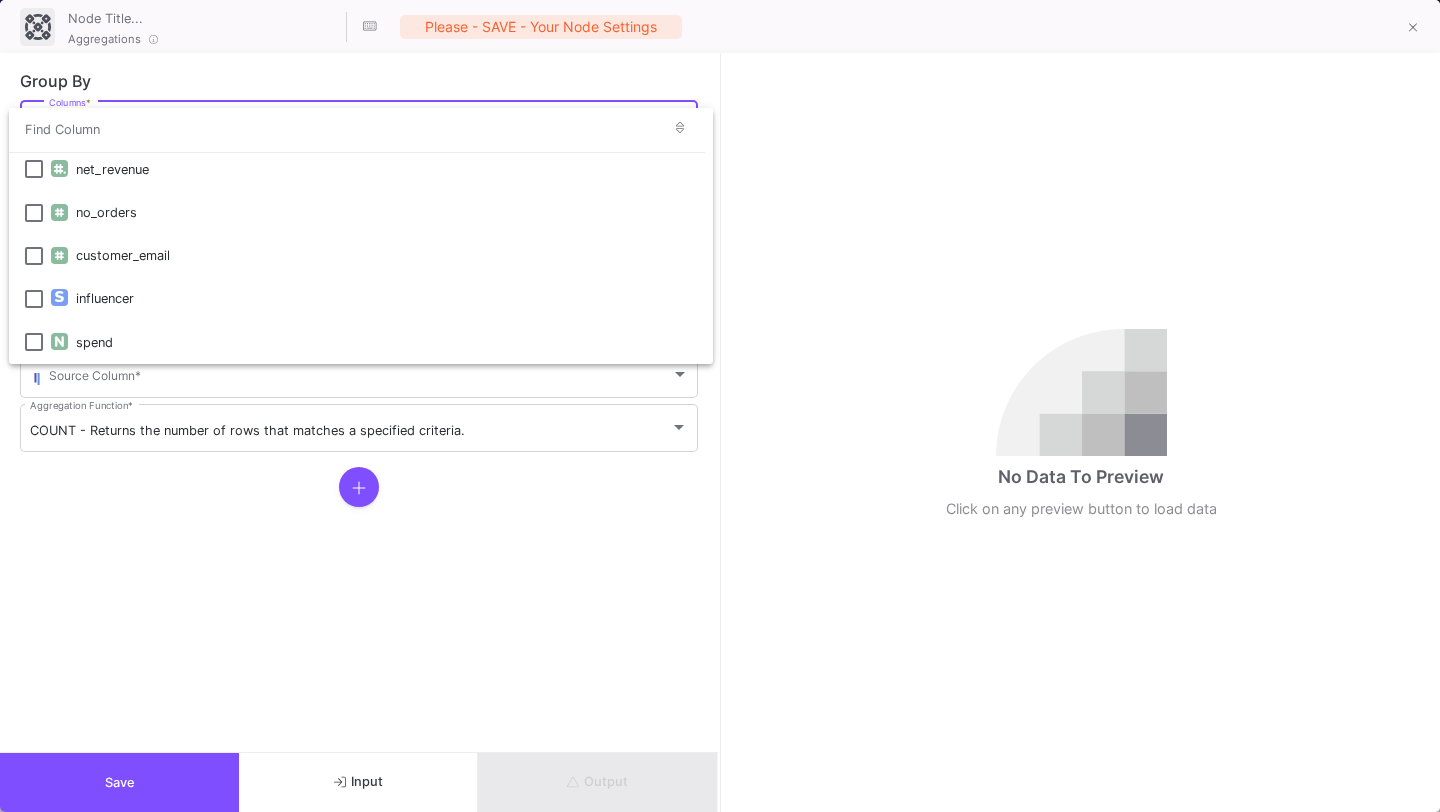 click at bounding box center (720, 406) 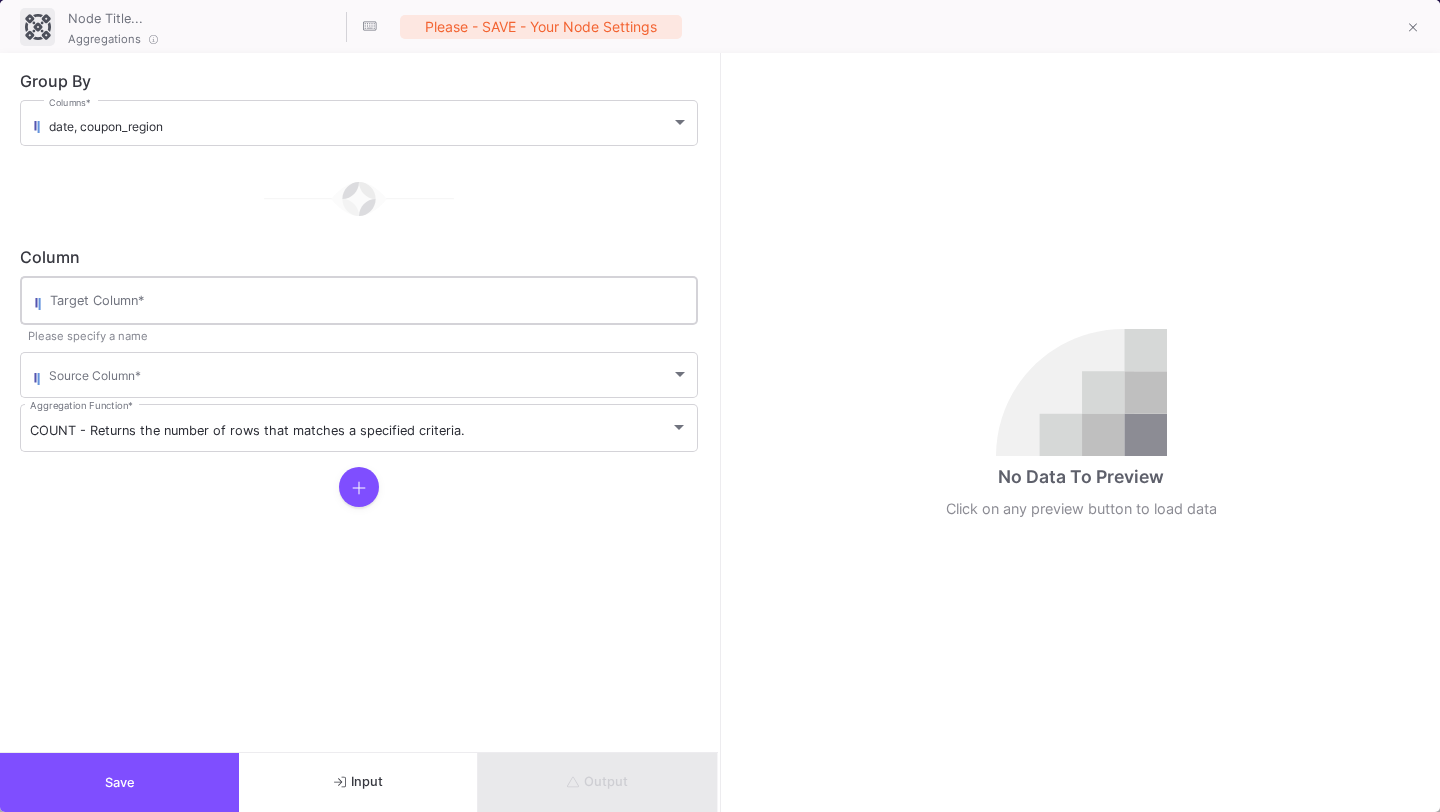 click on "Target Column  *" at bounding box center (369, 299) 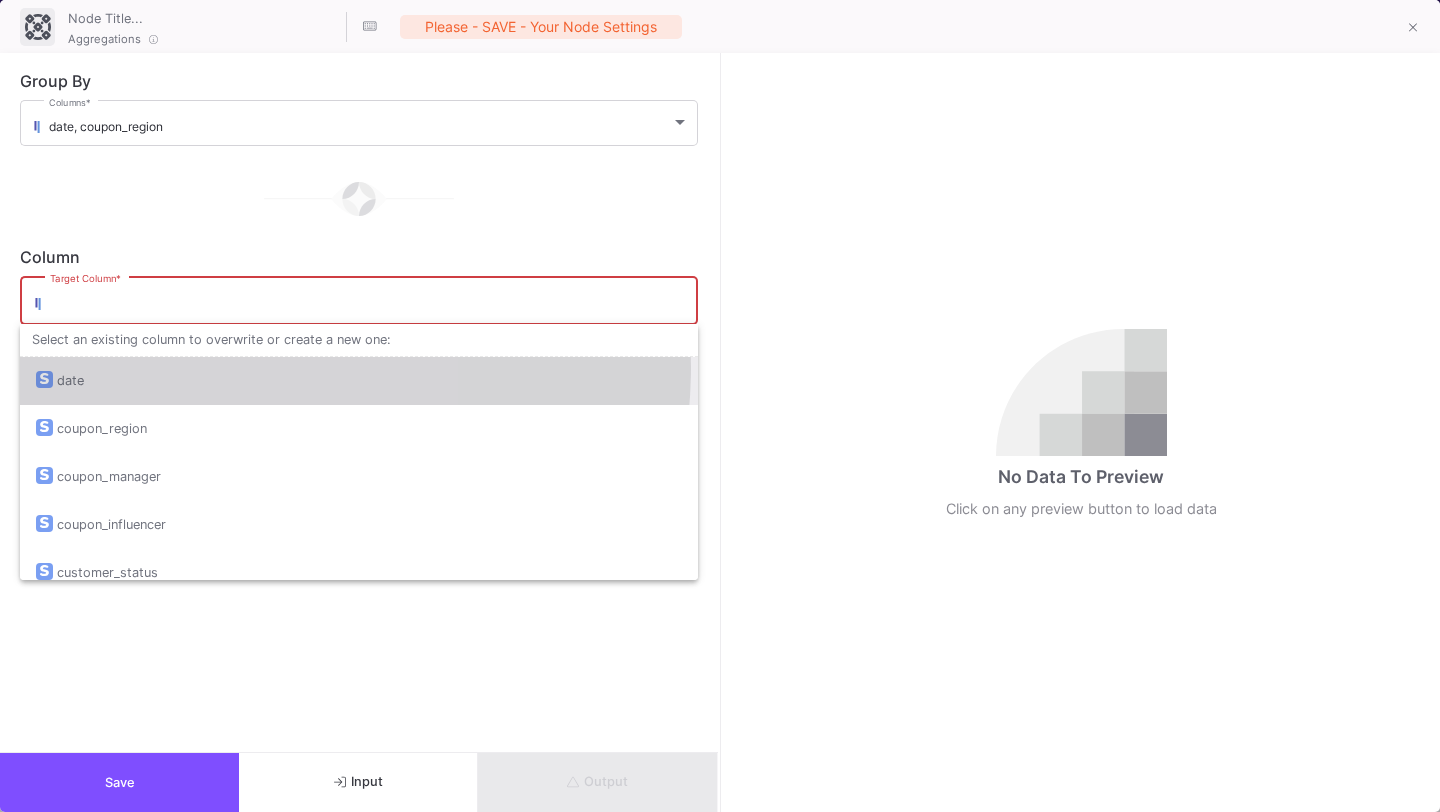 click on "date" at bounding box center (359, 381) 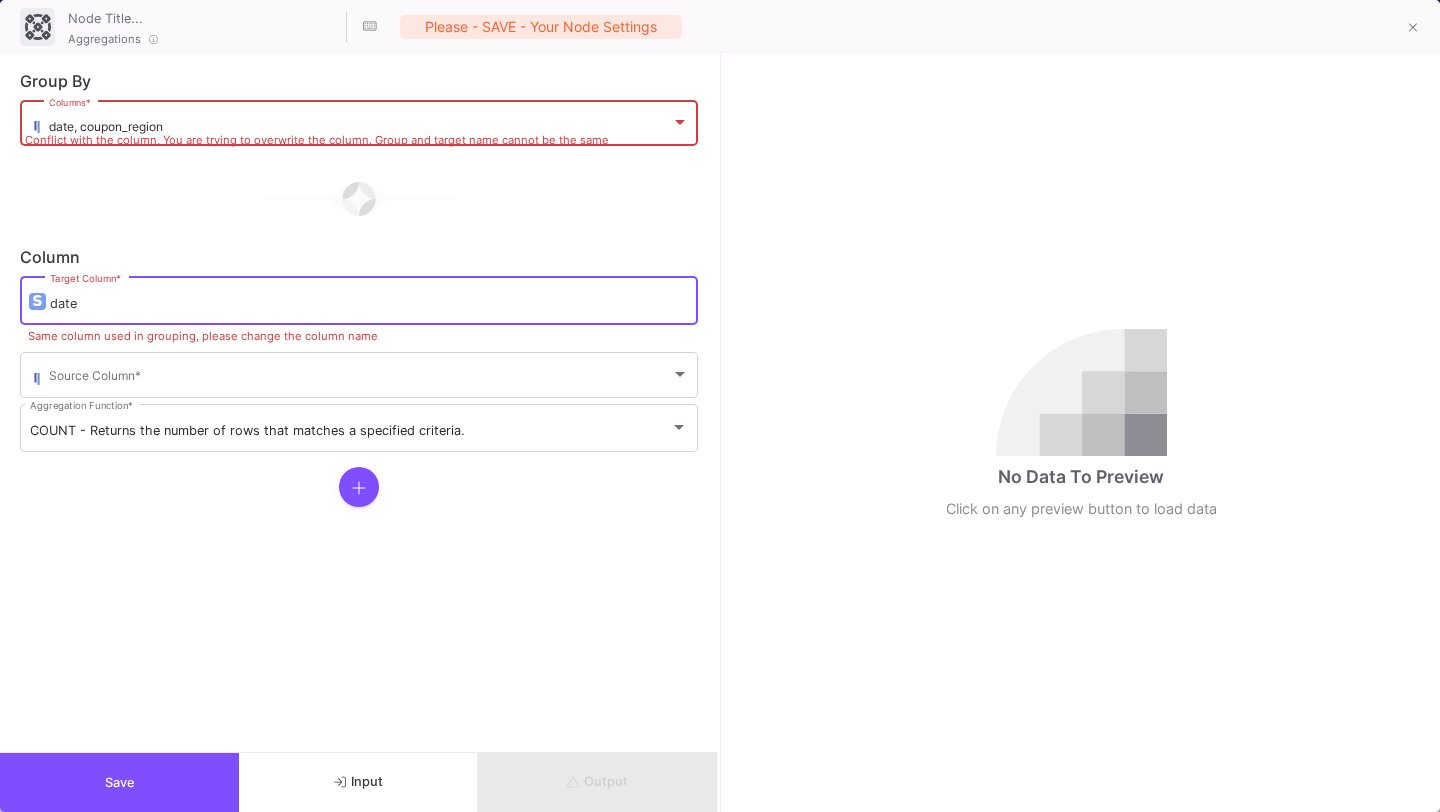drag, startPoint x: 200, startPoint y: 301, endPoint x: 56, endPoint y: 296, distance: 144.08678 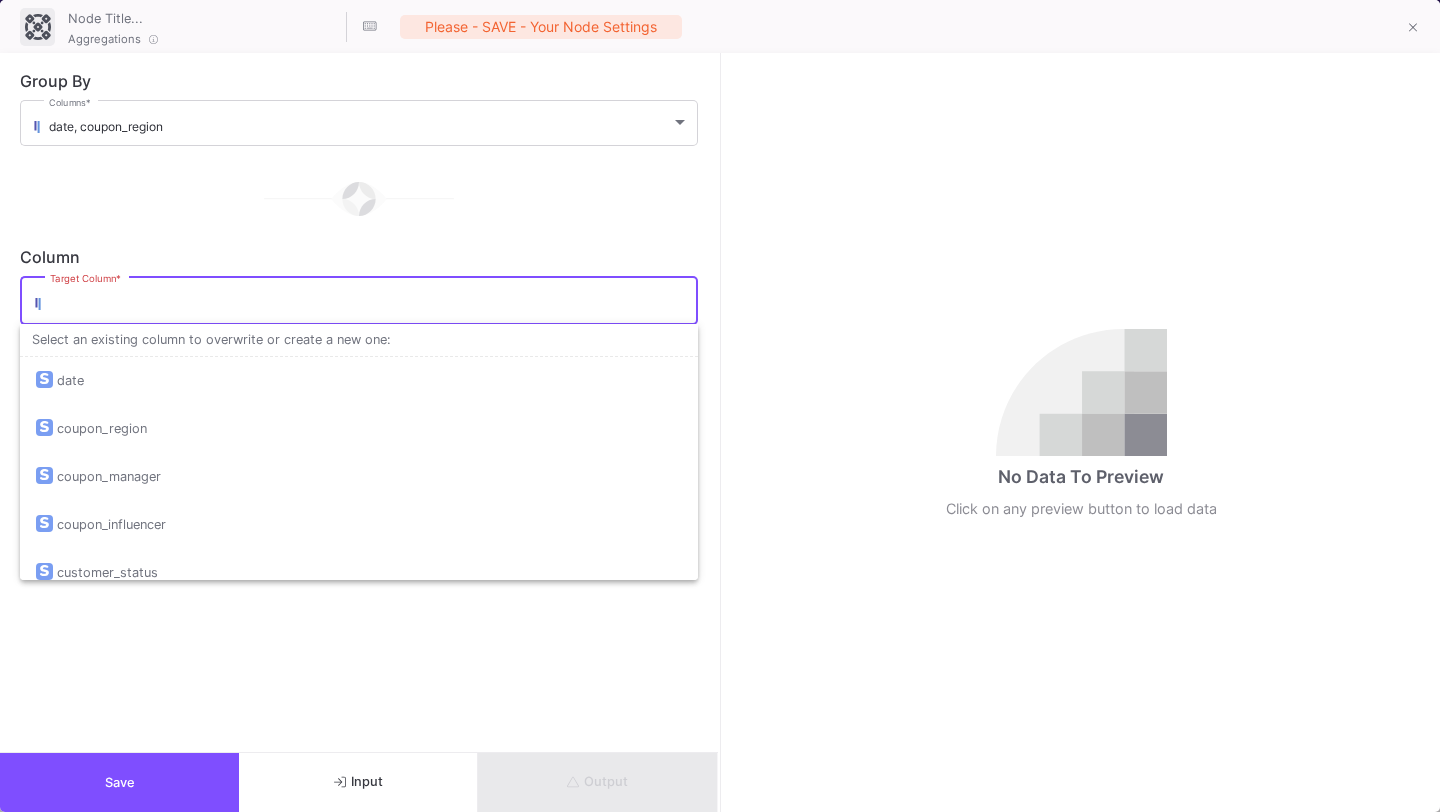 type on "p" 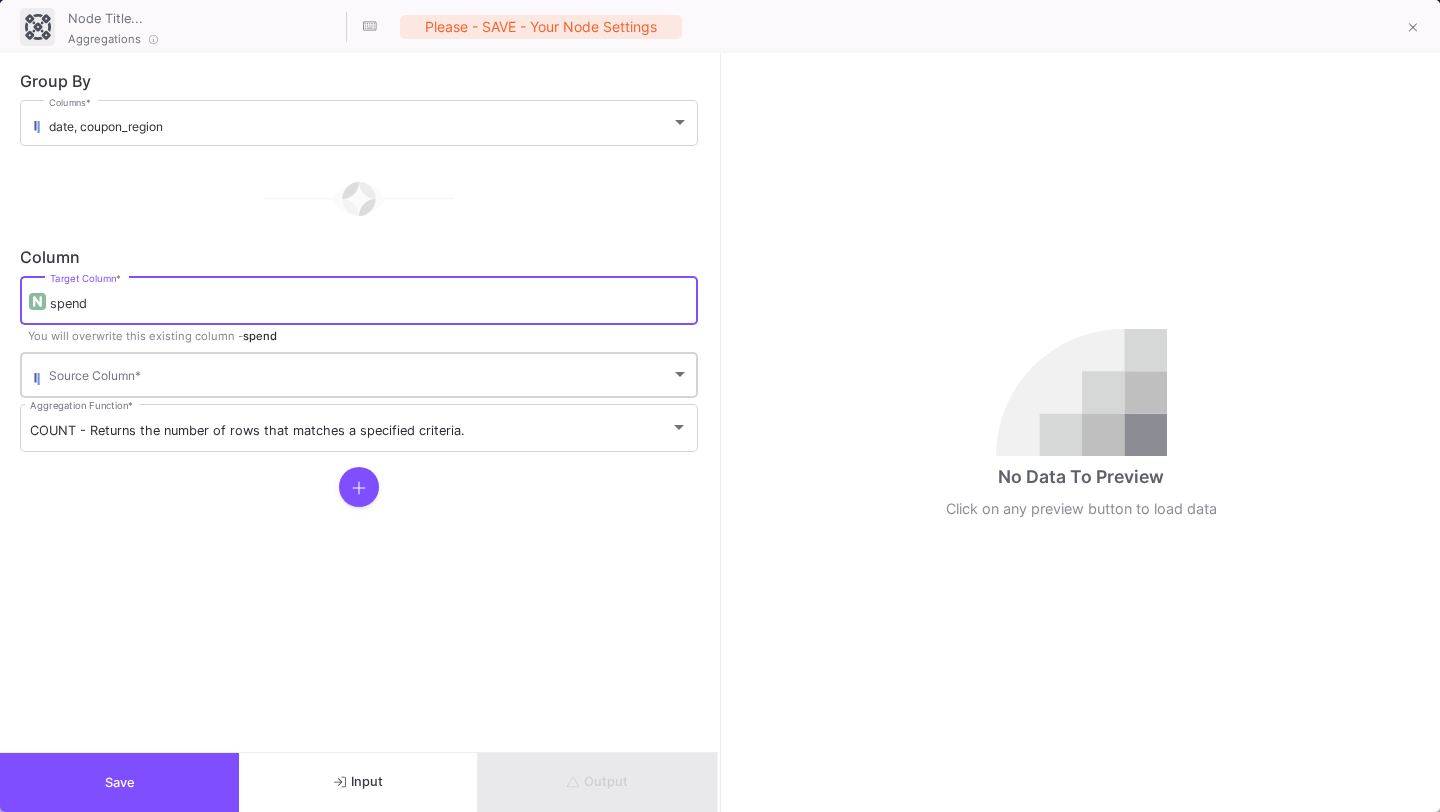 type on "spend" 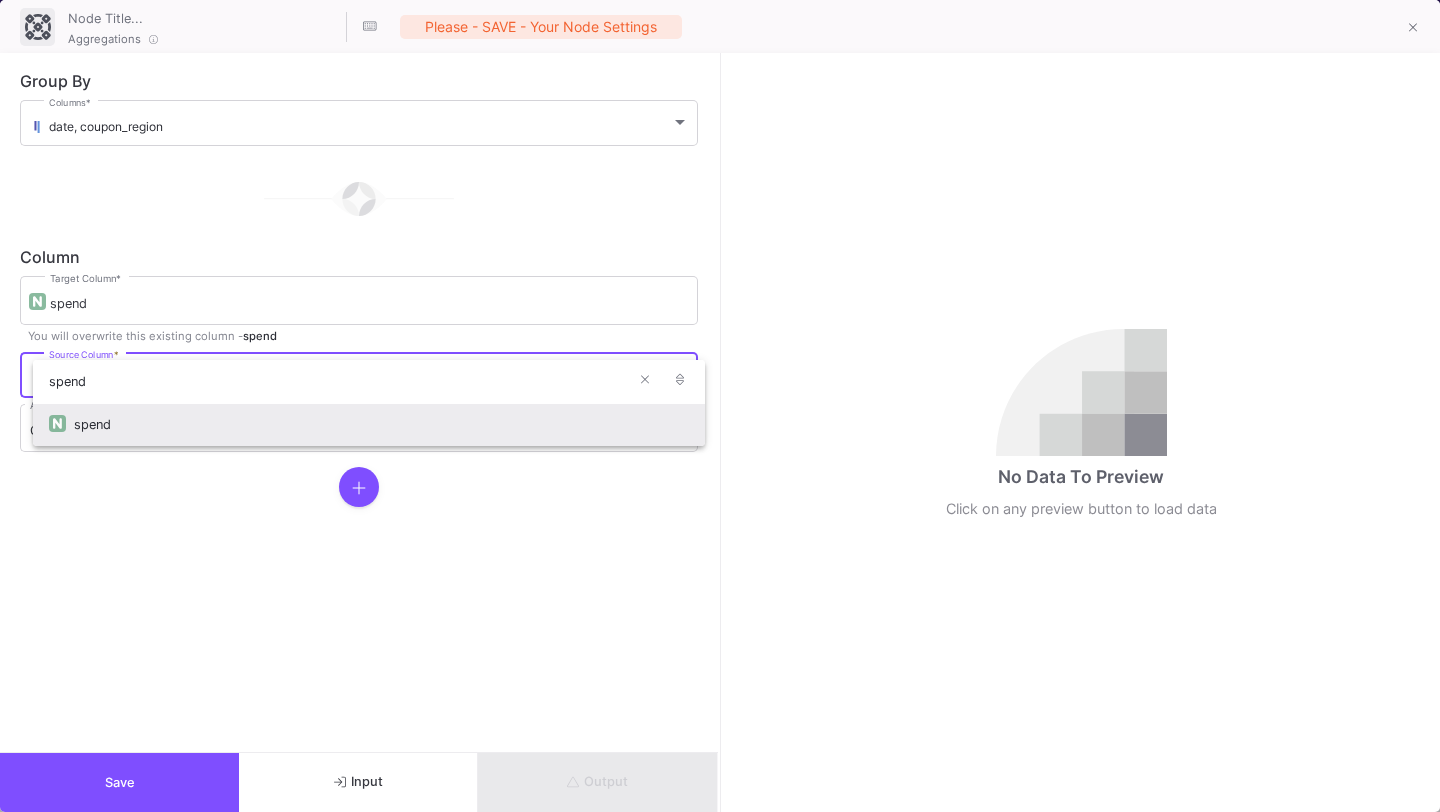 type on "spend" 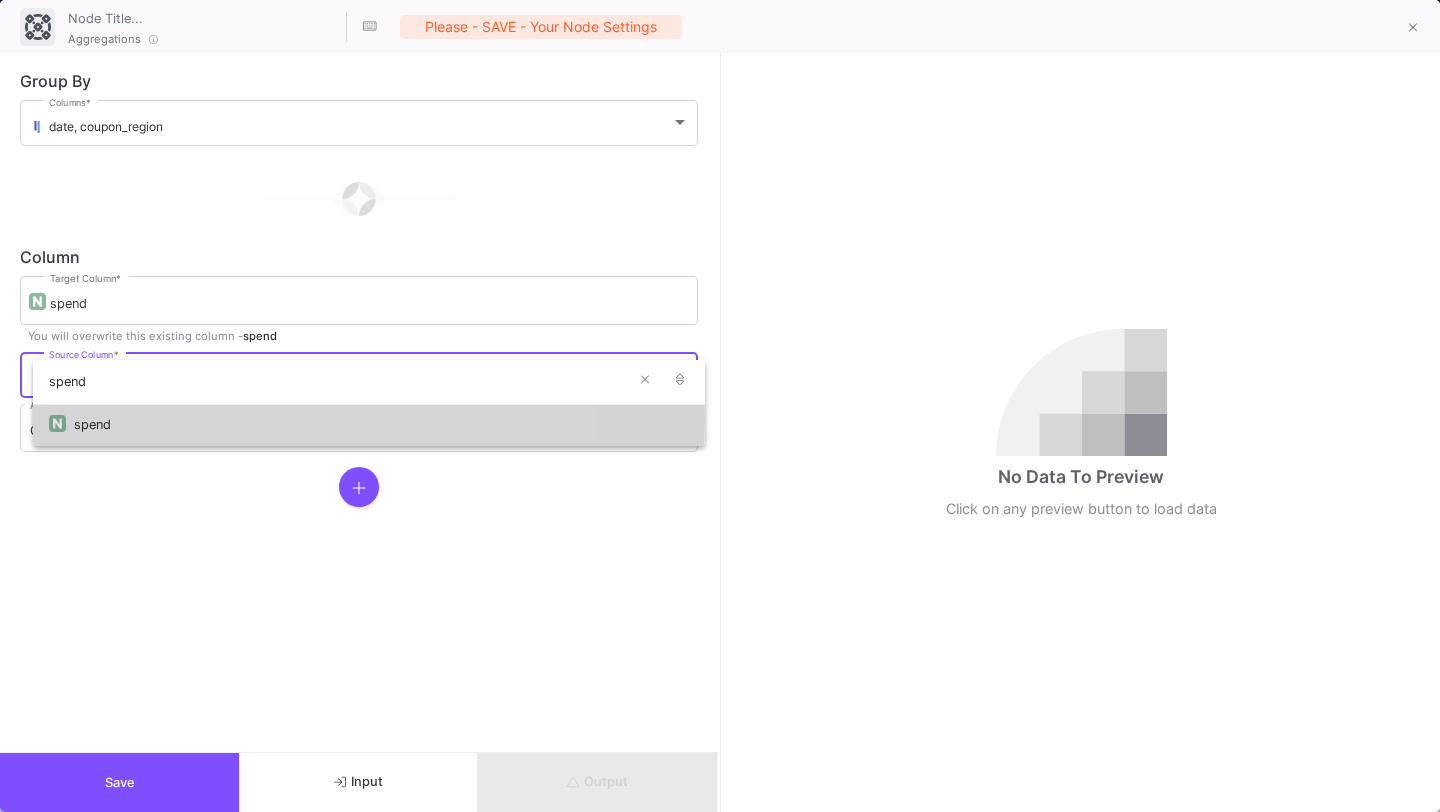 click on "spend" at bounding box center (381, 424) 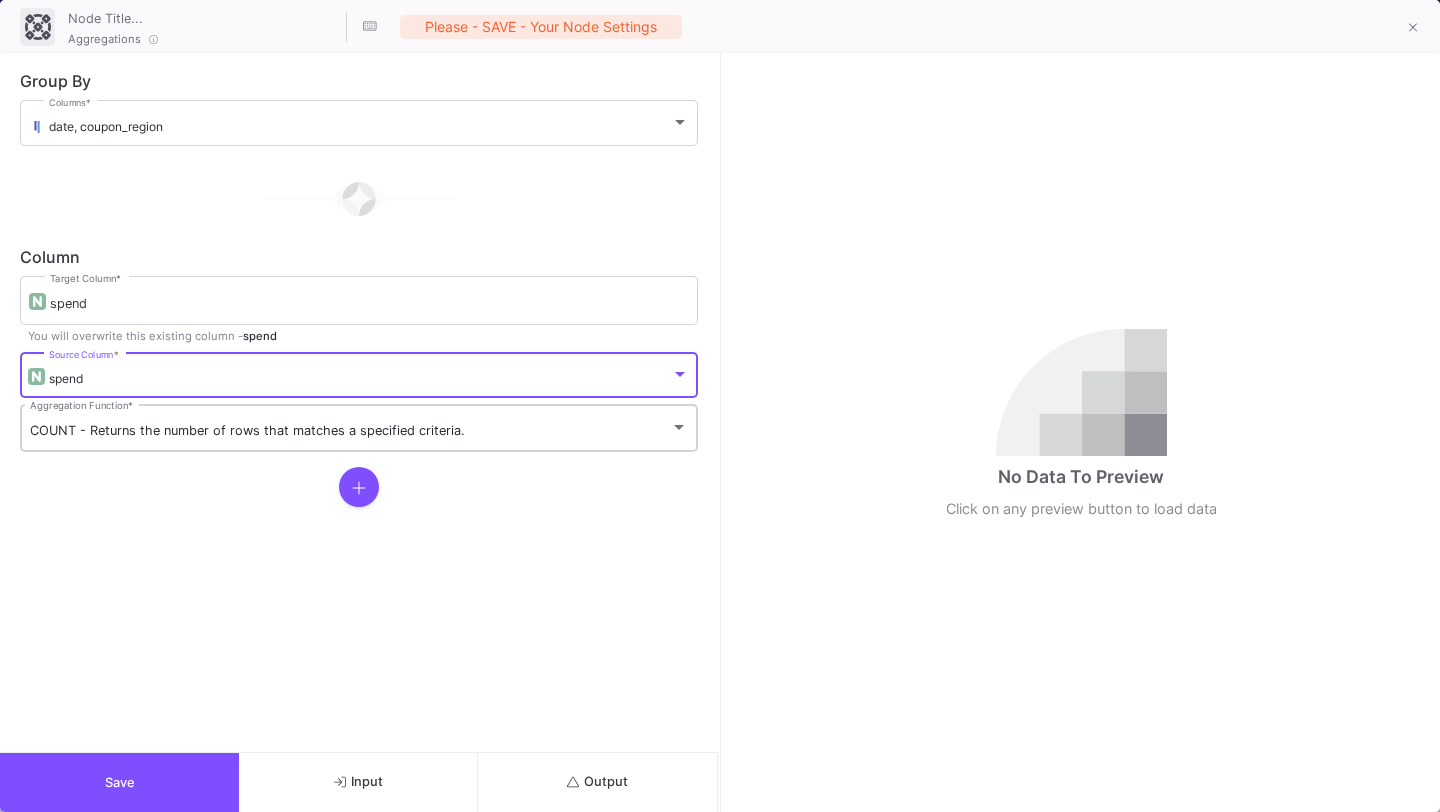 click on "COUNT - Returns the number of rows that matches a specified criteria." at bounding box center [247, 430] 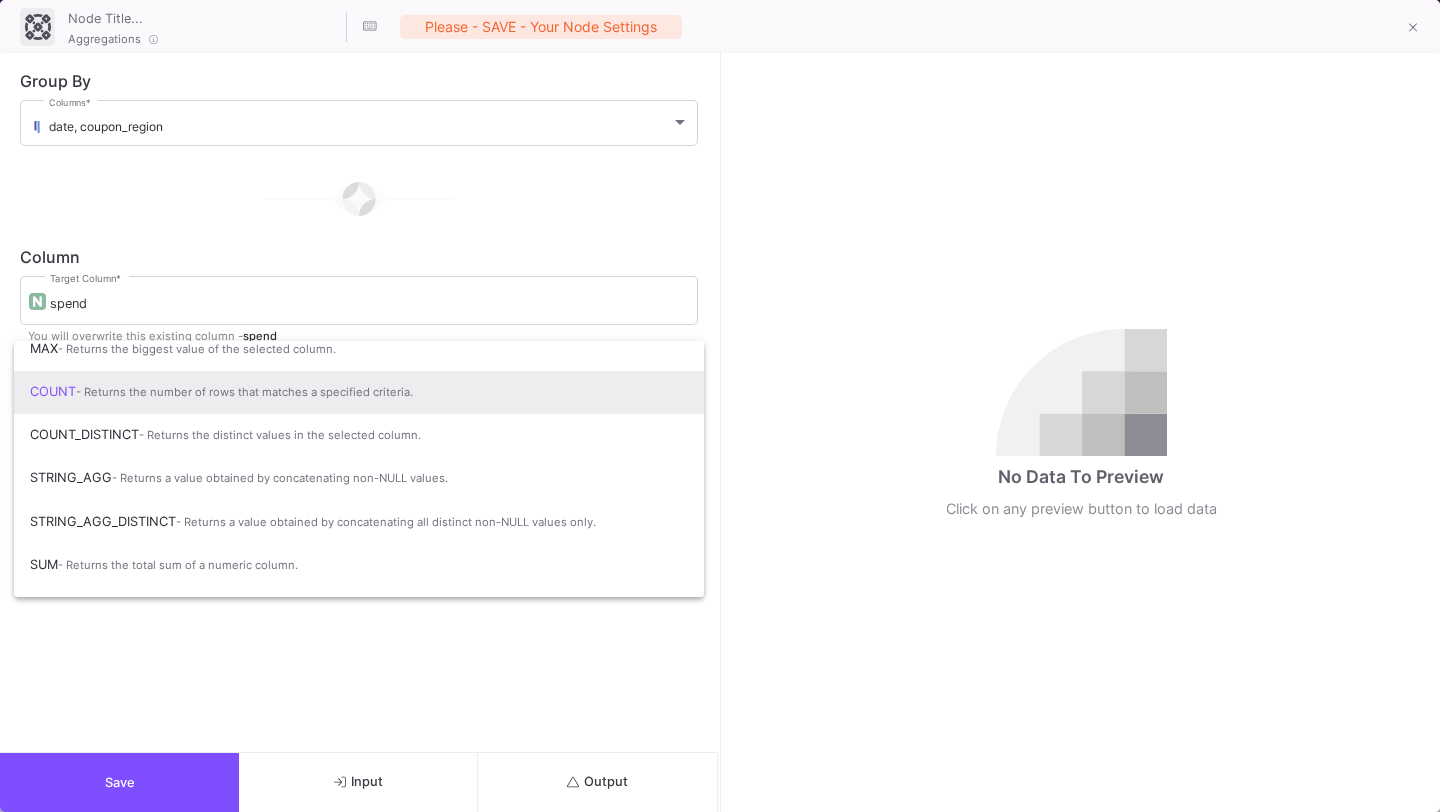 scroll, scrollTop: 133, scrollLeft: 0, axis: vertical 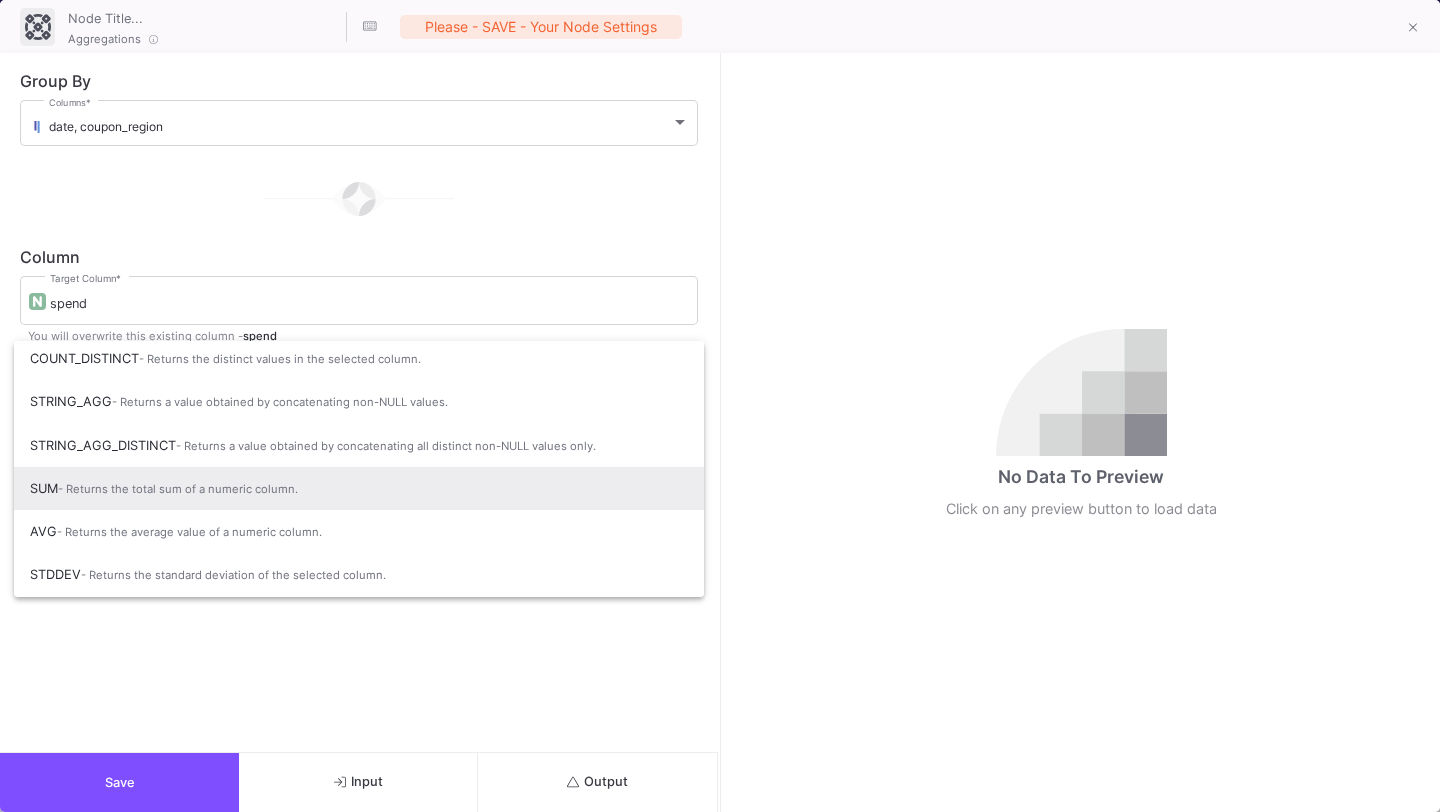 click on "- Returns the total sum of a numeric column." at bounding box center [178, 489] 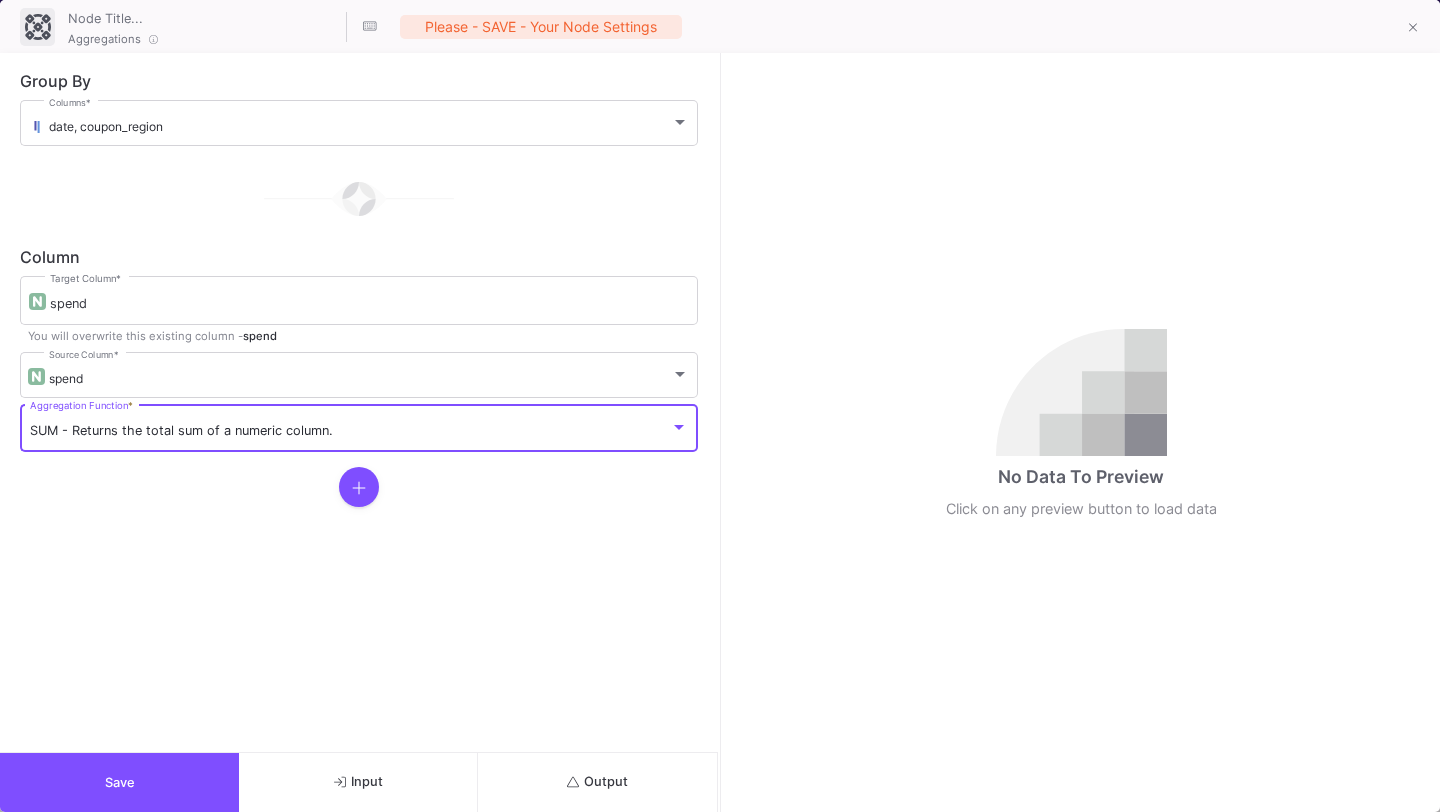 click on "Output" at bounding box center [597, 782] 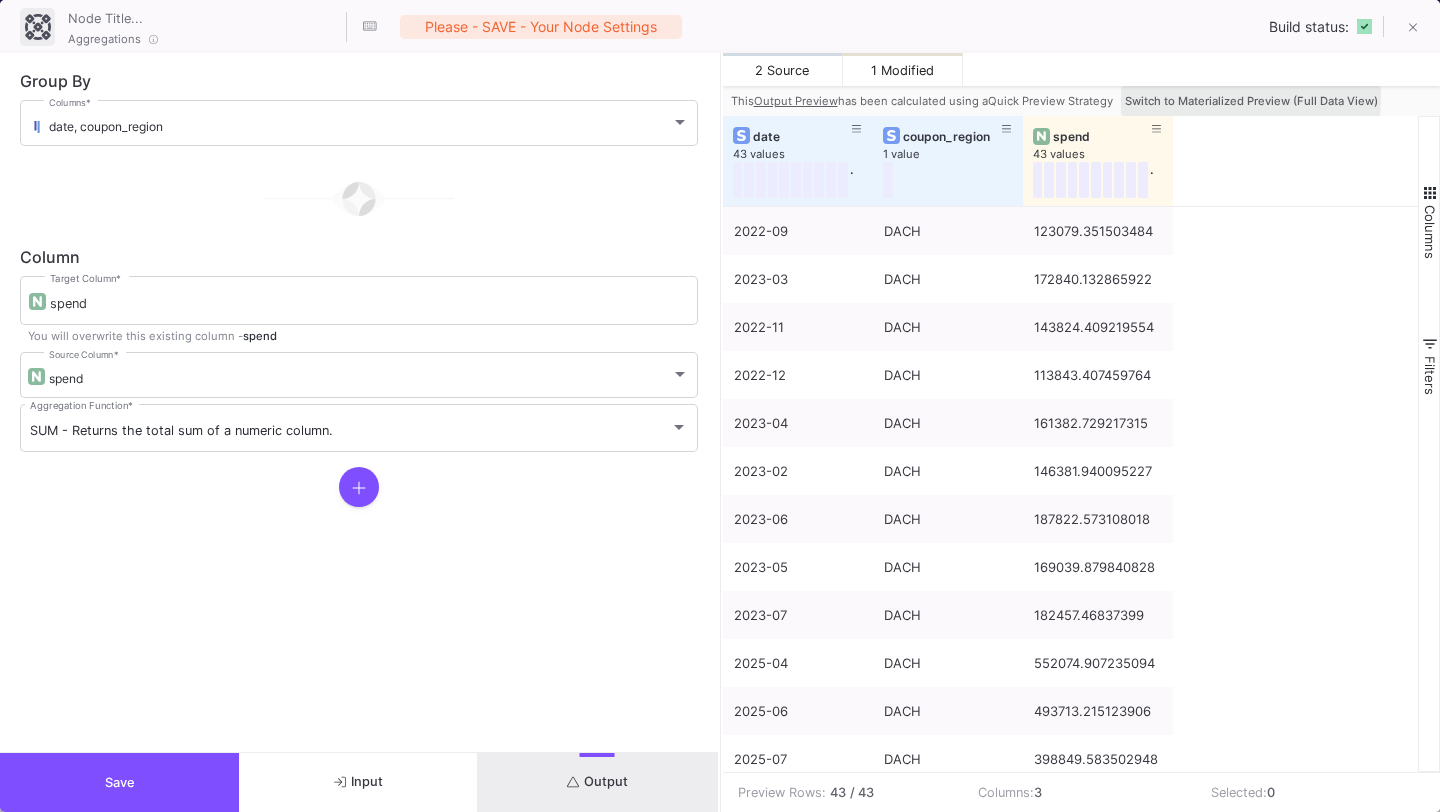 click on "Switch to Materialized Preview (Full Data View)" at bounding box center (1251, 101) 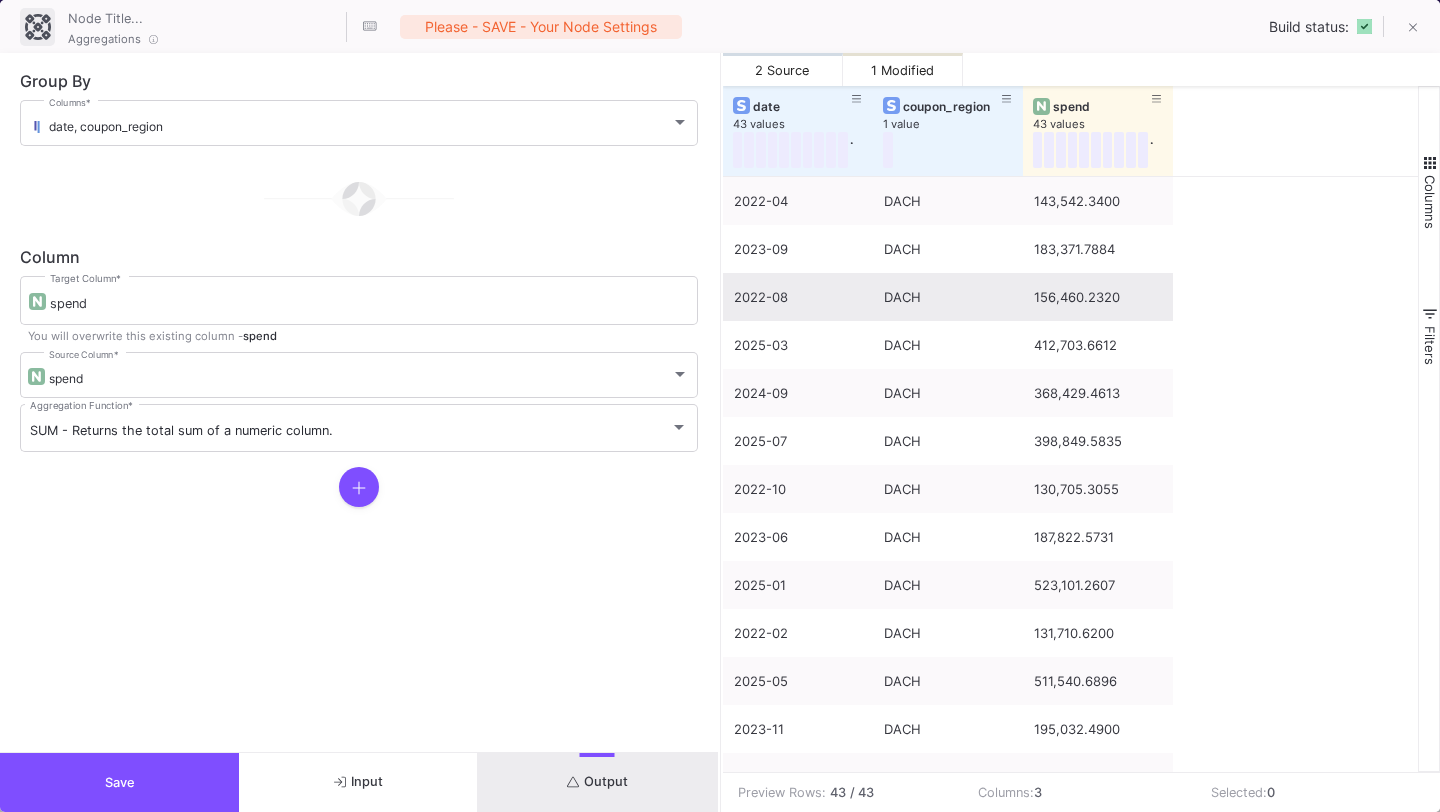 scroll, scrollTop: 7, scrollLeft: 0, axis: vertical 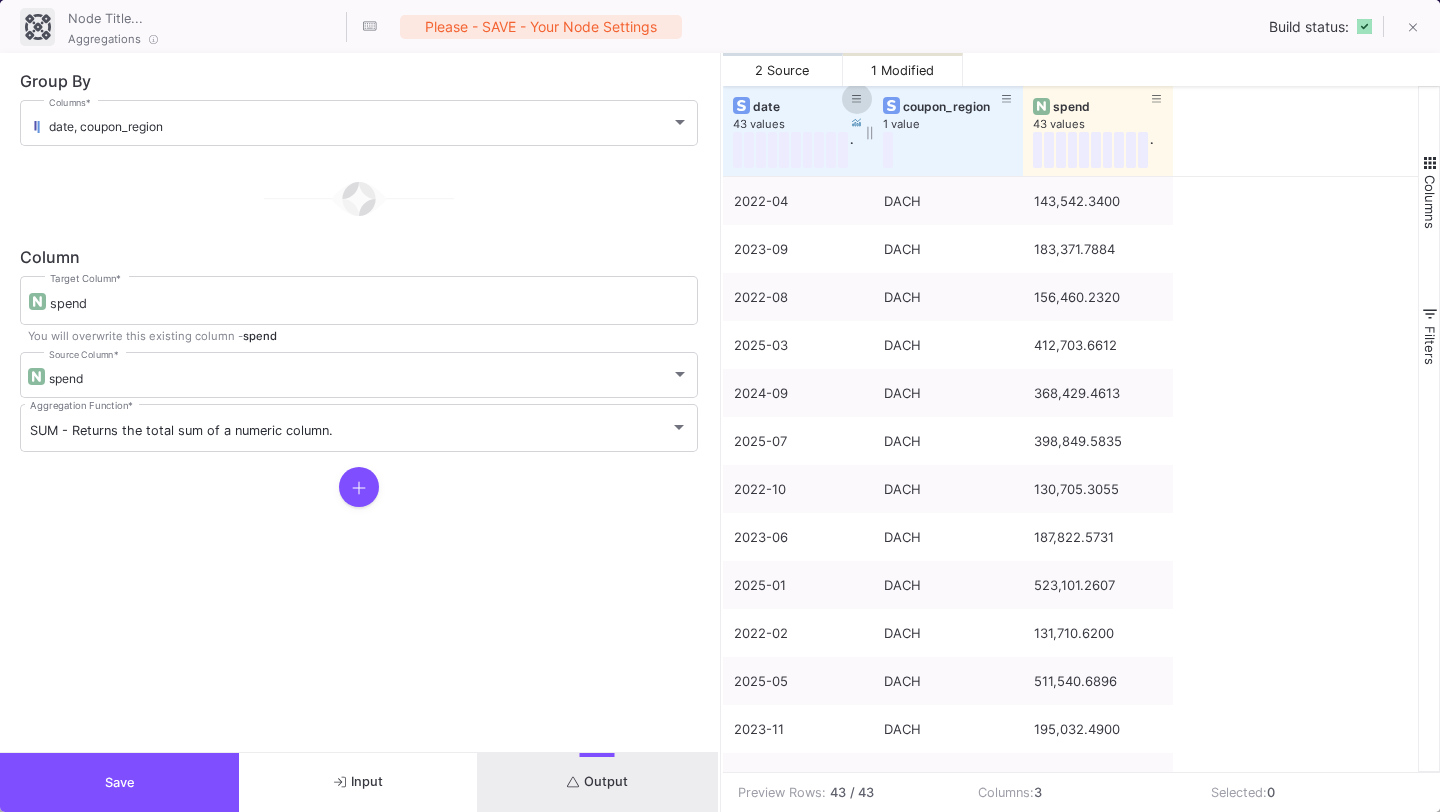 click 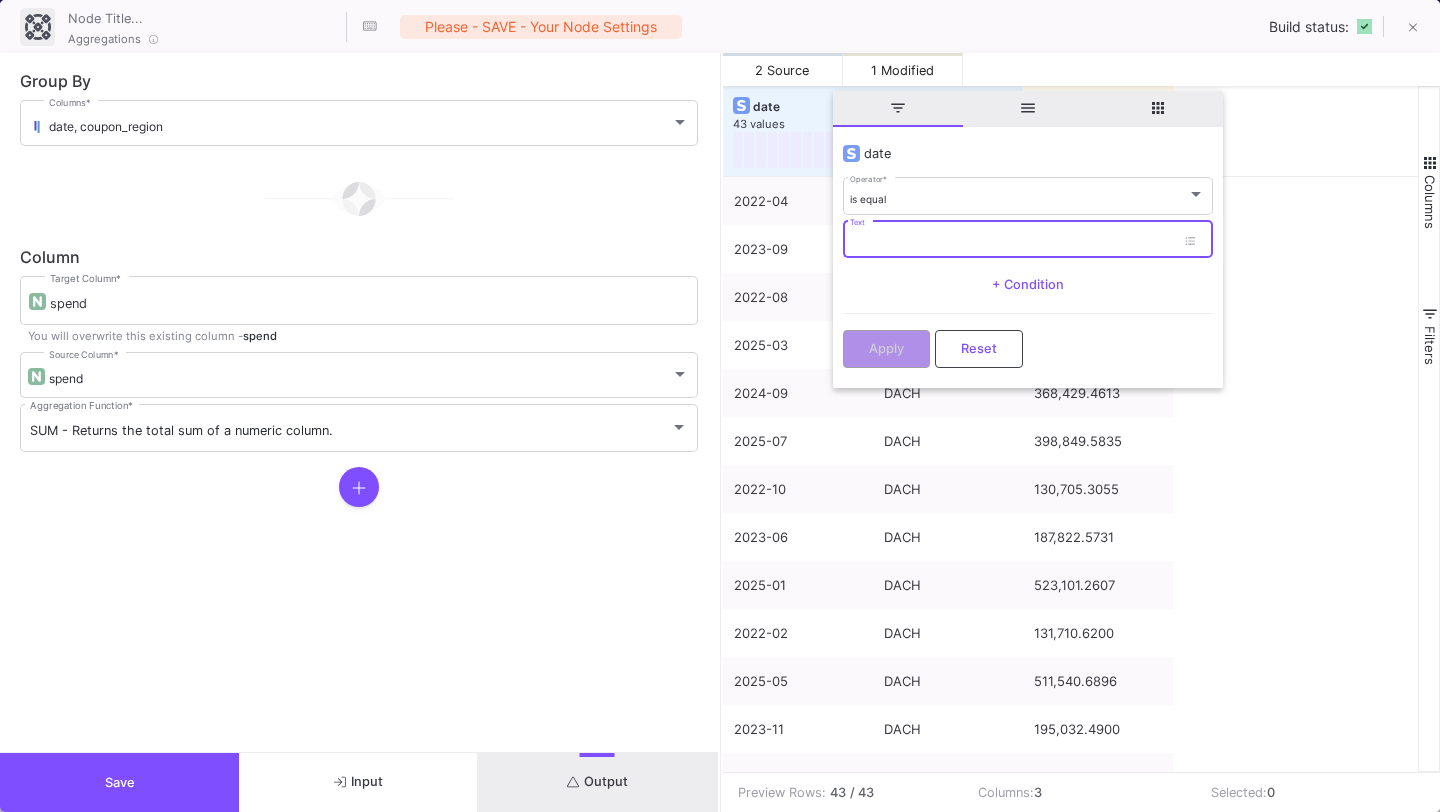 click on "Text" at bounding box center (1012, 242) 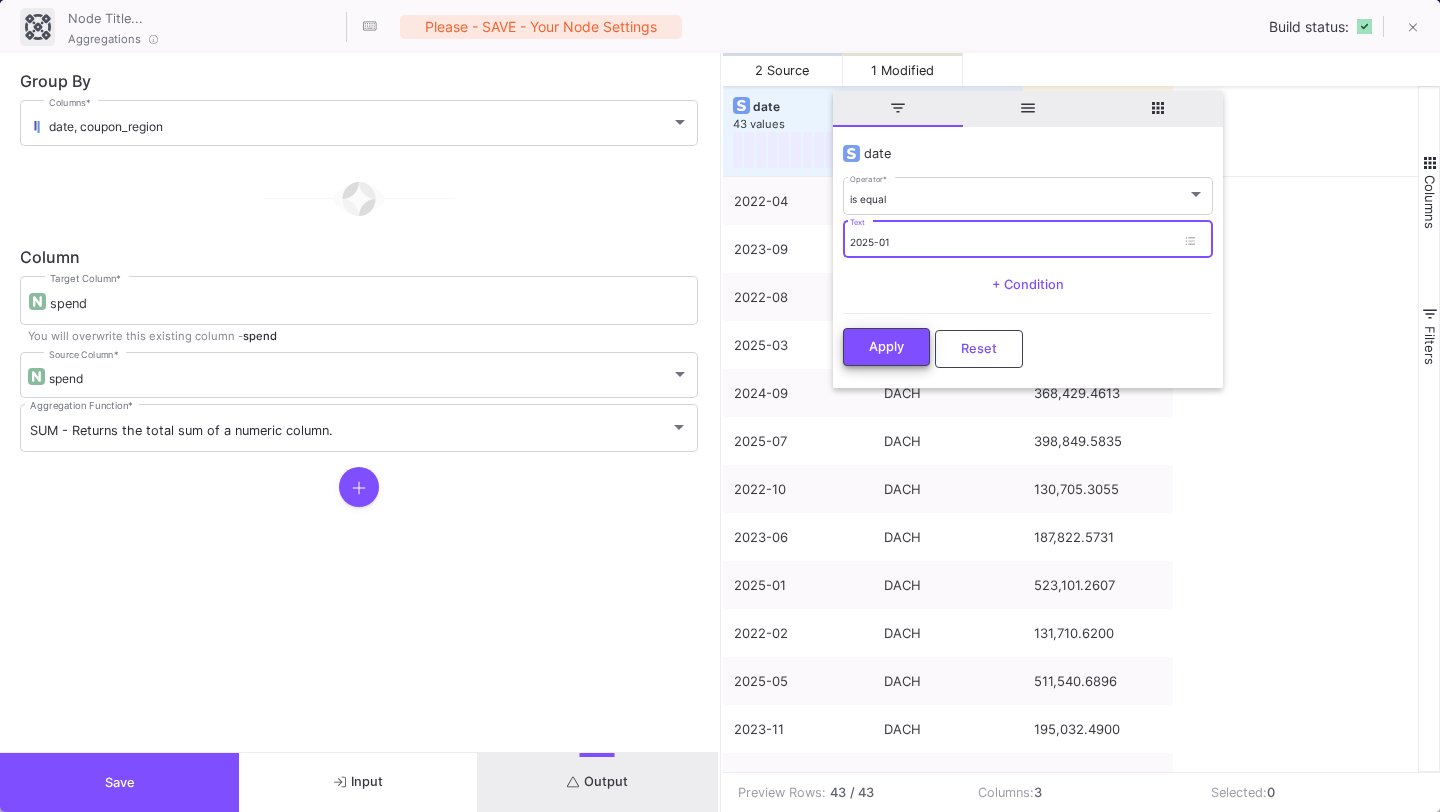 type on "2025-01" 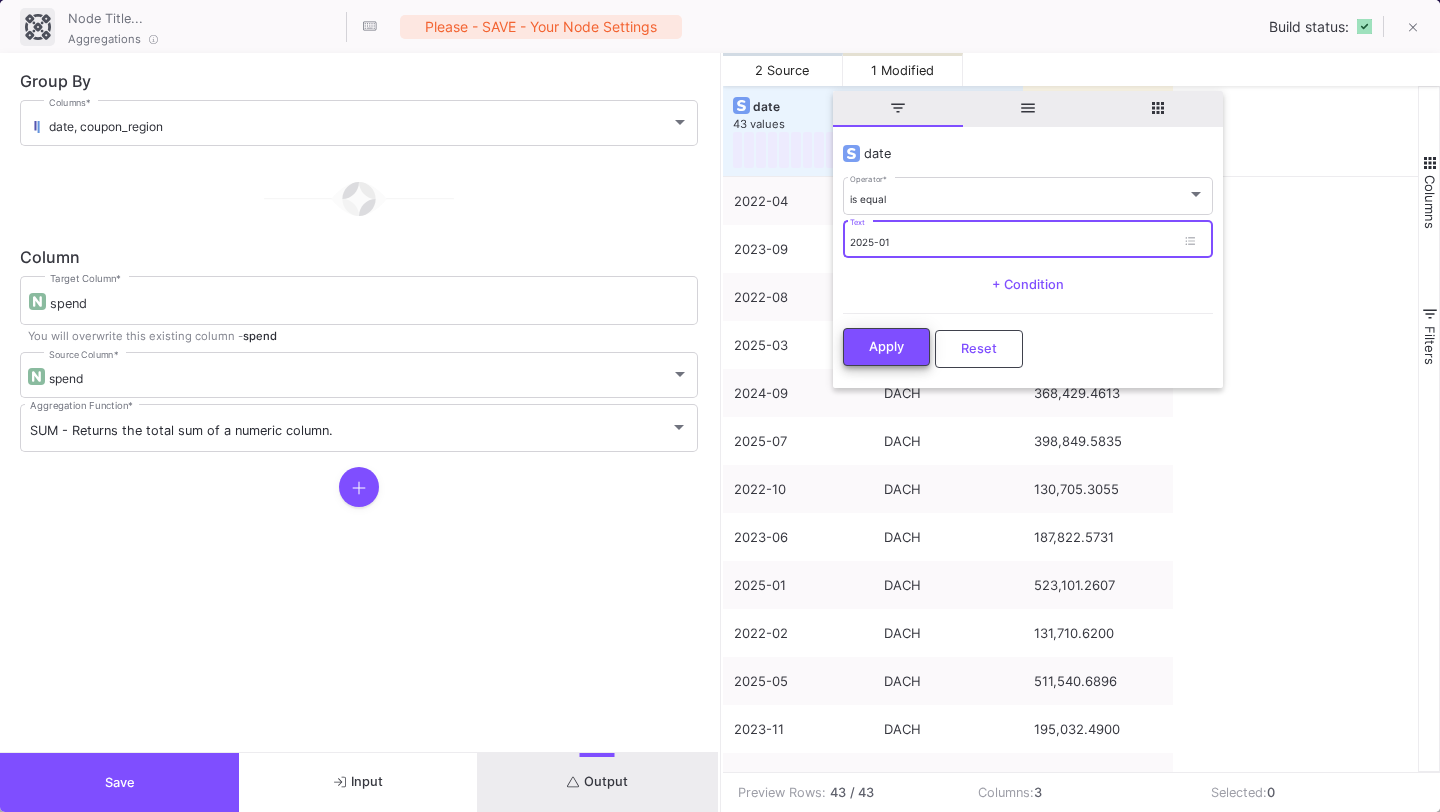 click on "Apply" at bounding box center (886, 346) 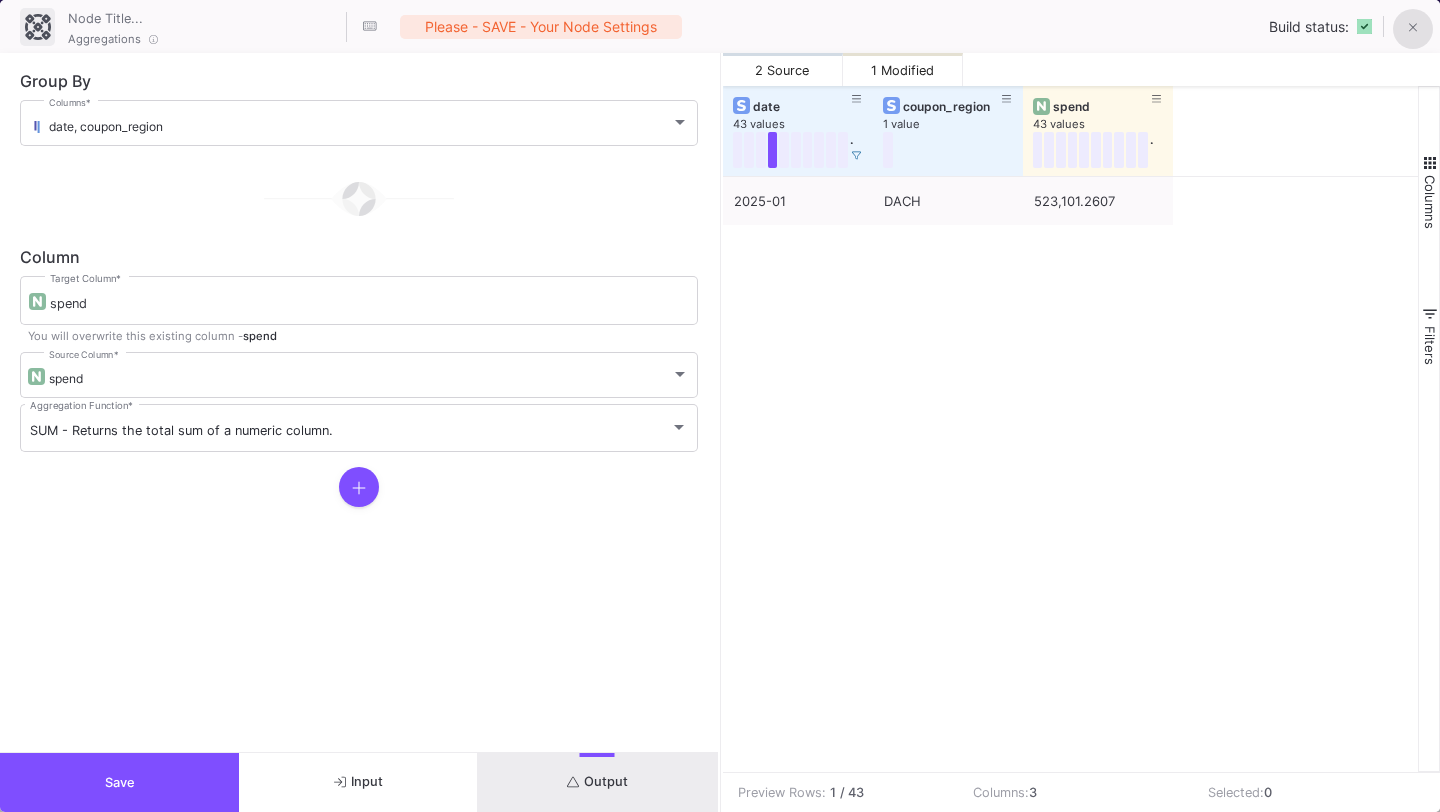 click 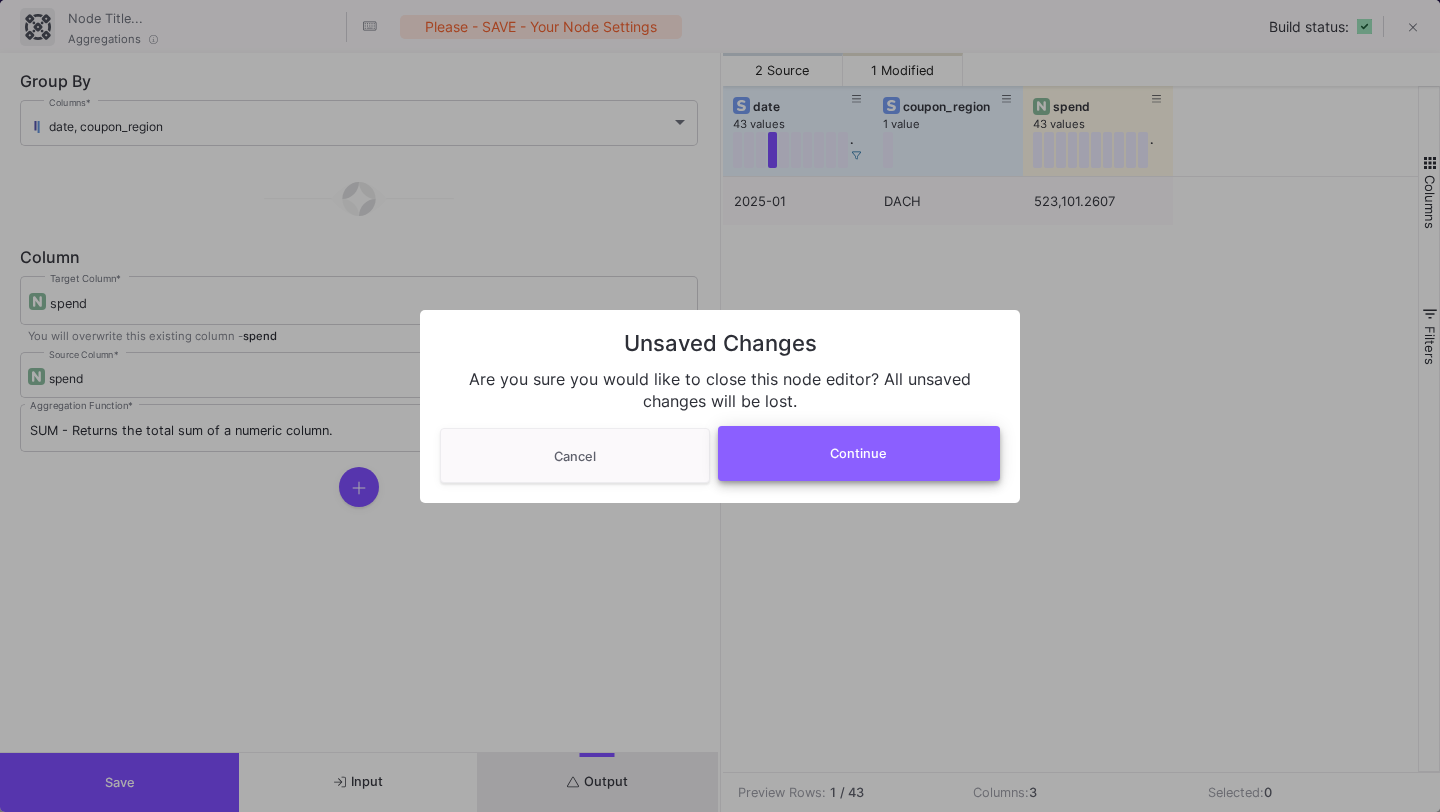 click on "Continue" at bounding box center [859, 453] 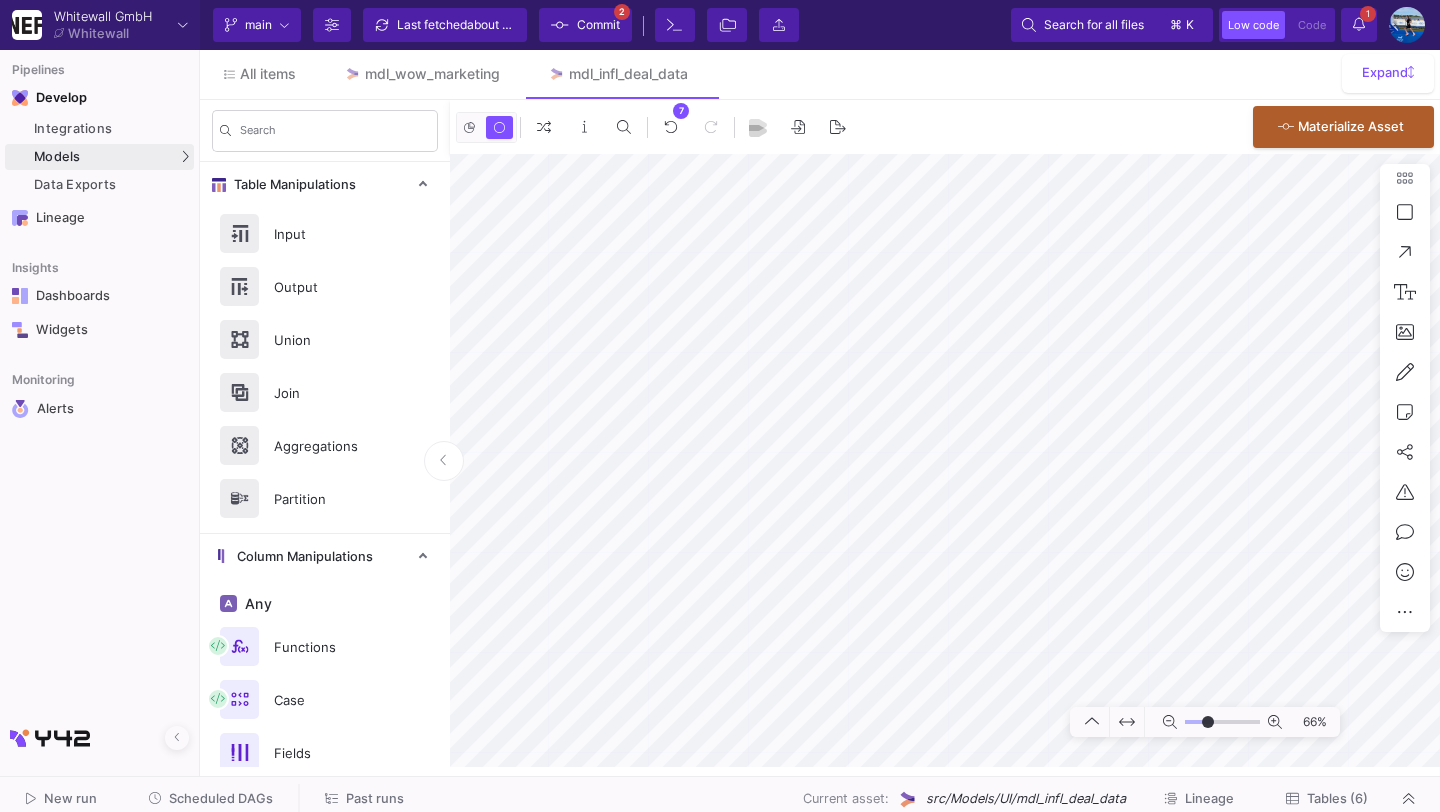 type on "-30" 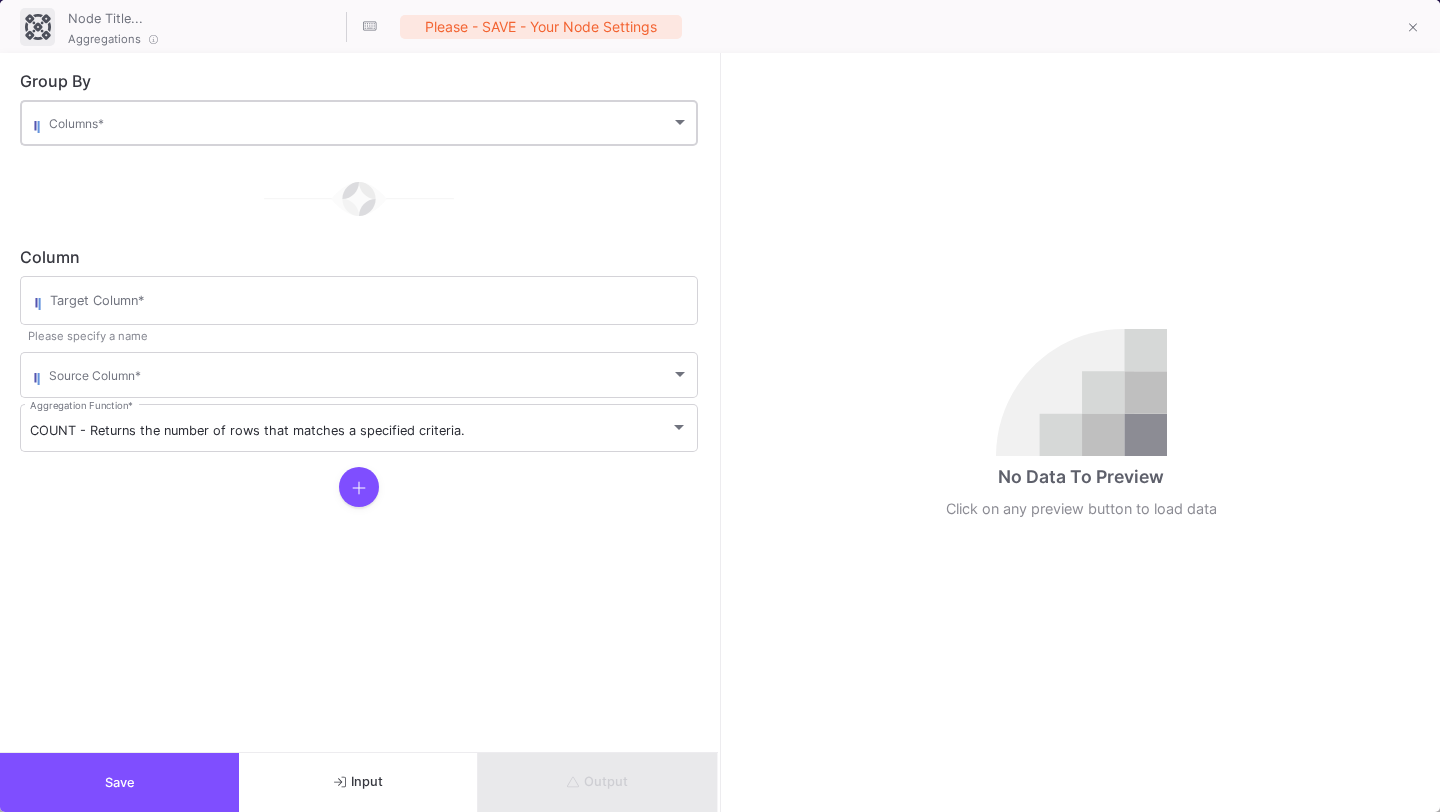 click at bounding box center [360, 126] 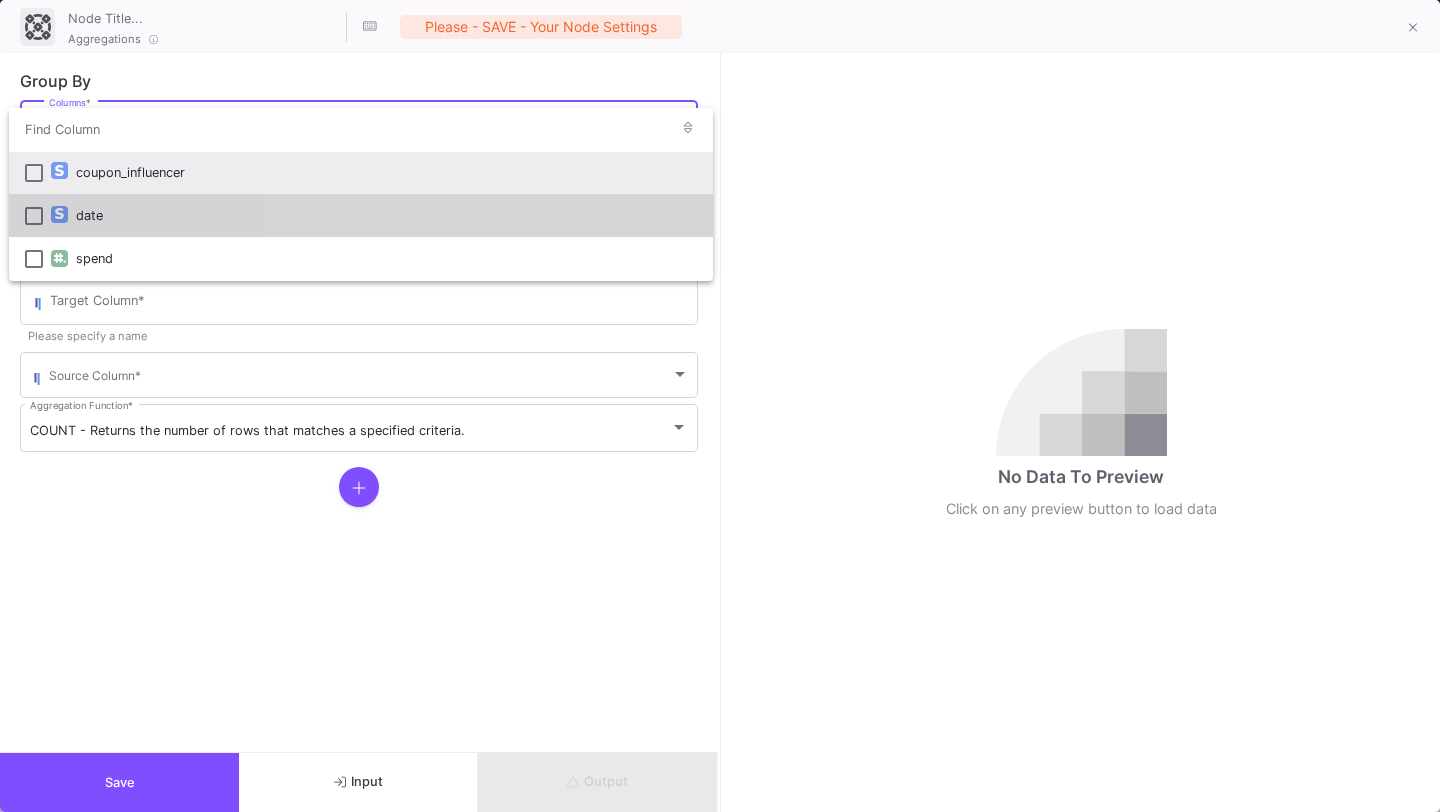 click on "date" at bounding box center (386, 215) 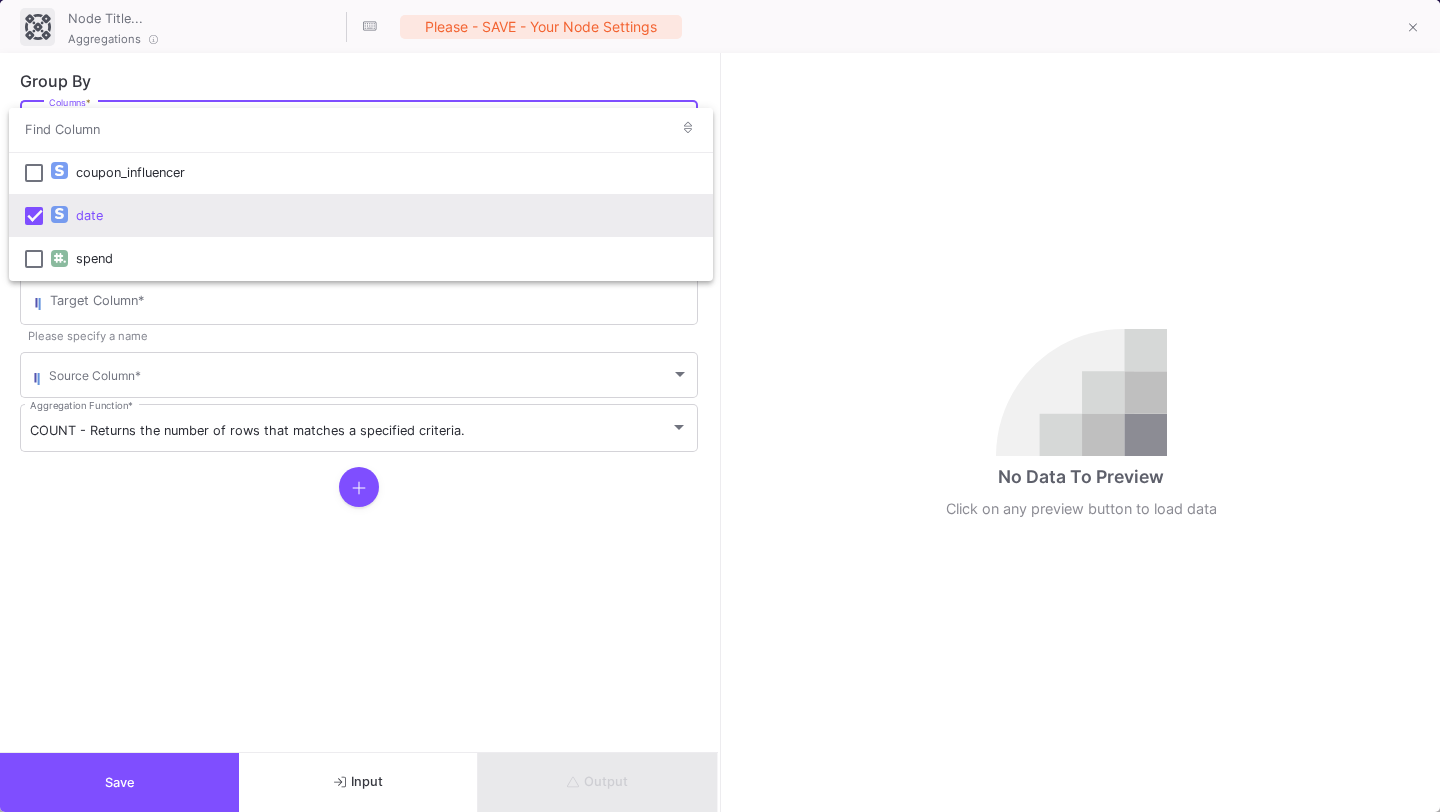 click at bounding box center [720, 406] 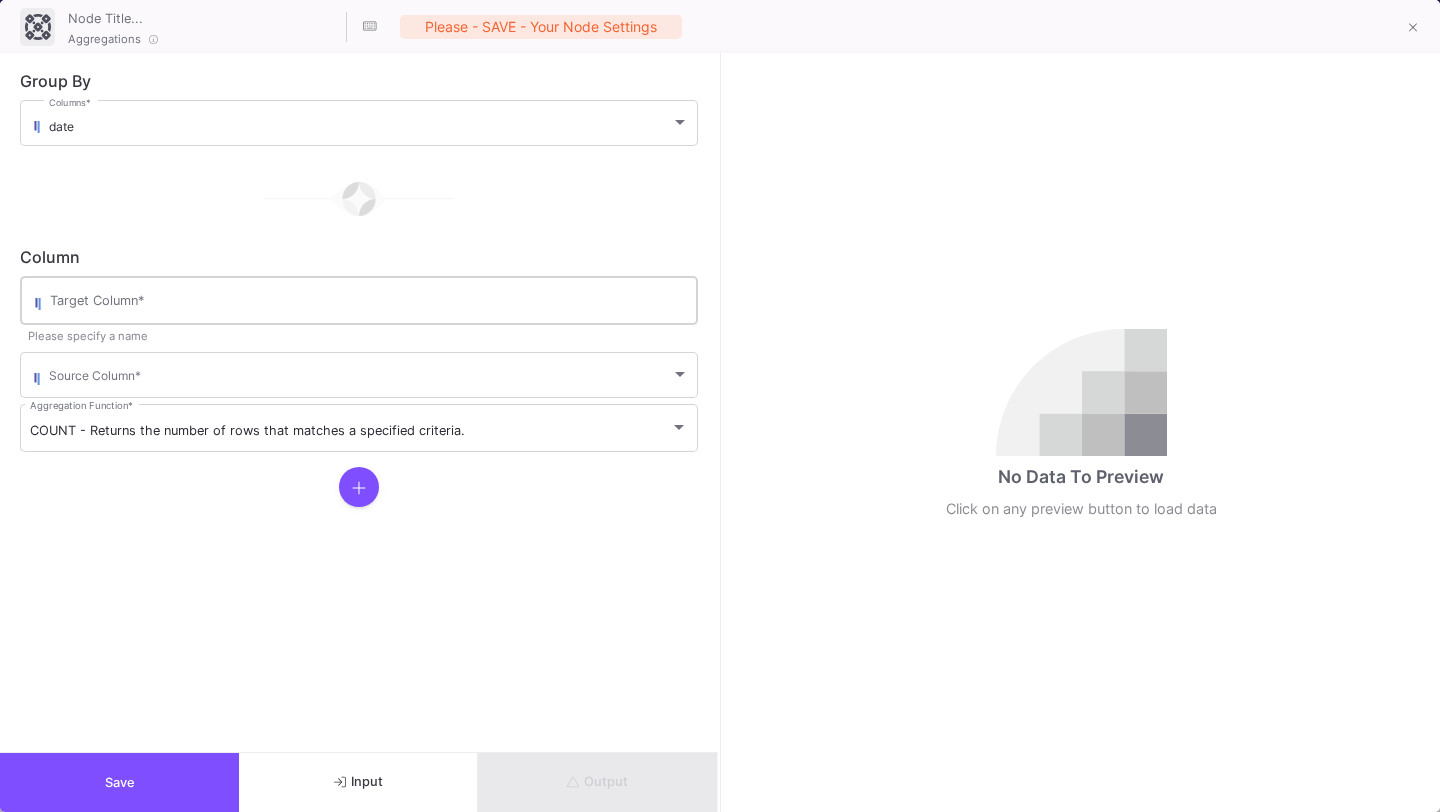 click on "Target Column  *" at bounding box center (369, 304) 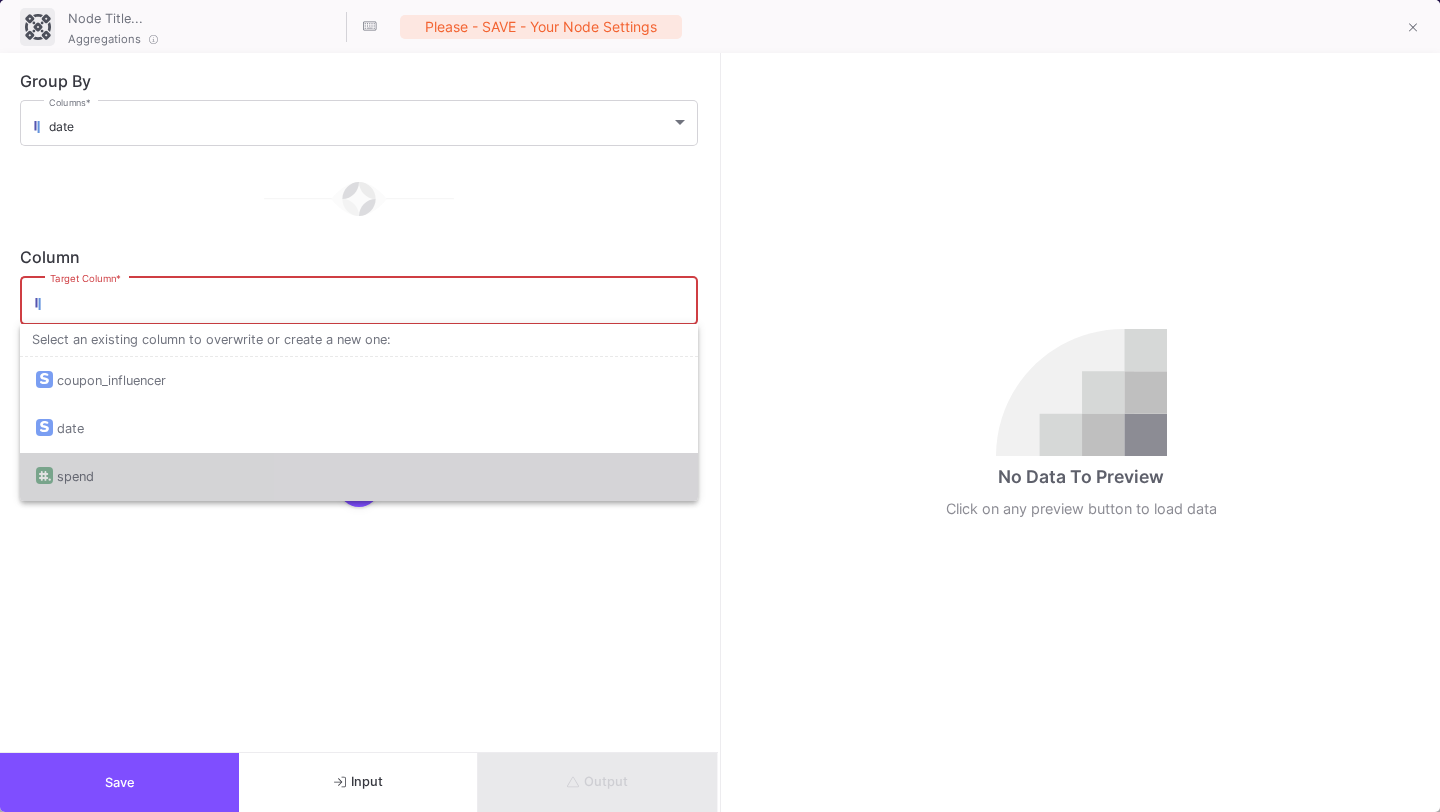 click on "spend" at bounding box center (359, 477) 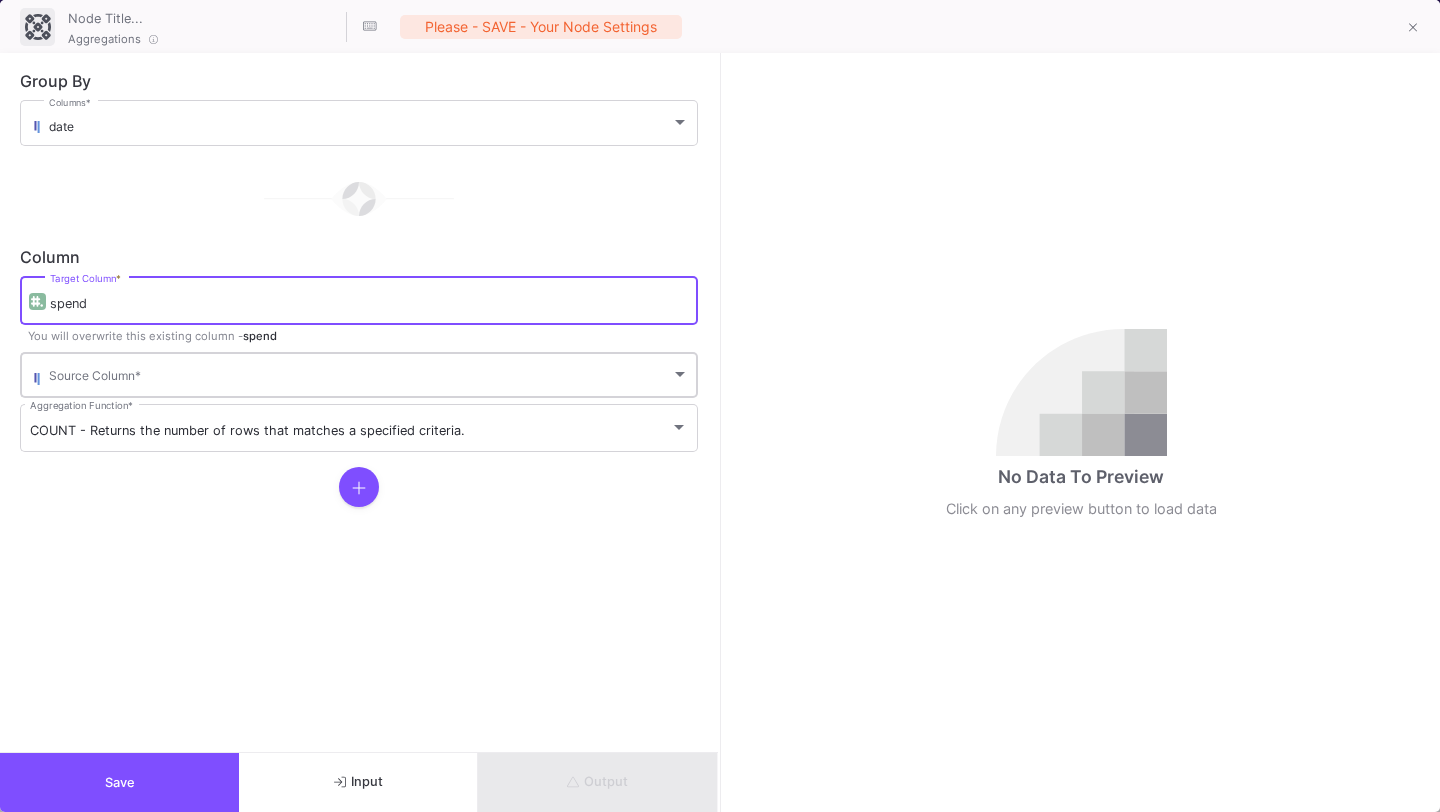click at bounding box center [360, 378] 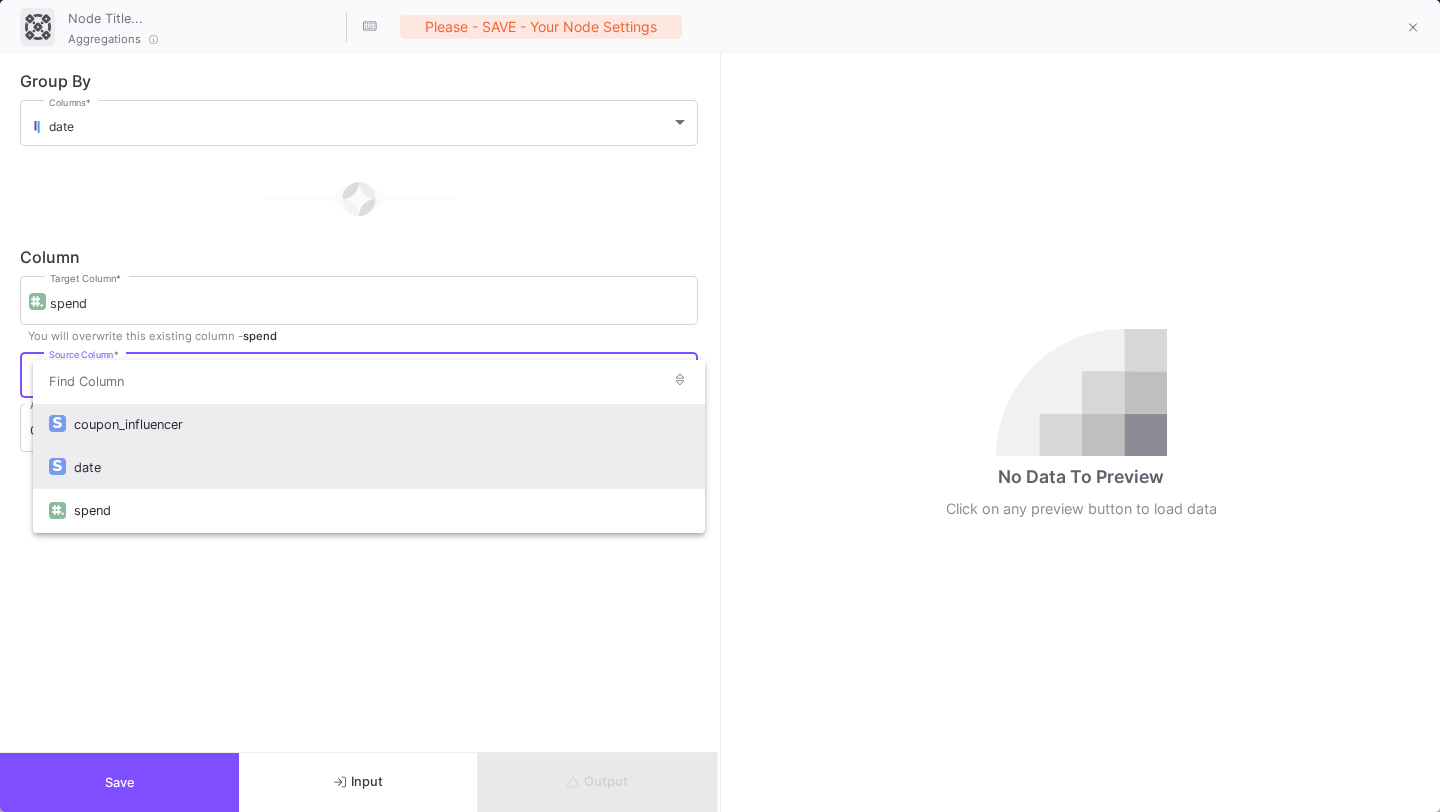 click on "date" at bounding box center (381, 467) 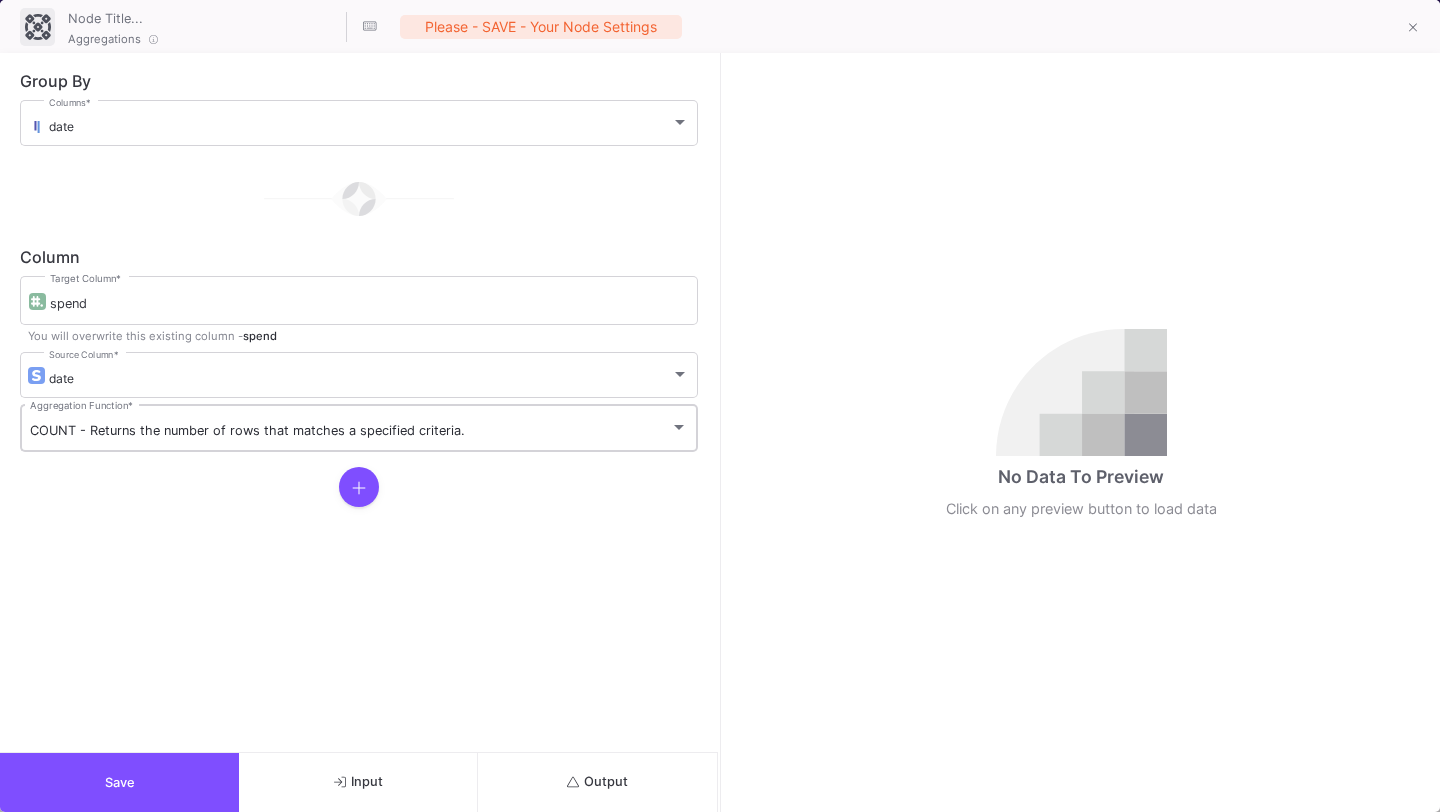 click on "COUNT - Returns the number of rows that matches a specified criteria.  Aggregation Function   *" 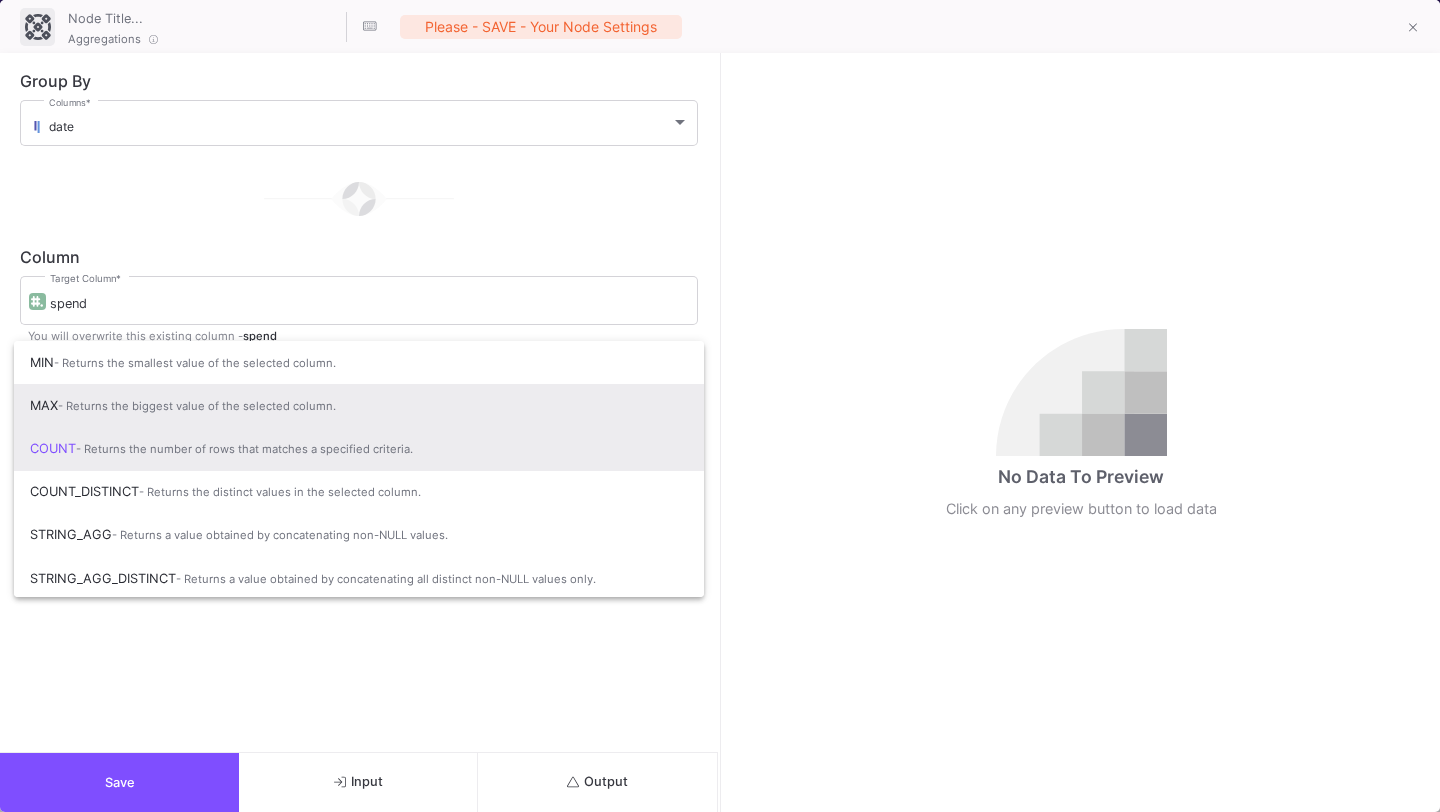 scroll, scrollTop: 3, scrollLeft: 0, axis: vertical 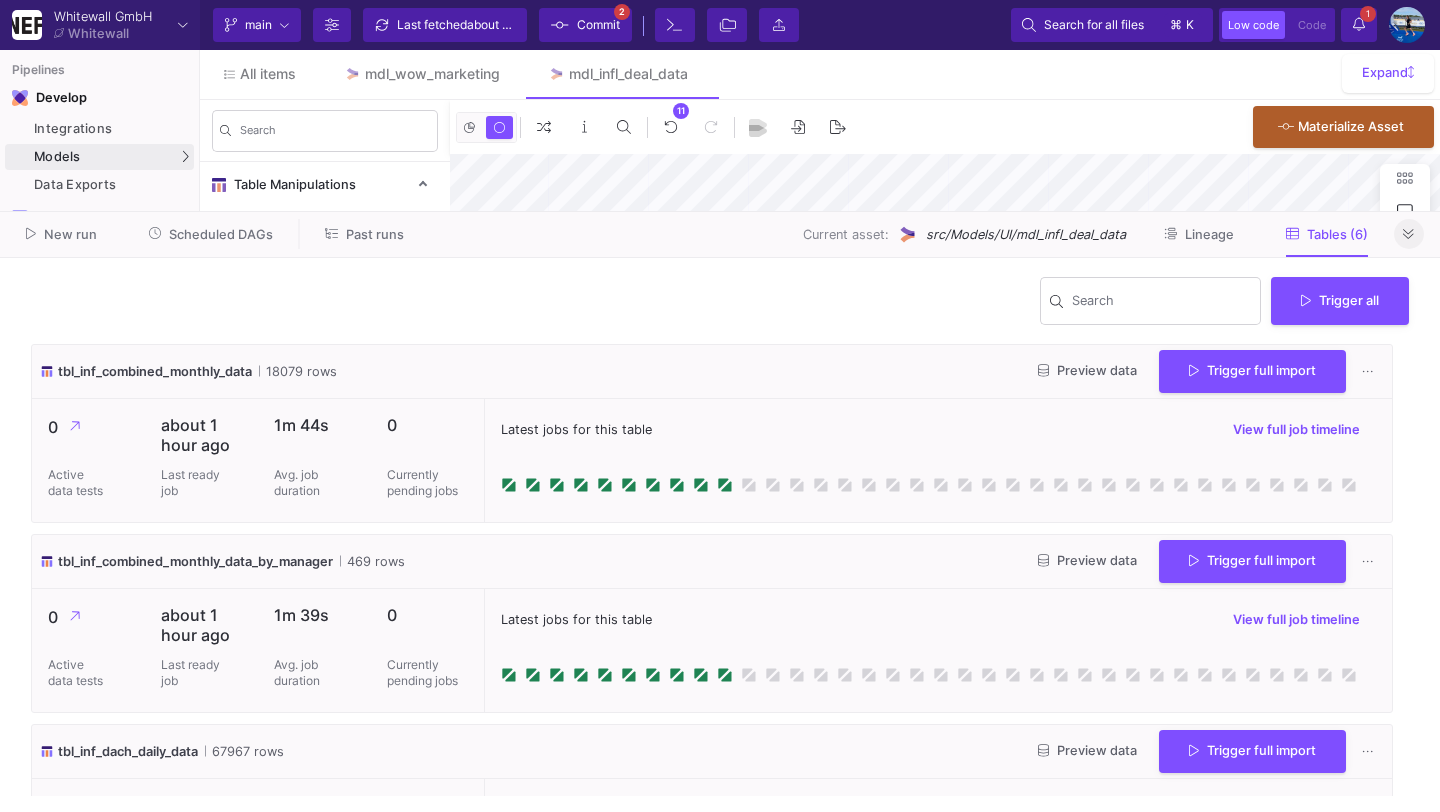 click 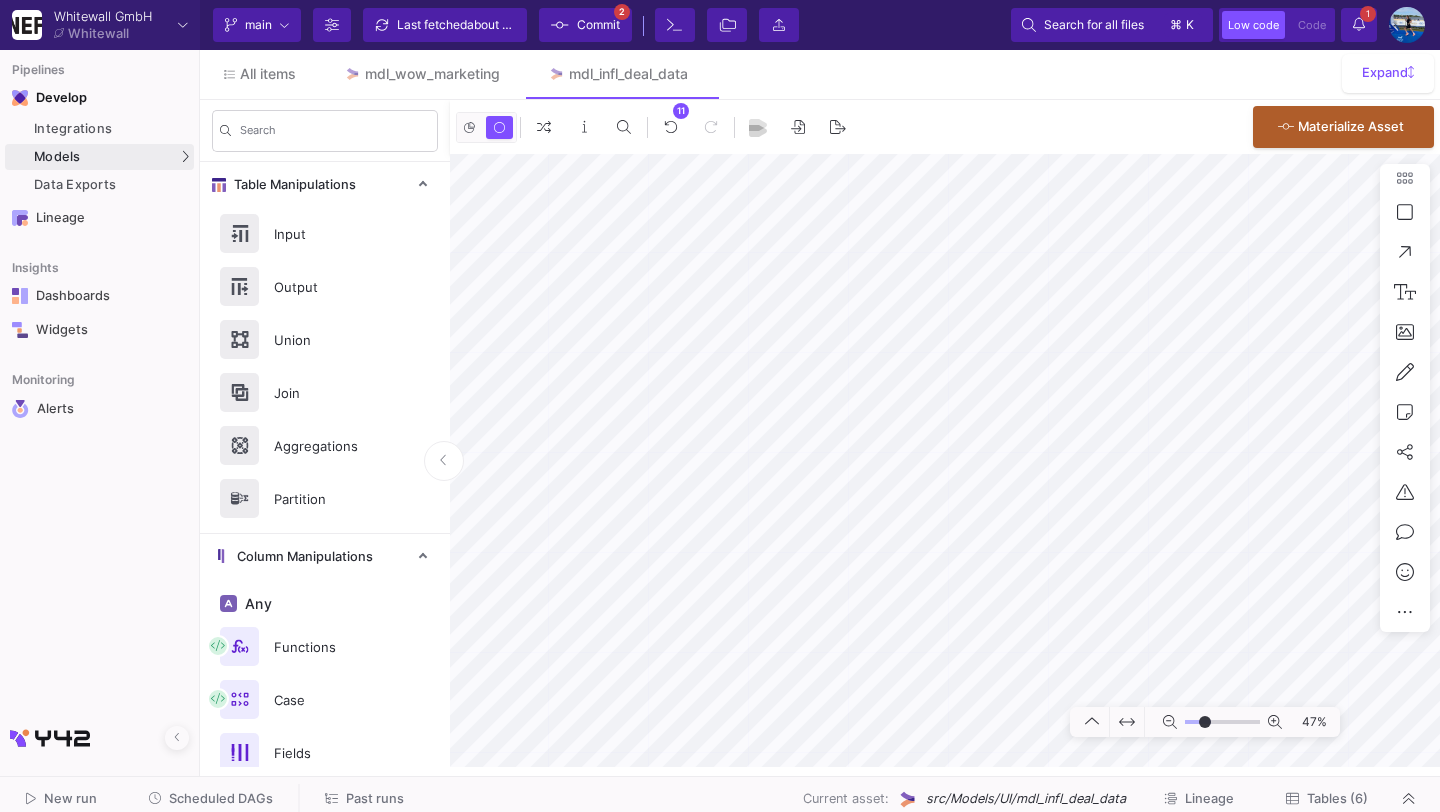 type on "2" 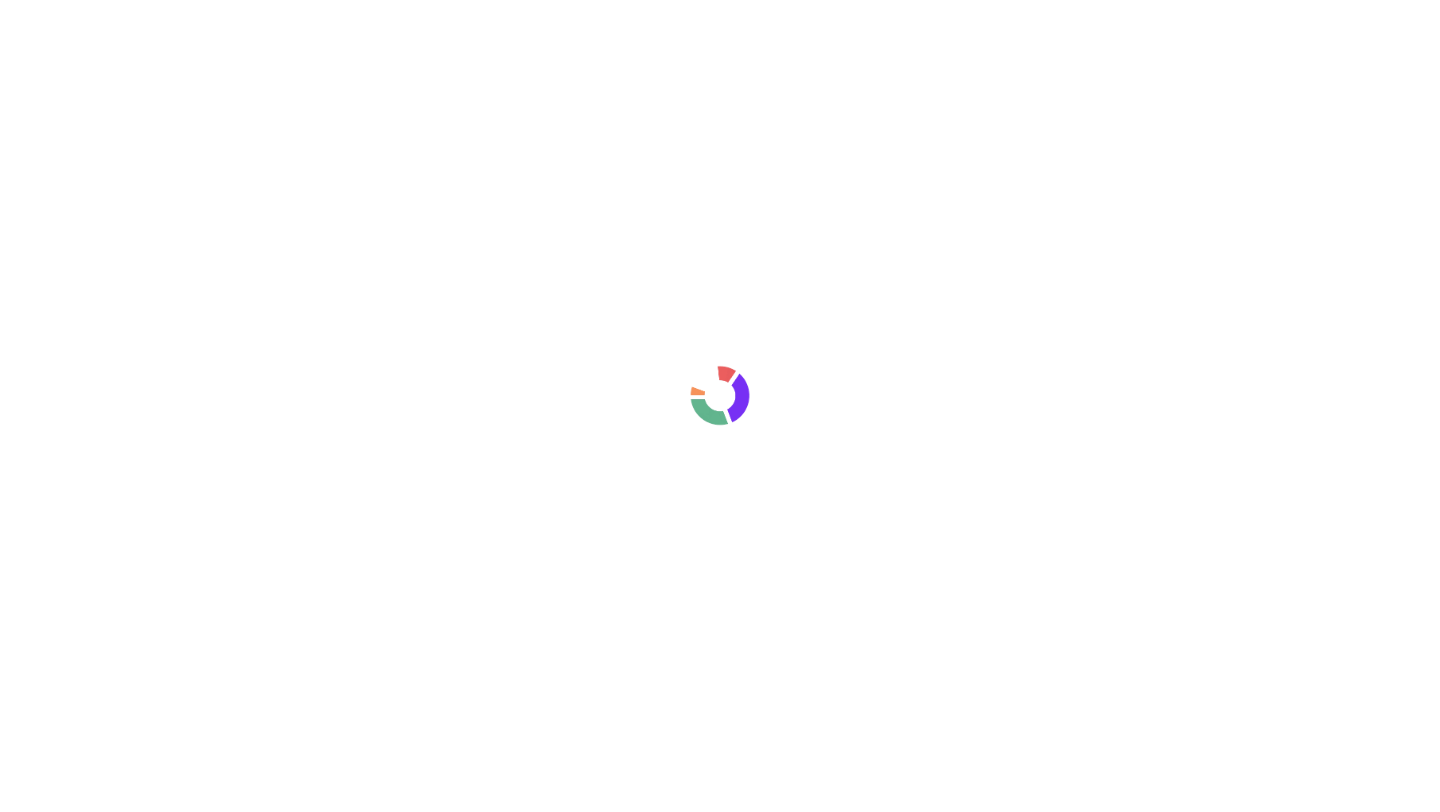 scroll, scrollTop: 0, scrollLeft: 0, axis: both 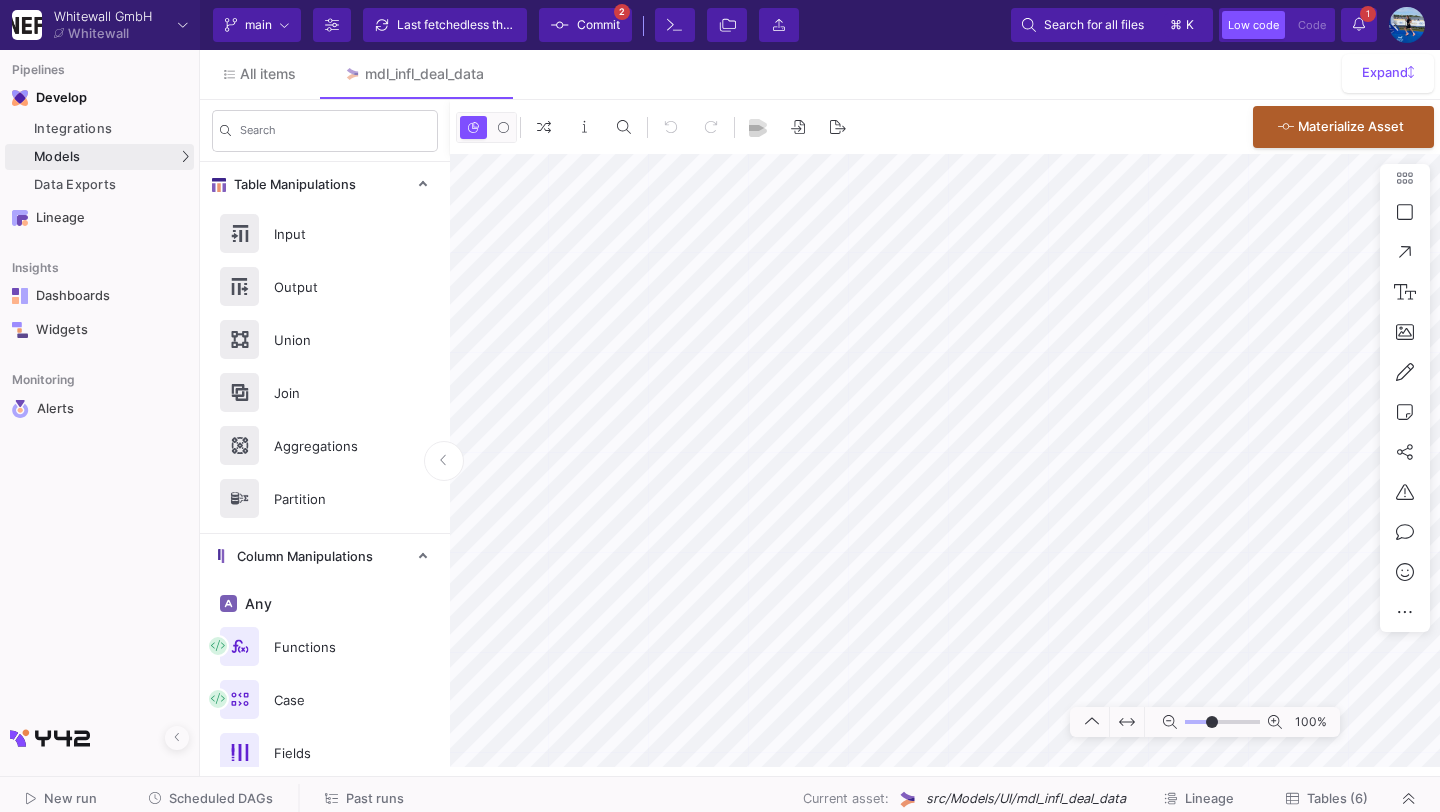 type on "-17" 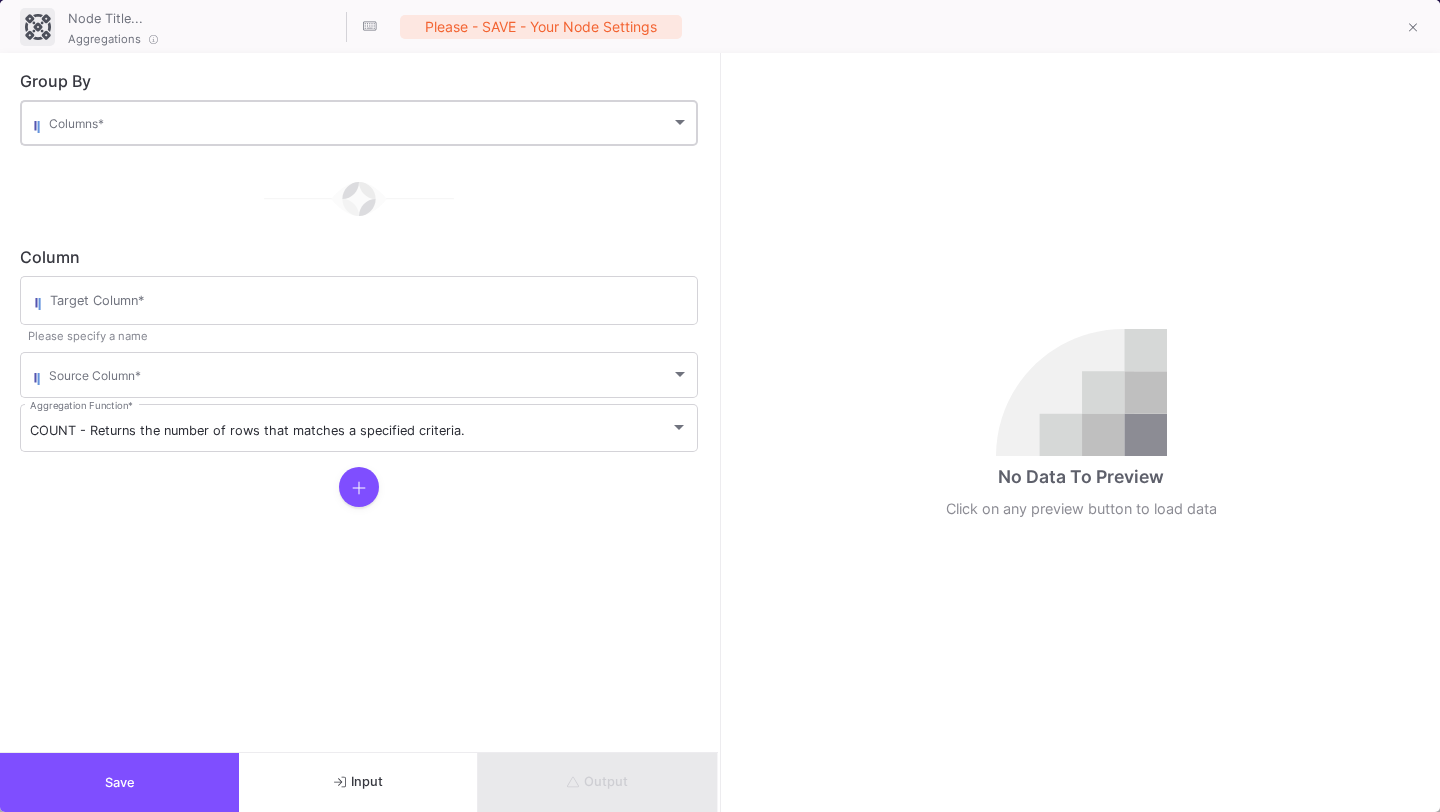 click on "Columns   *" at bounding box center [369, 121] 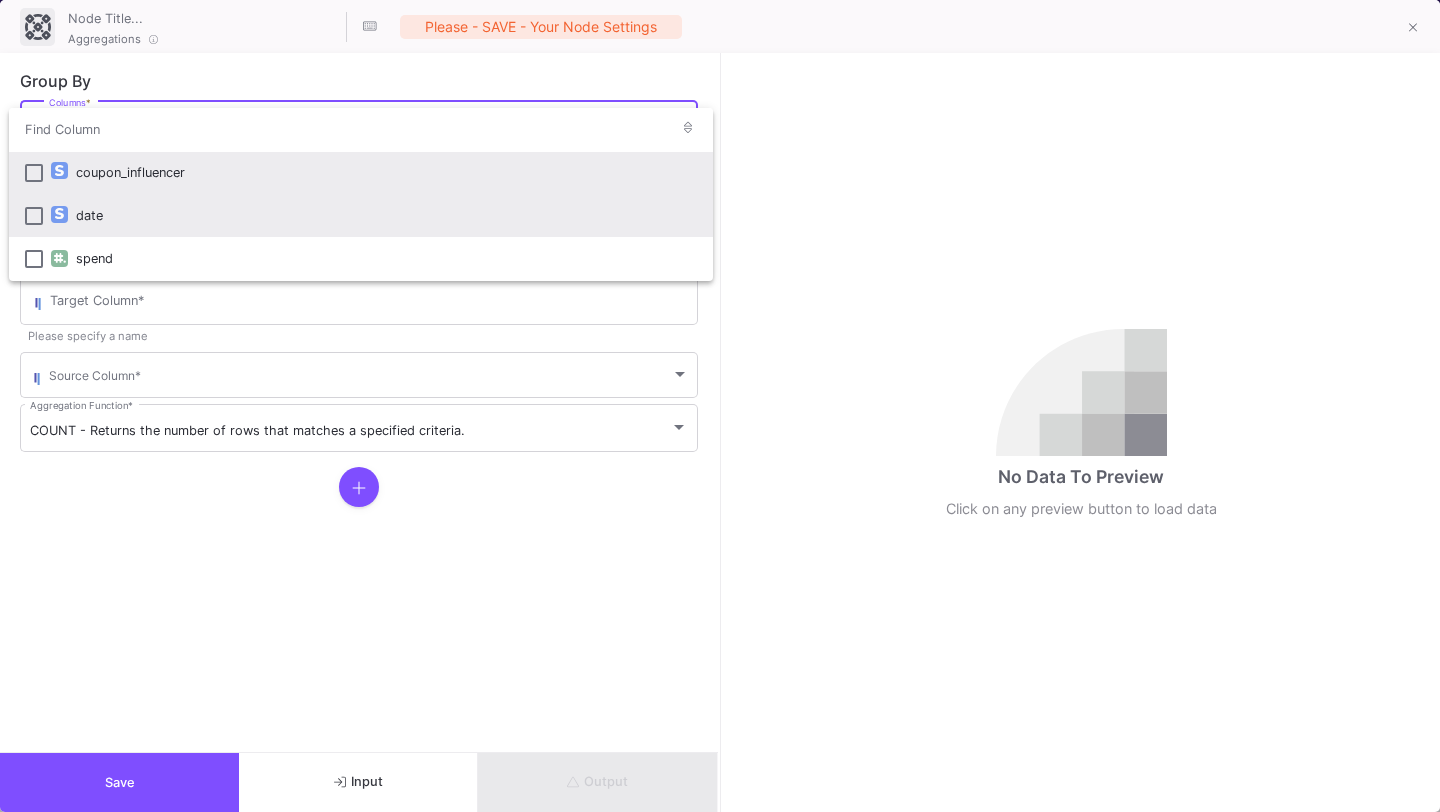 click on "date" at bounding box center [386, 215] 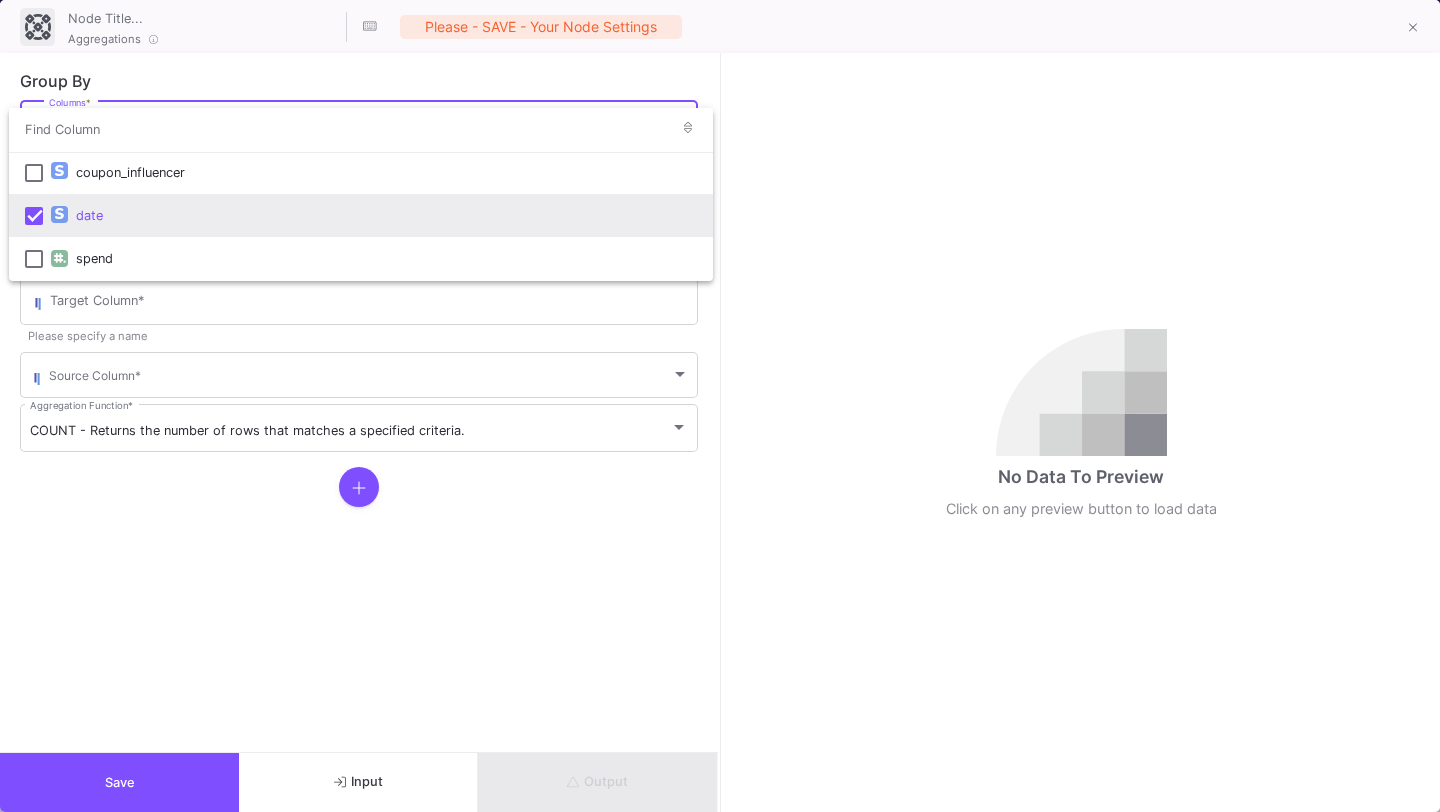 click at bounding box center (720, 406) 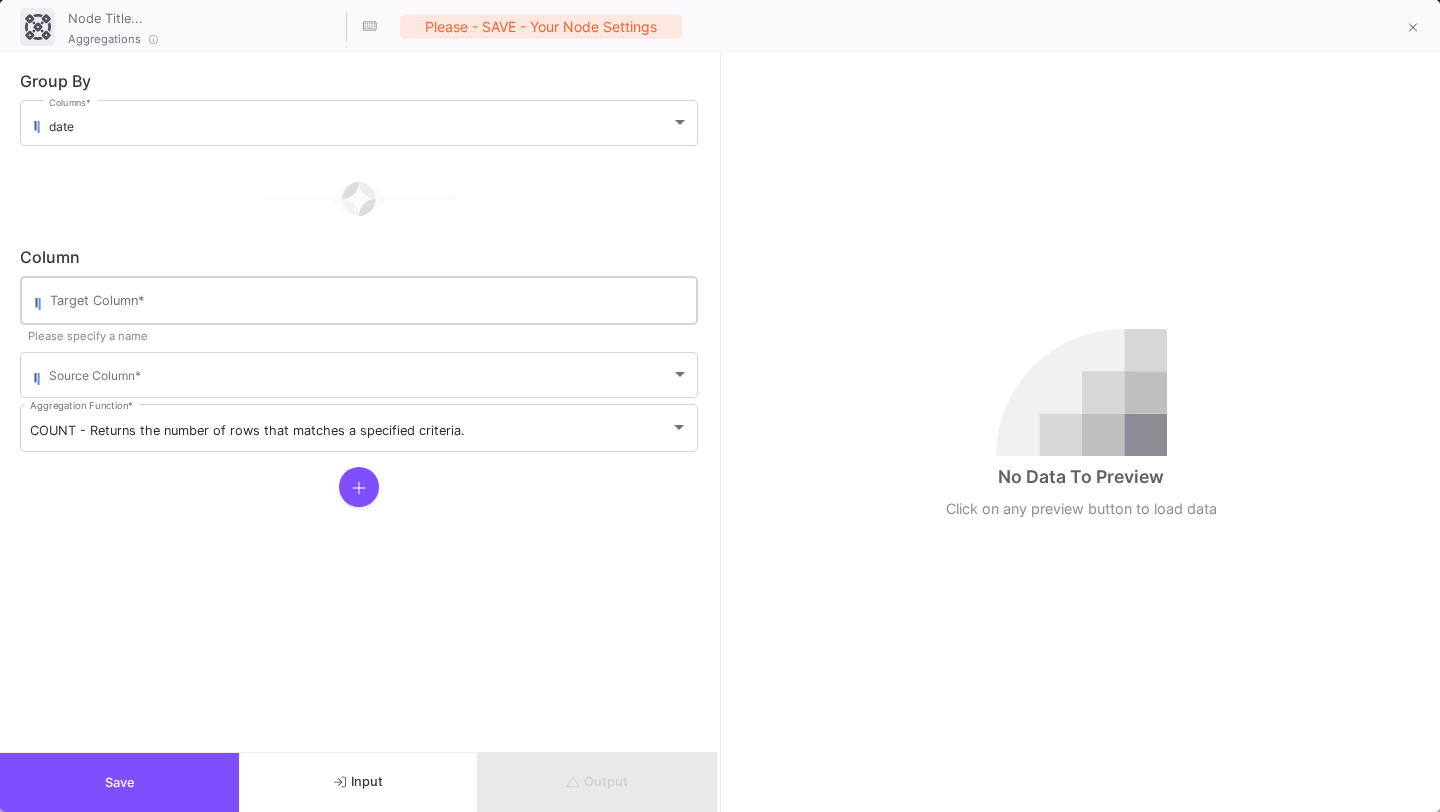 click on "Target Column  *" at bounding box center (369, 299) 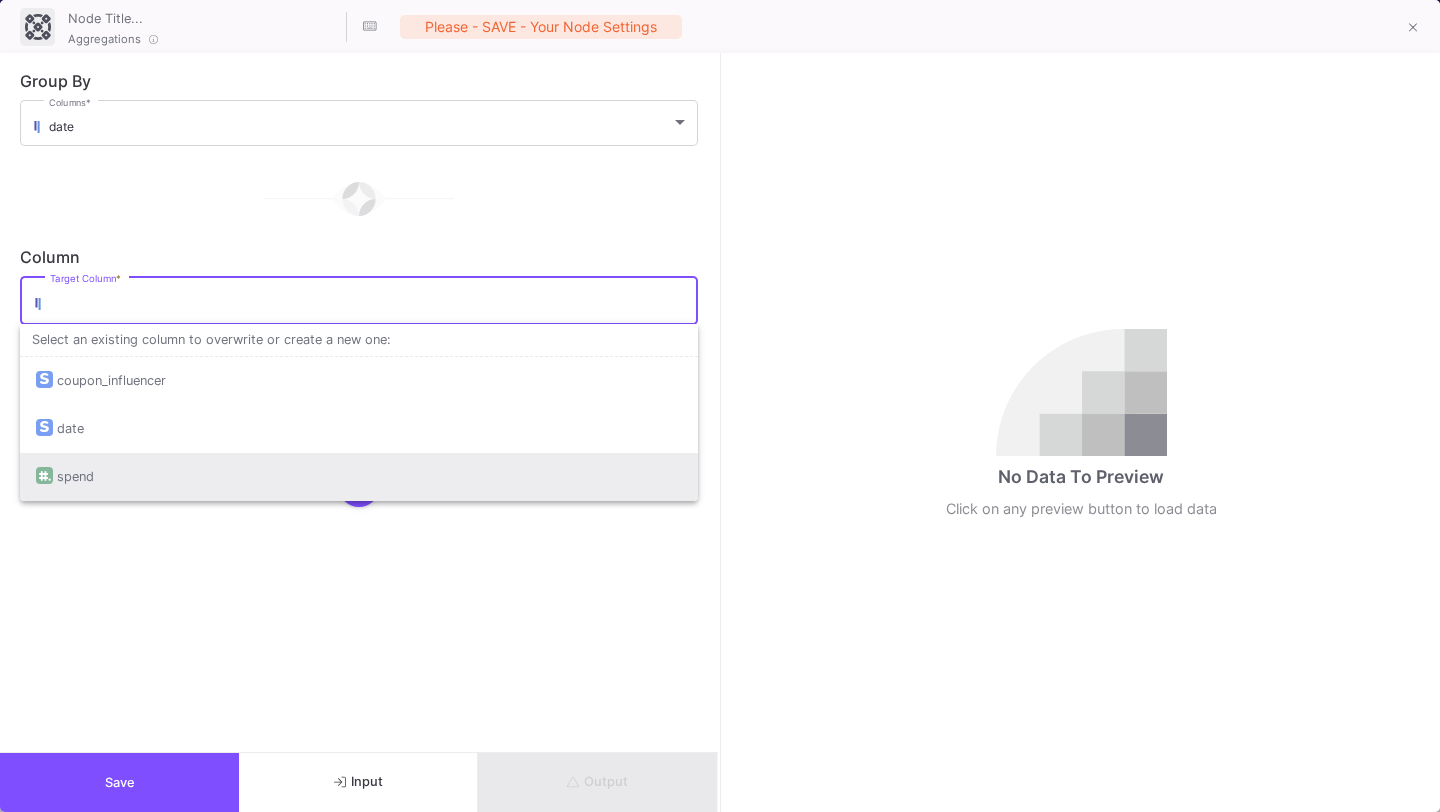 click on "spend" at bounding box center [359, 477] 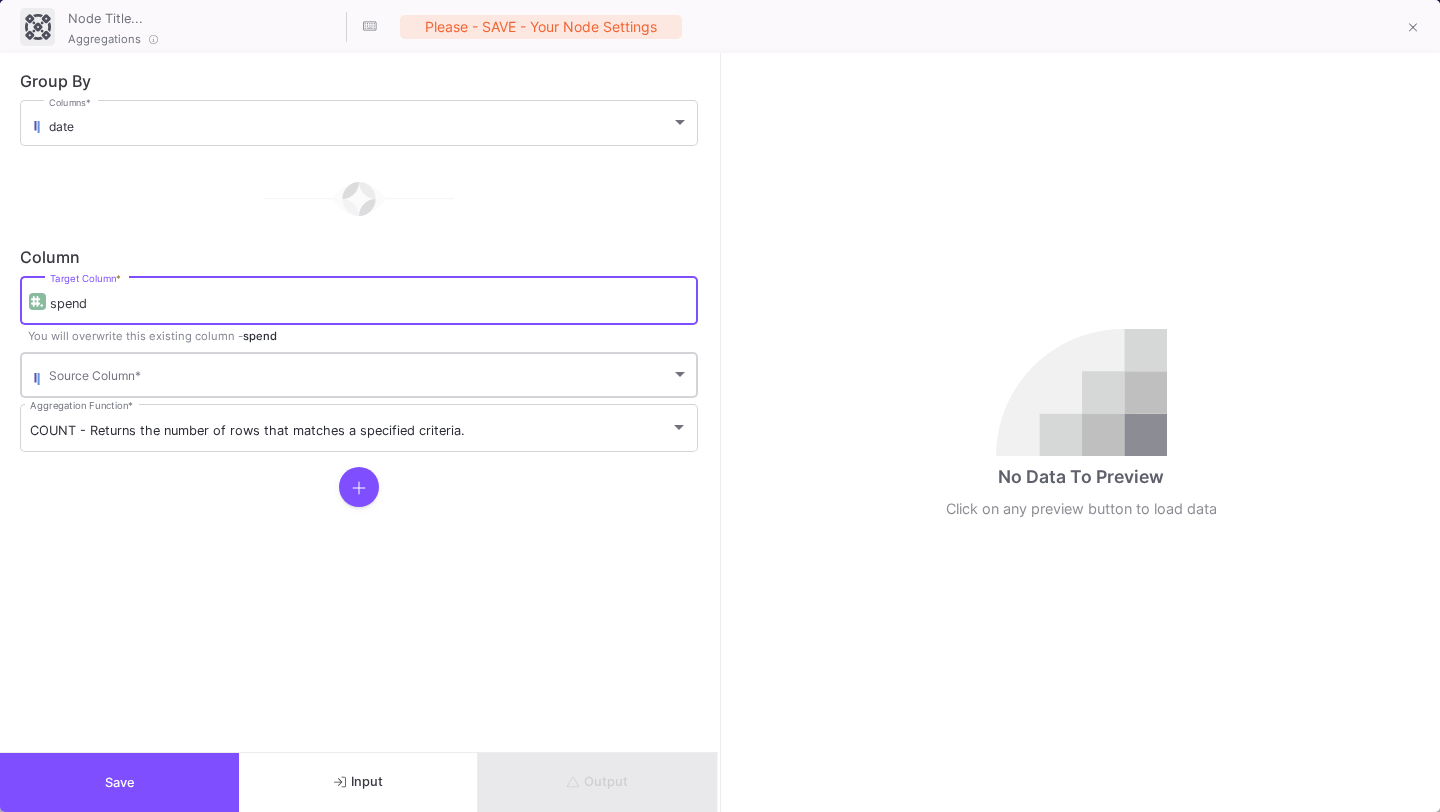 click at bounding box center (360, 378) 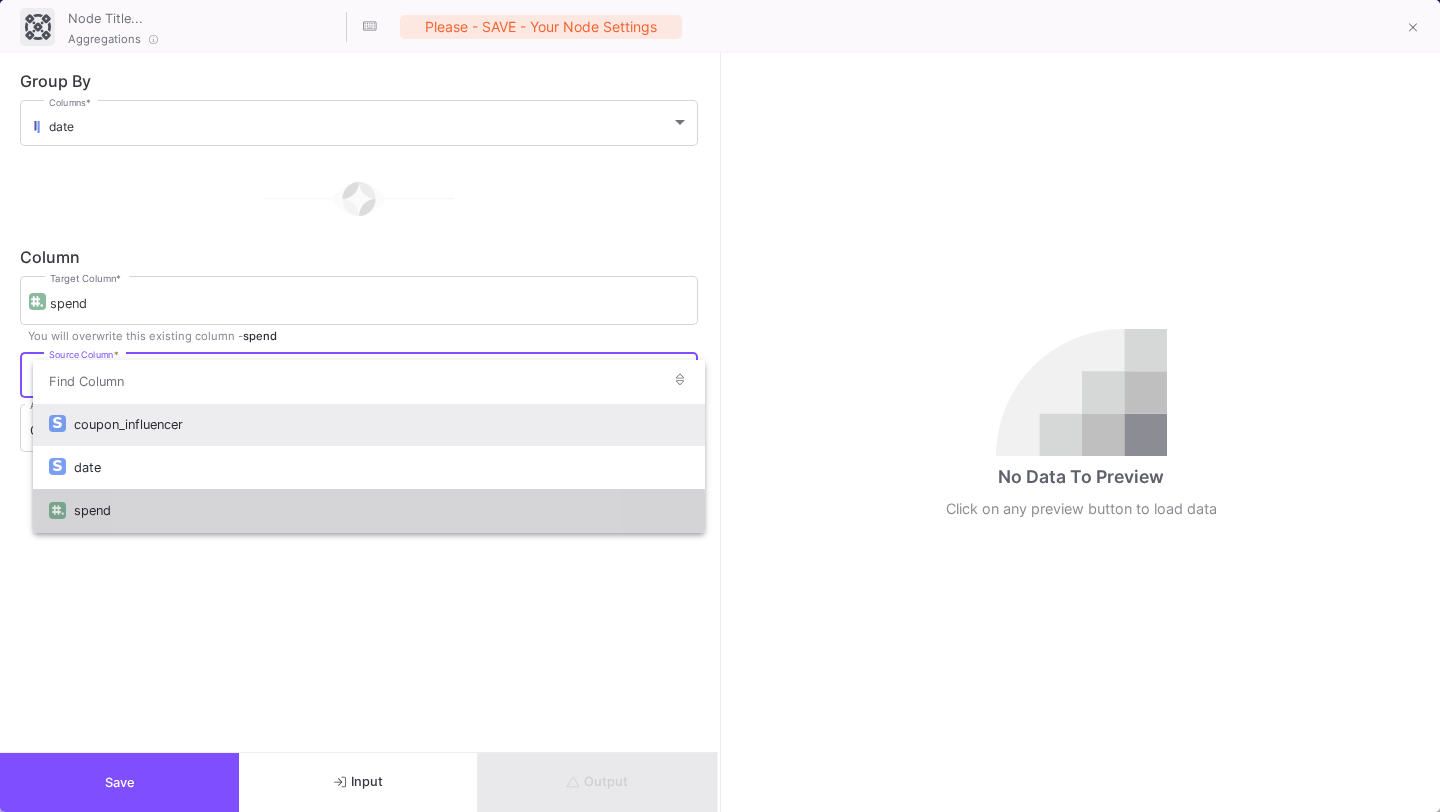 click on "spend" at bounding box center [381, 510] 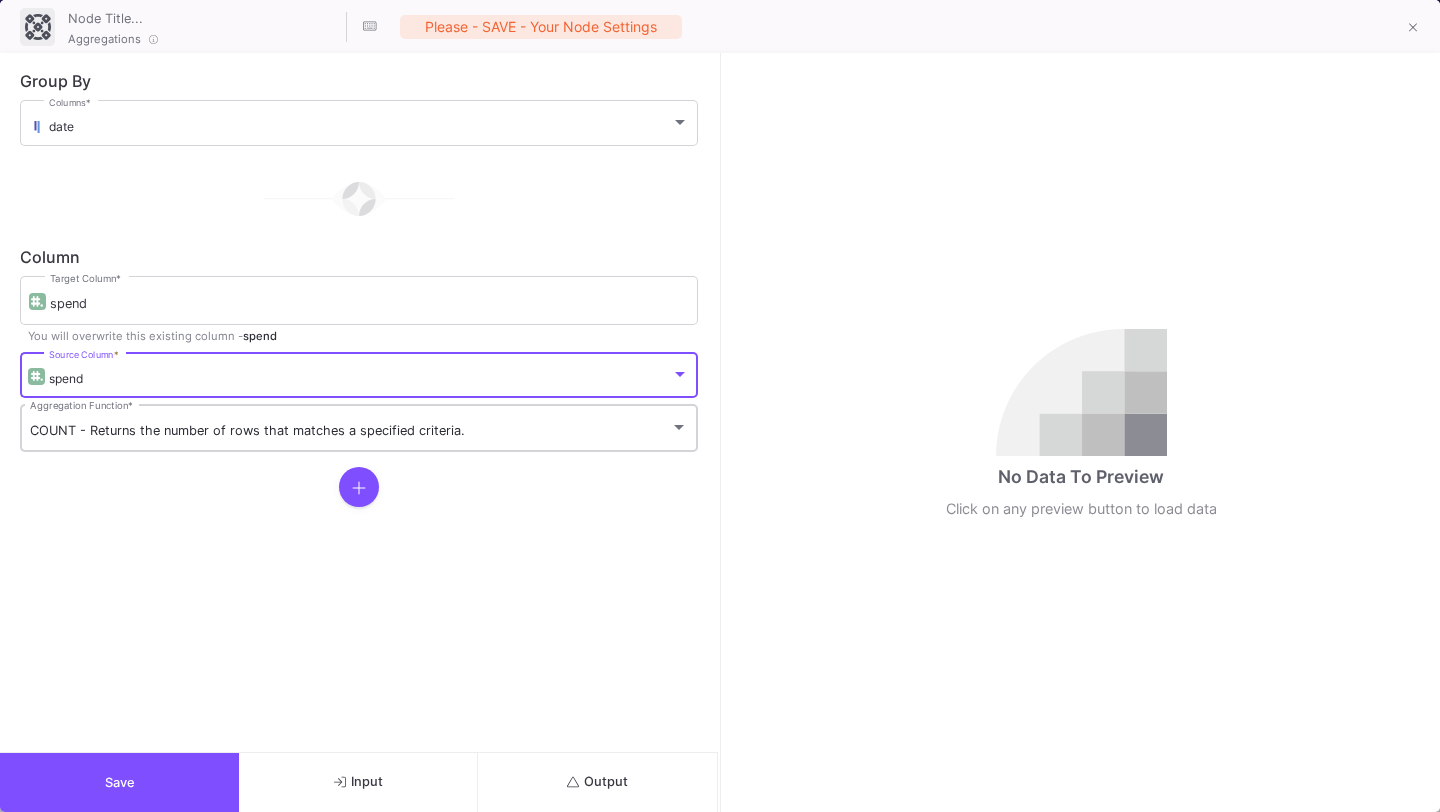 click on "COUNT - Returns the number of rows that matches a specified criteria." at bounding box center (247, 430) 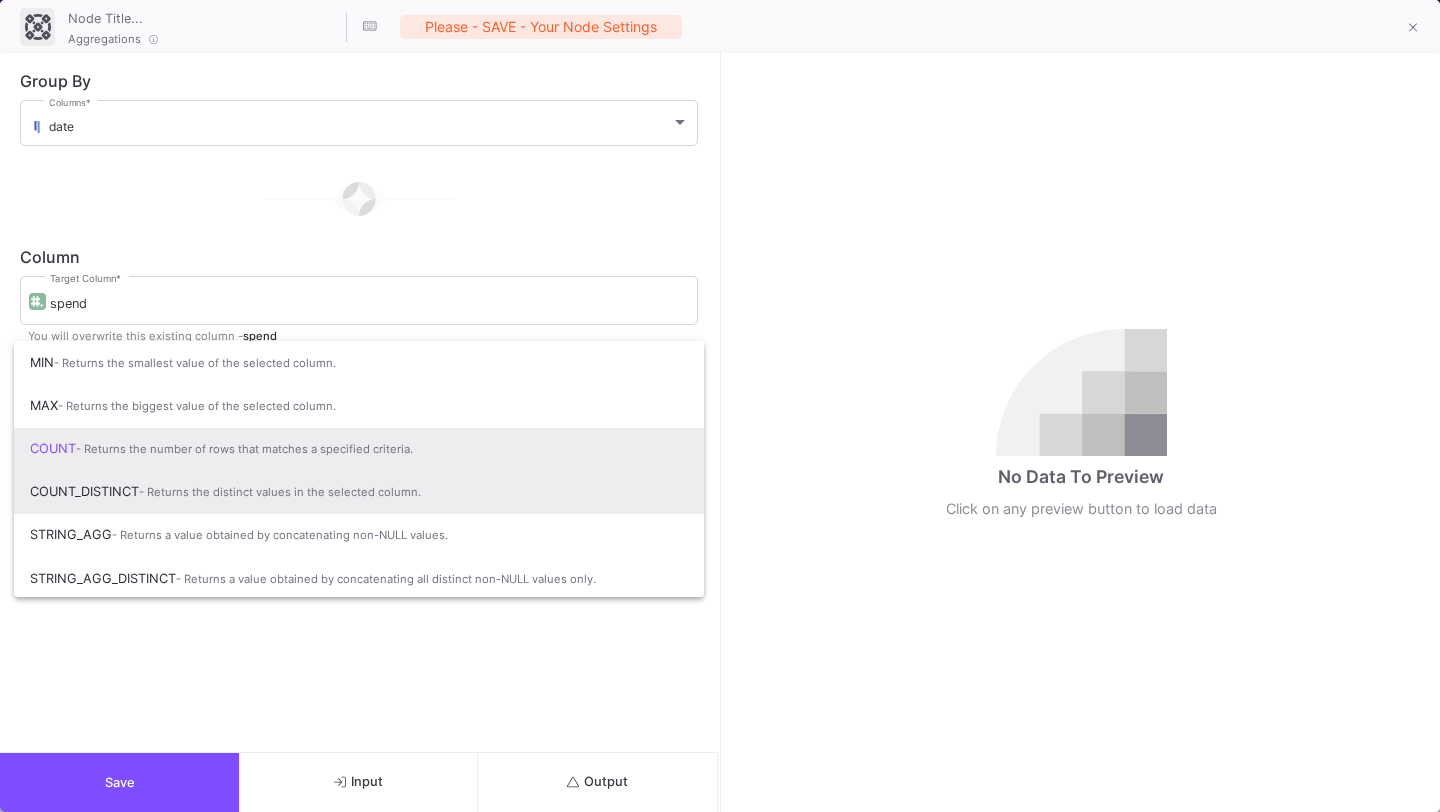 scroll, scrollTop: 133, scrollLeft: 0, axis: vertical 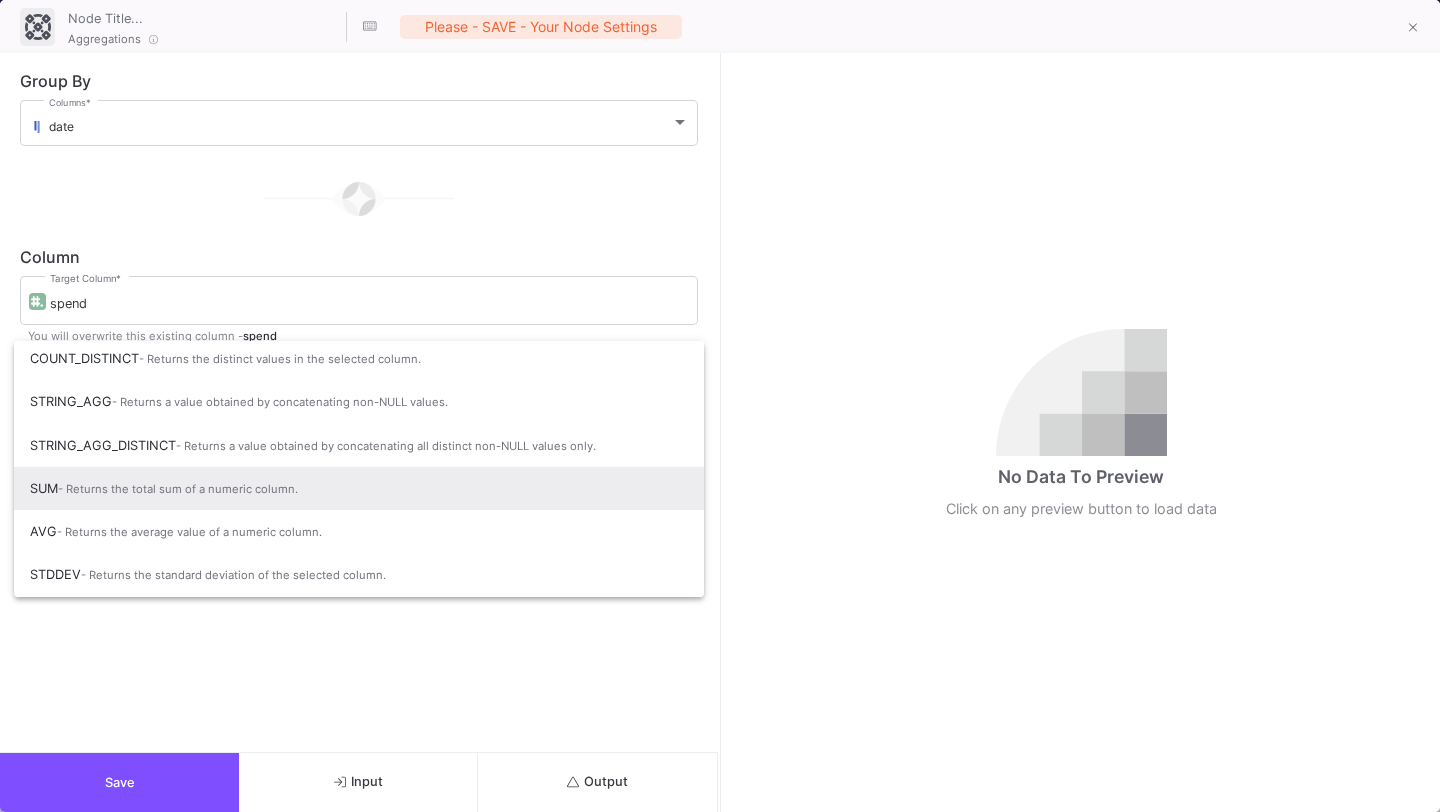 click on "- Returns the total sum of a numeric column." at bounding box center (178, 489) 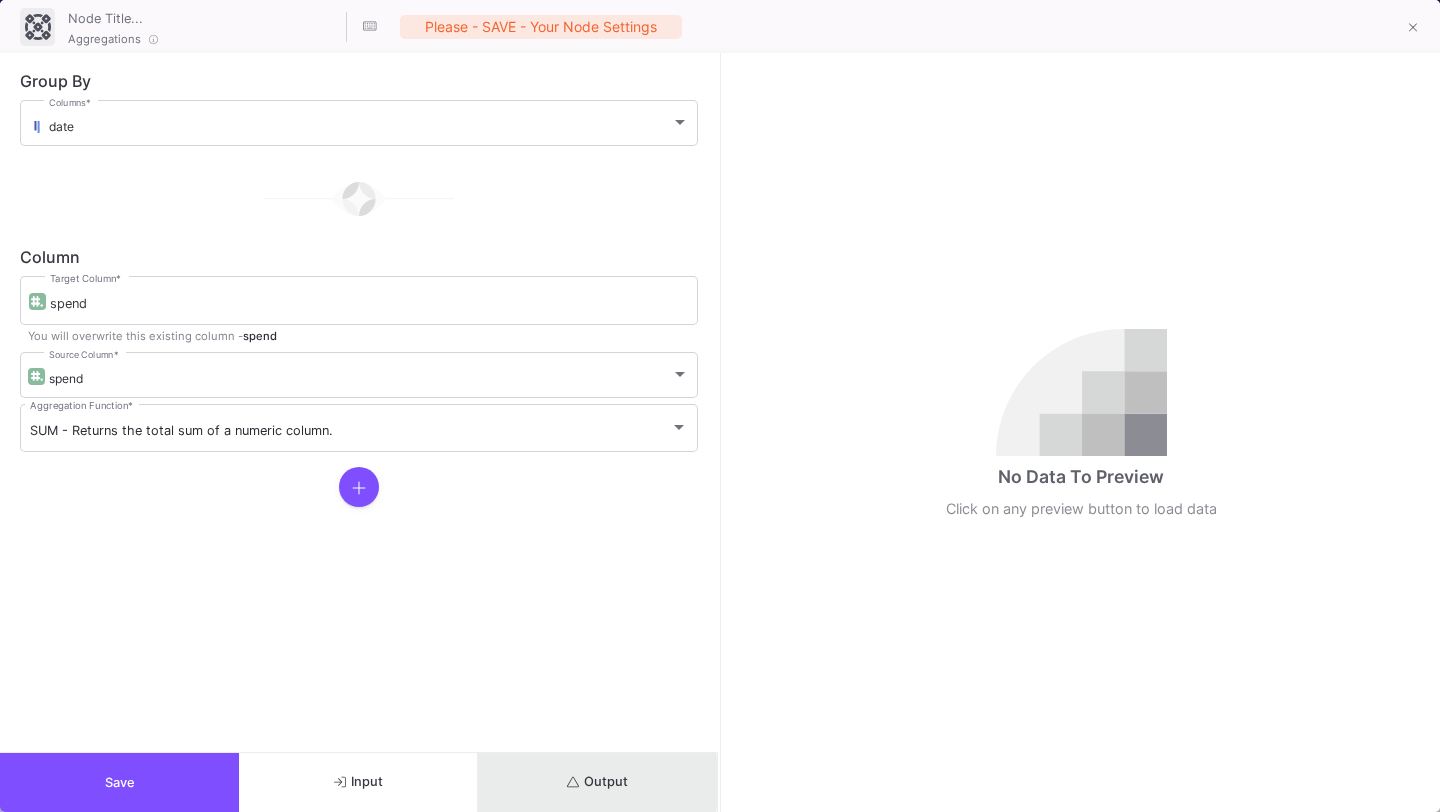 click on "Output" at bounding box center [597, 782] 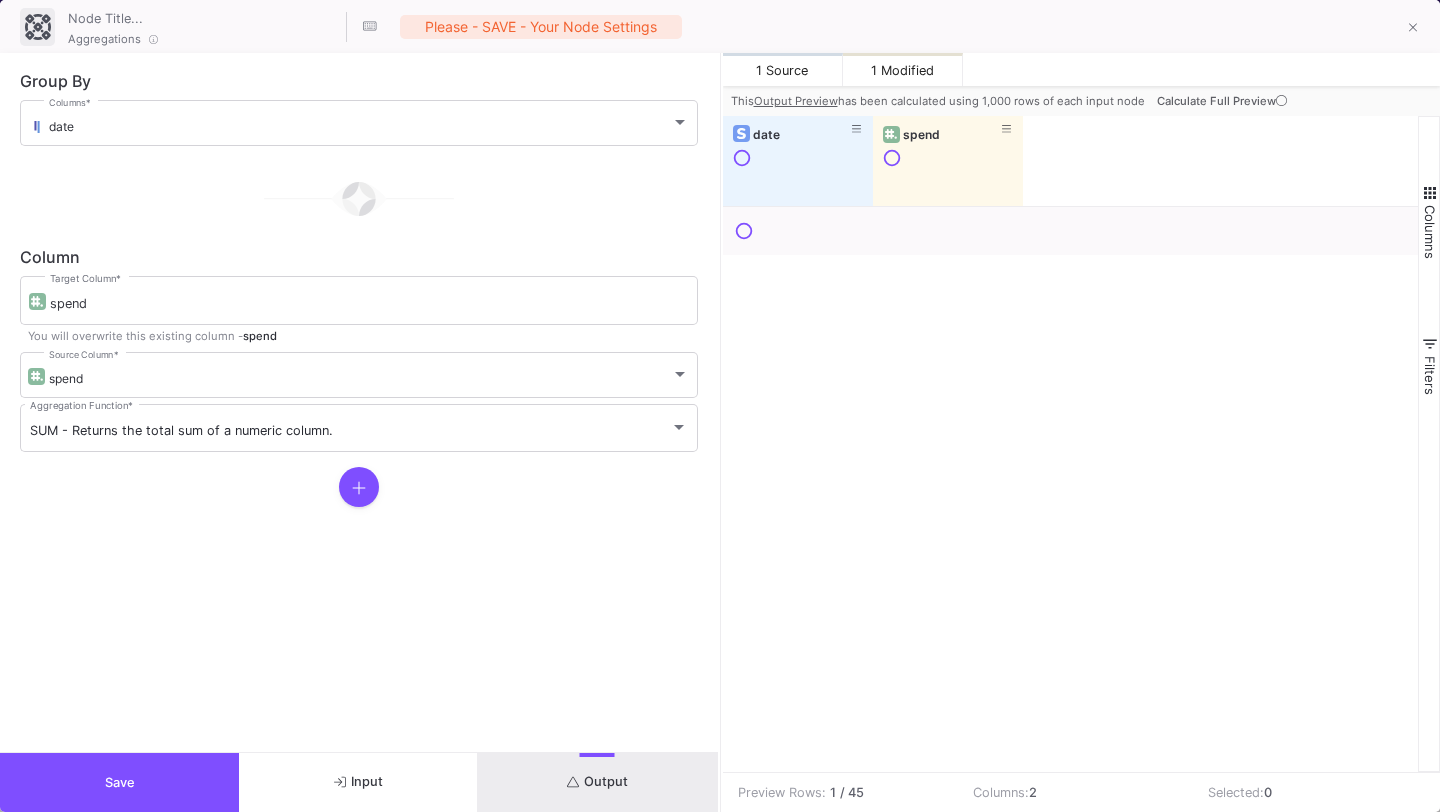 click 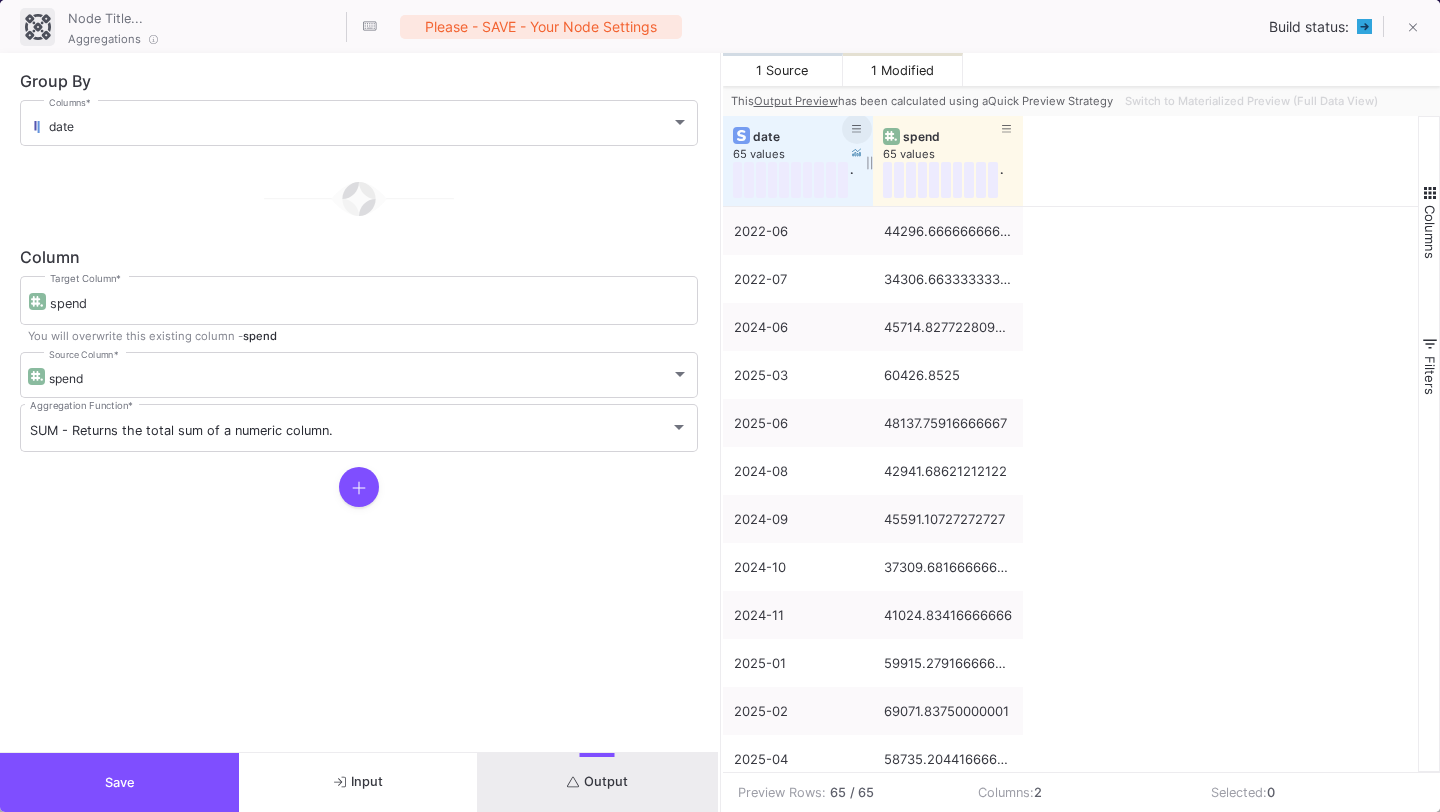 click 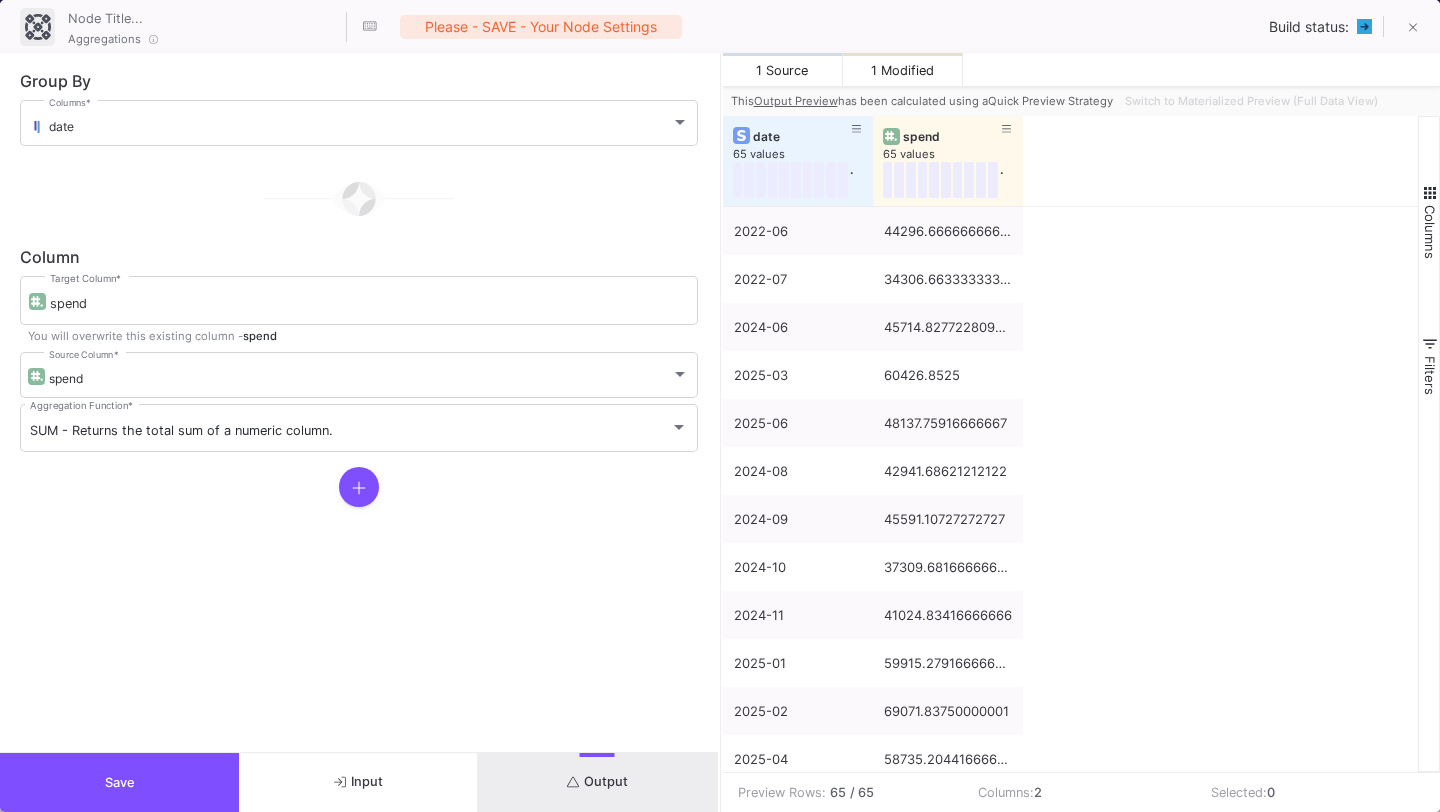 click on "2022-06 44296.666666666664 2022-07 34306.66333333333 2024-06 45714.827722809845 2025-03 60426.8525 2025-06 48137.75916666667 2024-08 42941.68621212122 2024-09 45591.10727272727 2024-10 37309.681666666664 2024-11 41024.83416666666 2025-01 59915.279166666674 2025-02 69071.83750000001 2025-04 58735.204416666675 2025-05 51353.989166666666 2025-07 9116.6675 2024-01 43929.00820431728 2024-02 30694.728430408923 2024-03 37590.64795841144 2024-04 37917.24210389503 2024-05 39093.08365887529 2024-07 45191.49400395754 2024-12 25337.475 2022-03 47669.0" at bounding box center (1071, 1767) 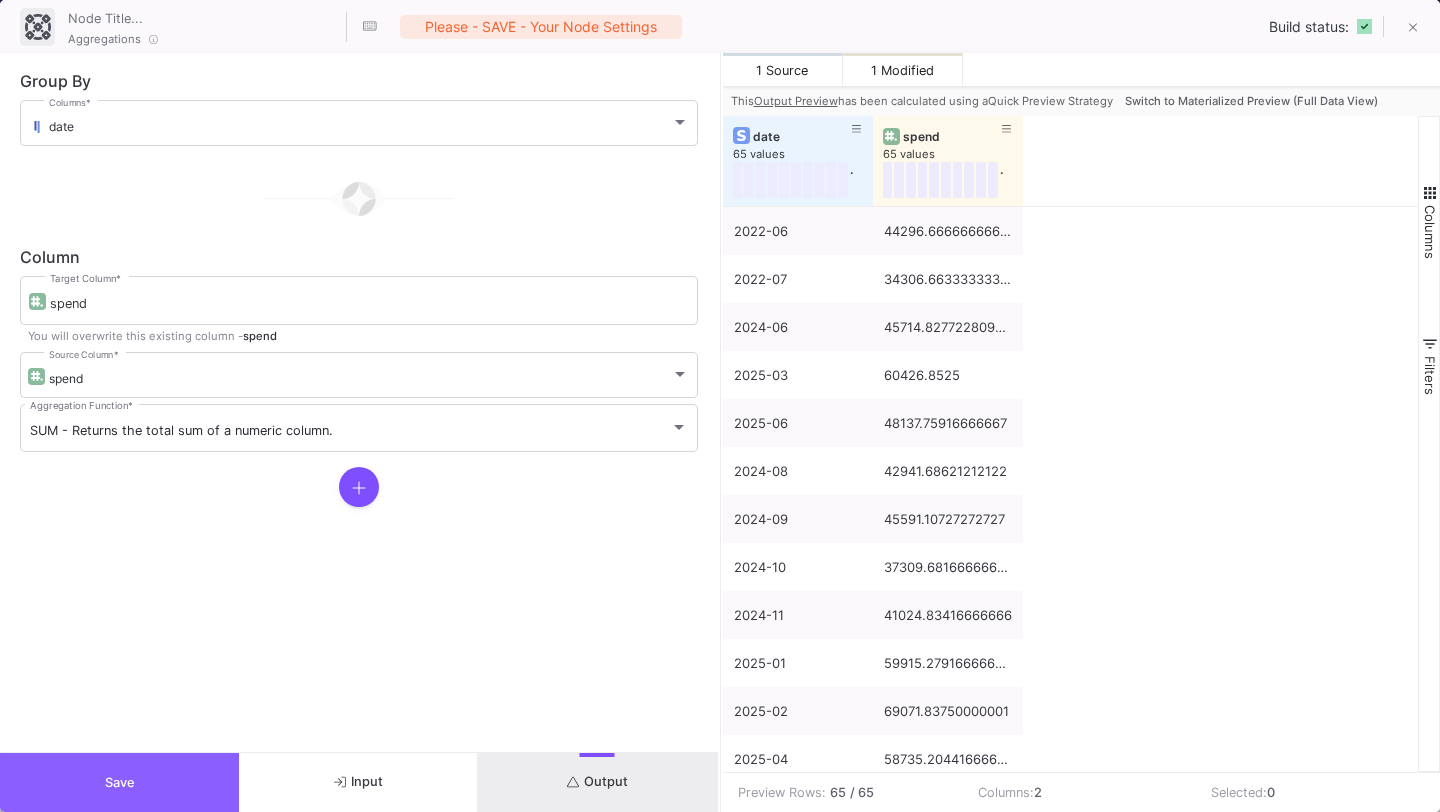 click on "Save" at bounding box center [119, 782] 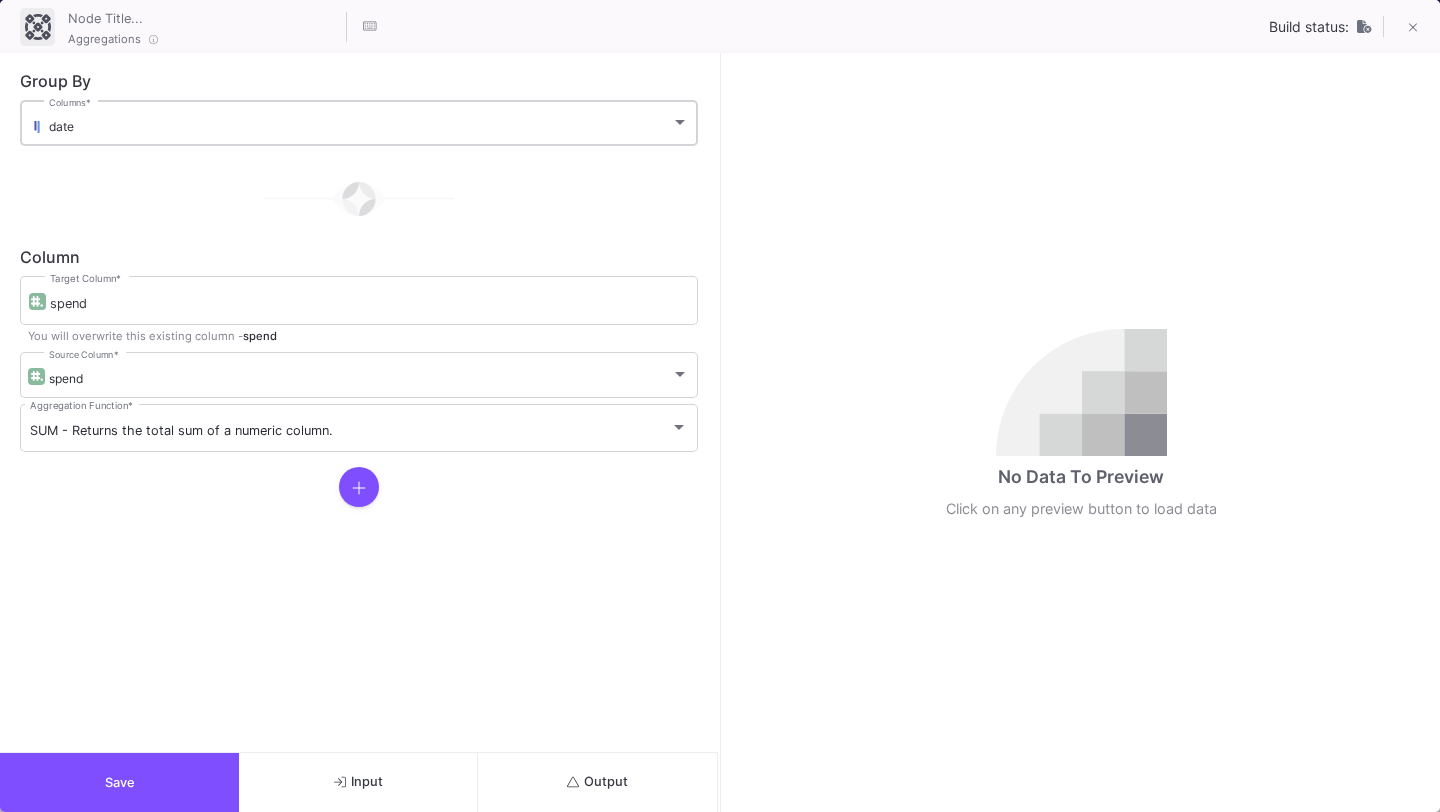 click on "date  Columns   *" at bounding box center [369, 121] 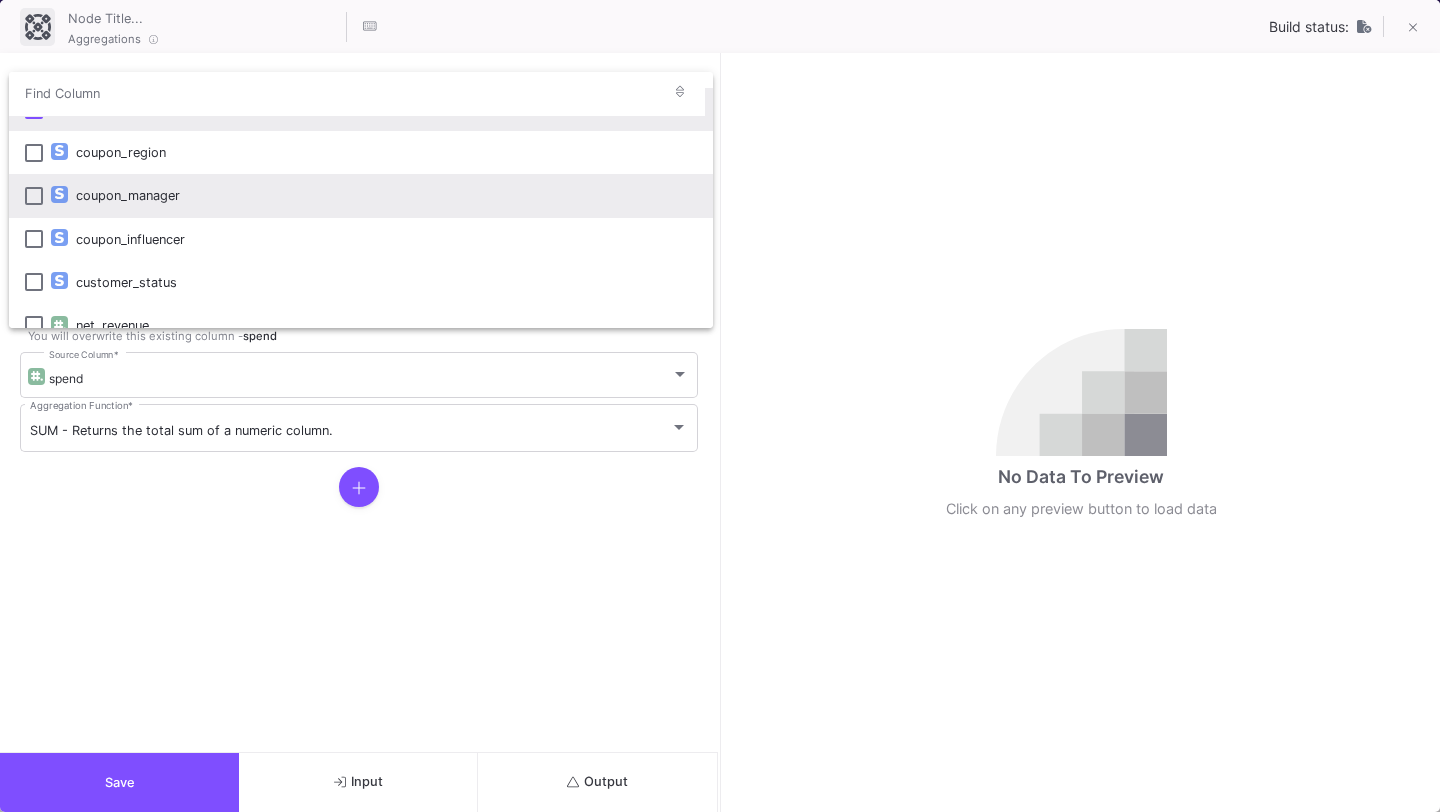 scroll, scrollTop: 16, scrollLeft: 0, axis: vertical 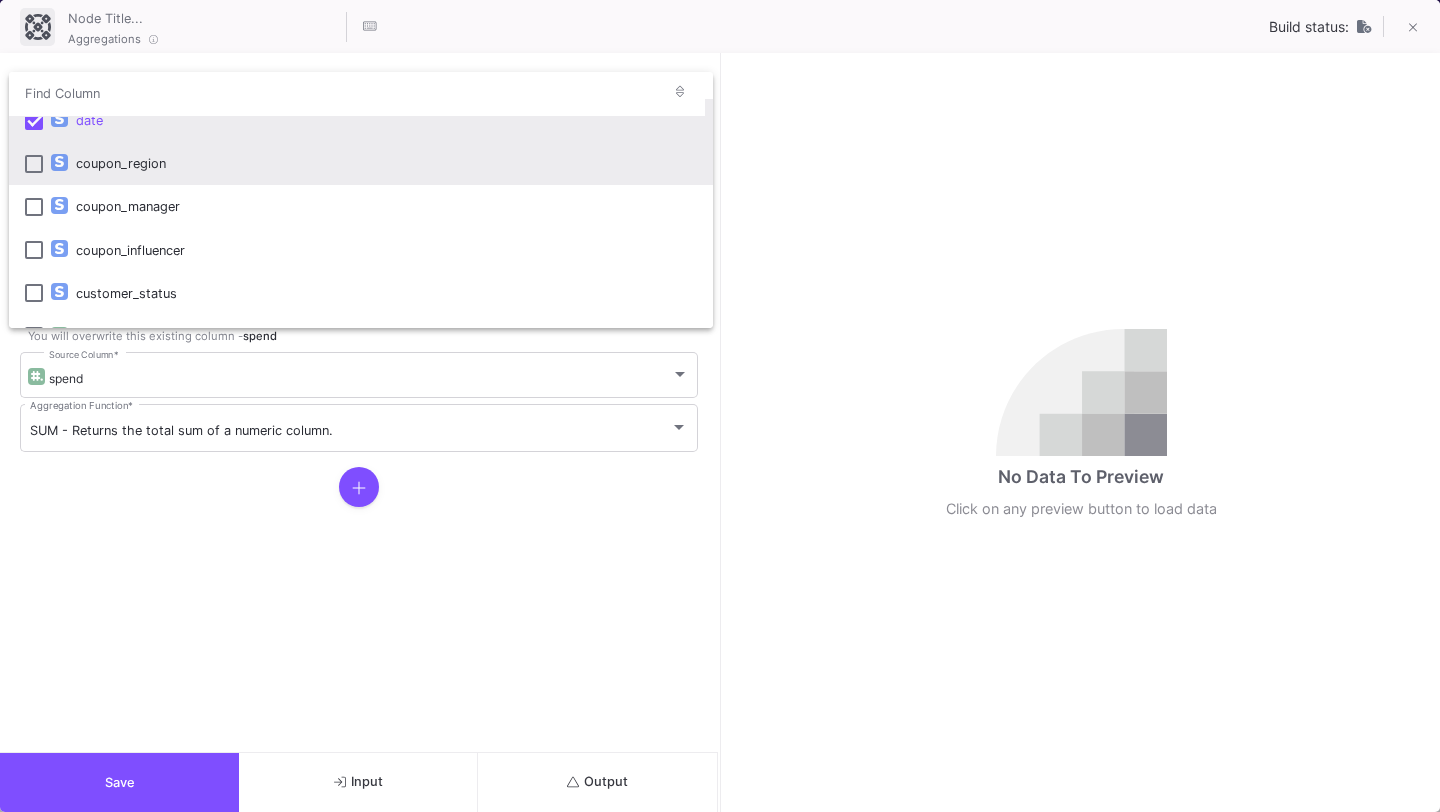 click on "coupon_region" at bounding box center (386, 163) 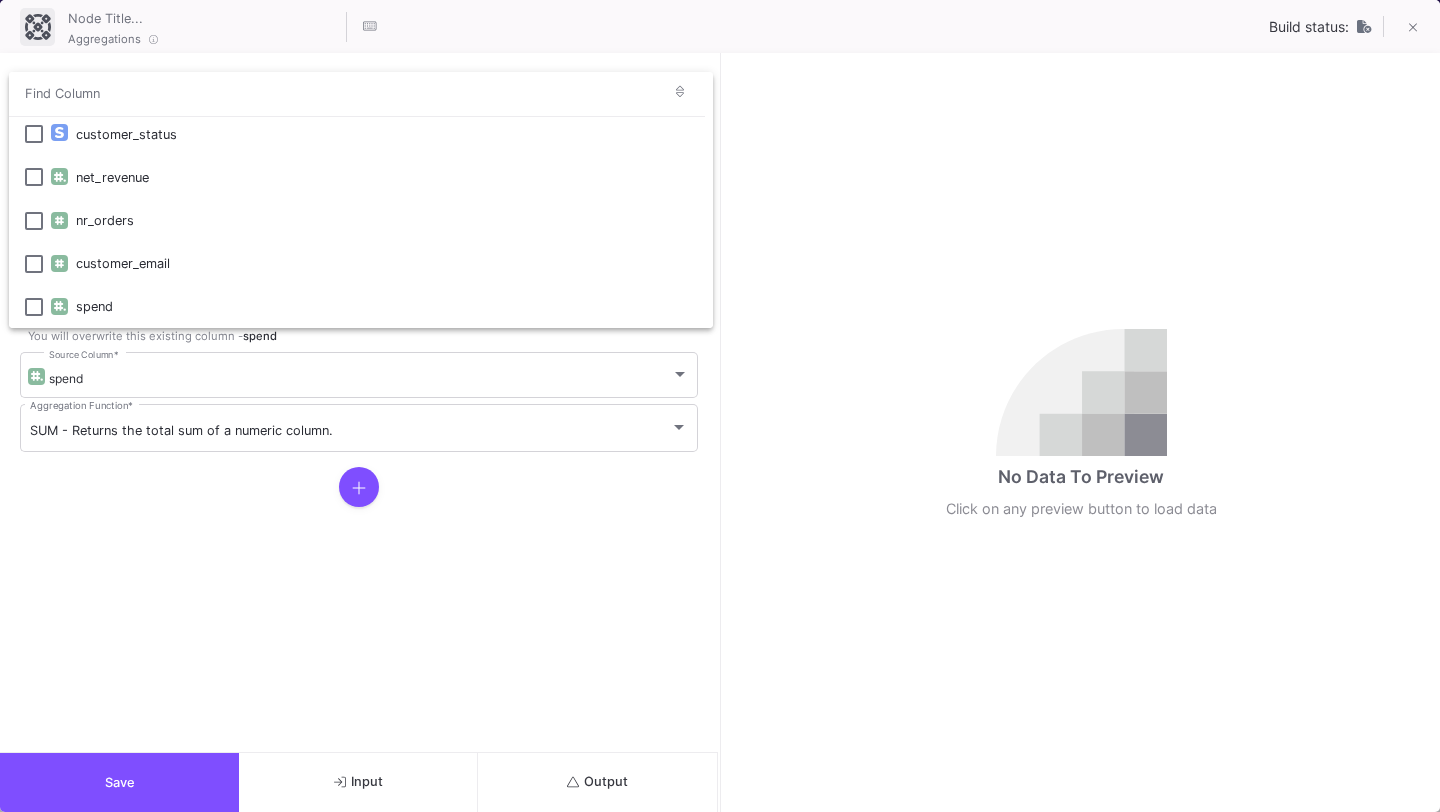 scroll, scrollTop: 172, scrollLeft: 0, axis: vertical 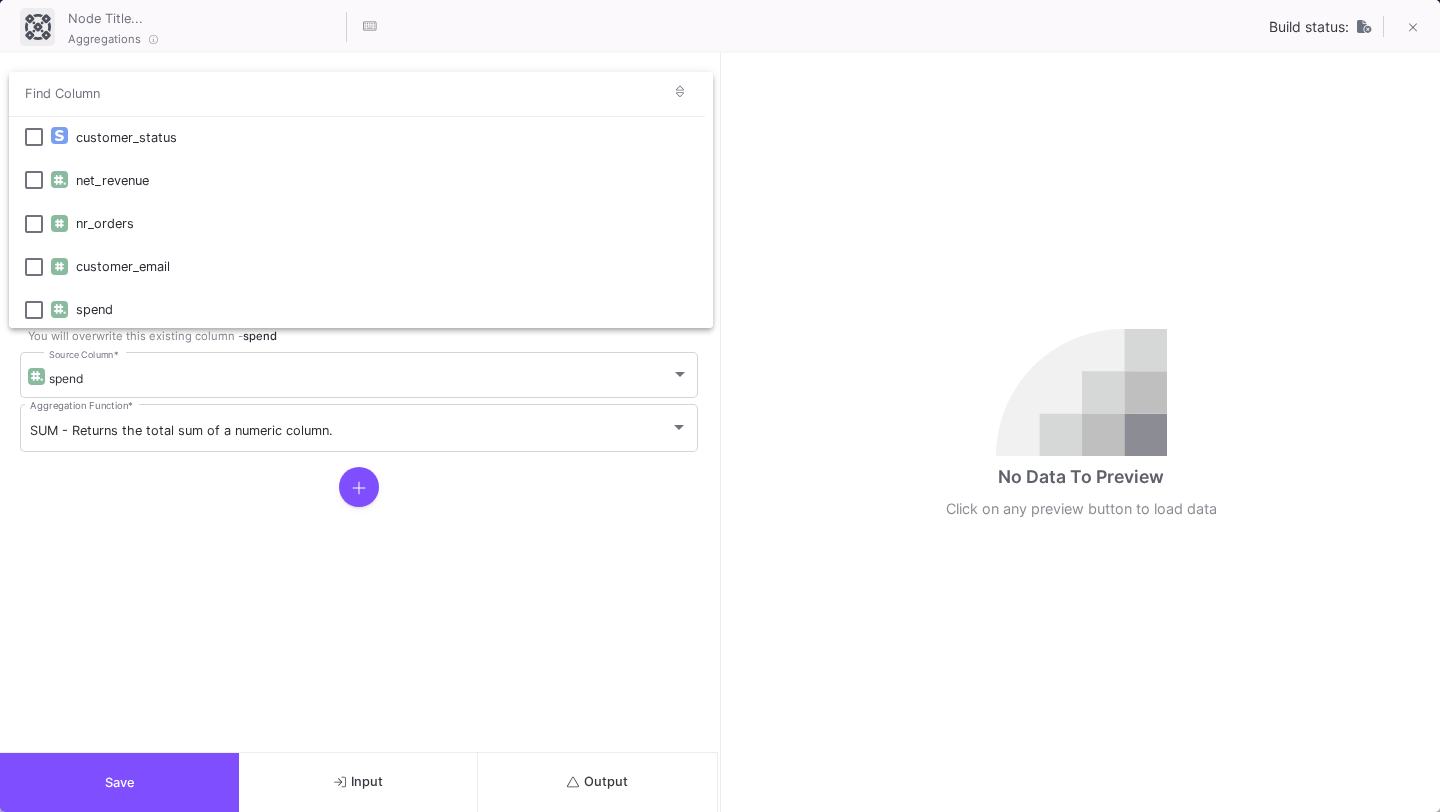 click at bounding box center [720, 406] 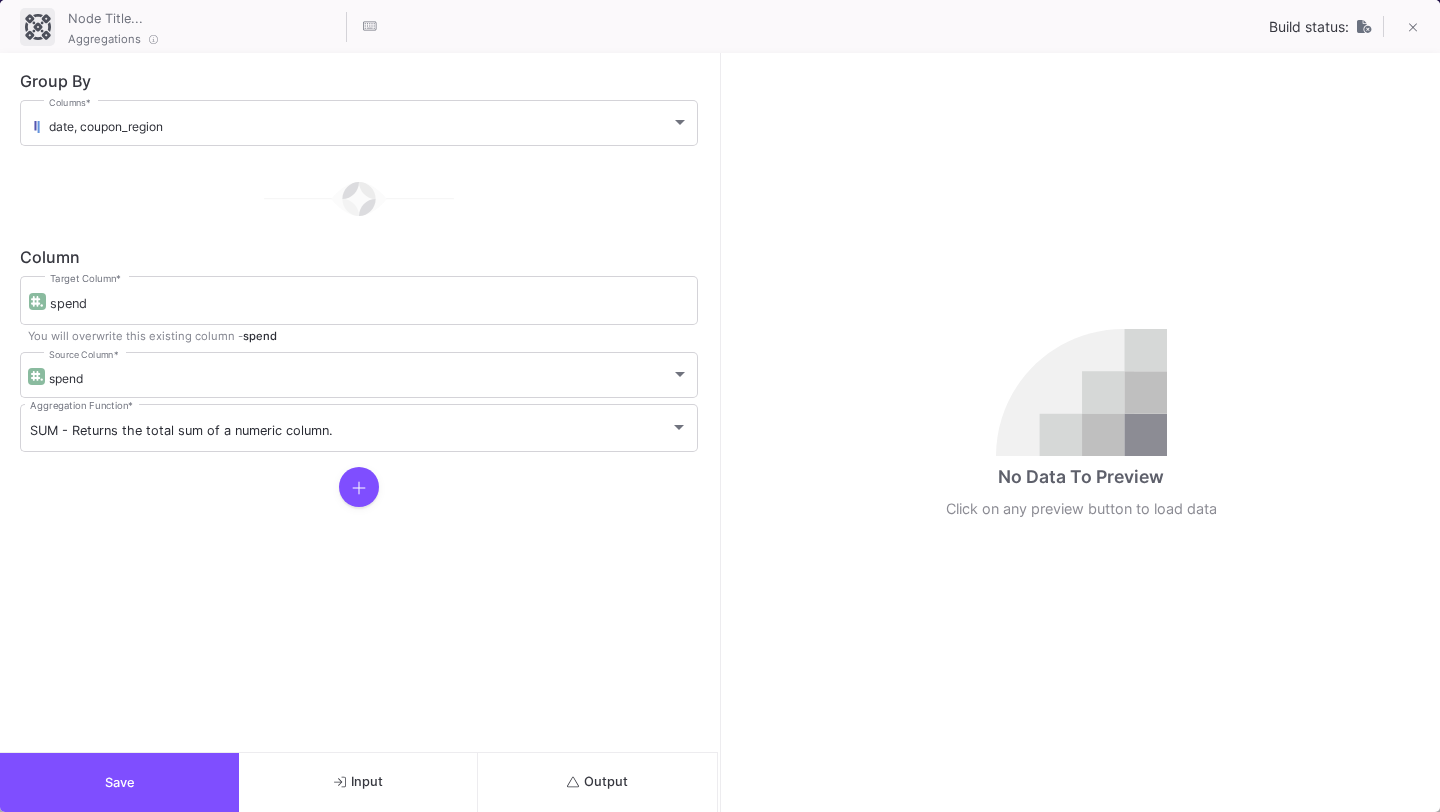 click on "Output" at bounding box center (597, 782) 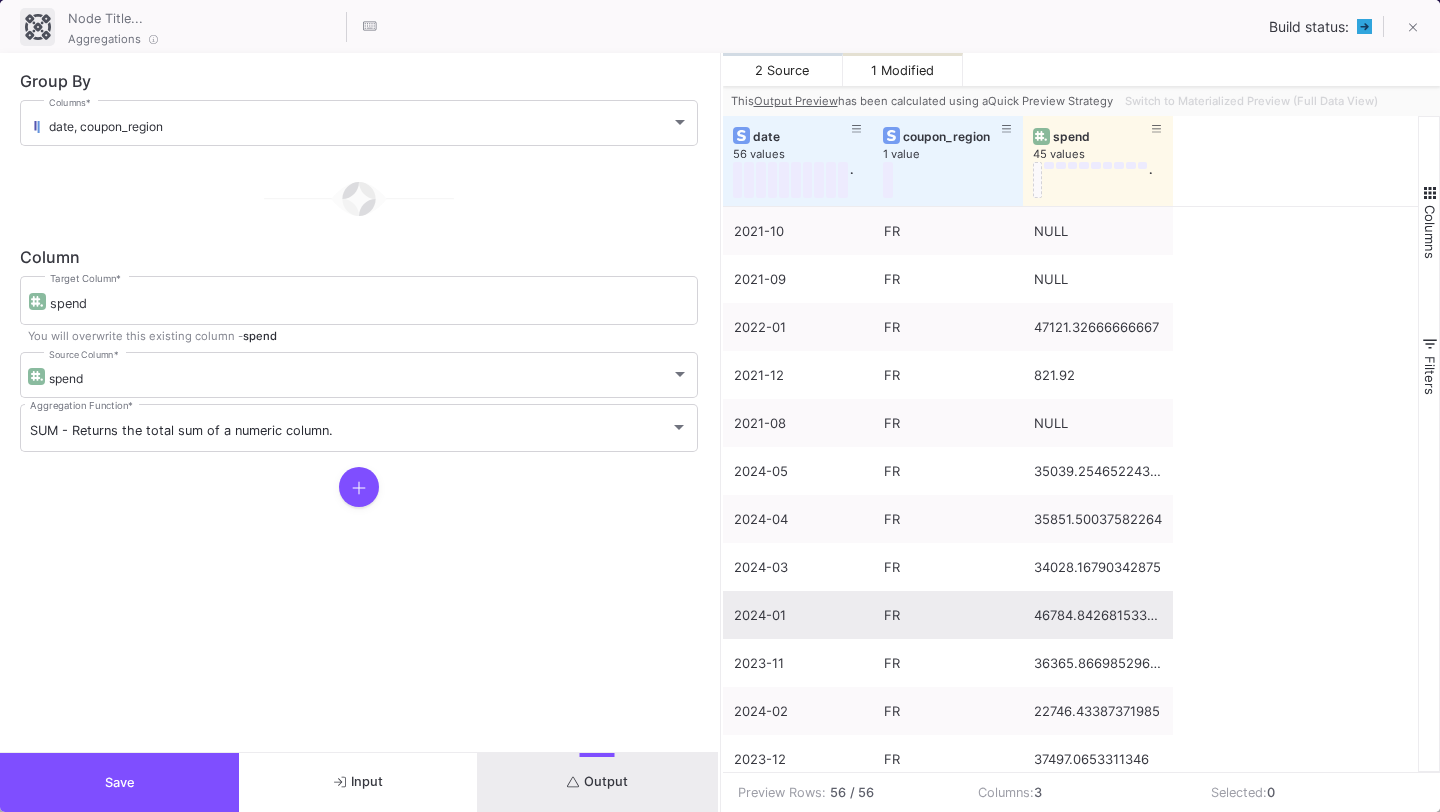 scroll, scrollTop: 11, scrollLeft: 0, axis: vertical 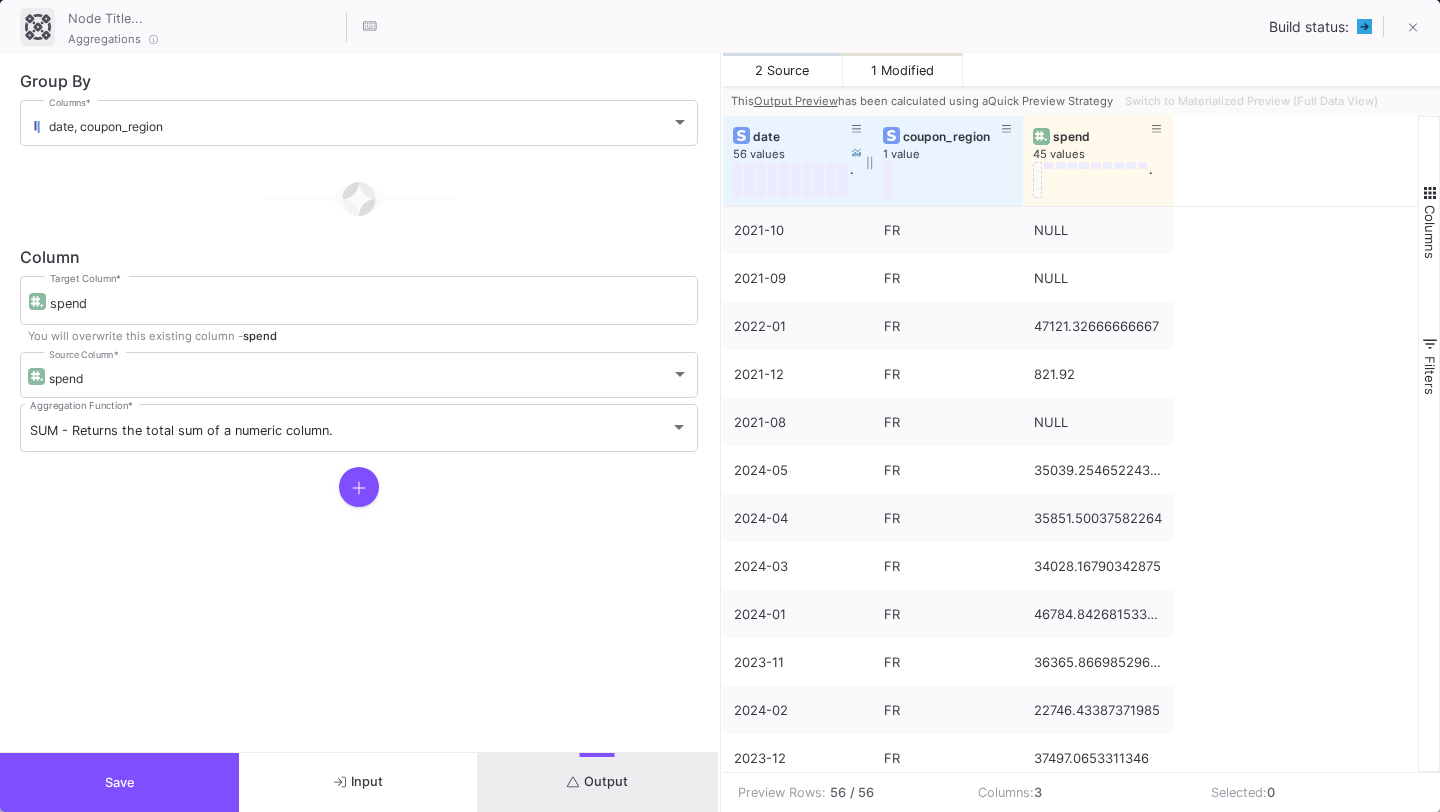 click on "date" at bounding box center (802, 136) 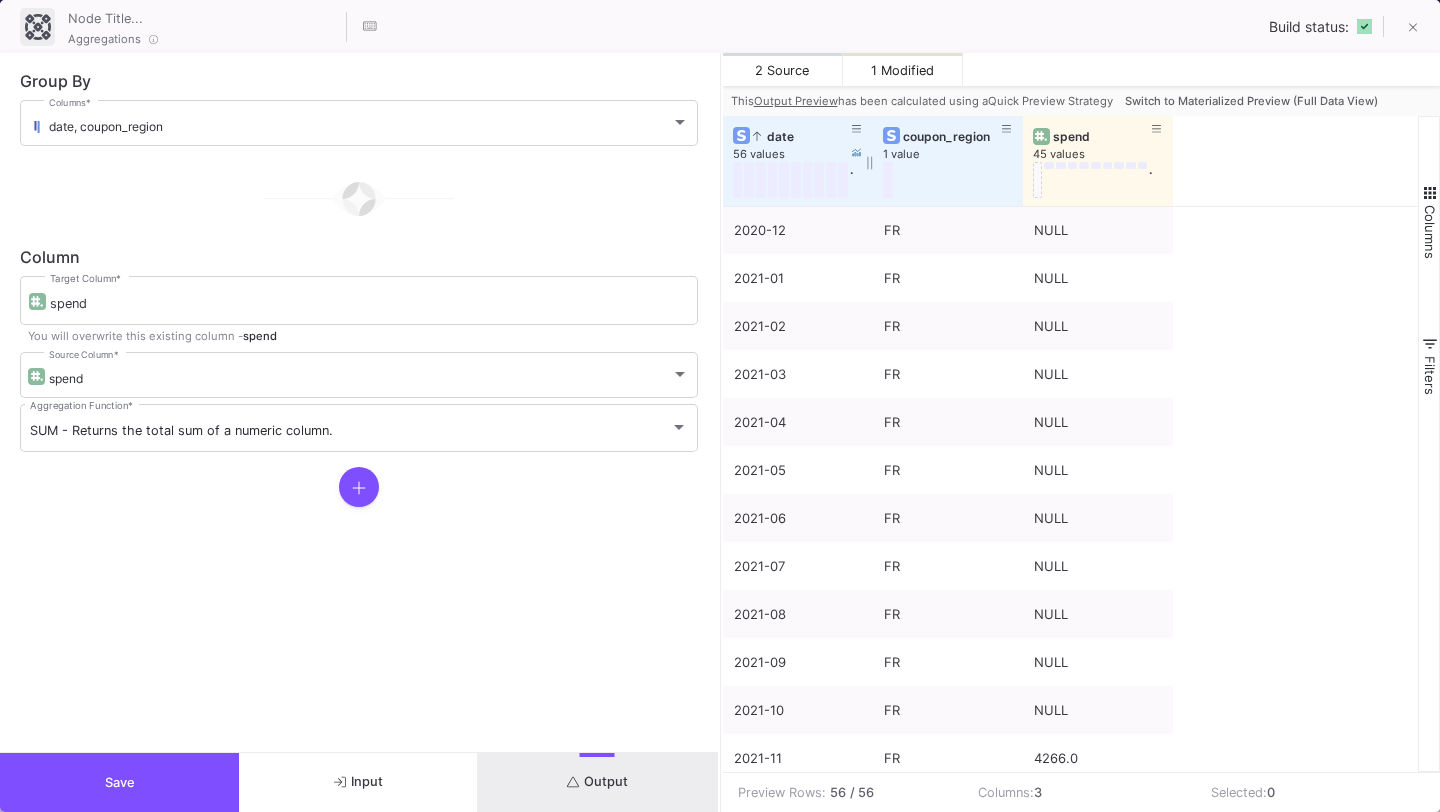 click on "date" at bounding box center (802, 136) 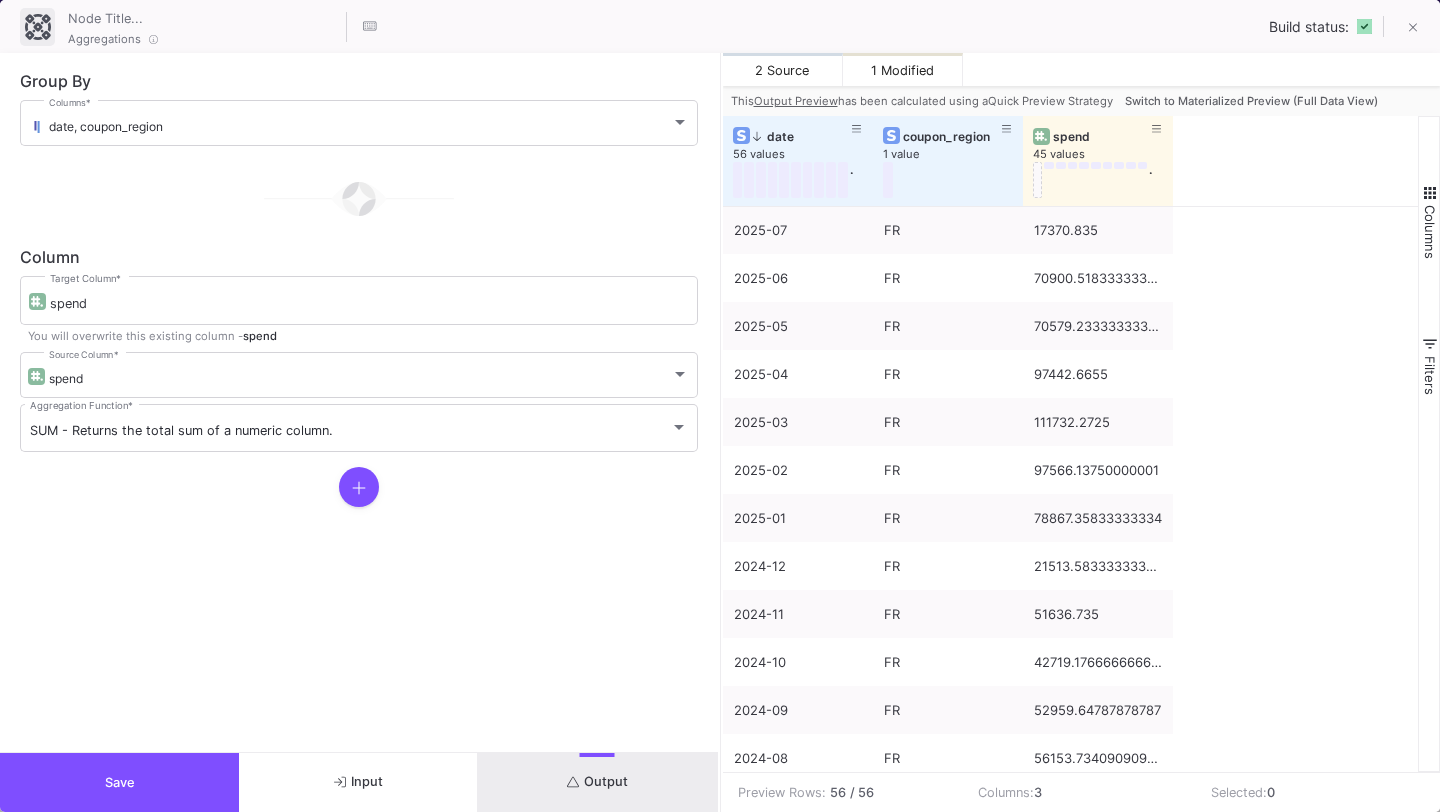 click on "Switch to Materialized Preview (Full Data View)" at bounding box center [1251, 101] 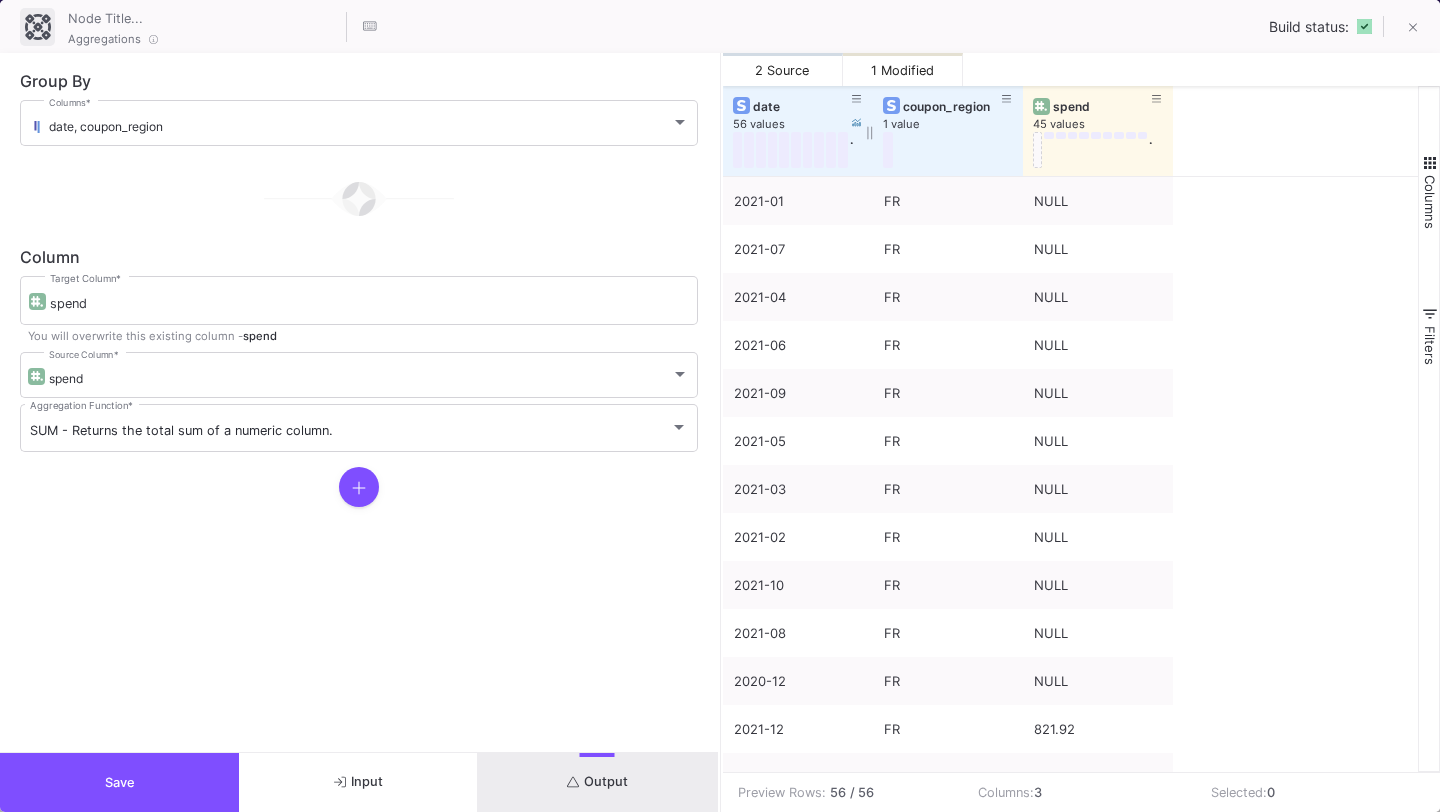click on "date" at bounding box center (802, 106) 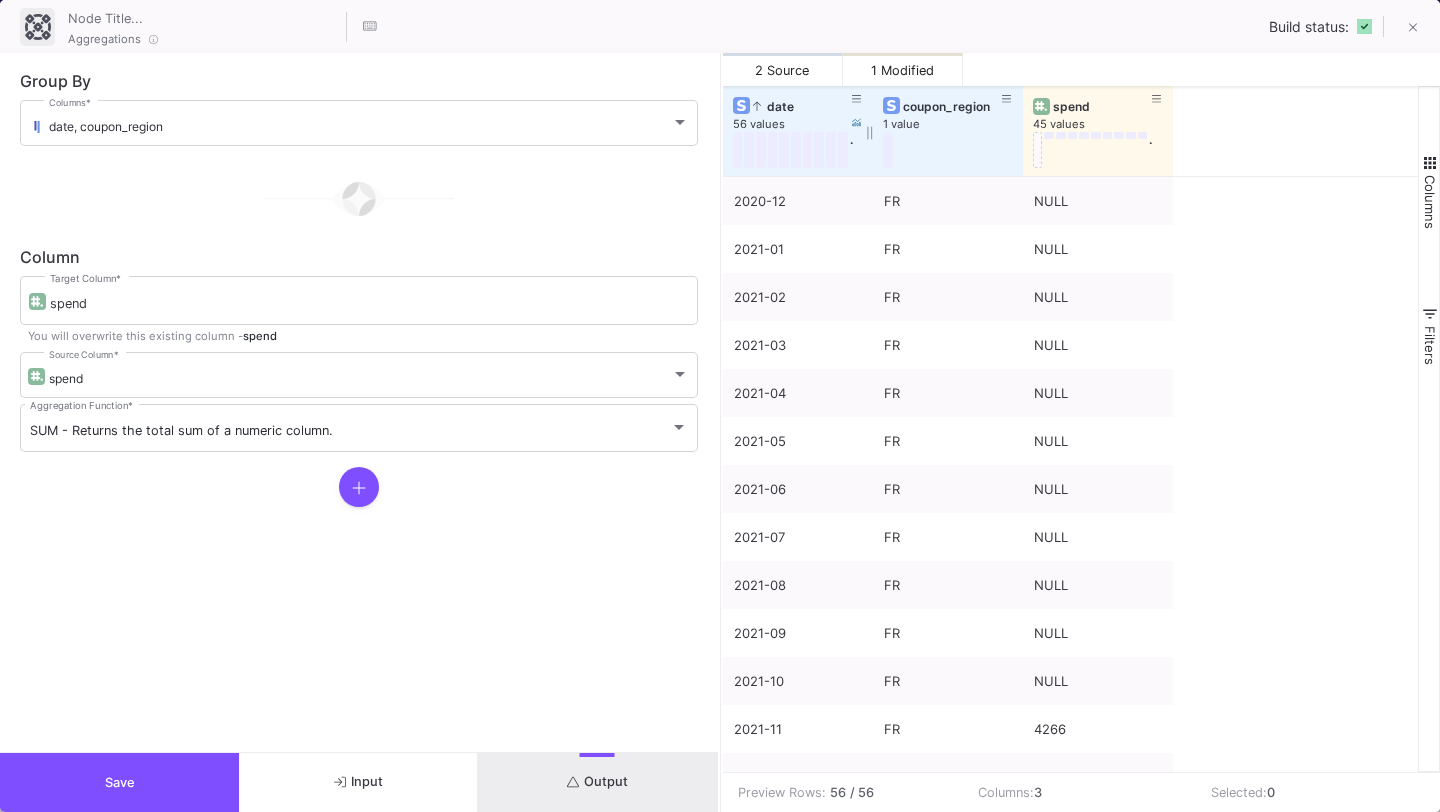 click on "date" at bounding box center [802, 106] 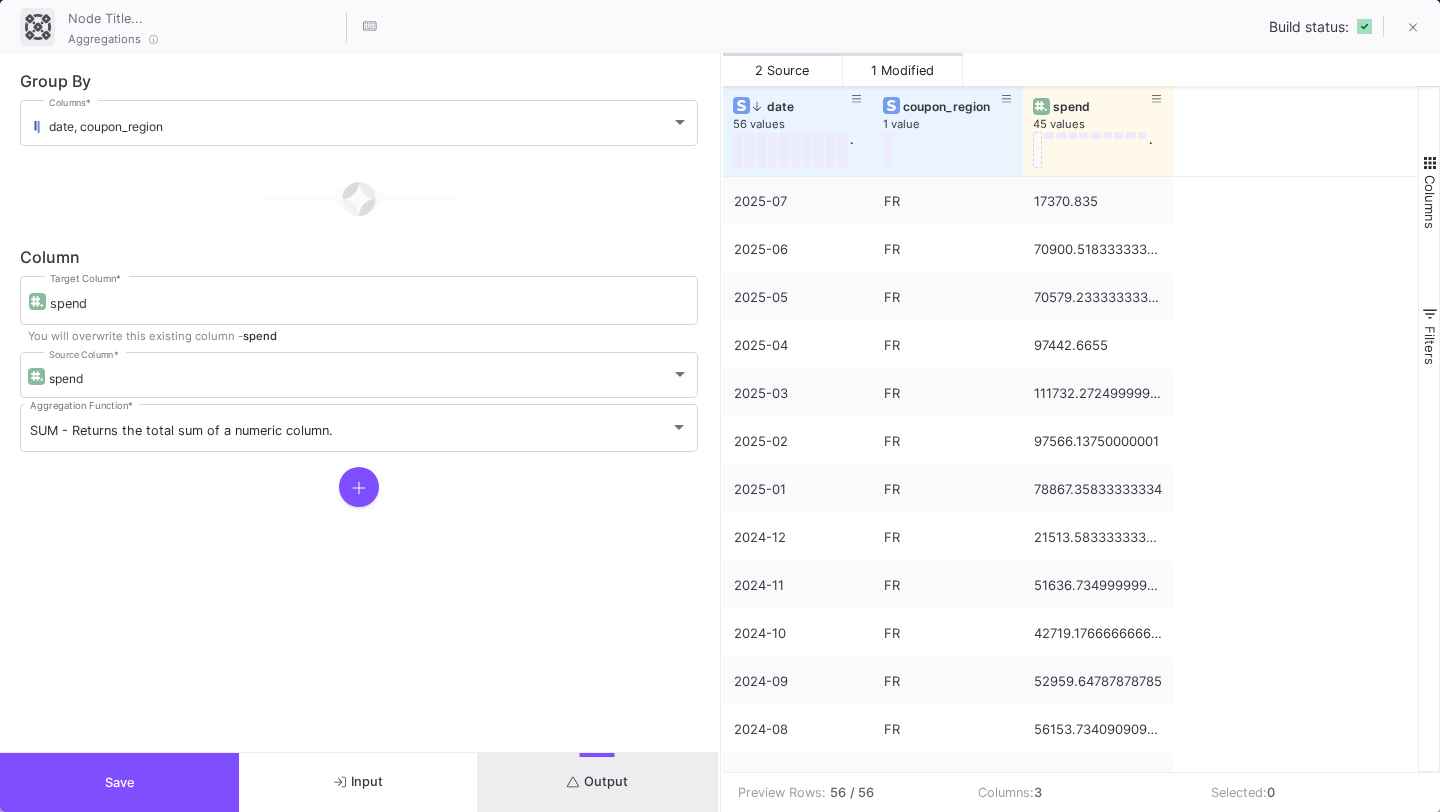 click on "Build status:" at bounding box center (1352, 26) 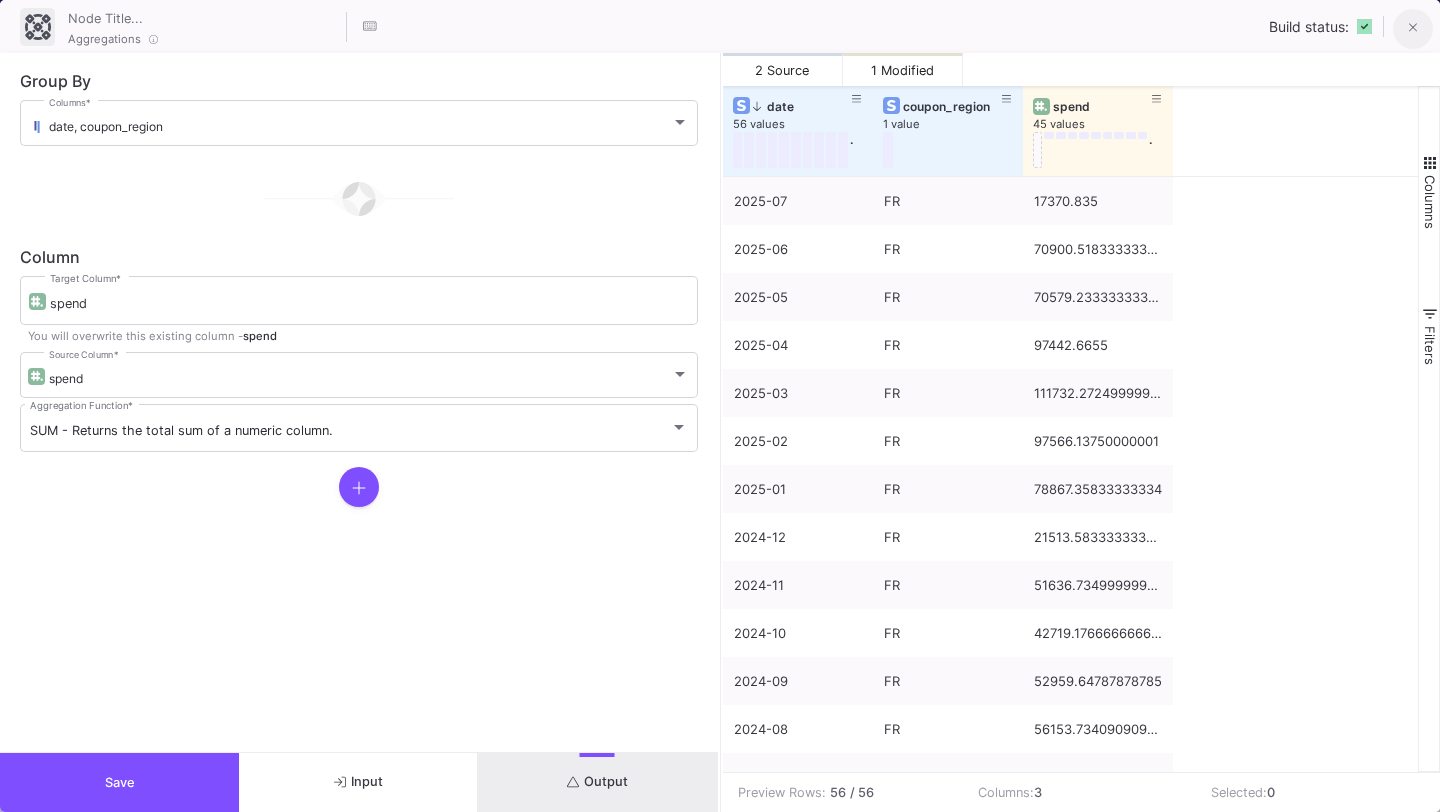 click at bounding box center [1413, 29] 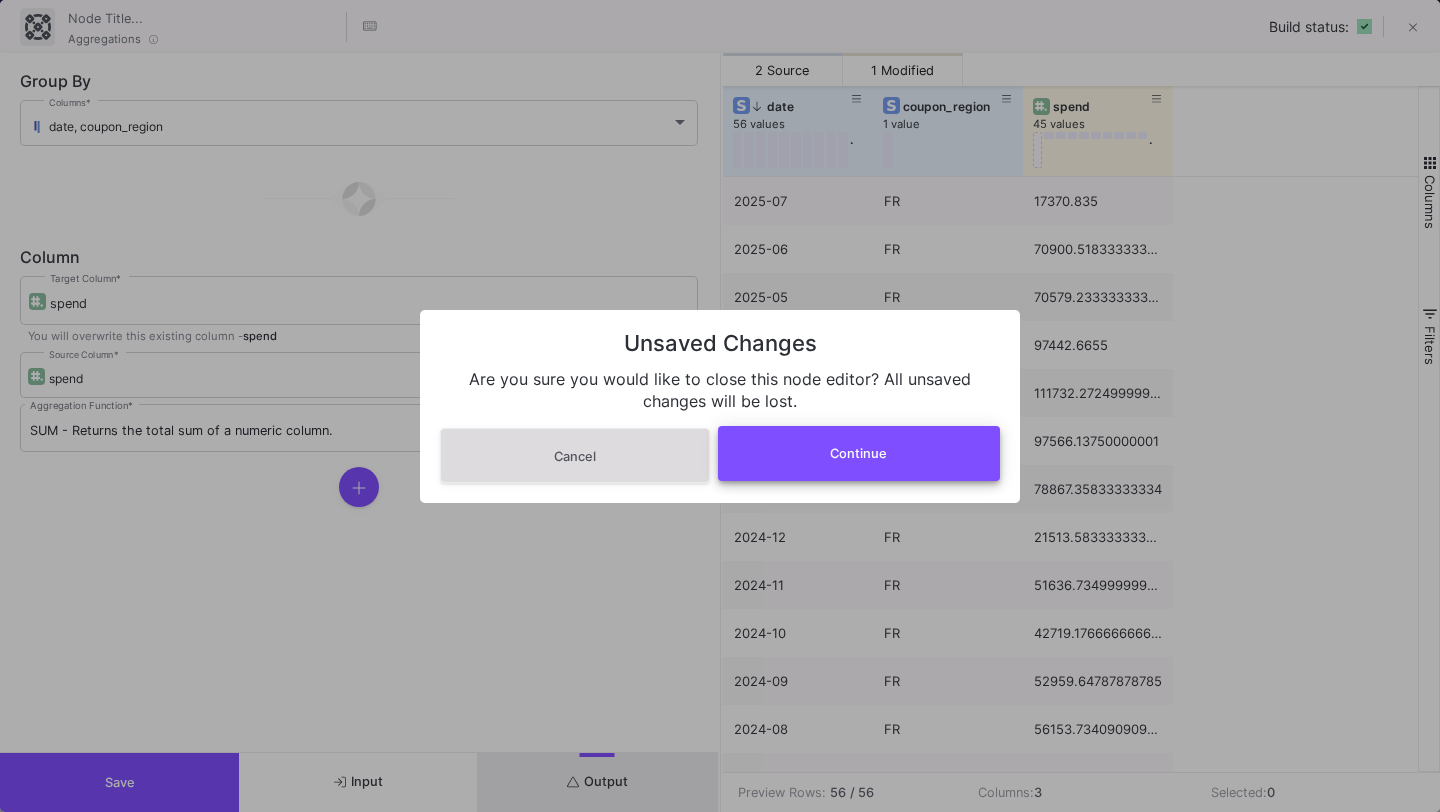 click on "Continue" at bounding box center [859, 453] 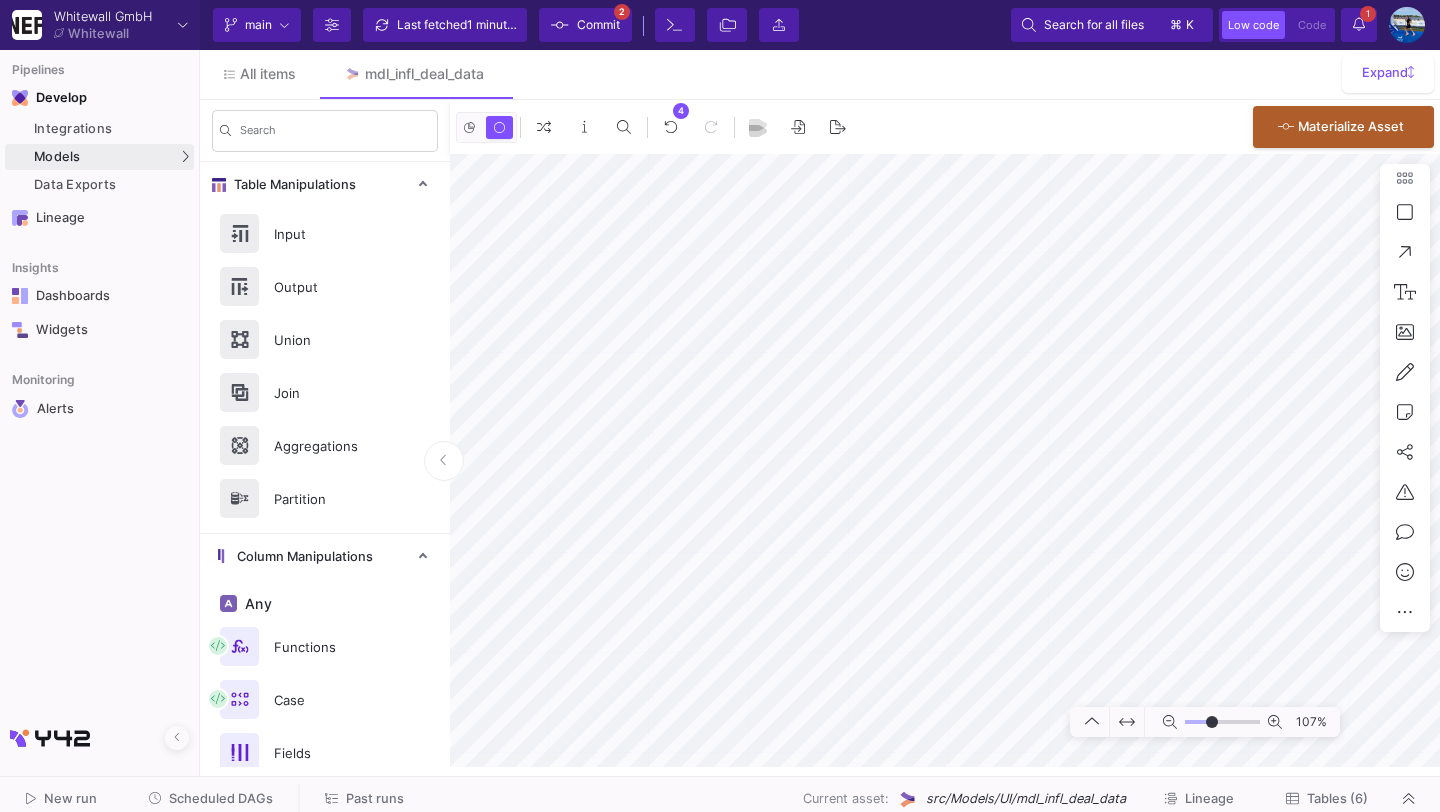 type on "-3" 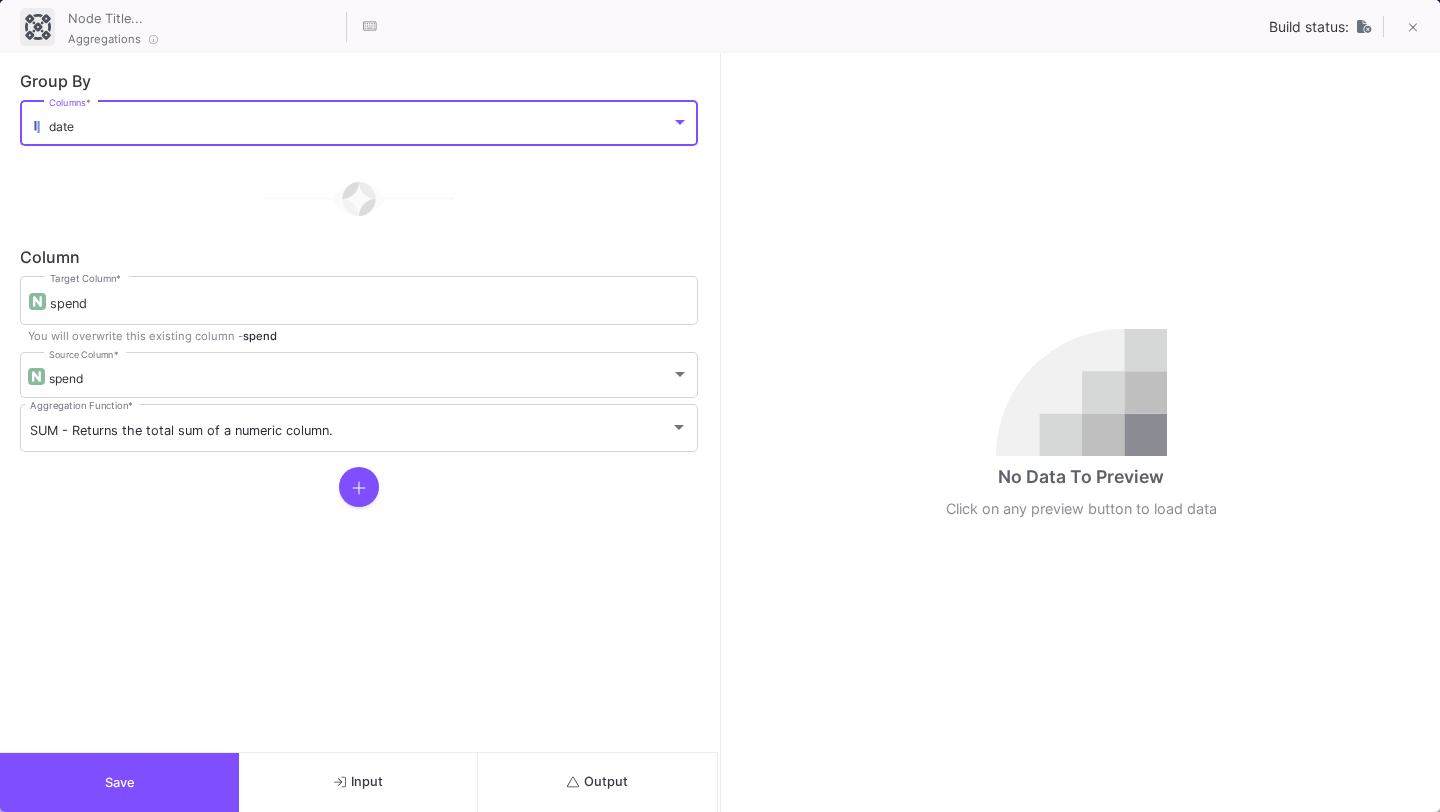 click on "date" at bounding box center [360, 126] 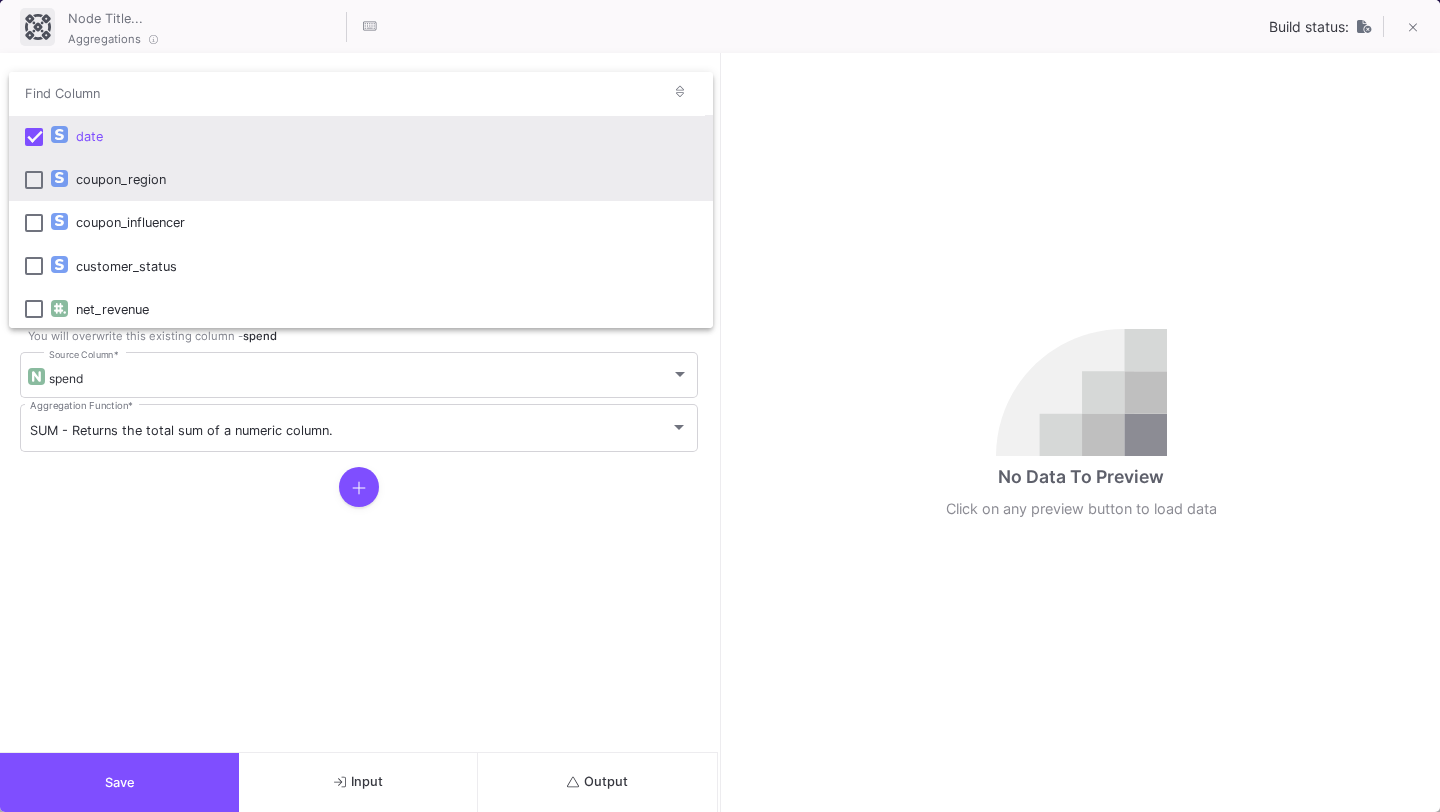 click on "coupon_region" at bounding box center [386, 179] 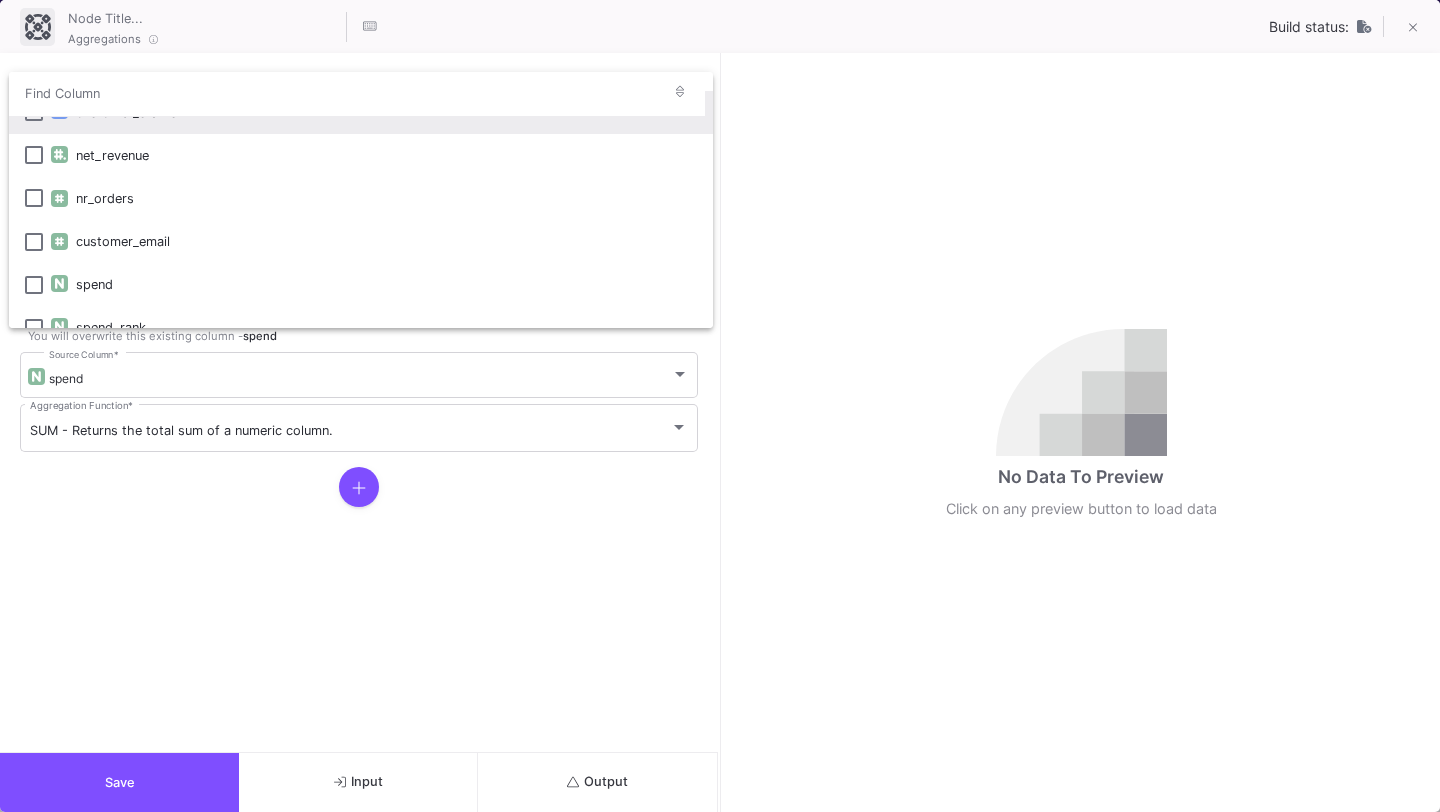 scroll, scrollTop: 175, scrollLeft: 0, axis: vertical 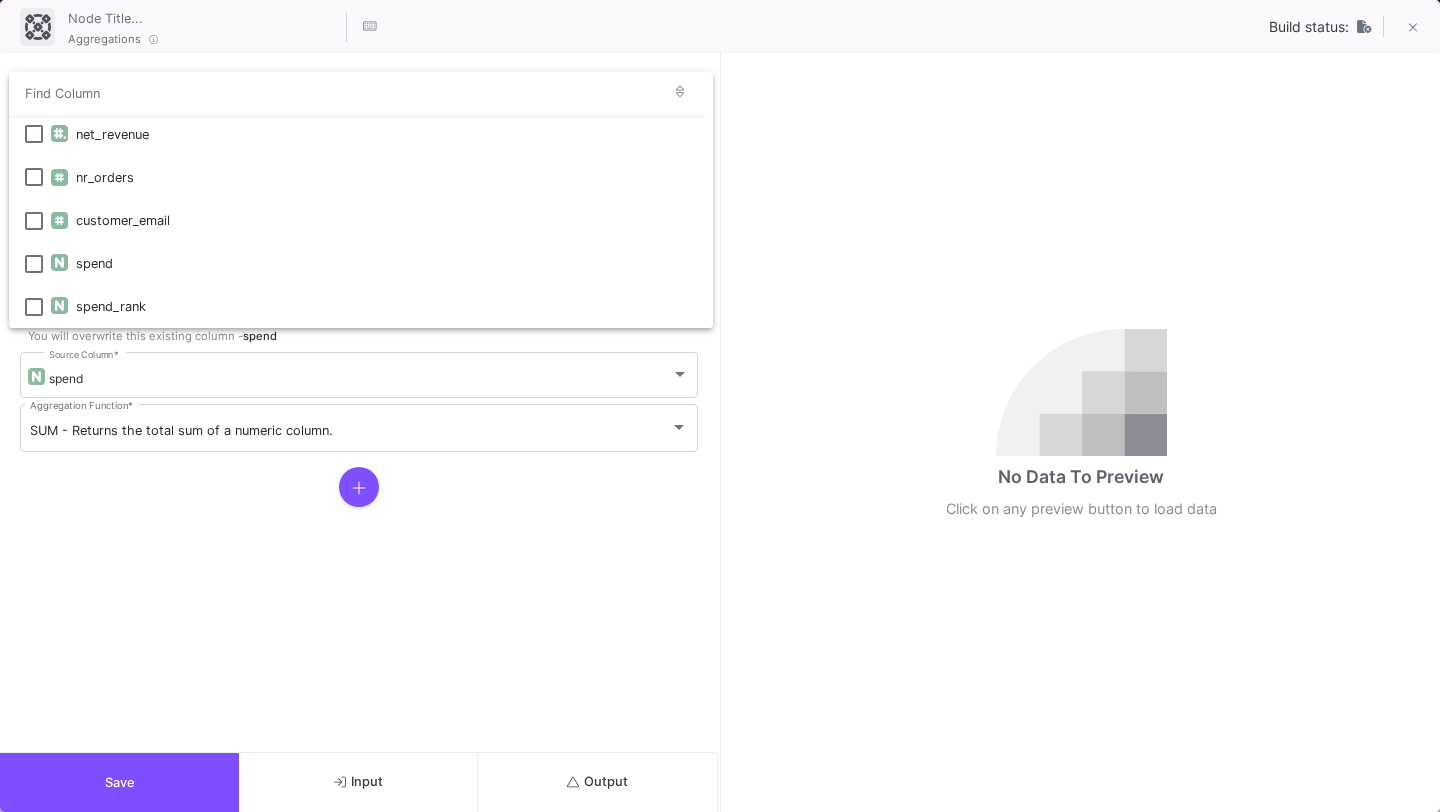 click at bounding box center [720, 406] 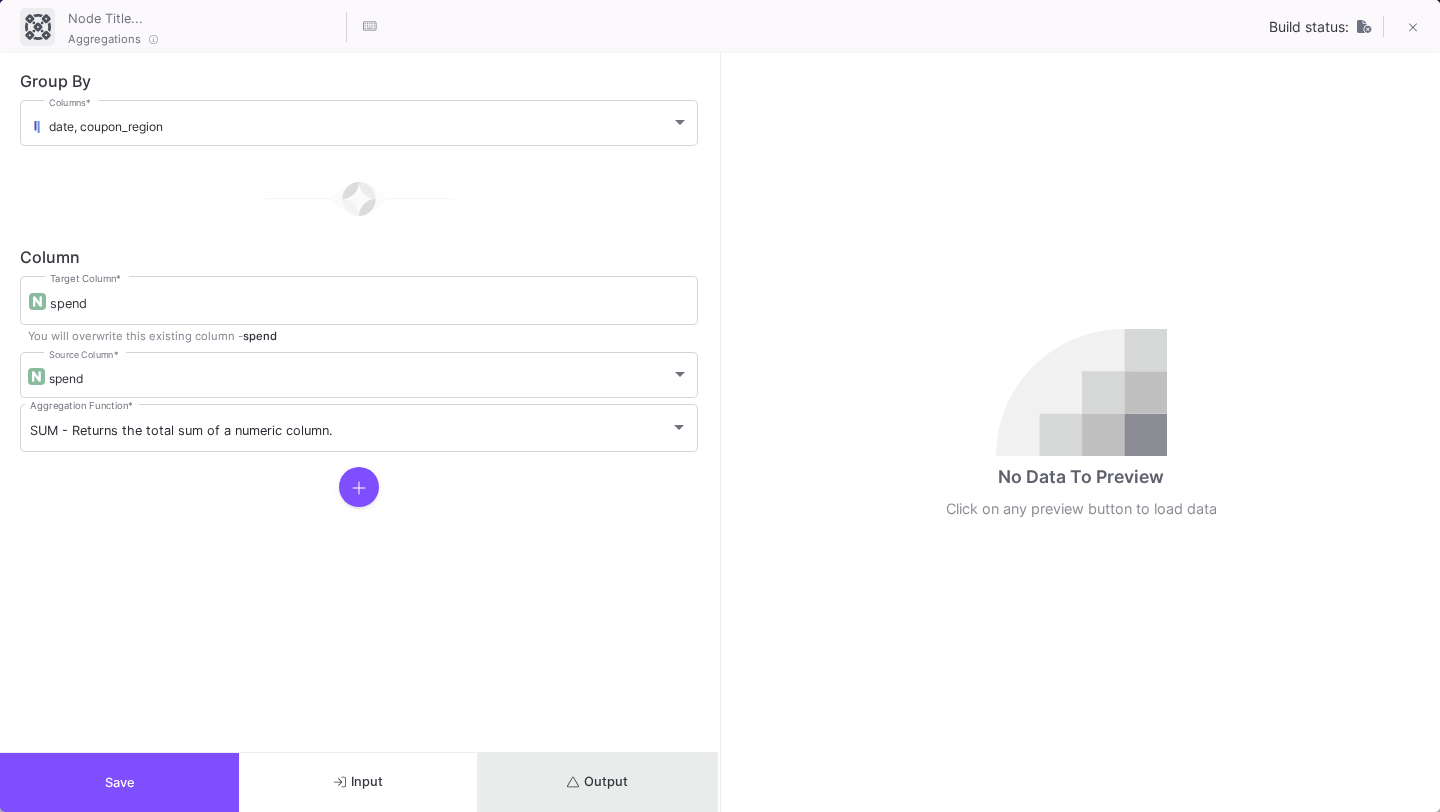 click on "Output" at bounding box center (597, 782) 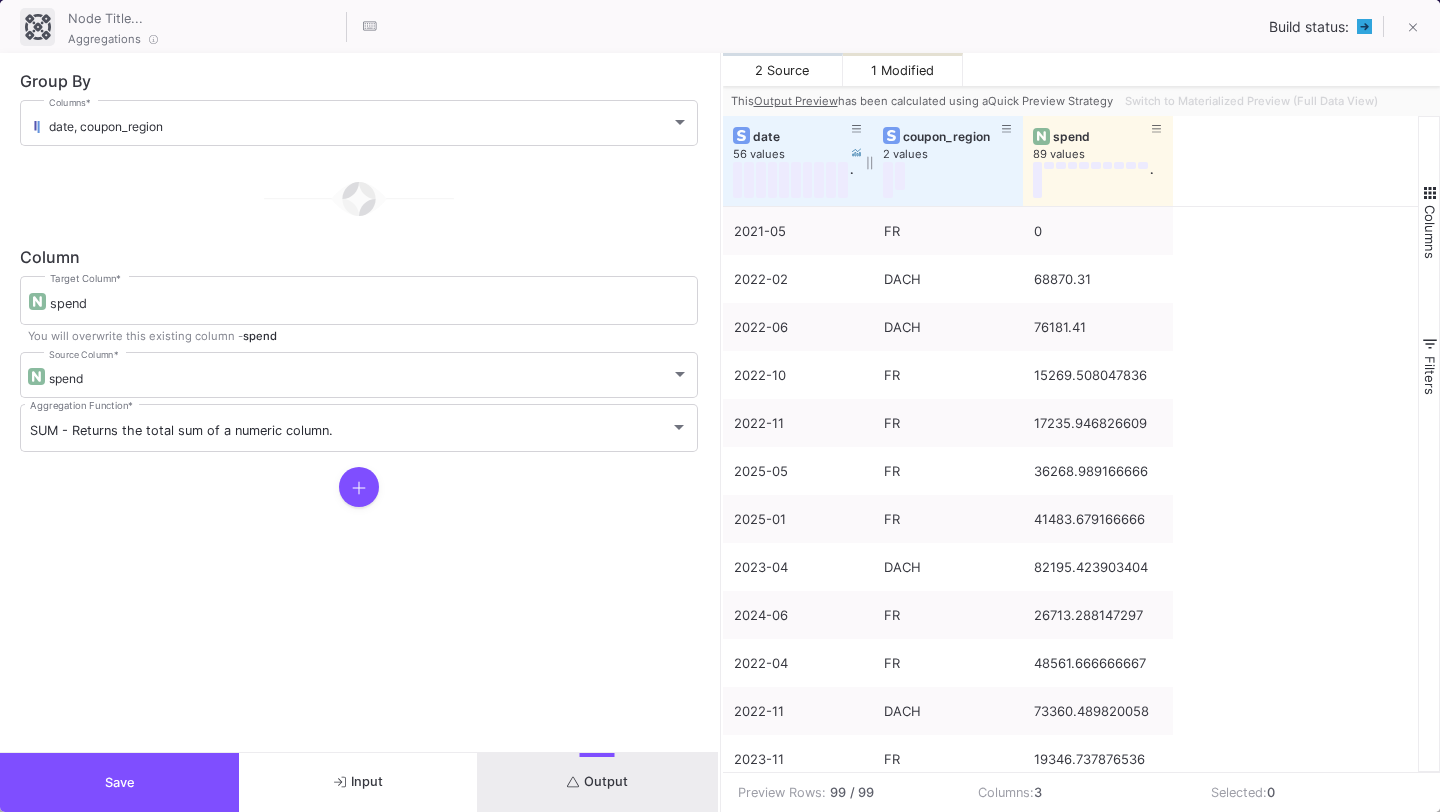 click on "date" at bounding box center [802, 136] 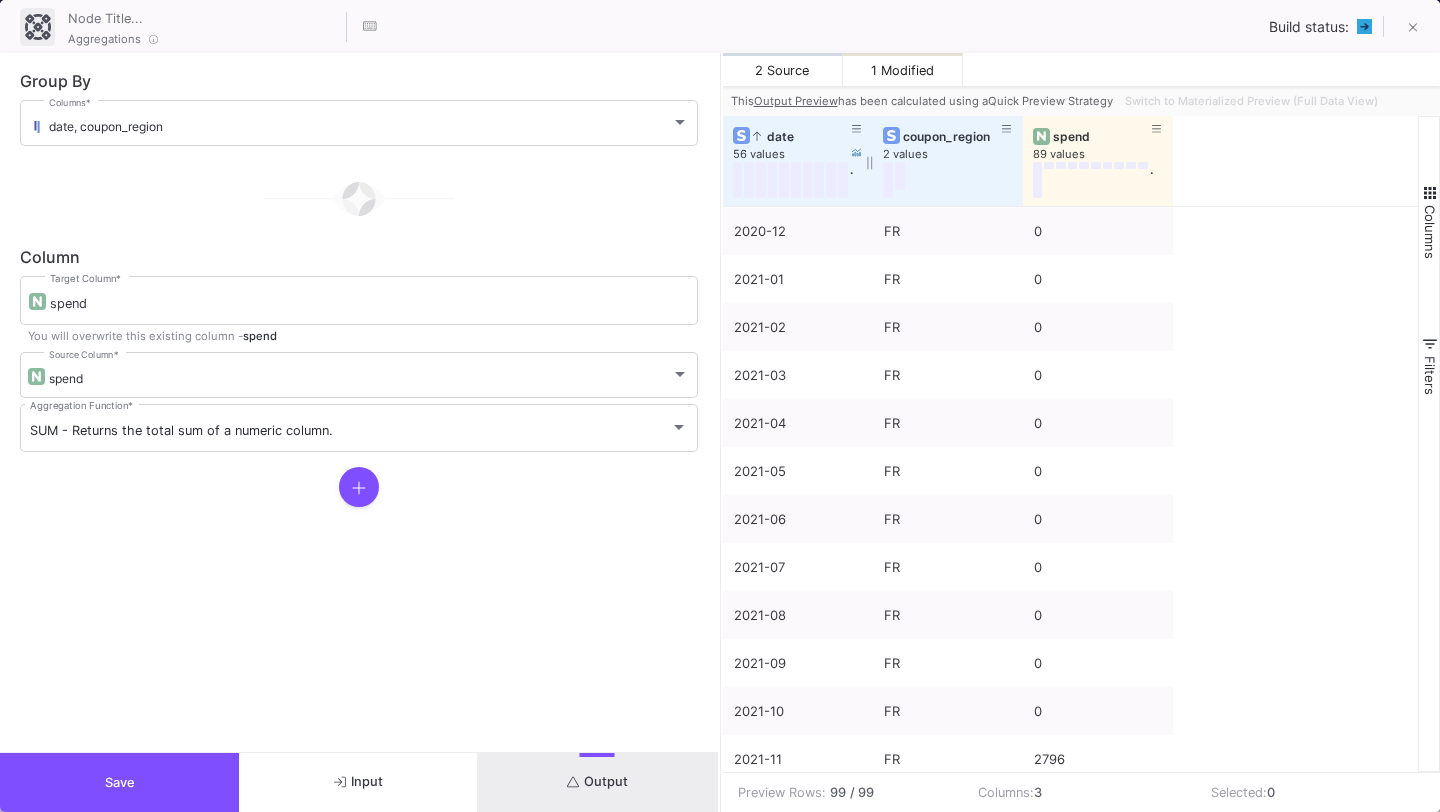 click 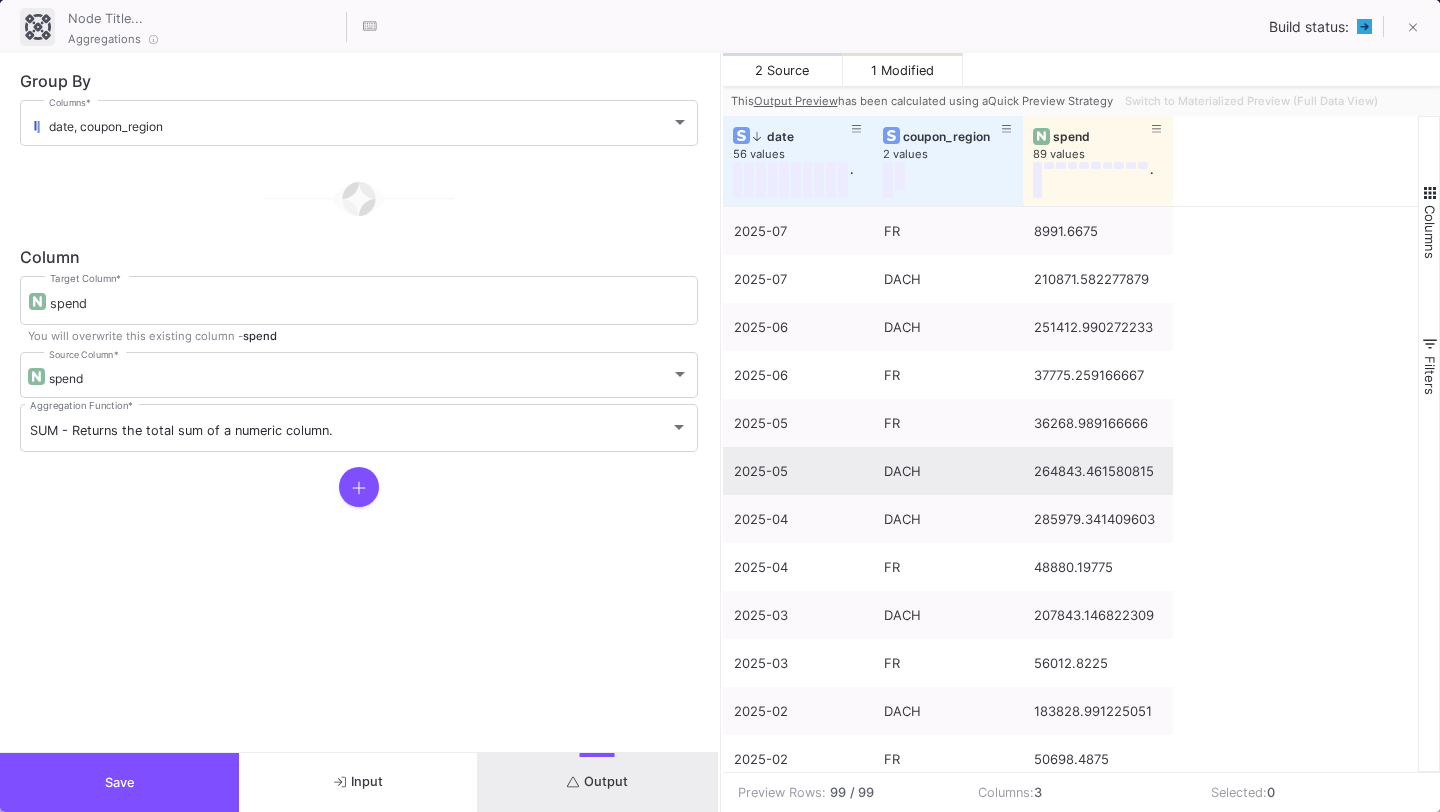scroll, scrollTop: 88, scrollLeft: 0, axis: vertical 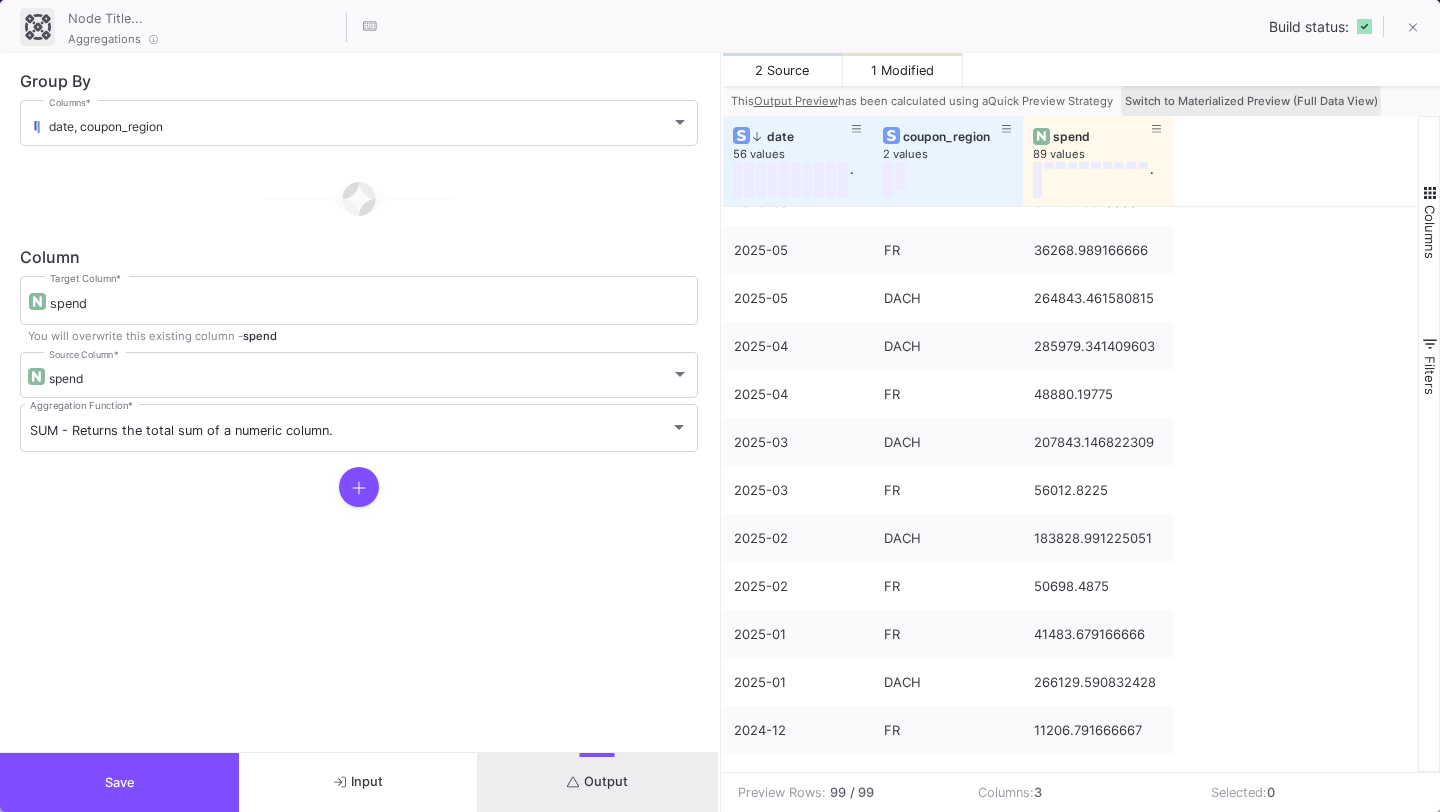 click on "Switch to Materialized Preview (Full Data View)" at bounding box center (1251, 101) 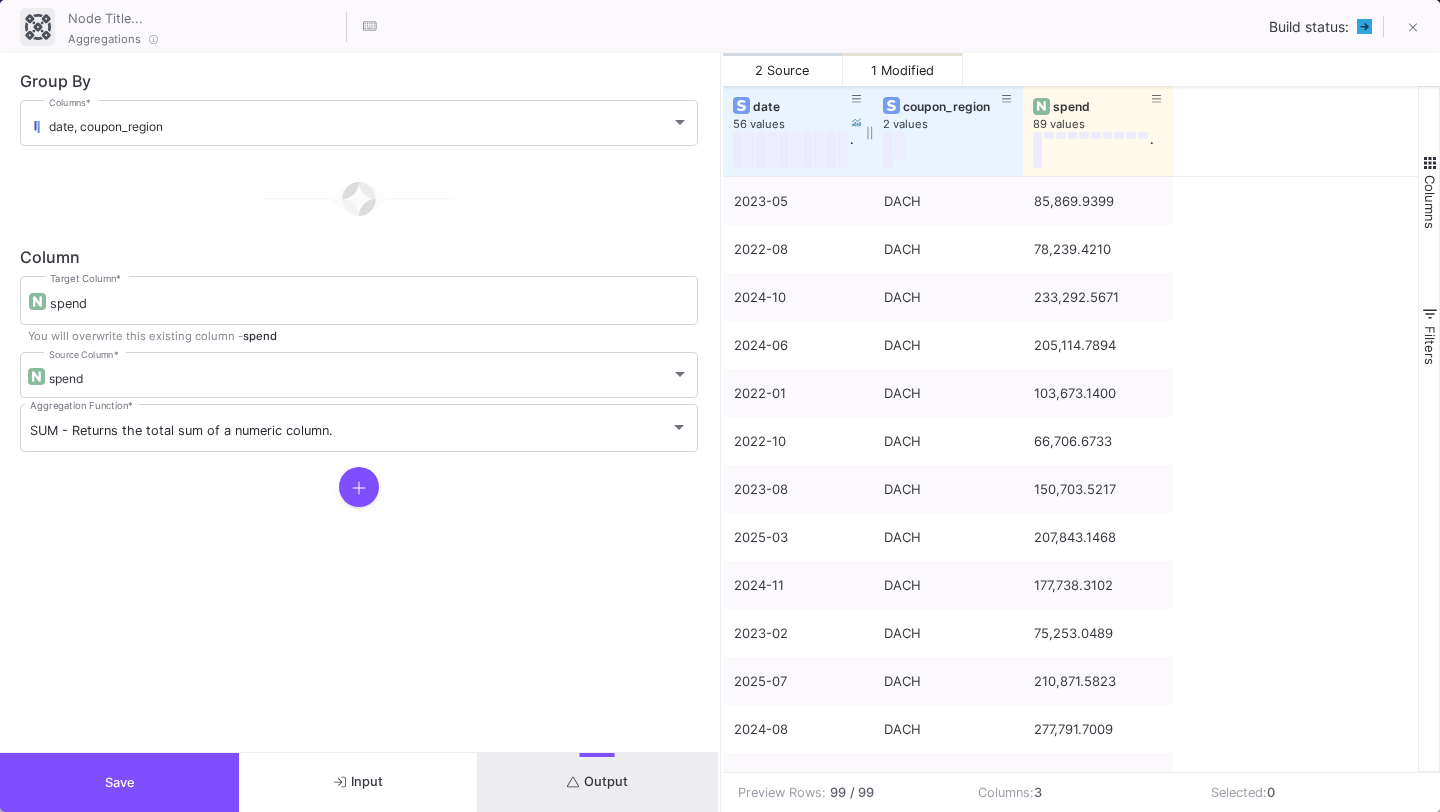 click on "date" at bounding box center [802, 106] 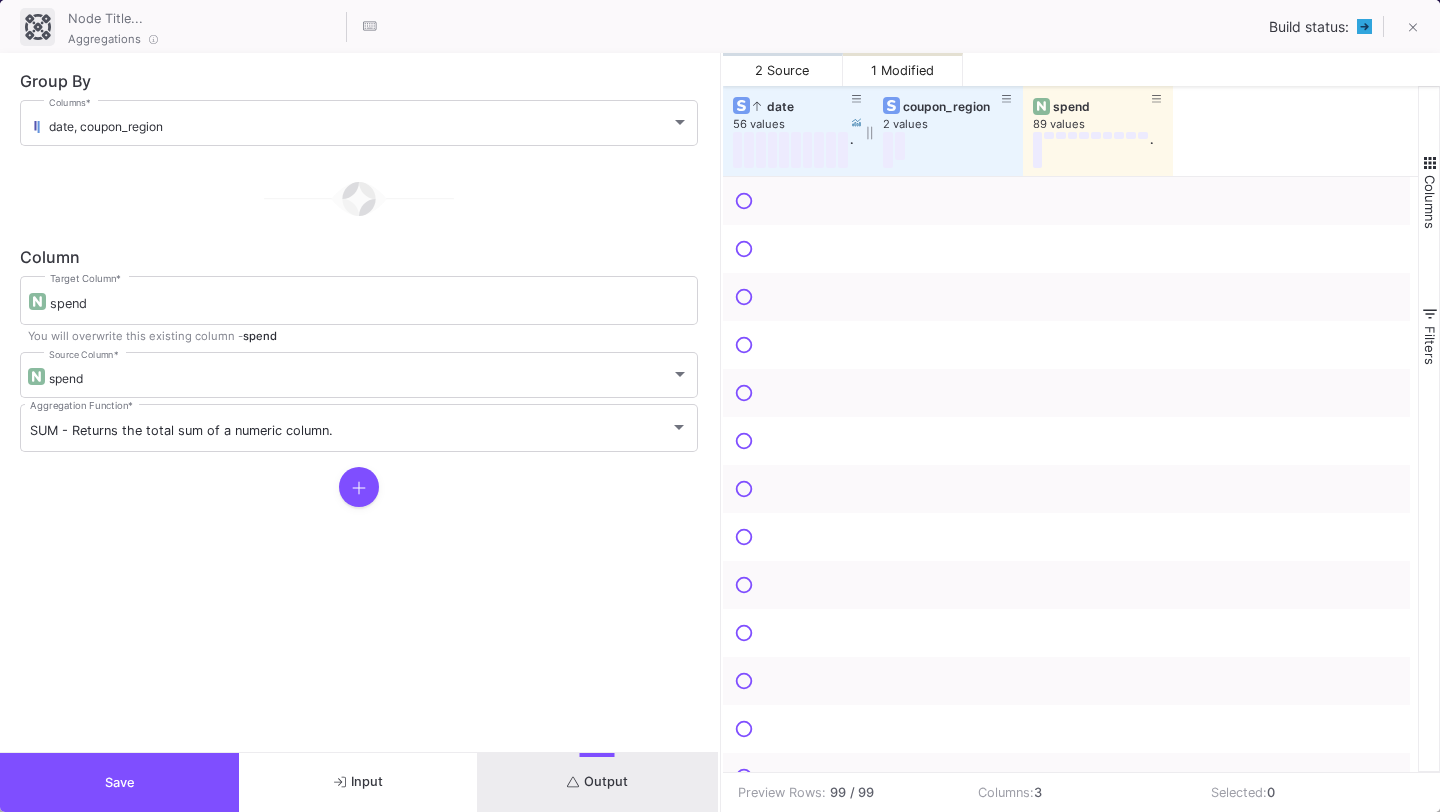 click on "date" at bounding box center [802, 106] 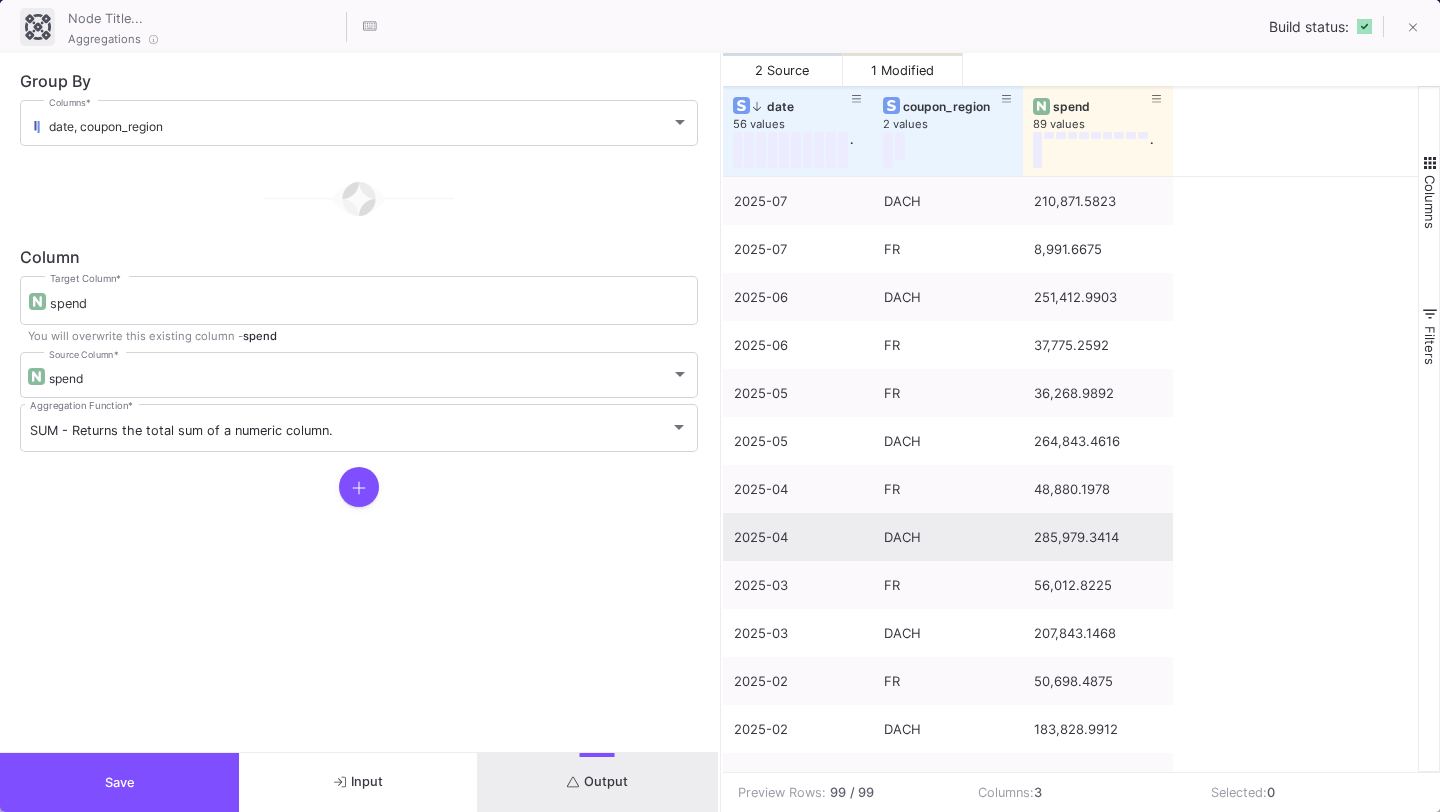 scroll, scrollTop: 7, scrollLeft: 0, axis: vertical 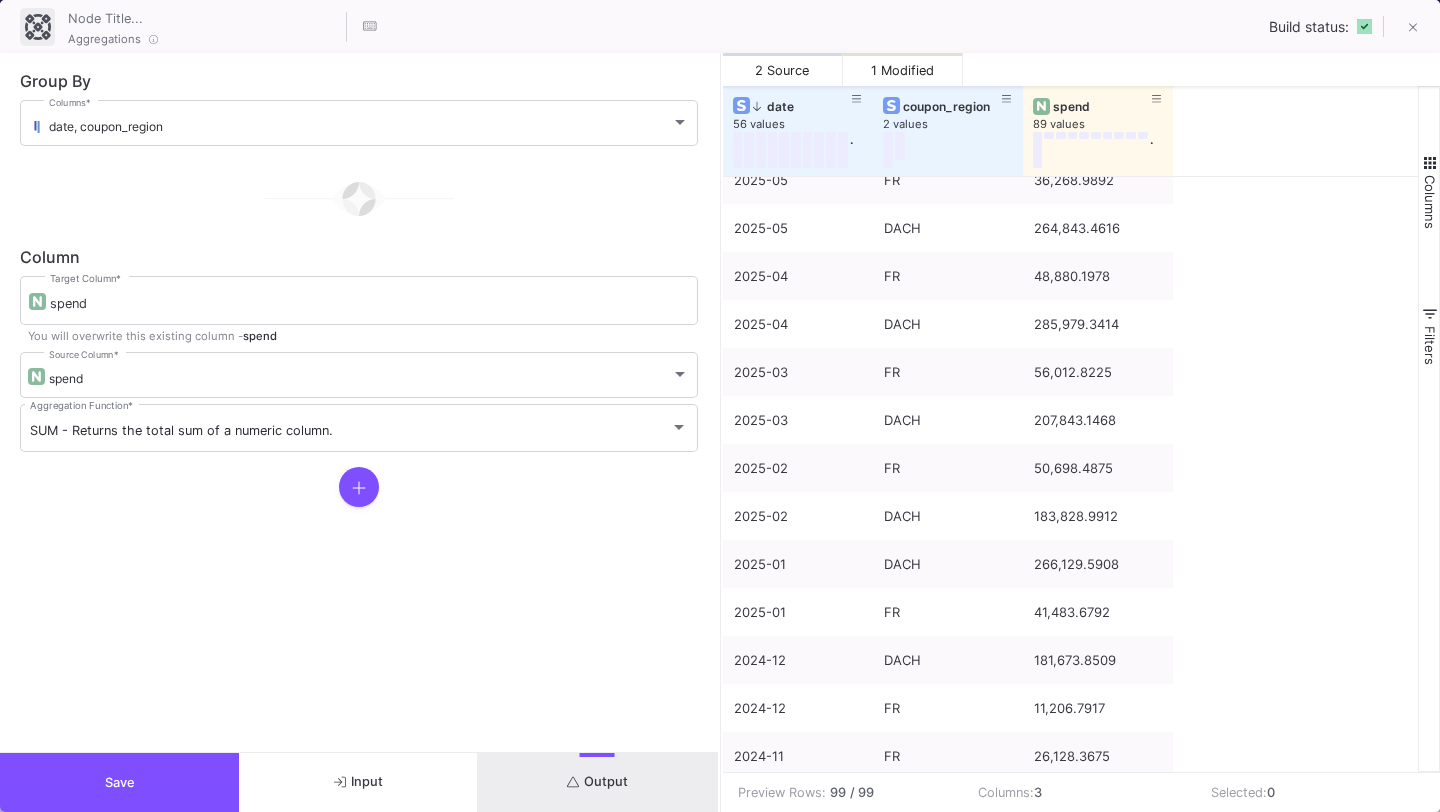 click on "Save" at bounding box center (119, 782) 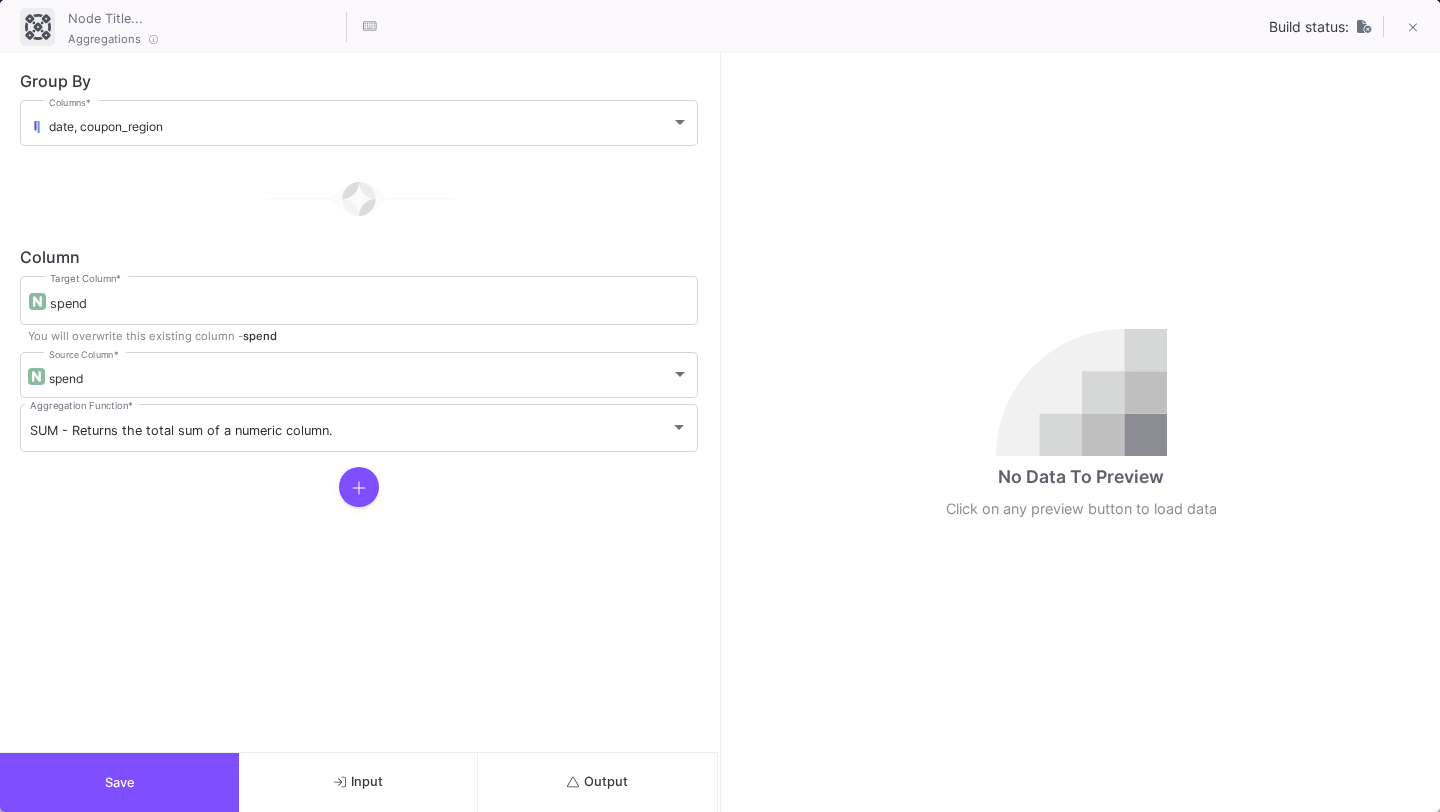 click on "Output" at bounding box center (597, 782) 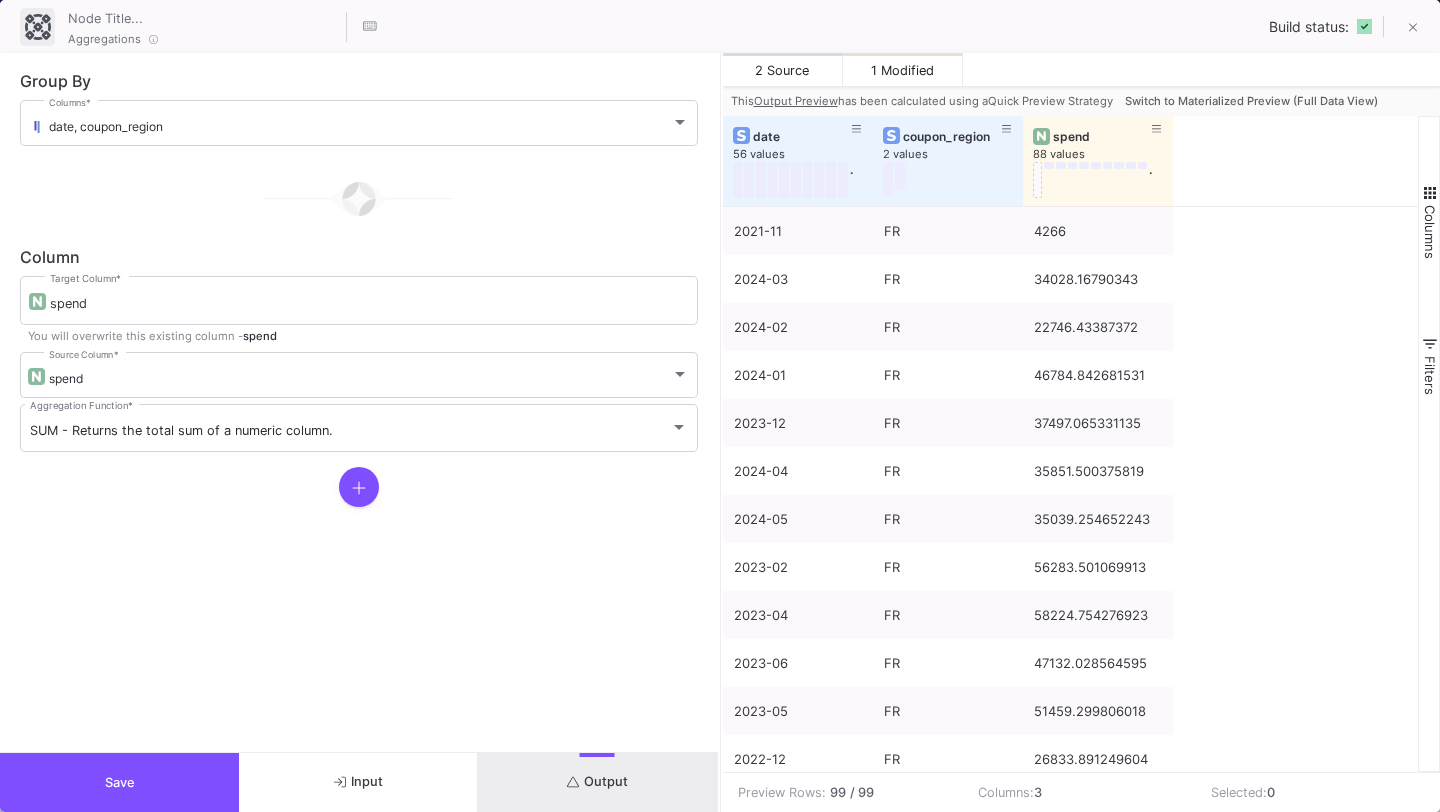 click on "Switch to Materialized Preview (Full Data View)" at bounding box center (1251, 101) 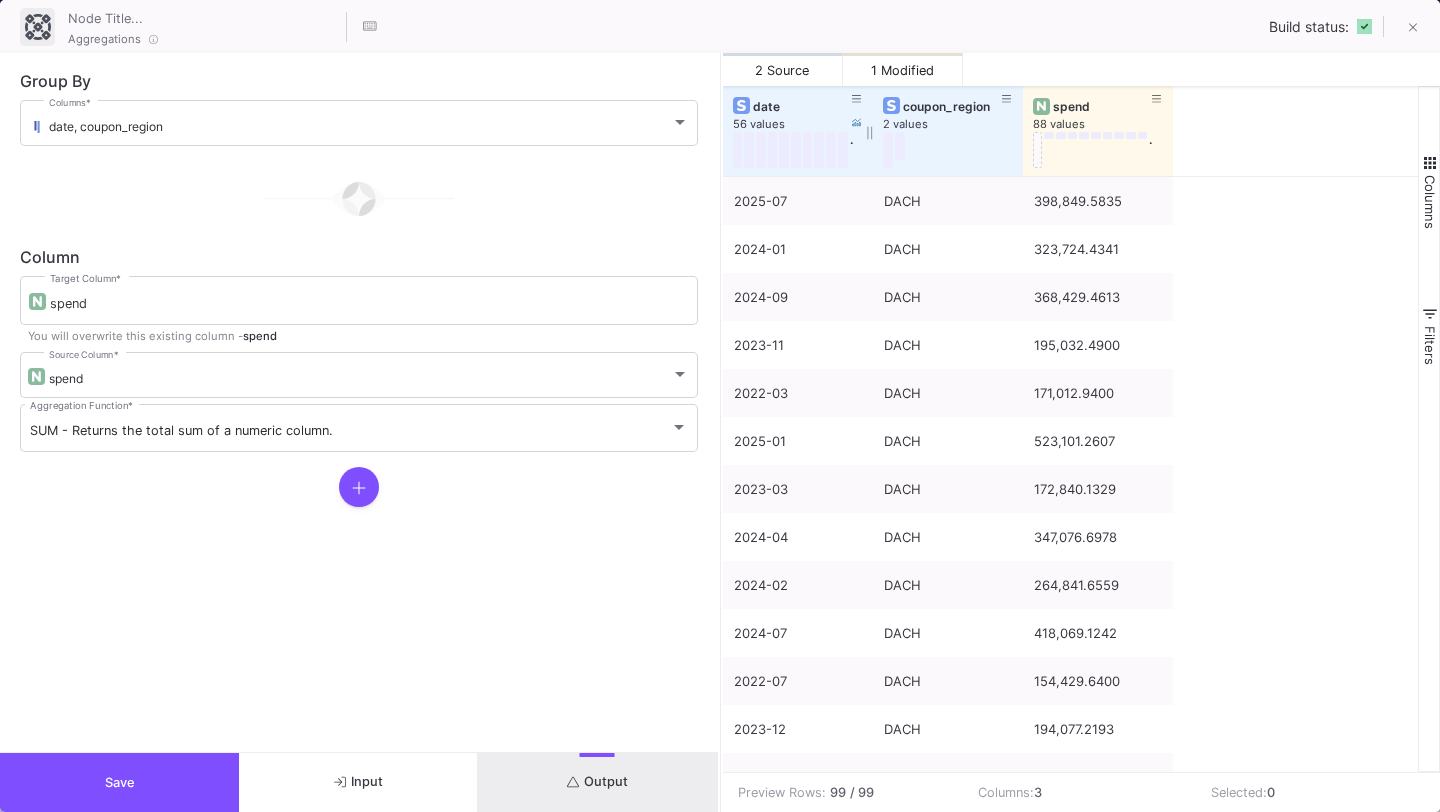 click on "date" at bounding box center [802, 106] 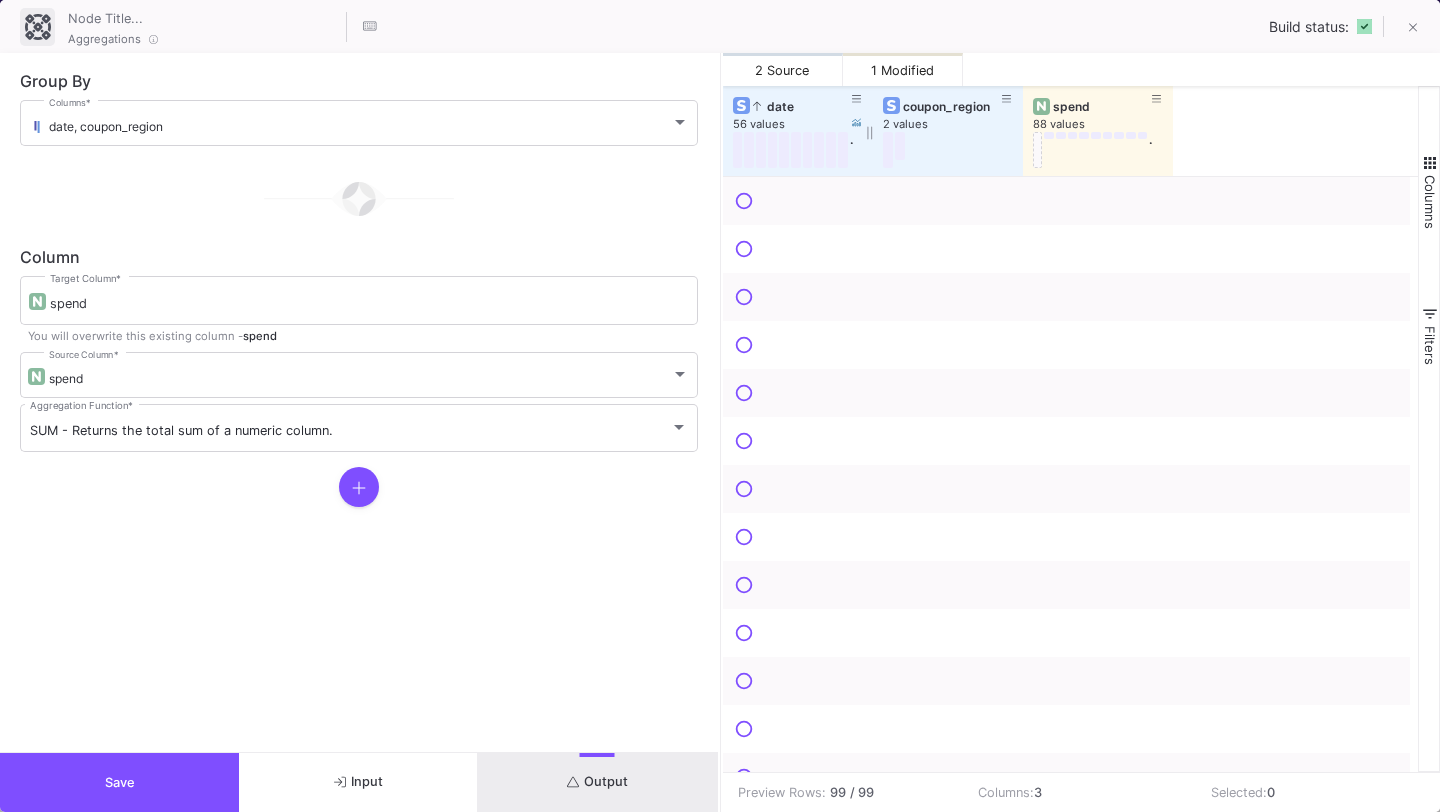 click on "date" at bounding box center (802, 106) 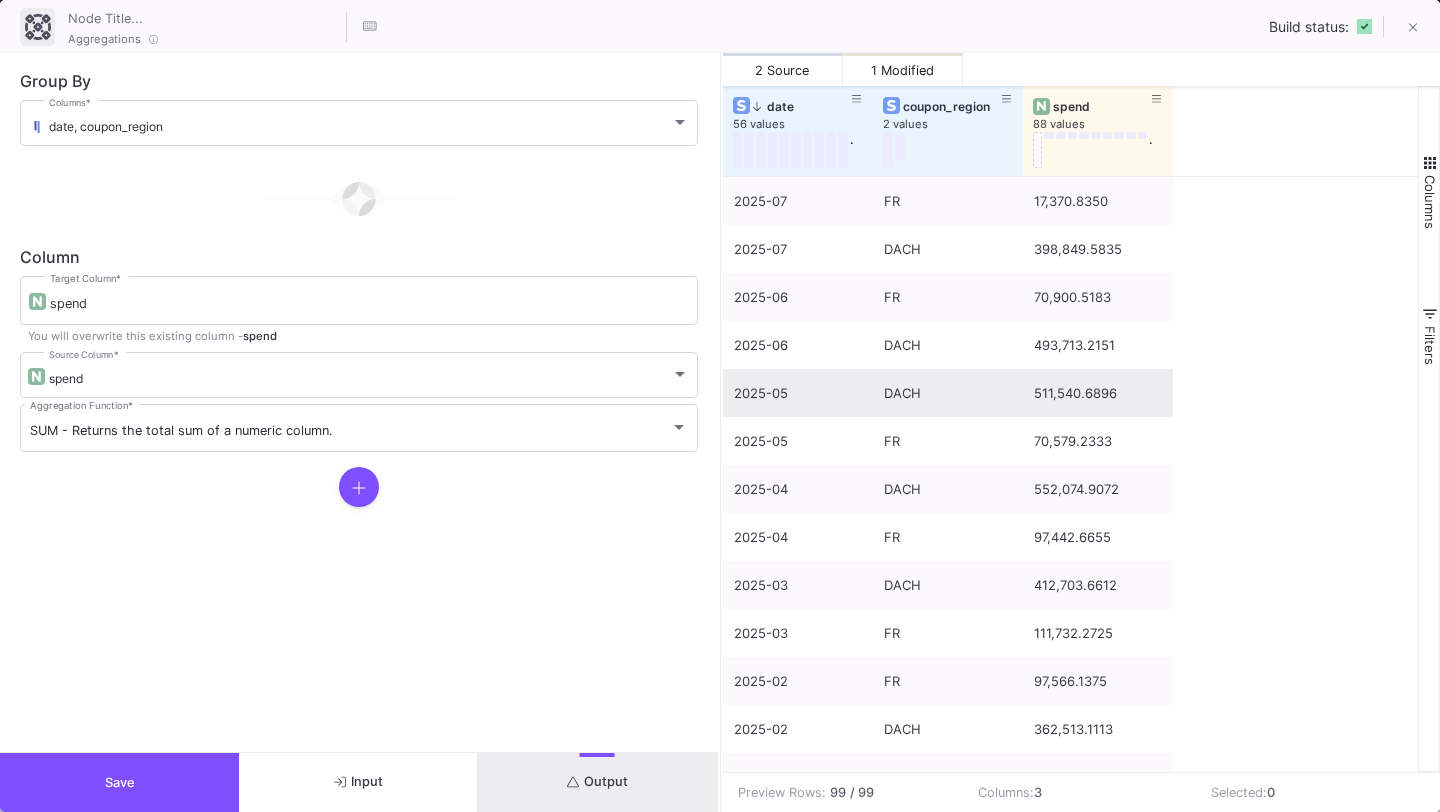 scroll, scrollTop: 80, scrollLeft: 0, axis: vertical 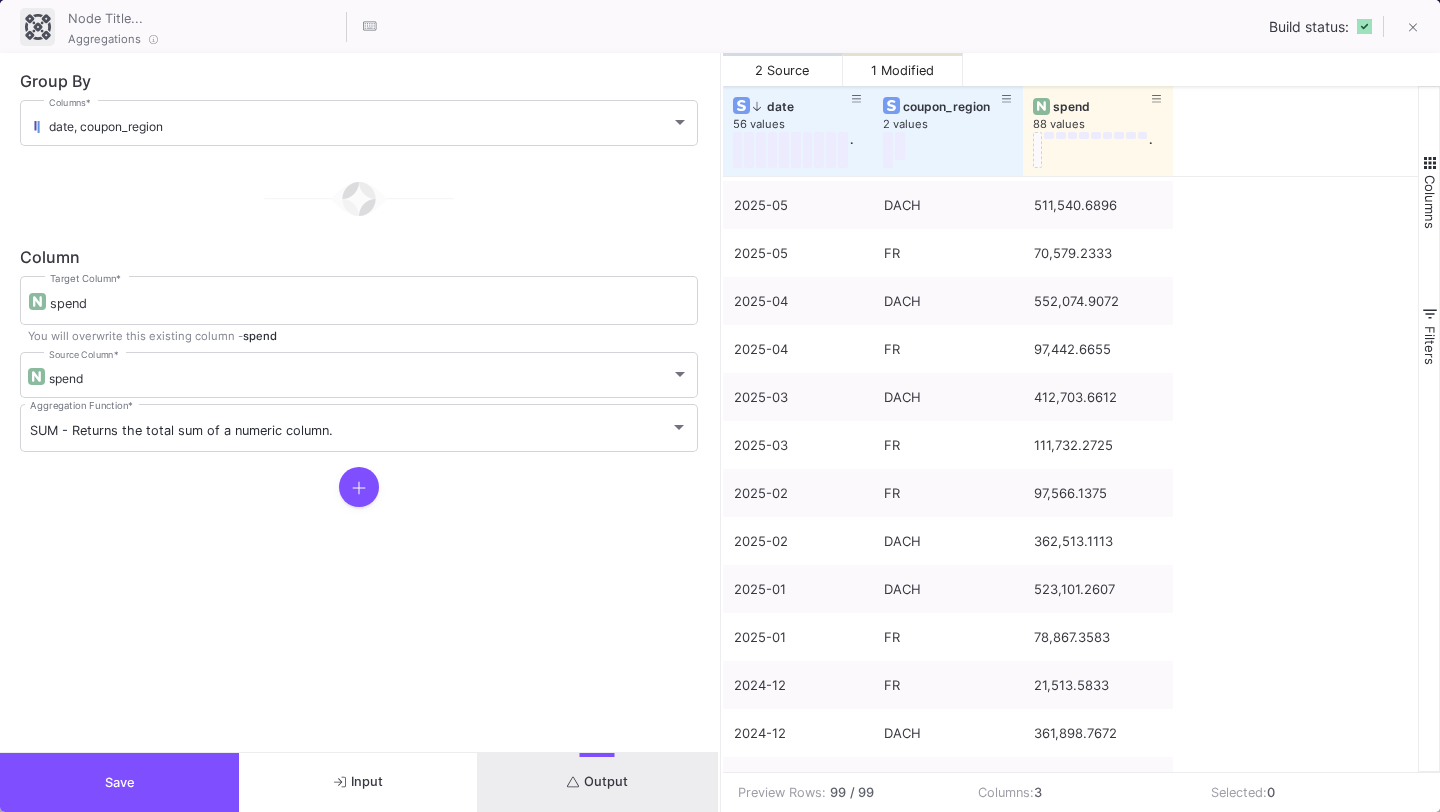 click on "Save" at bounding box center (119, 782) 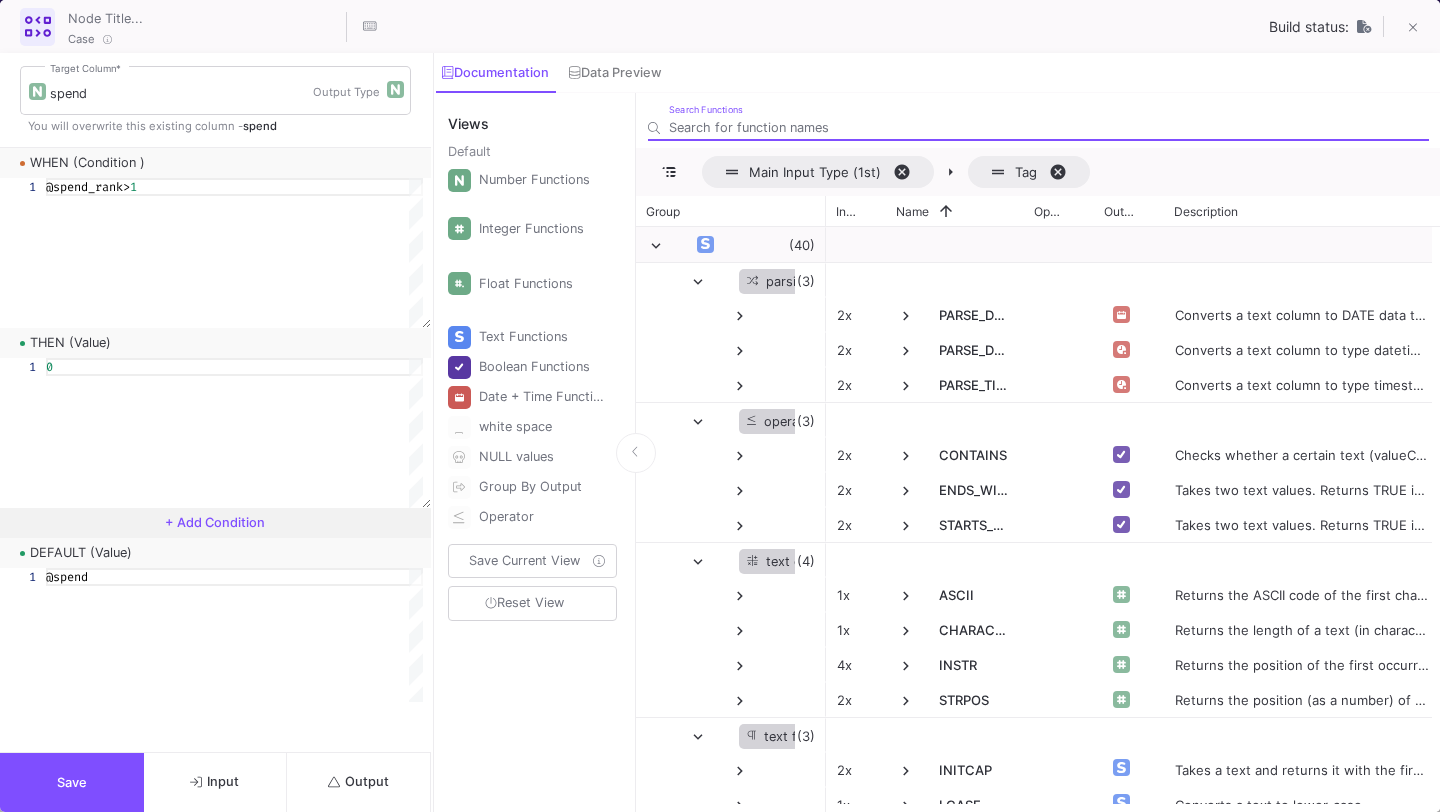 click on "Output" at bounding box center [359, 782] 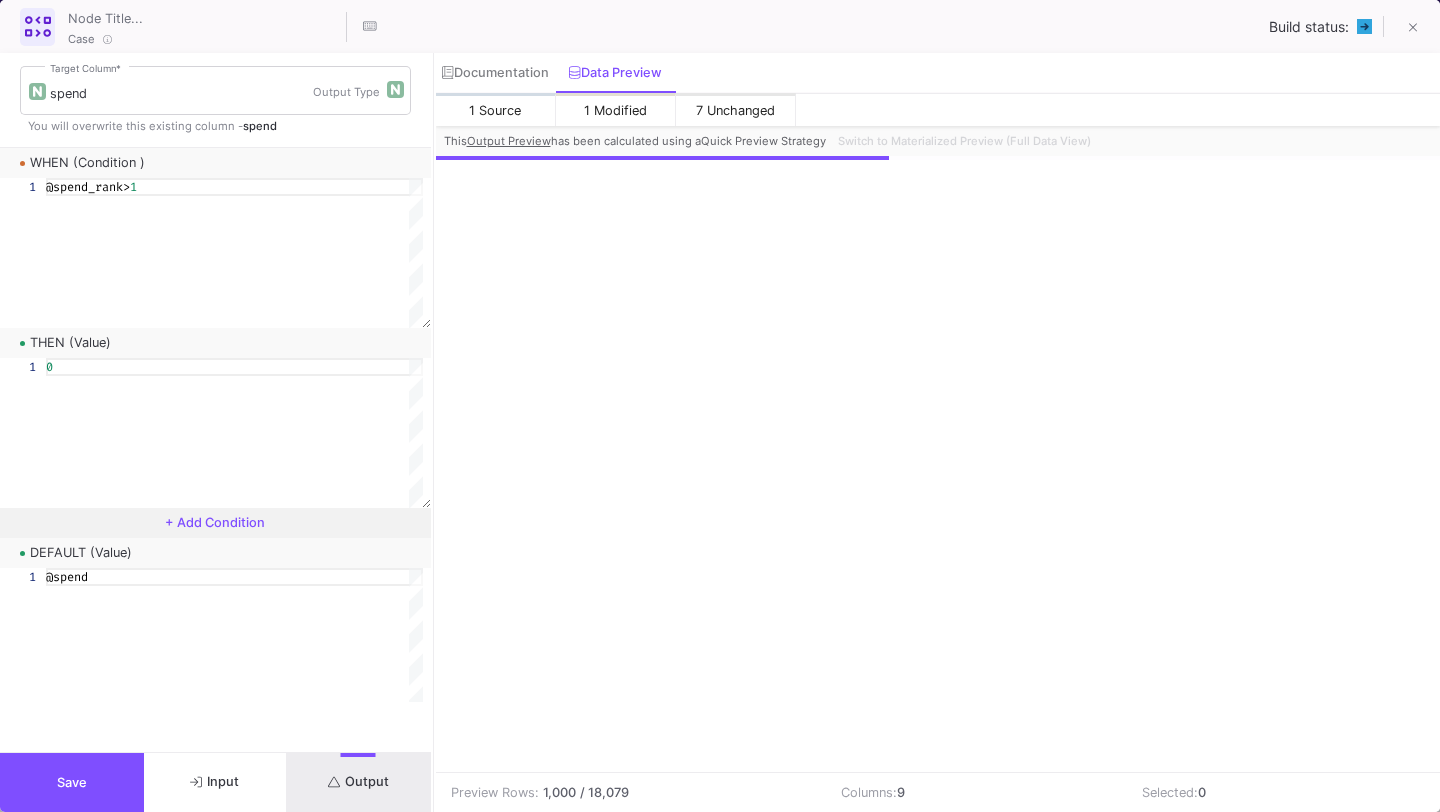 scroll, scrollTop: 0, scrollLeft: 225, axis: horizontal 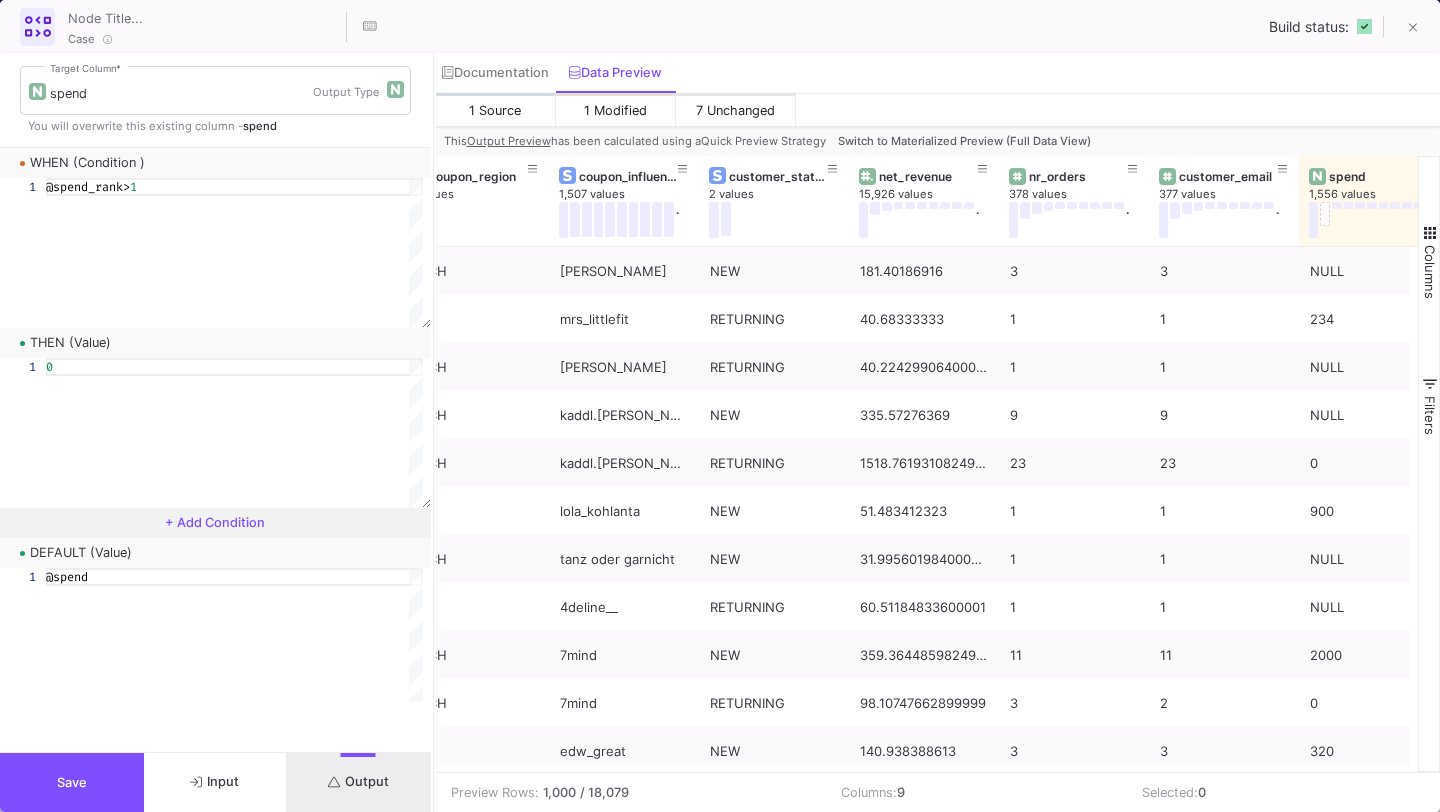 click on "Switch to Materialized Preview (Full Data View)" at bounding box center (964, 141) 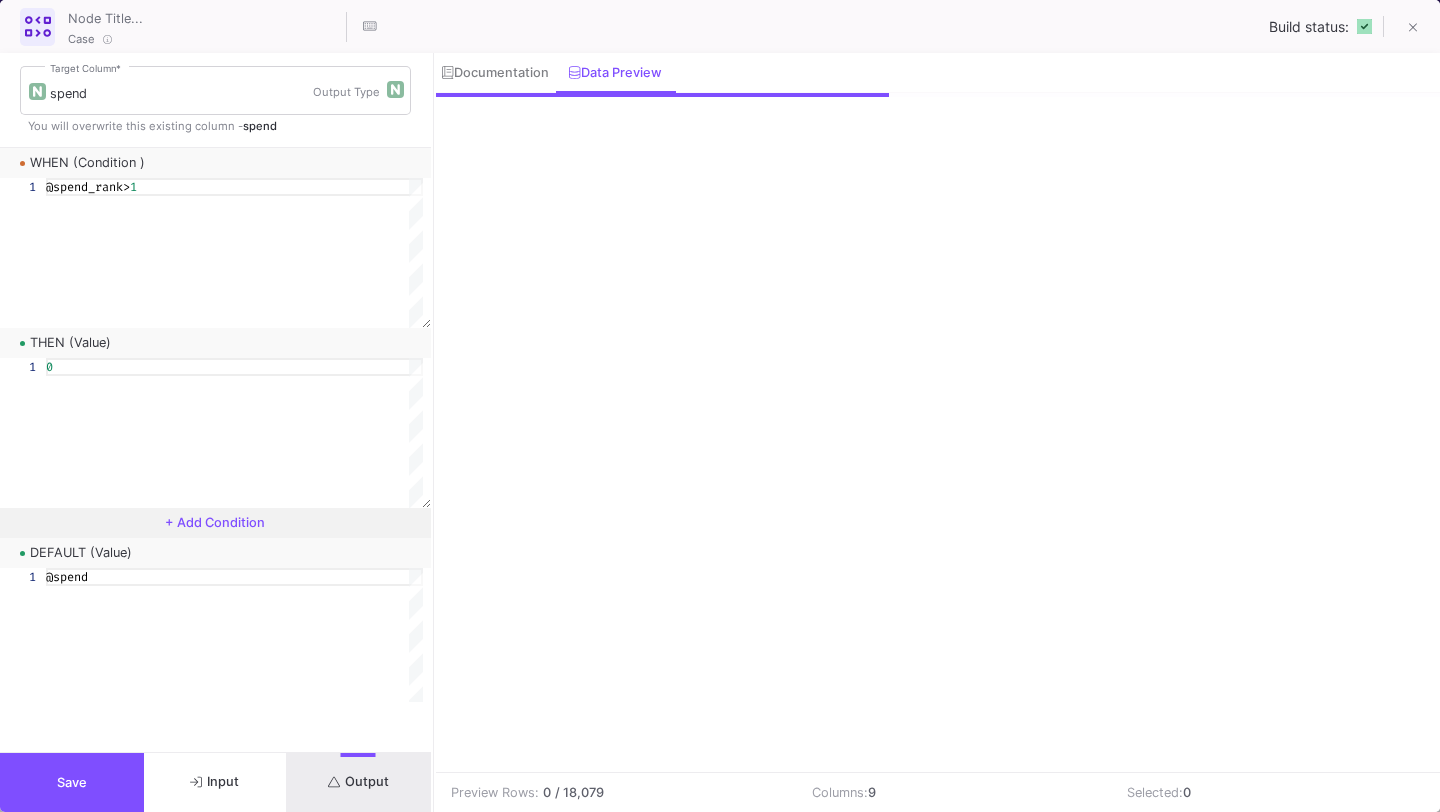 scroll, scrollTop: 0, scrollLeft: 217, axis: horizontal 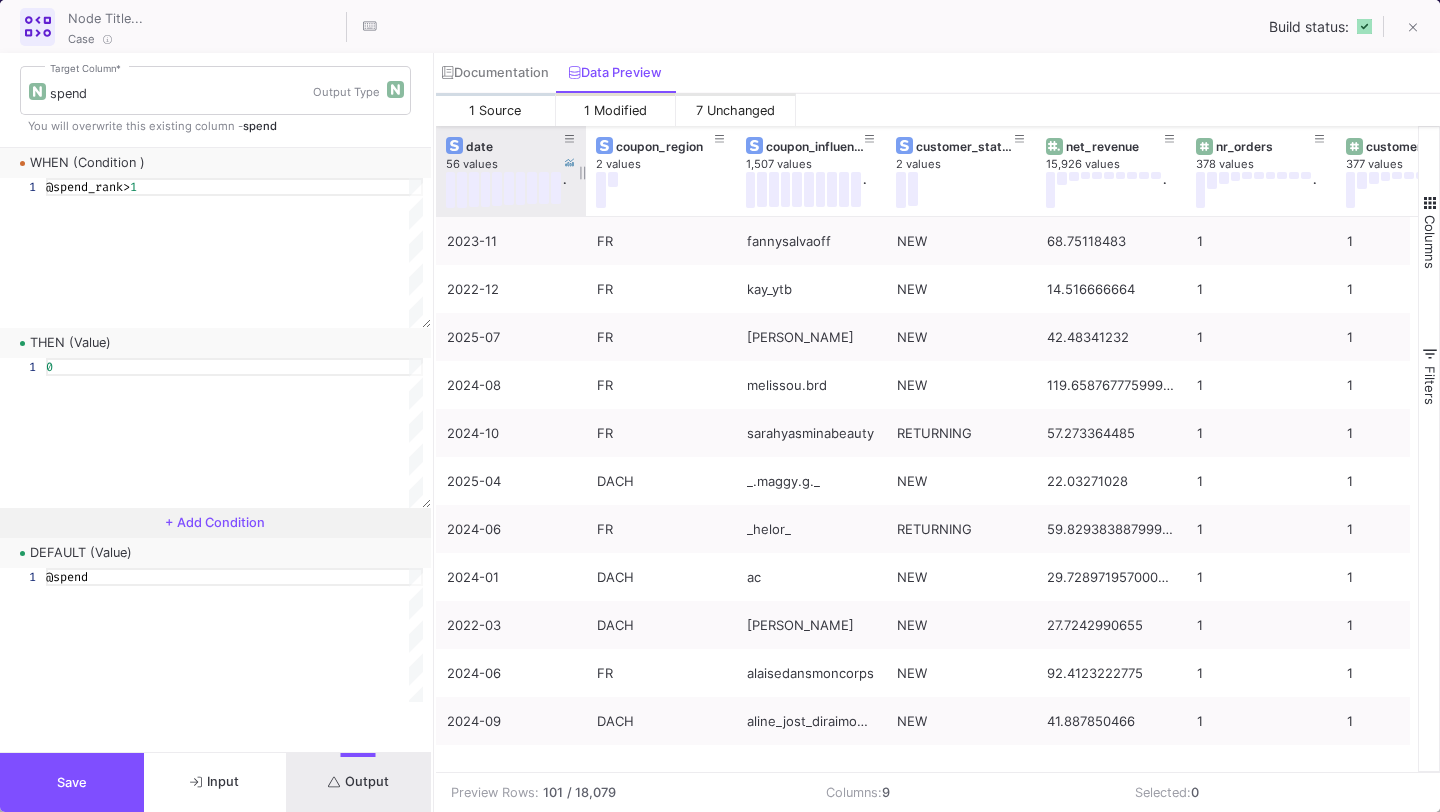 click on "date" at bounding box center (515, 146) 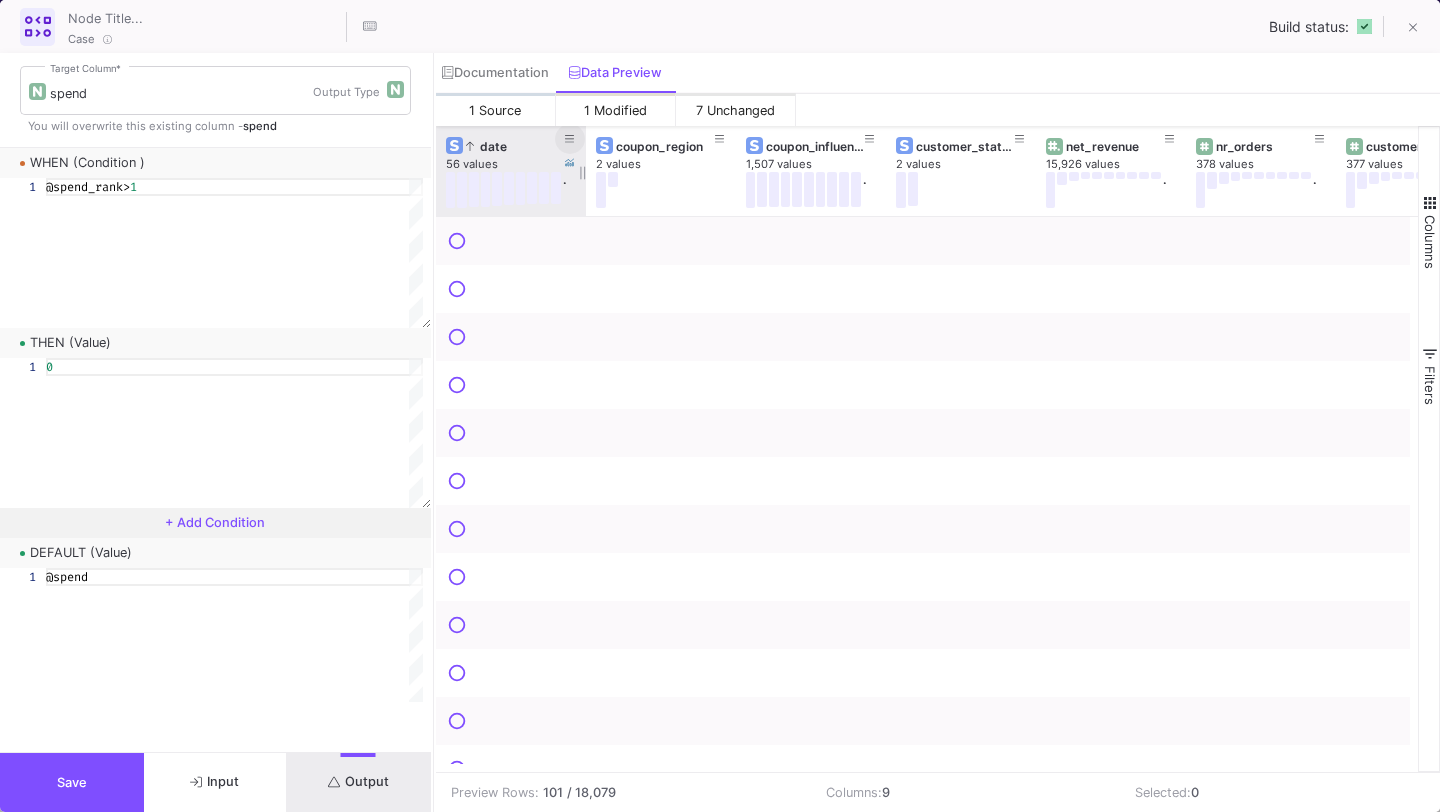 click at bounding box center (570, 139) 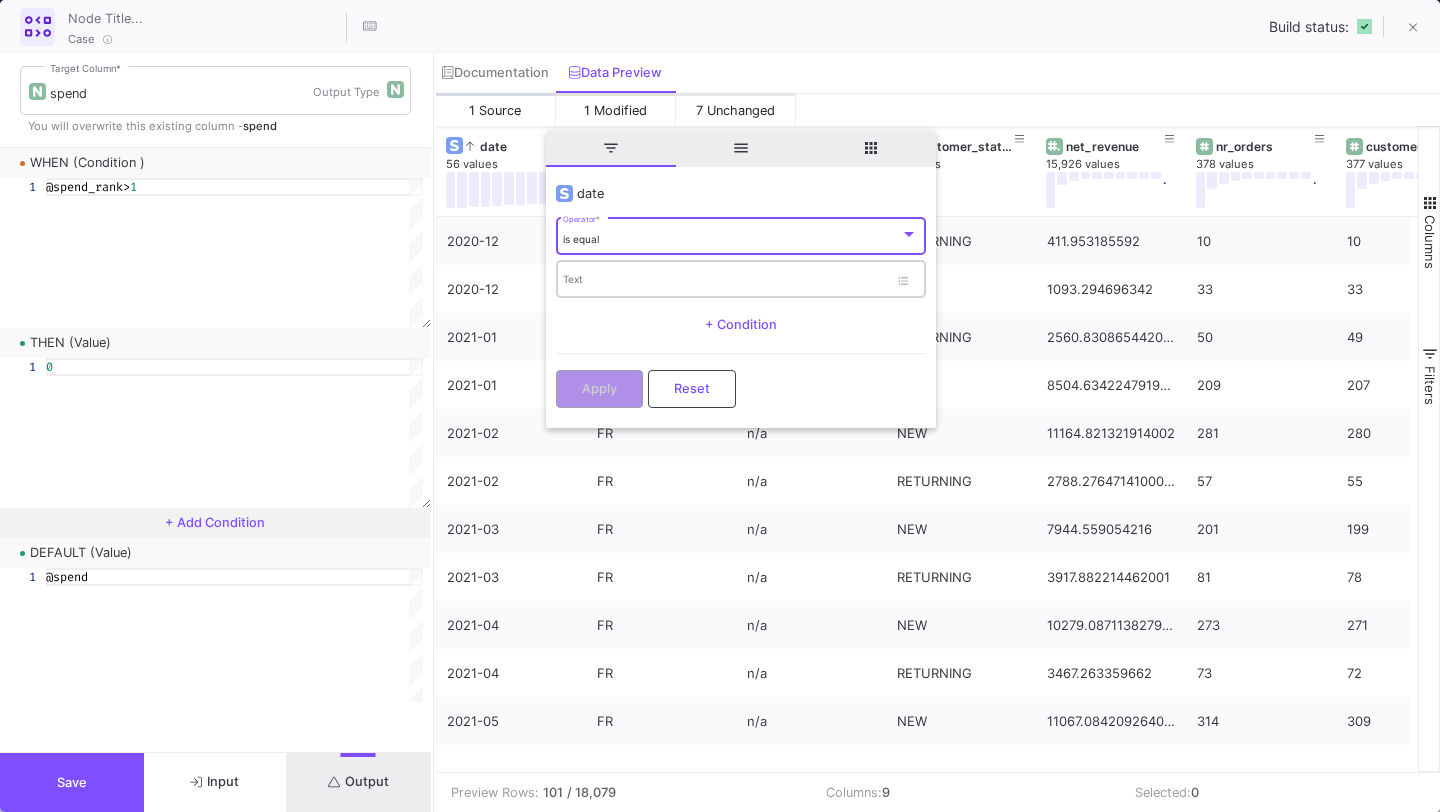 click on "Text" at bounding box center [725, 282] 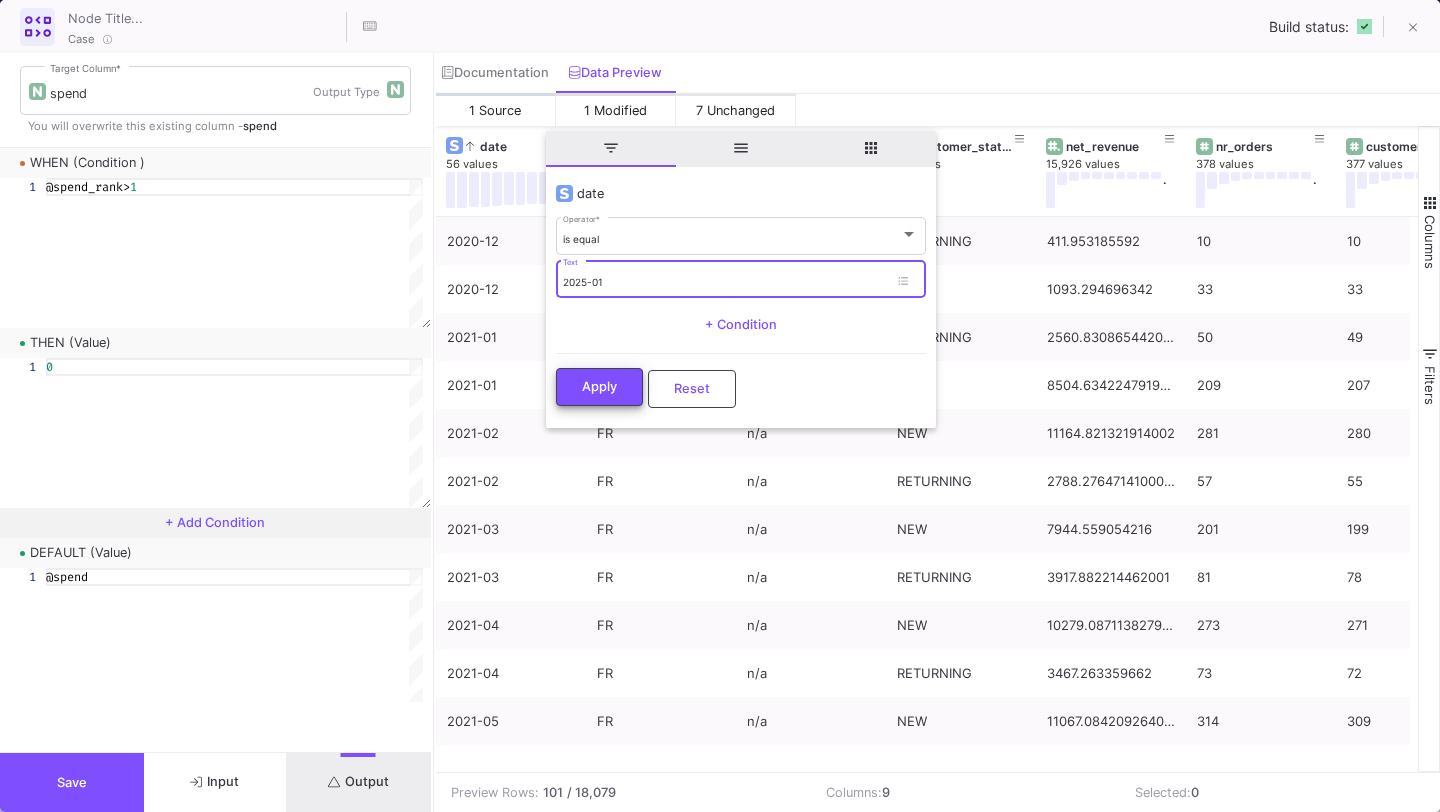 type on "2025-01" 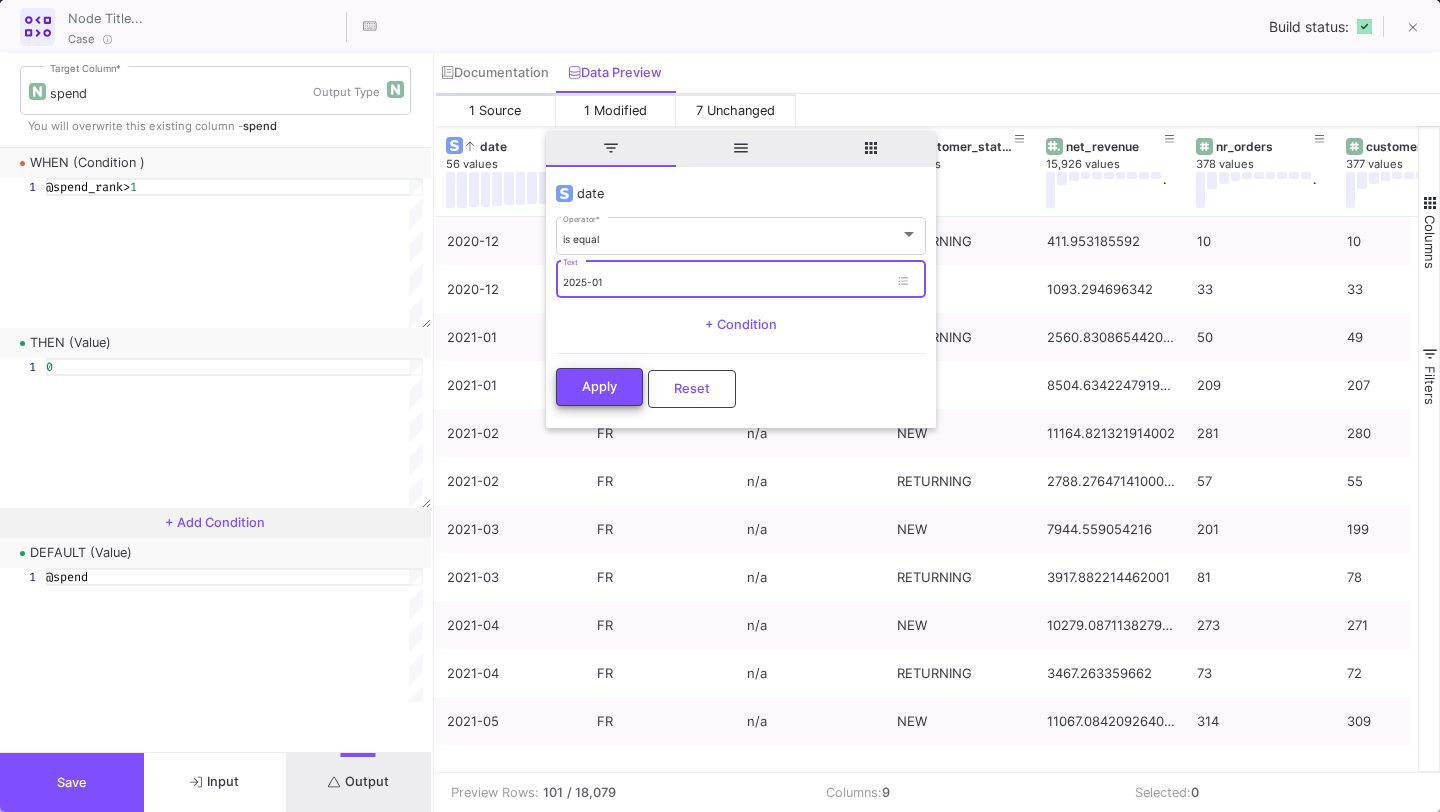 click on "Apply" at bounding box center (599, 386) 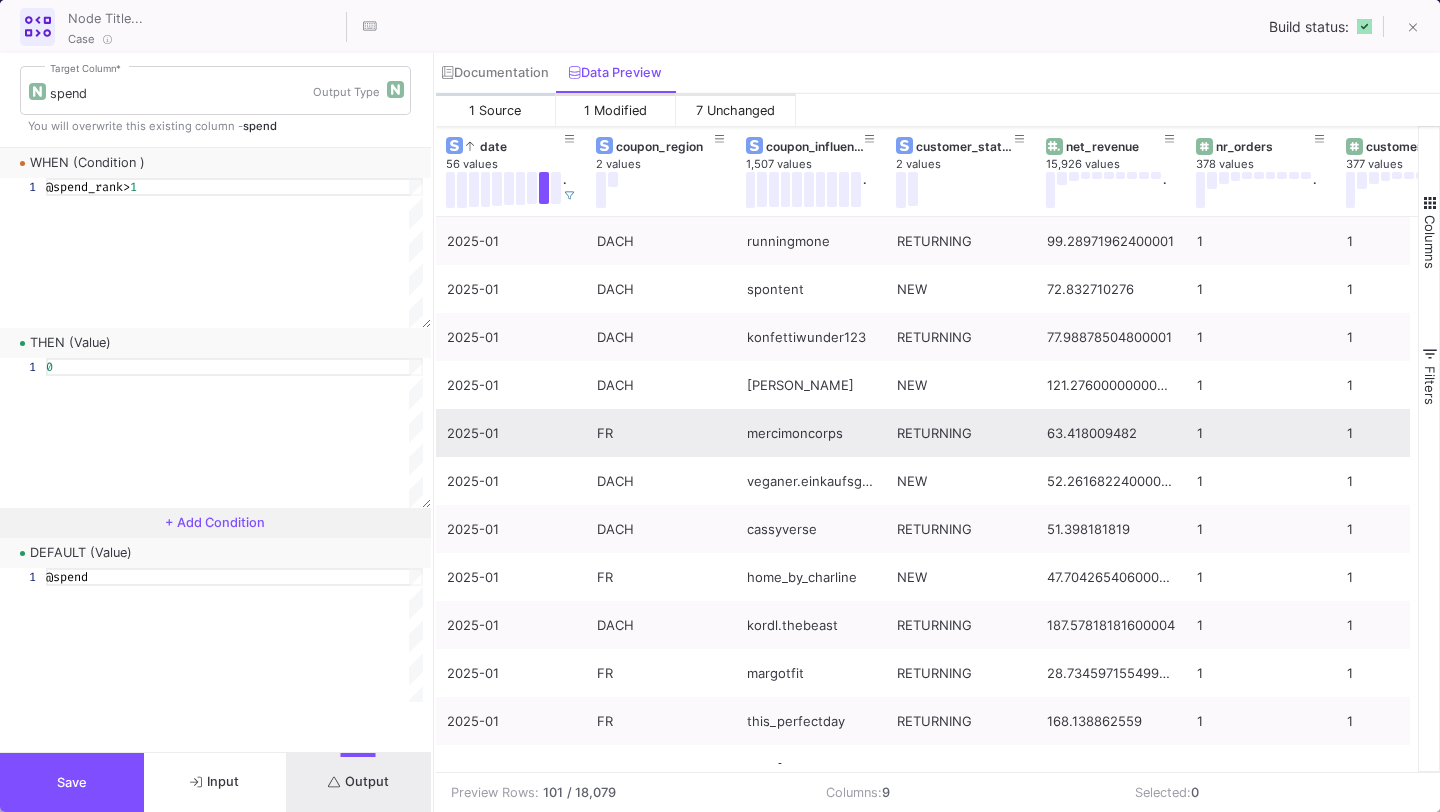 scroll, scrollTop: 0, scrollLeft: 20, axis: horizontal 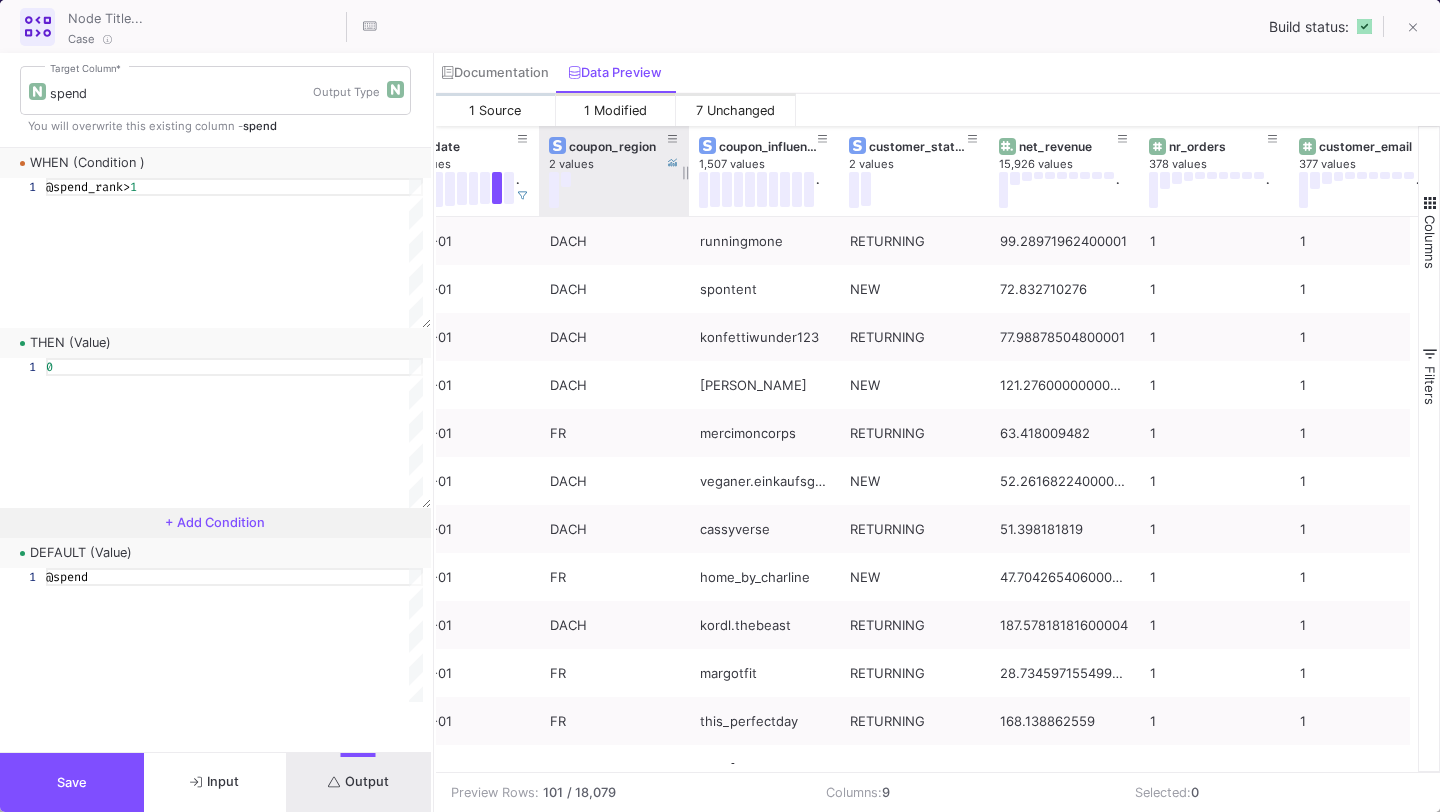 click at bounding box center (609, 190) 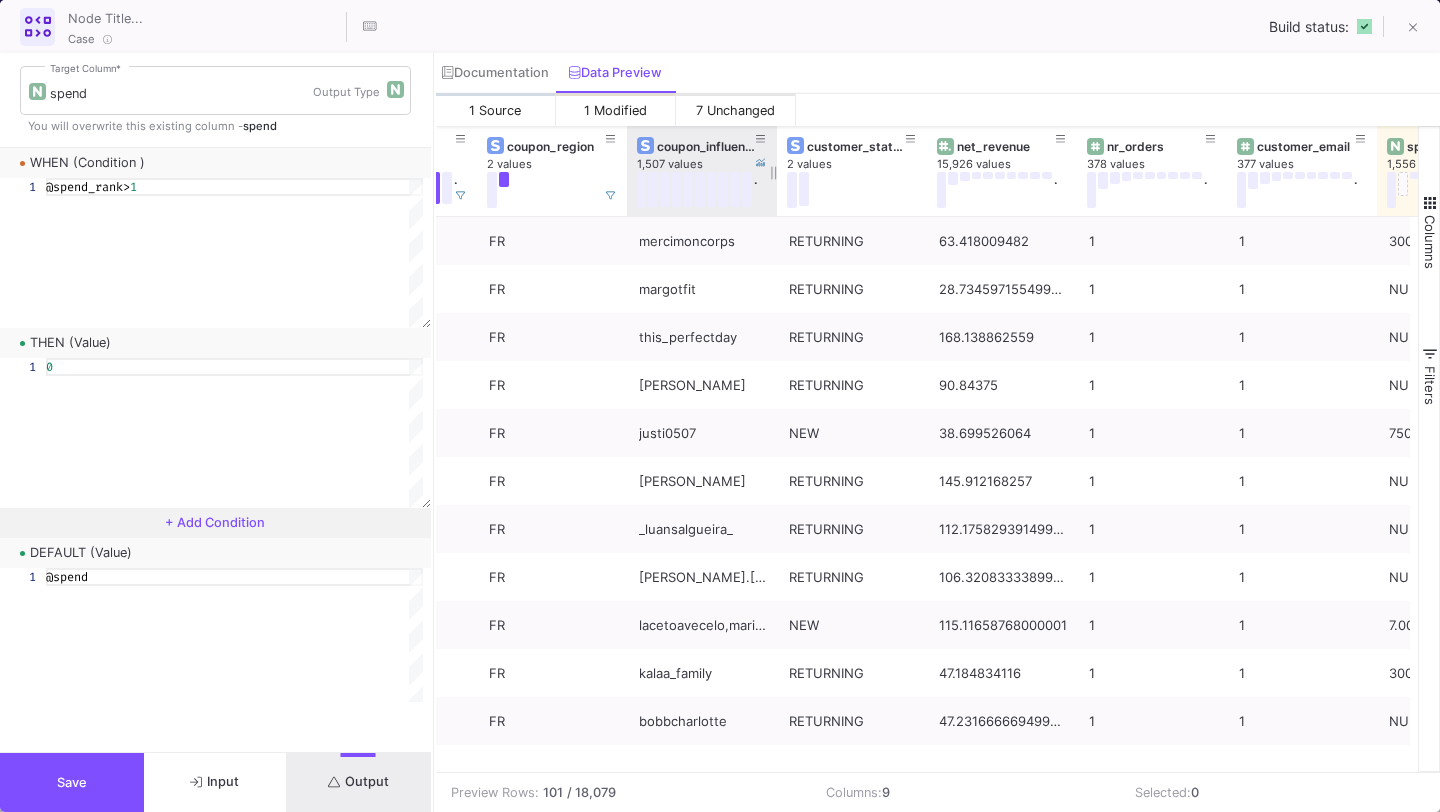 click on "coupon_influencer" at bounding box center (706, 146) 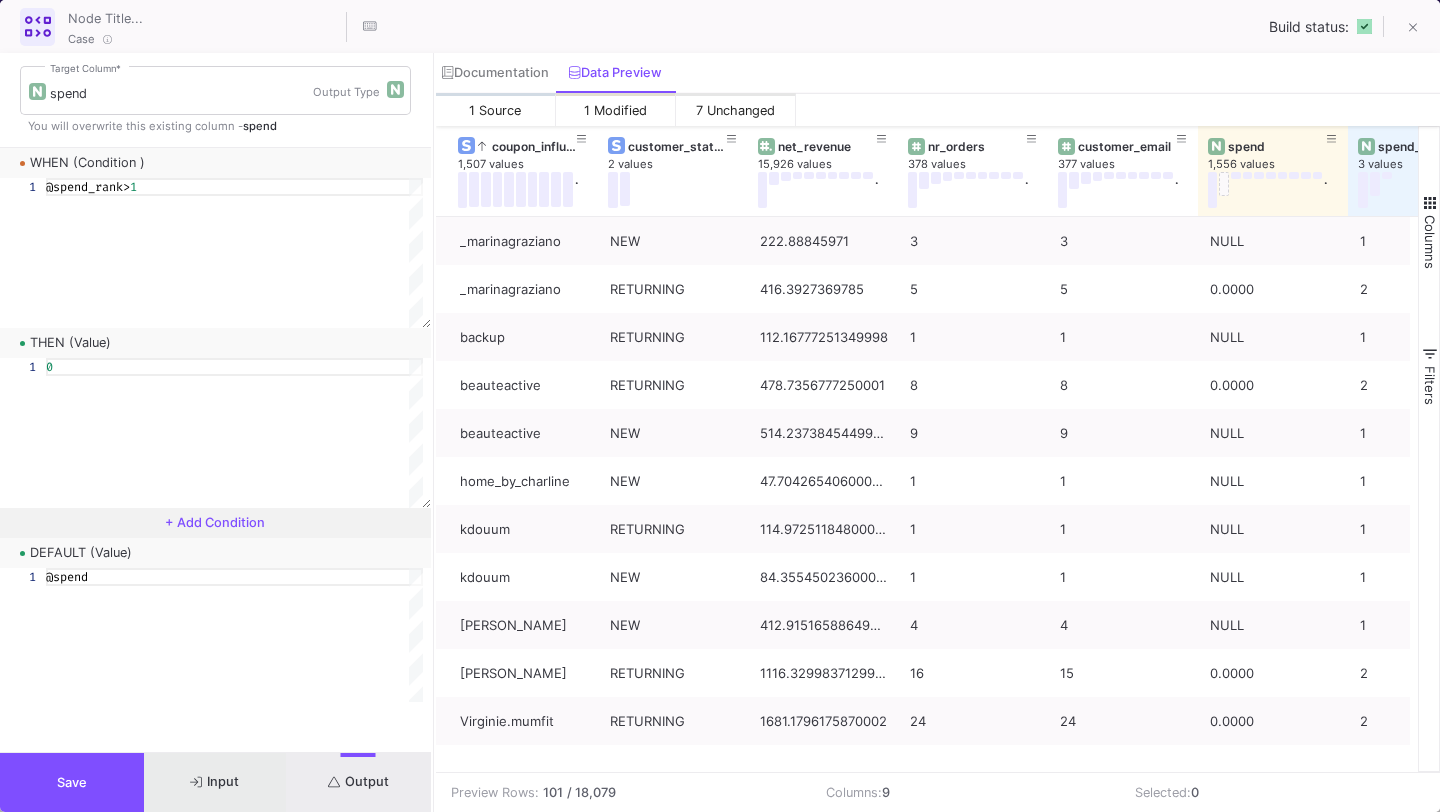 click on "Input" at bounding box center [214, 781] 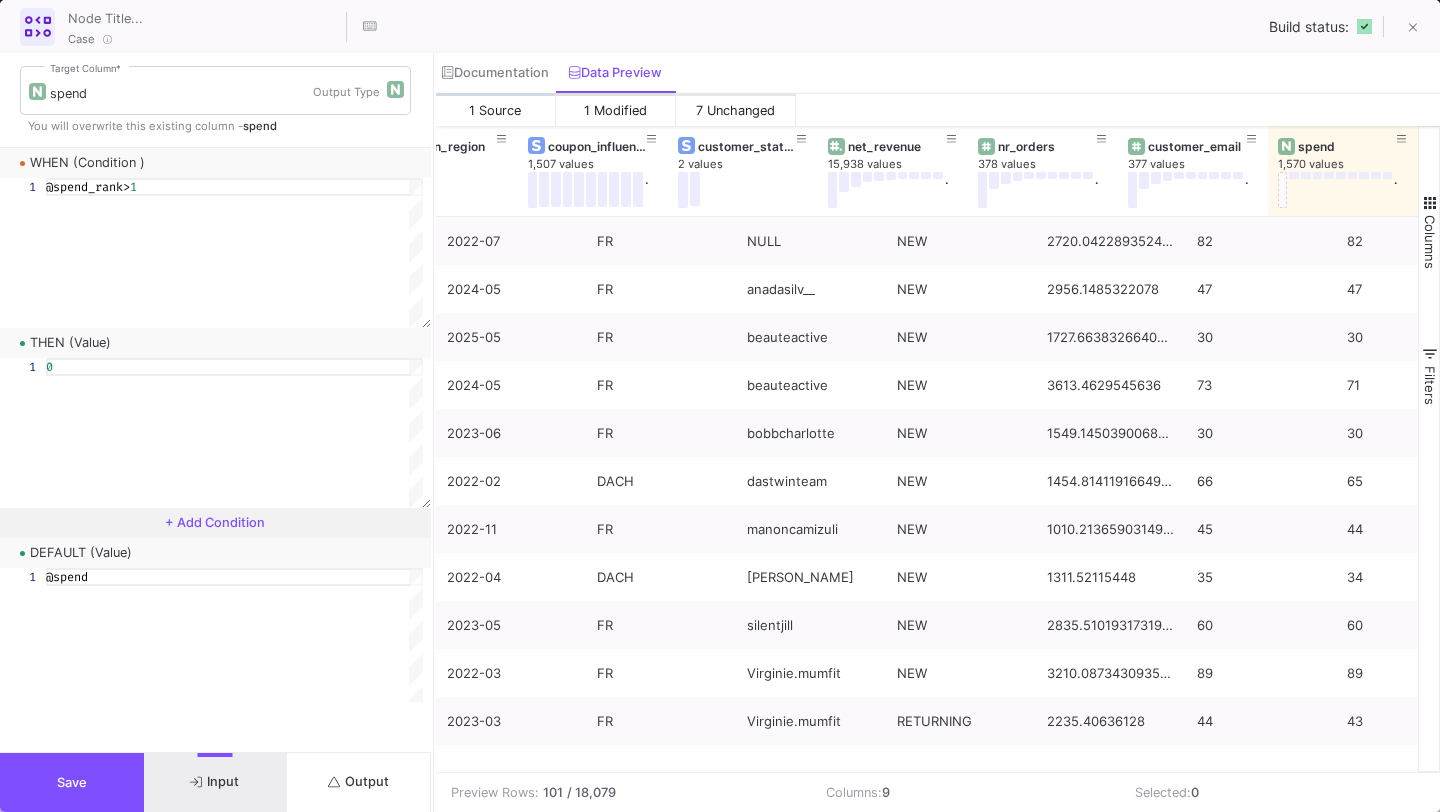 scroll, scrollTop: 0, scrollLeft: 217, axis: horizontal 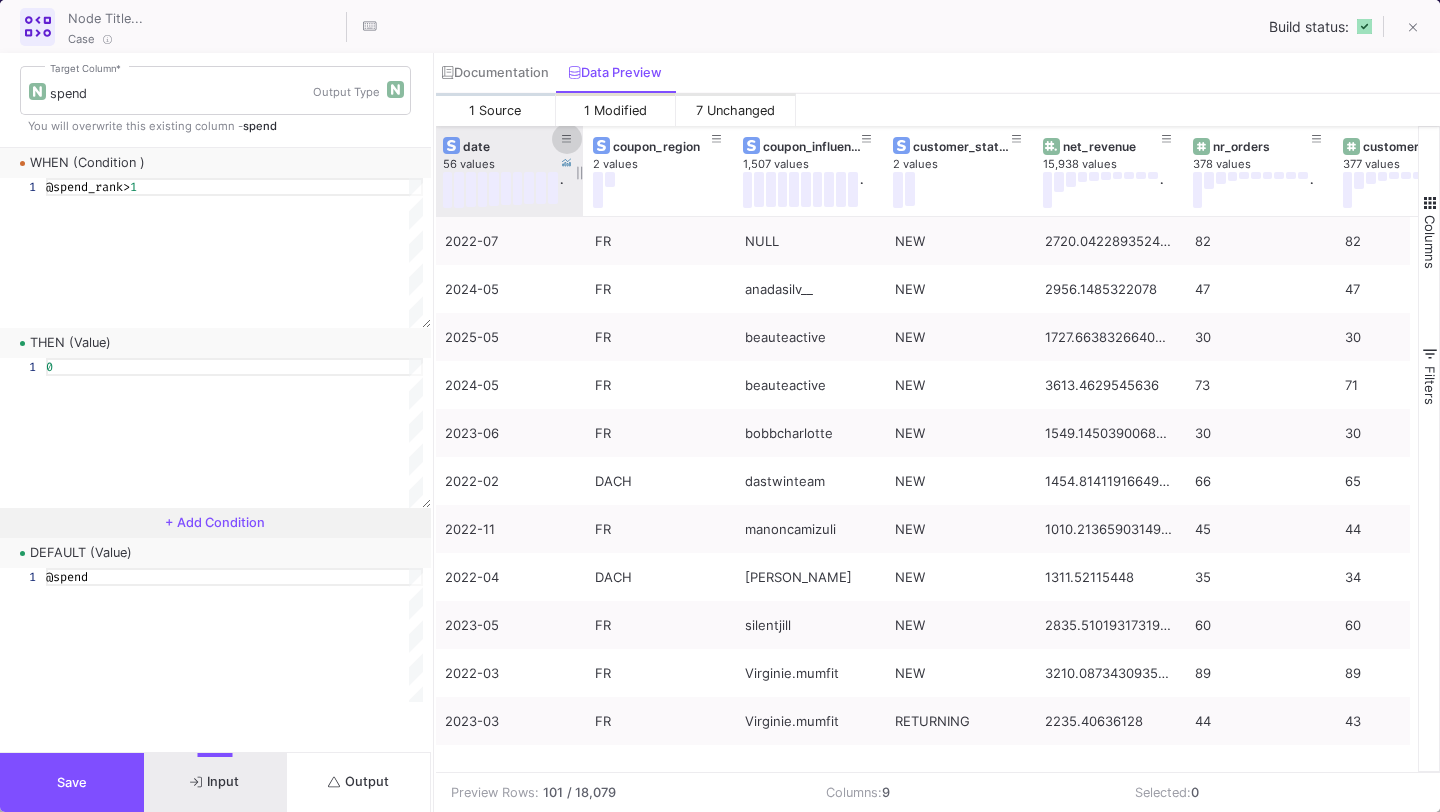 click 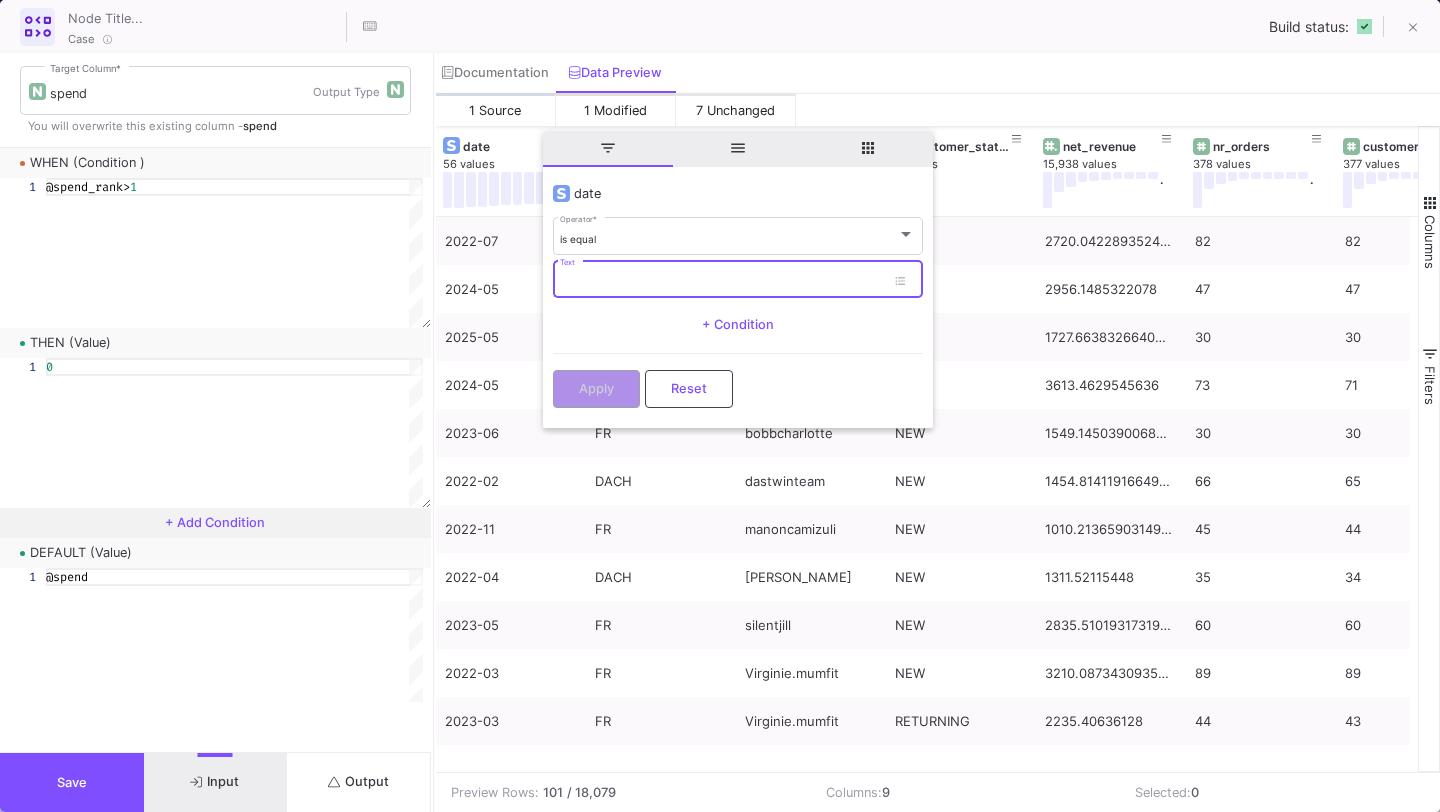 click on "Text" at bounding box center (722, 282) 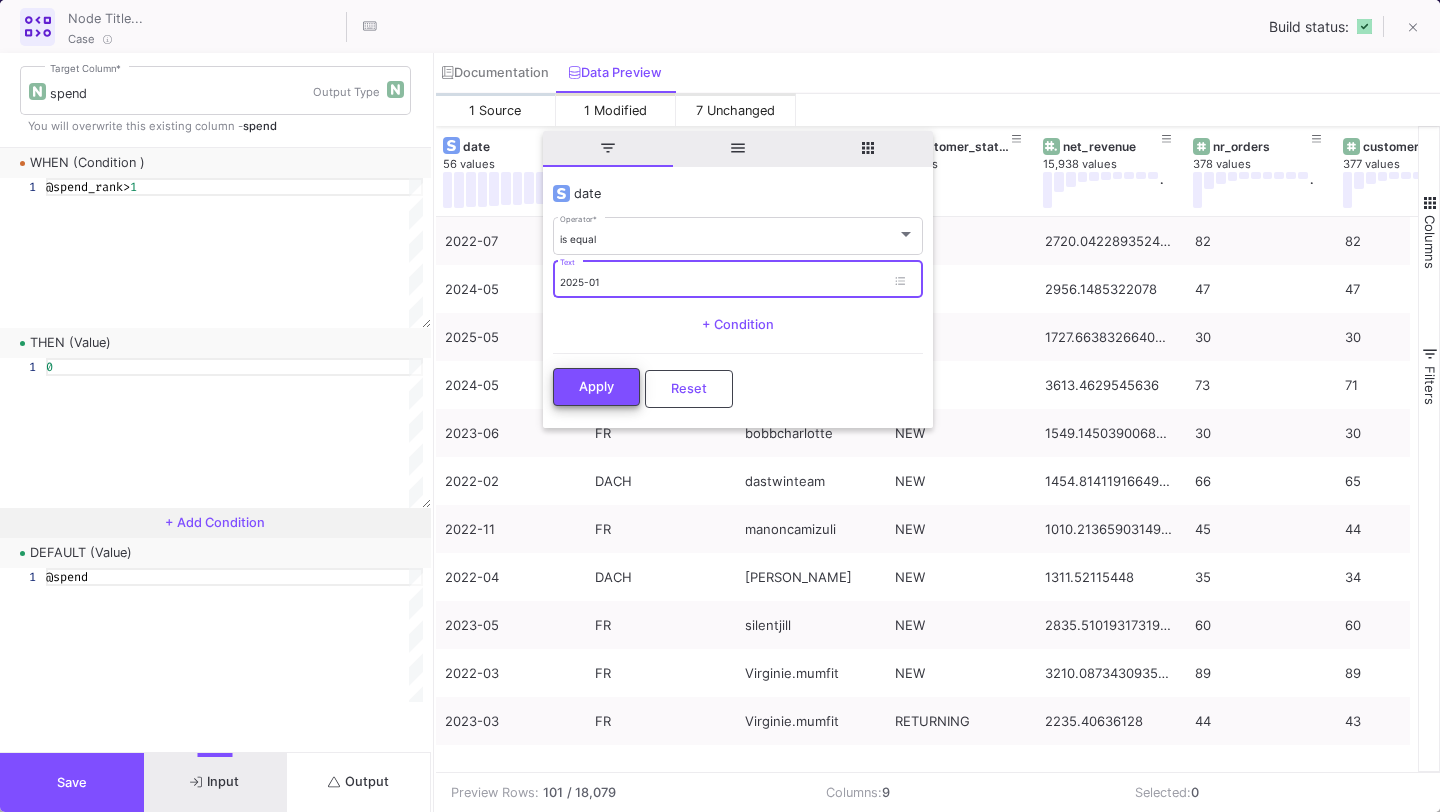 type on "2025-01" 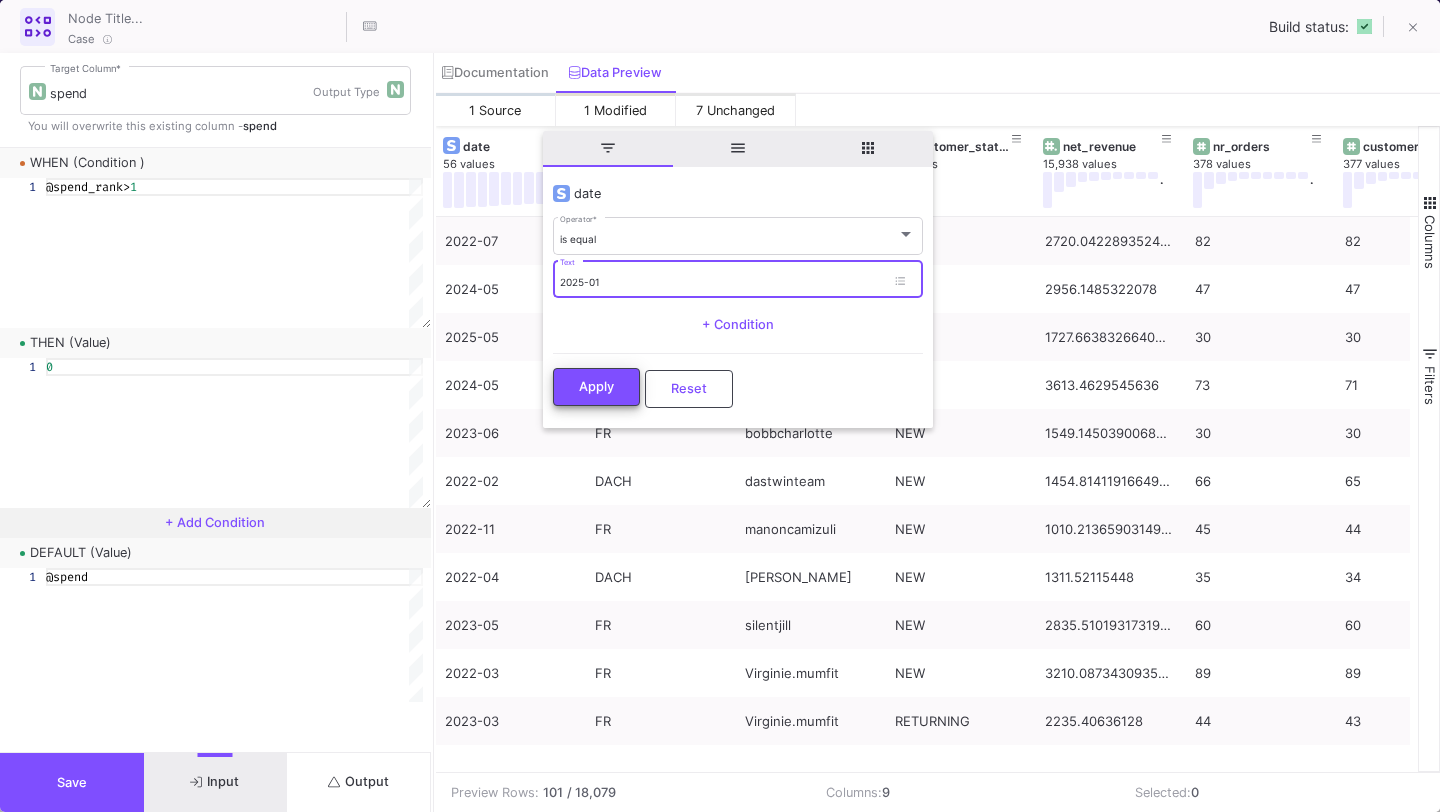 click on "Apply" at bounding box center (596, 386) 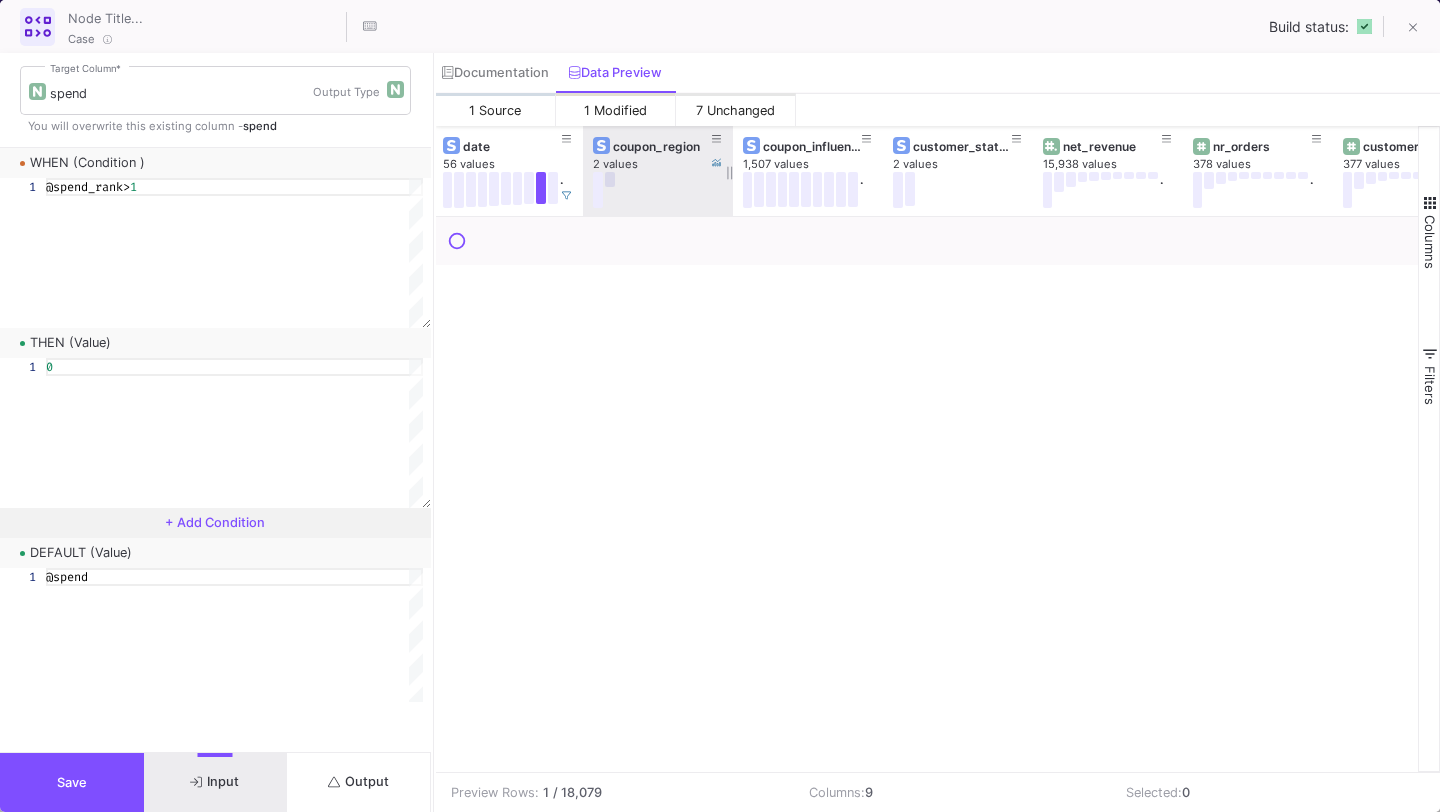click at bounding box center [610, 179] 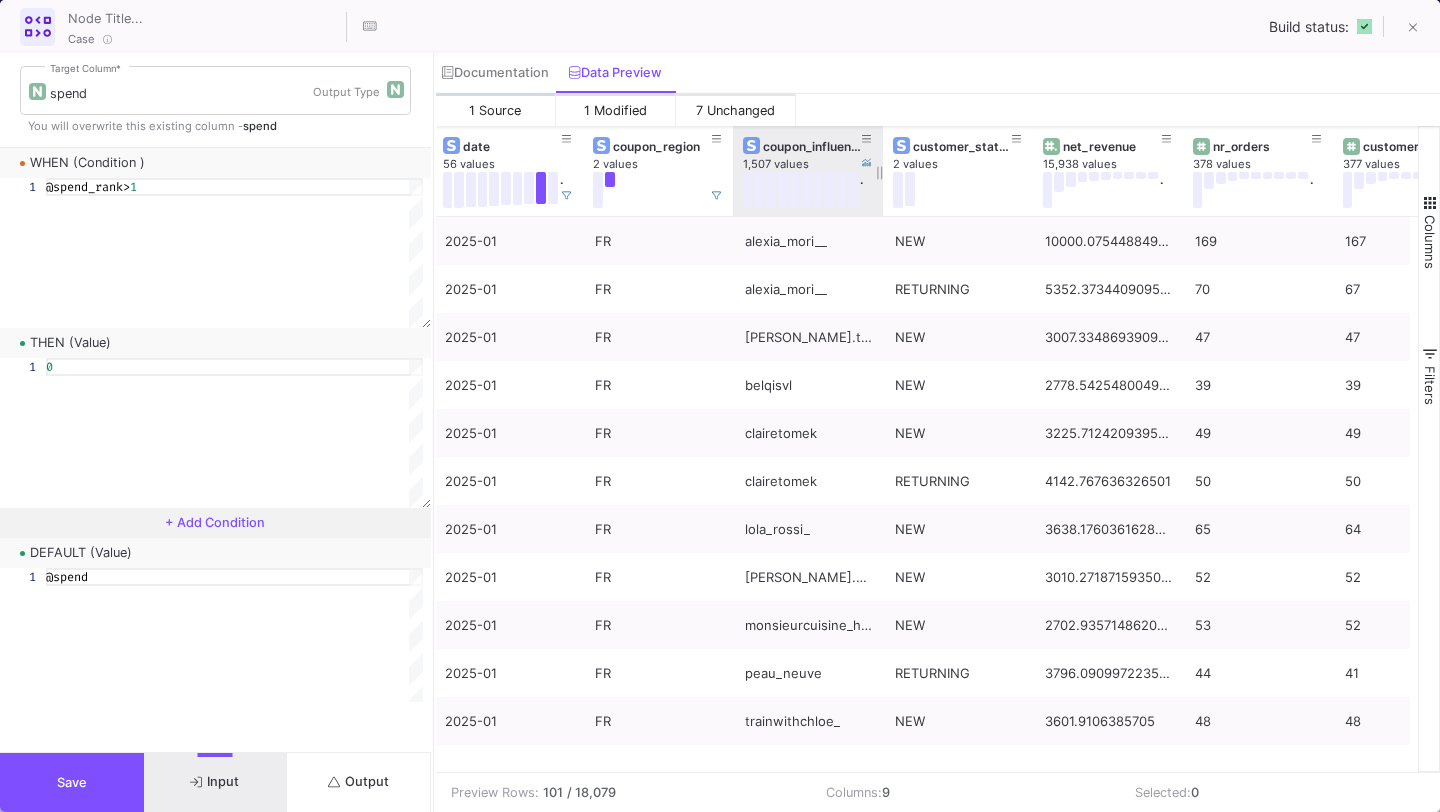 click on "coupon_influencer" at bounding box center [812, 146] 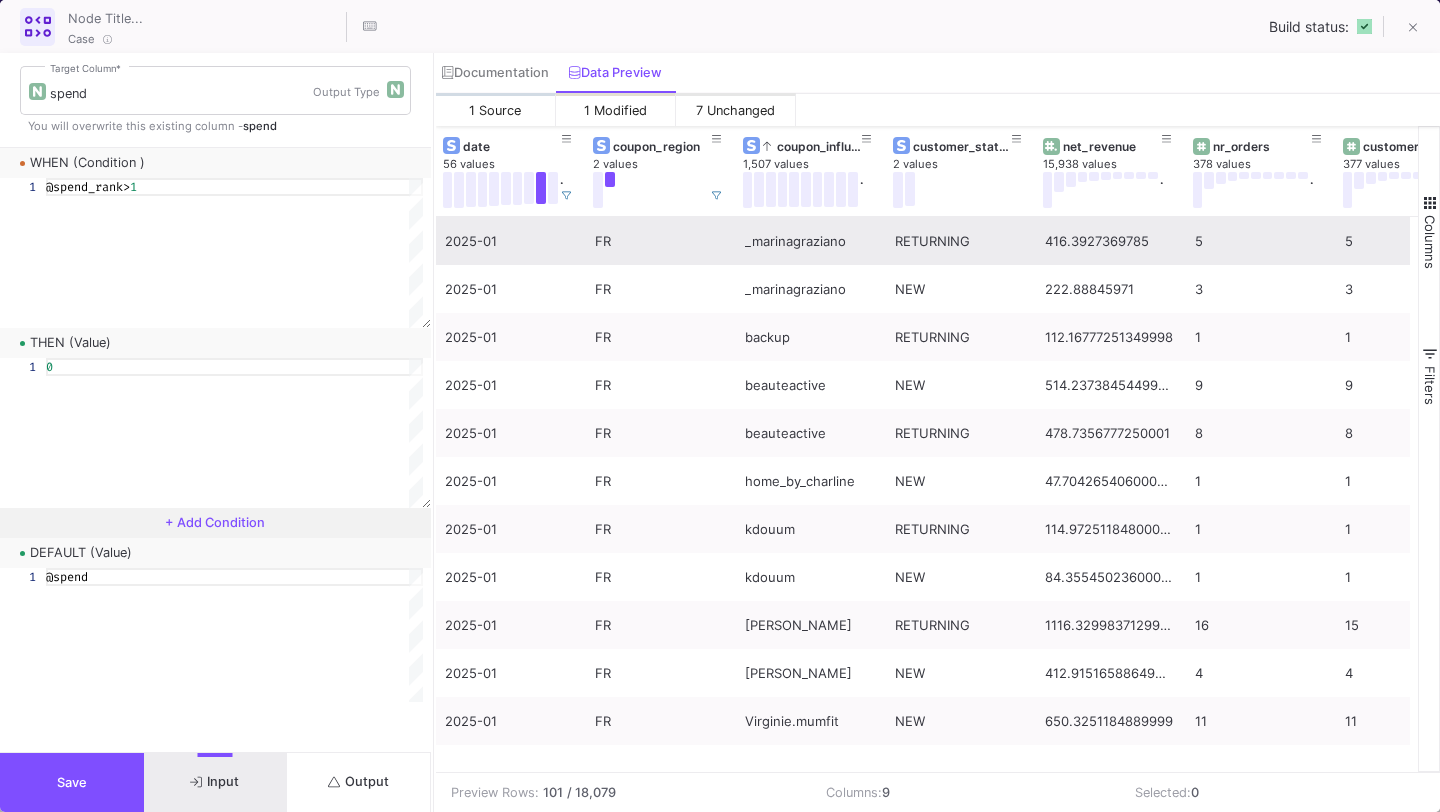 scroll, scrollTop: 0, scrollLeft: 11, axis: horizontal 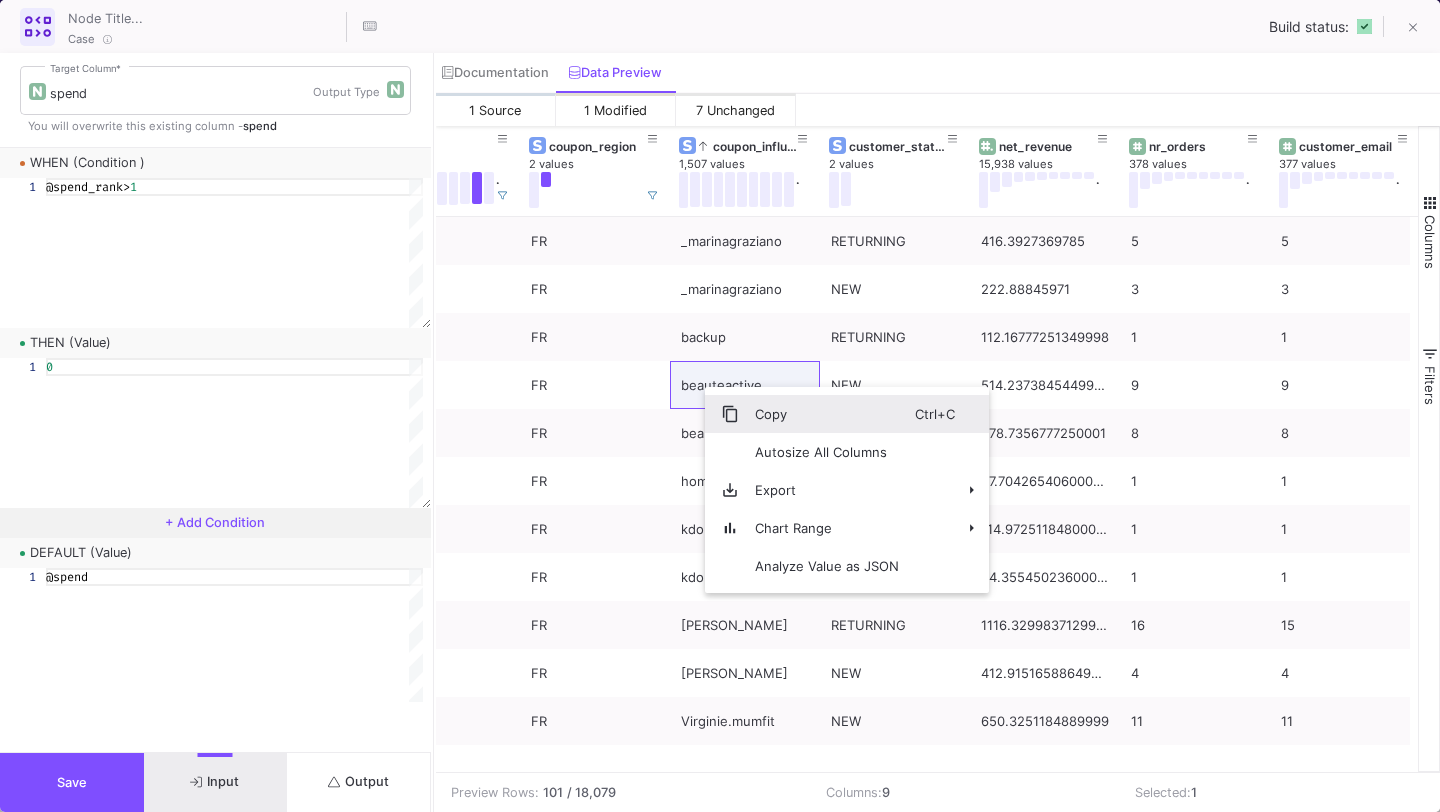click on "Copy" at bounding box center (827, 414) 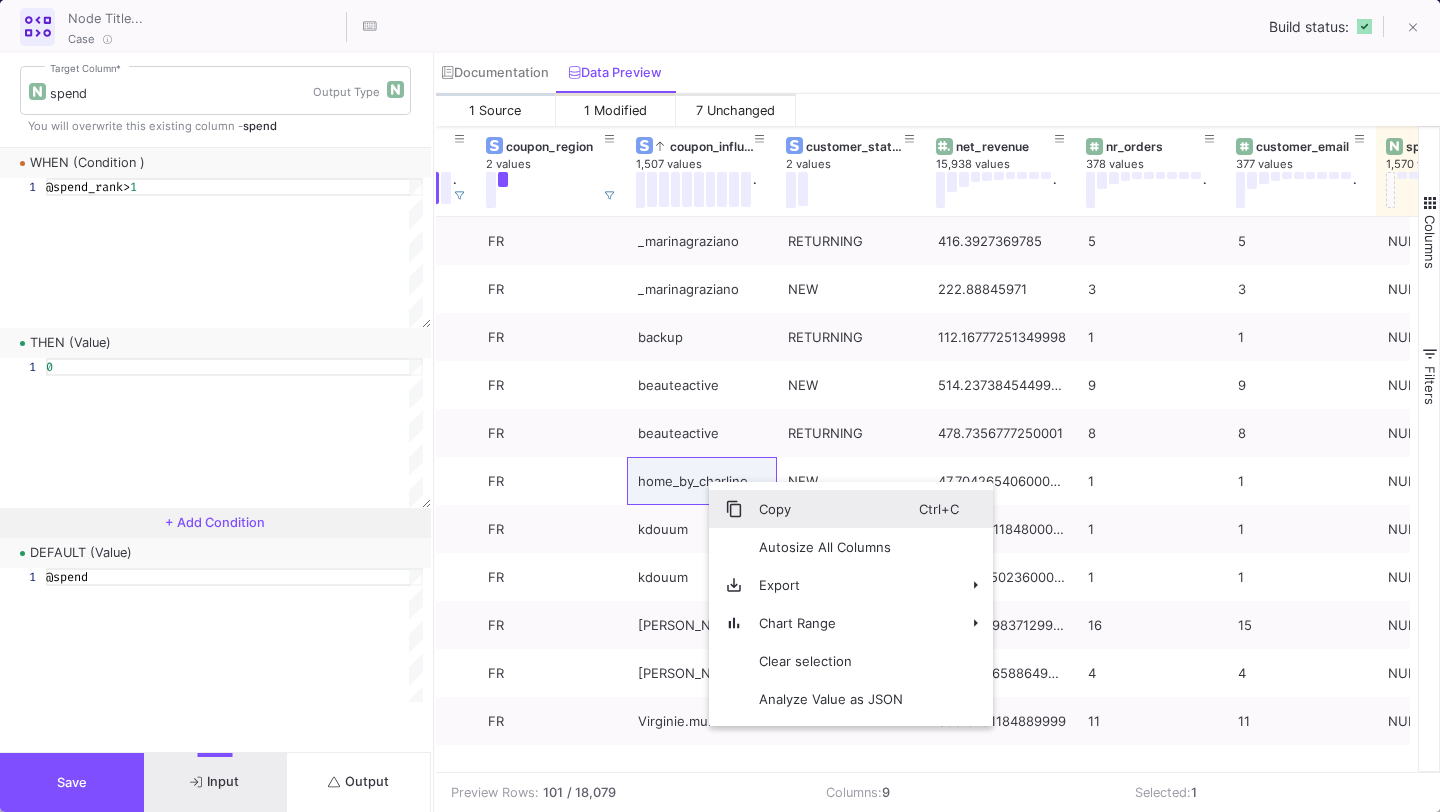 click on "Copy" at bounding box center (831, 509) 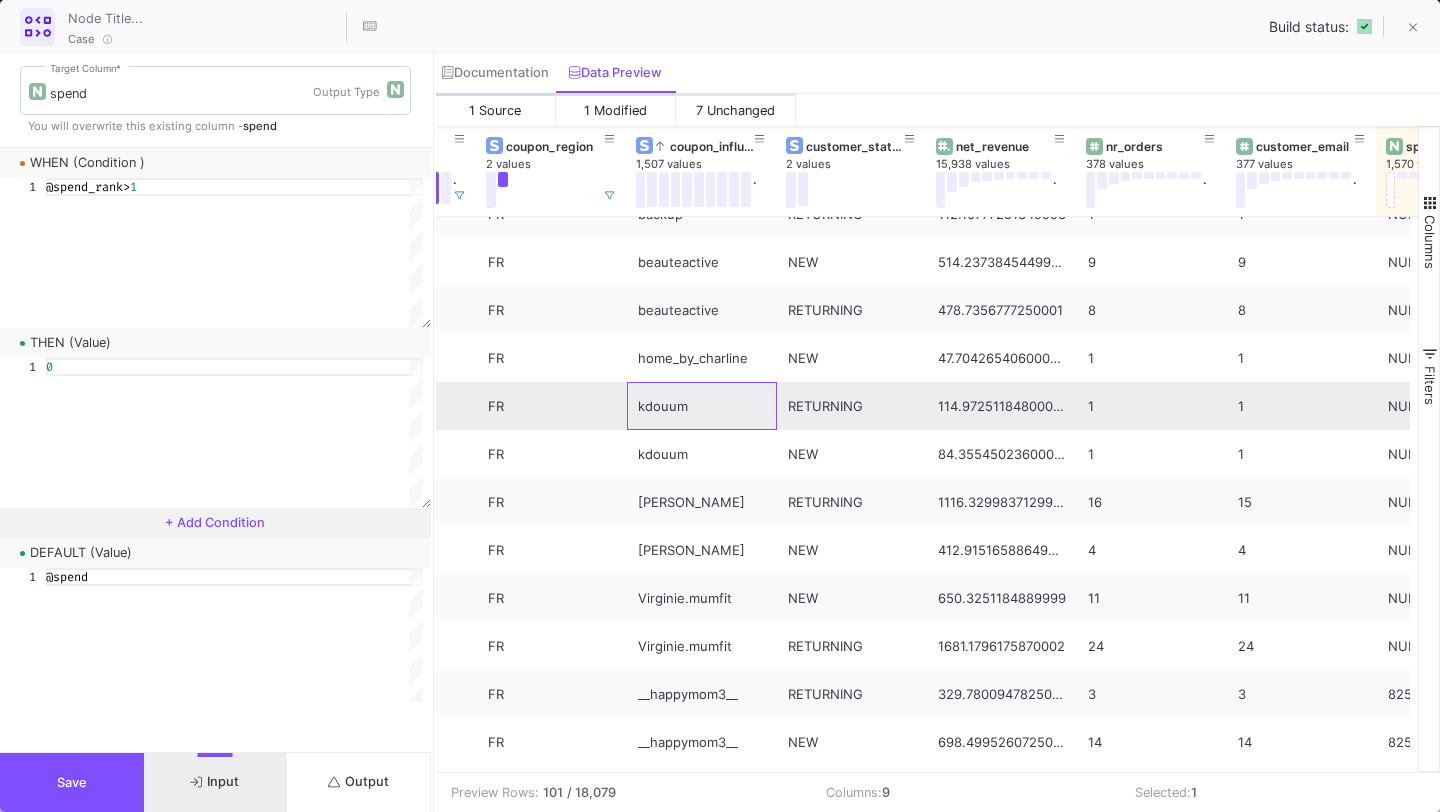 click on "kdouum" at bounding box center (702, 406) 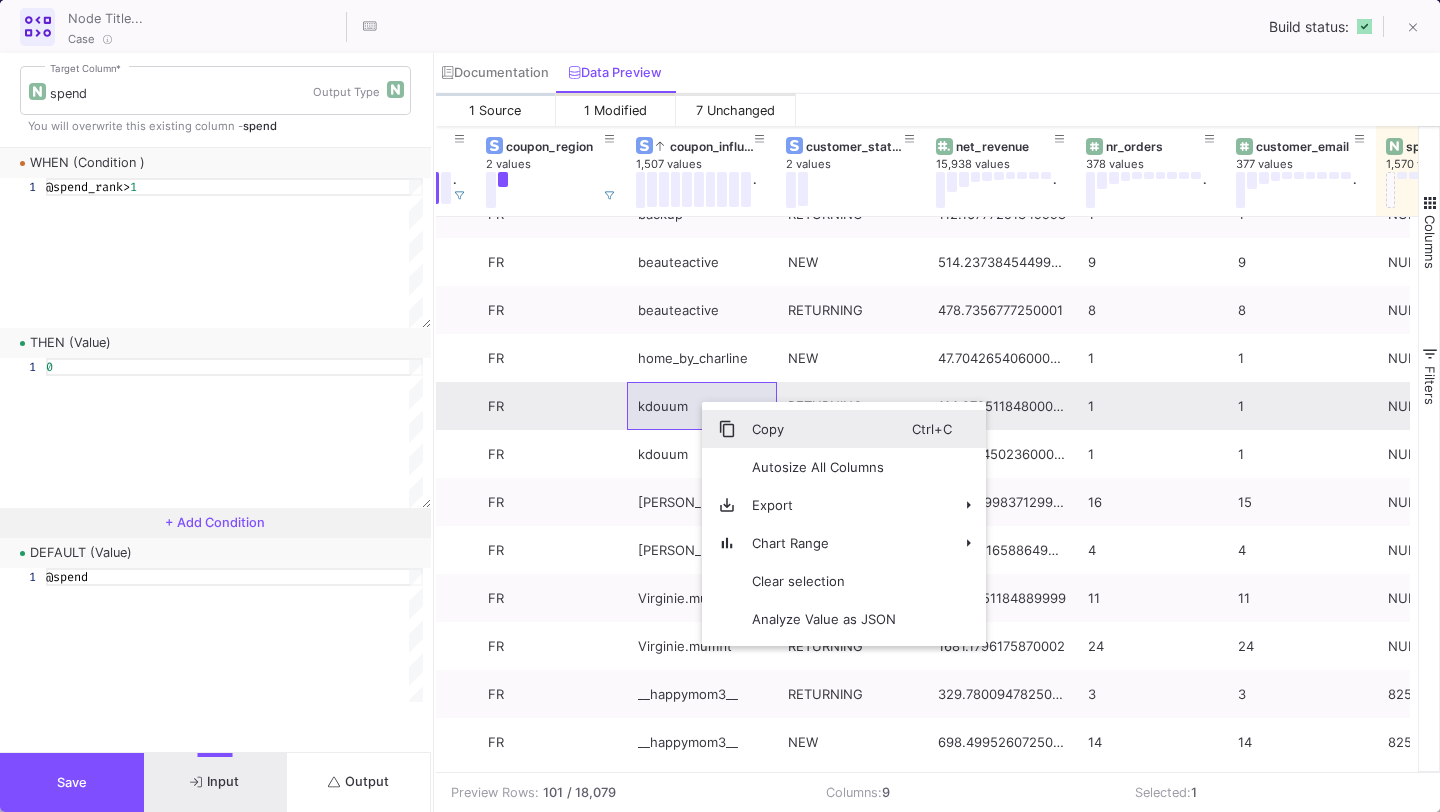 click at bounding box center [727, 429] 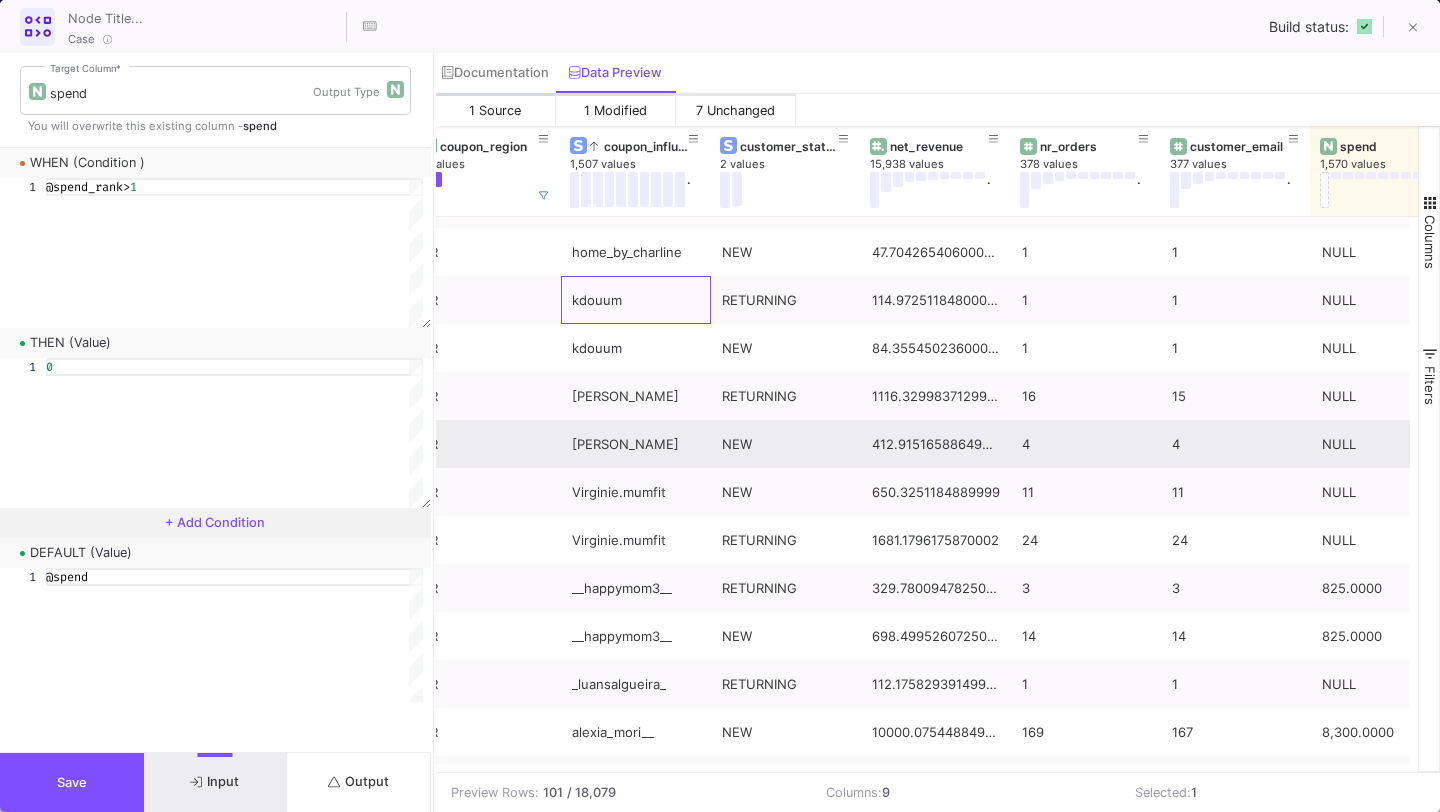 click on "melanie_md_" at bounding box center (636, 444) 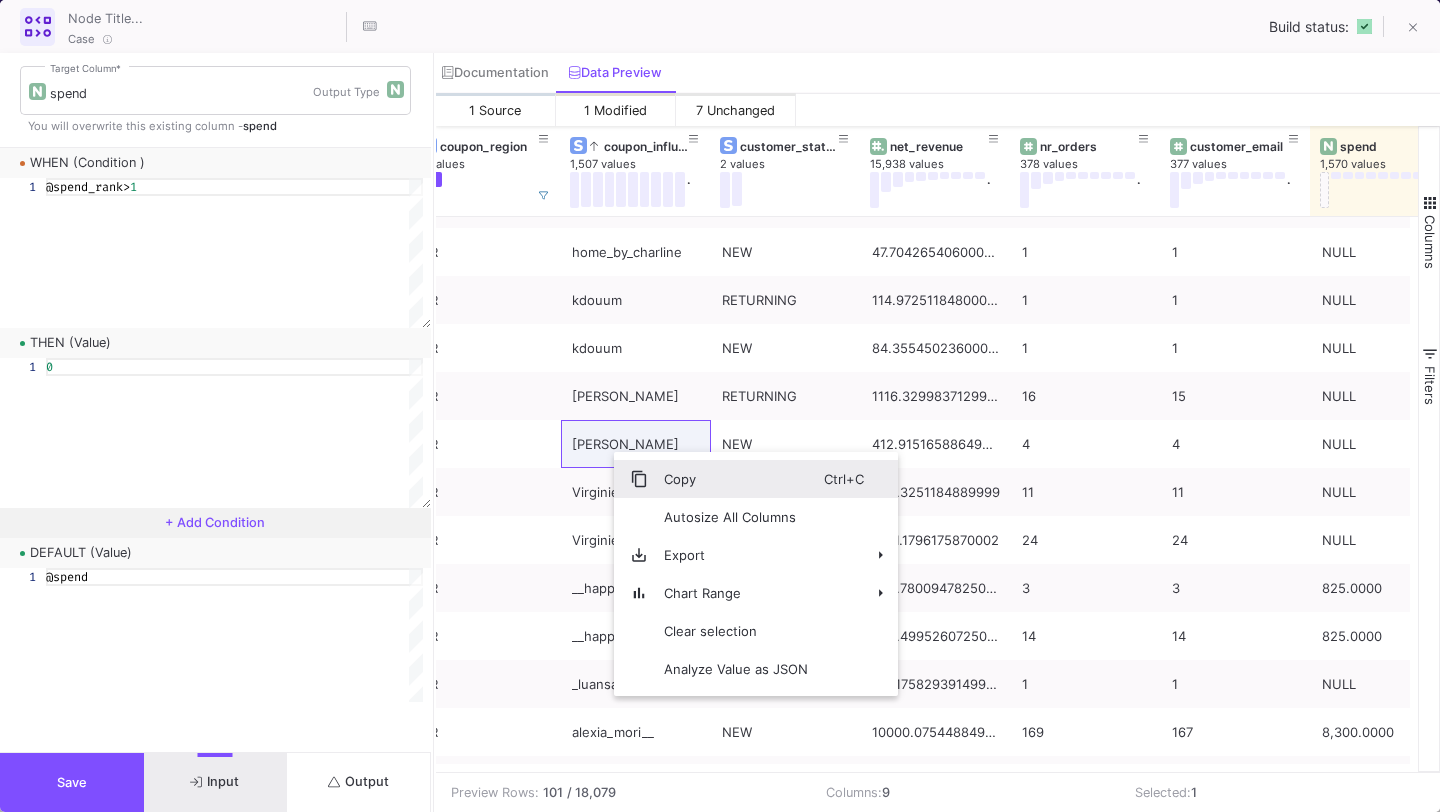 click at bounding box center (639, 479) 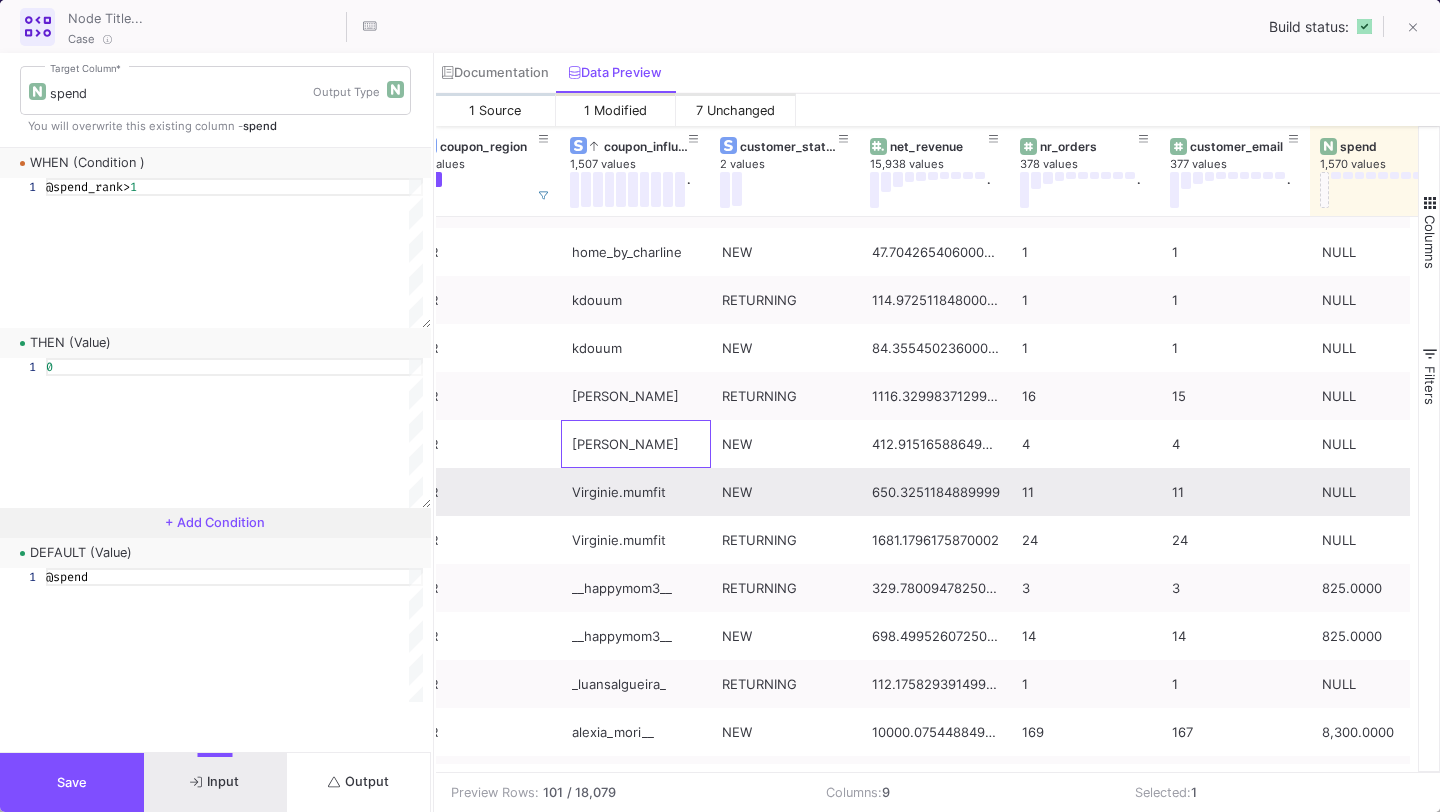 click on "Virginie.mumfit" at bounding box center [636, 492] 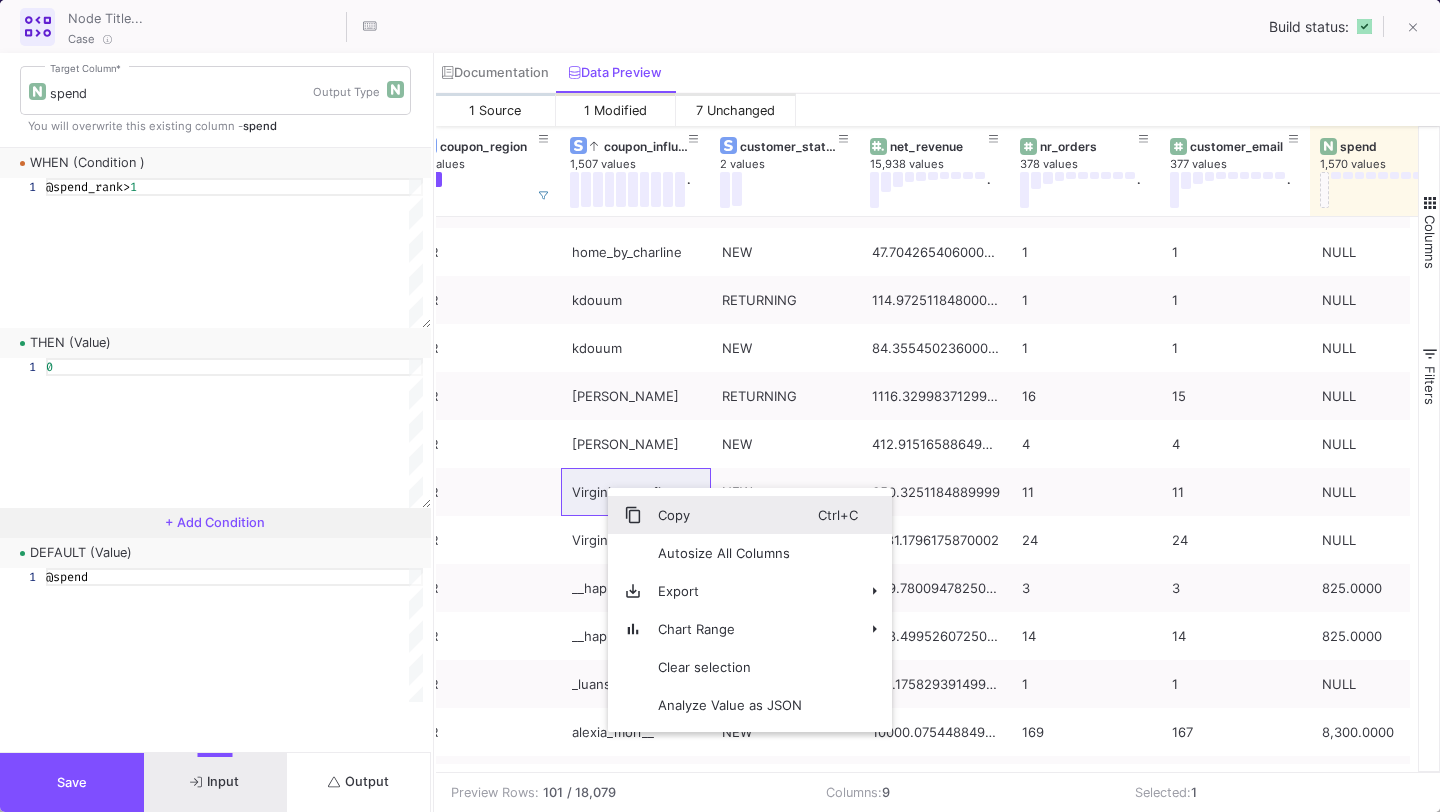click at bounding box center [633, 515] 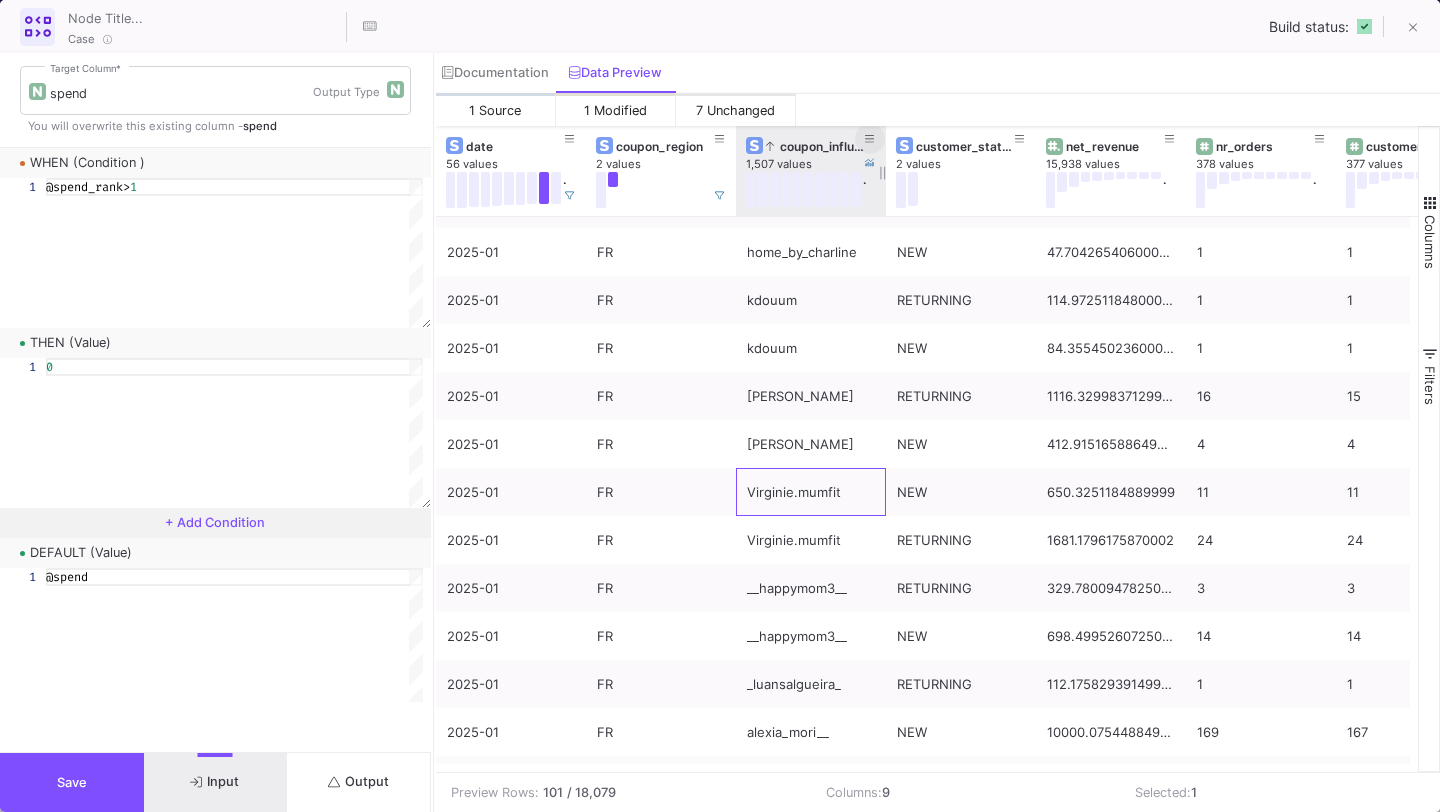 click 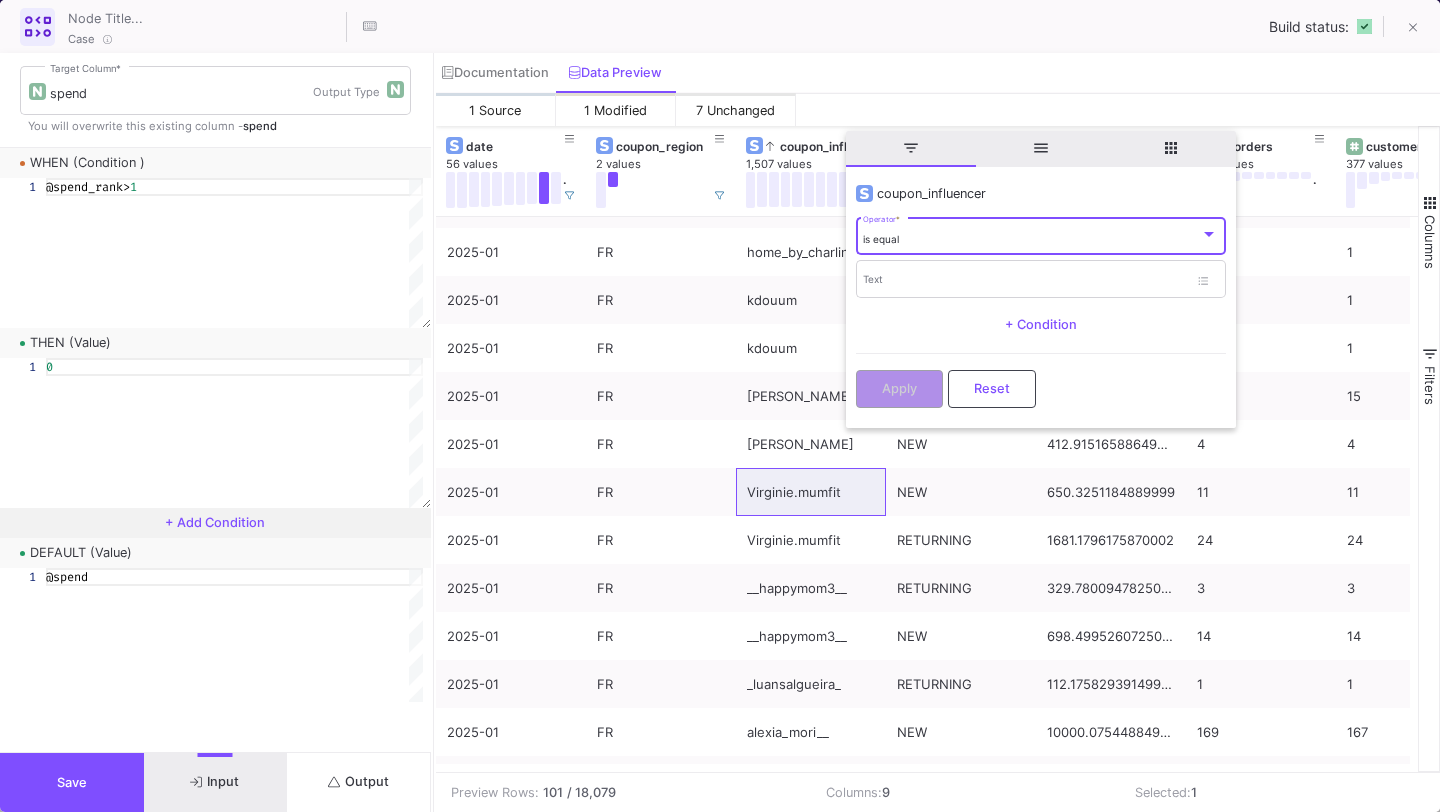 click on "is equal" at bounding box center [1031, 239] 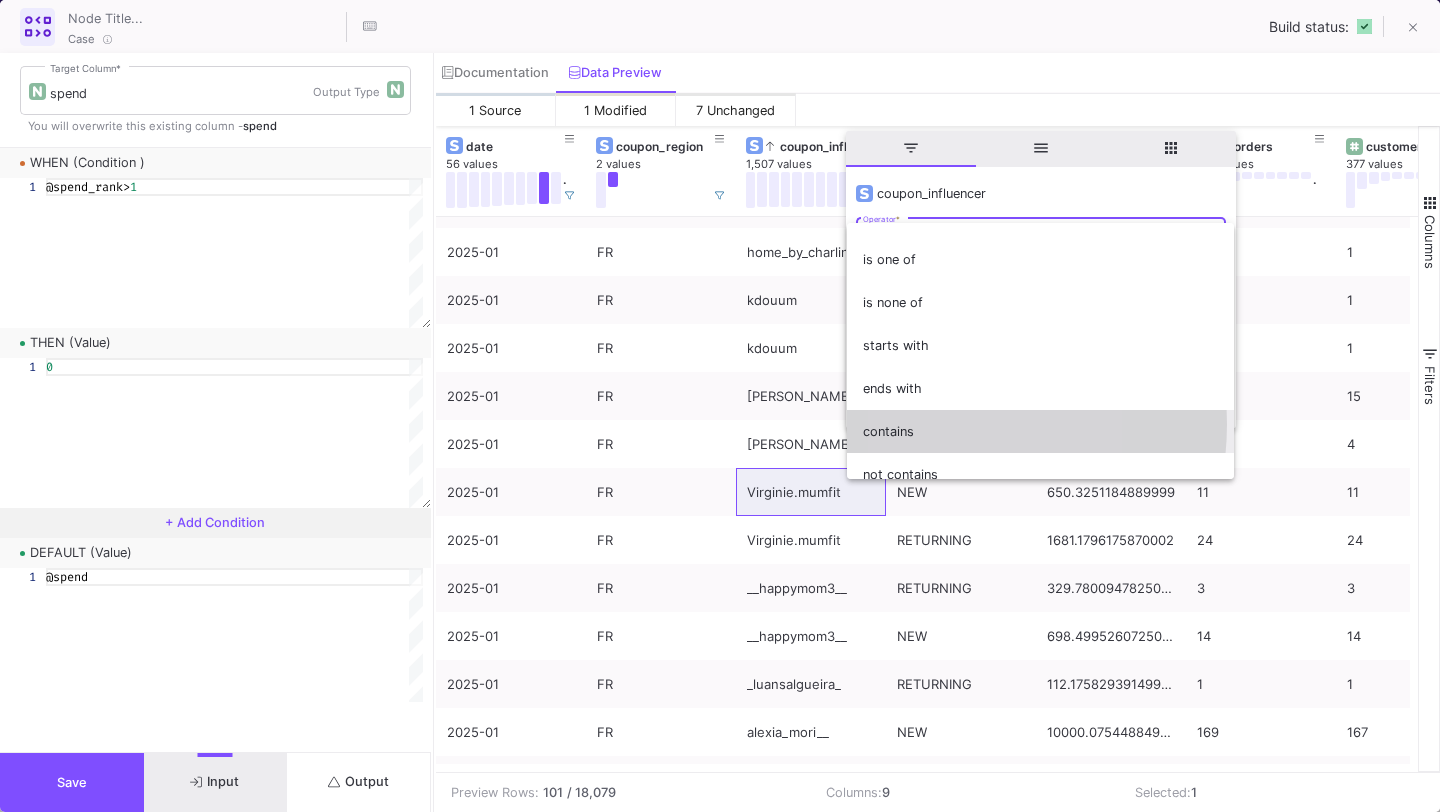 click on "contains" at bounding box center (1040, 431) 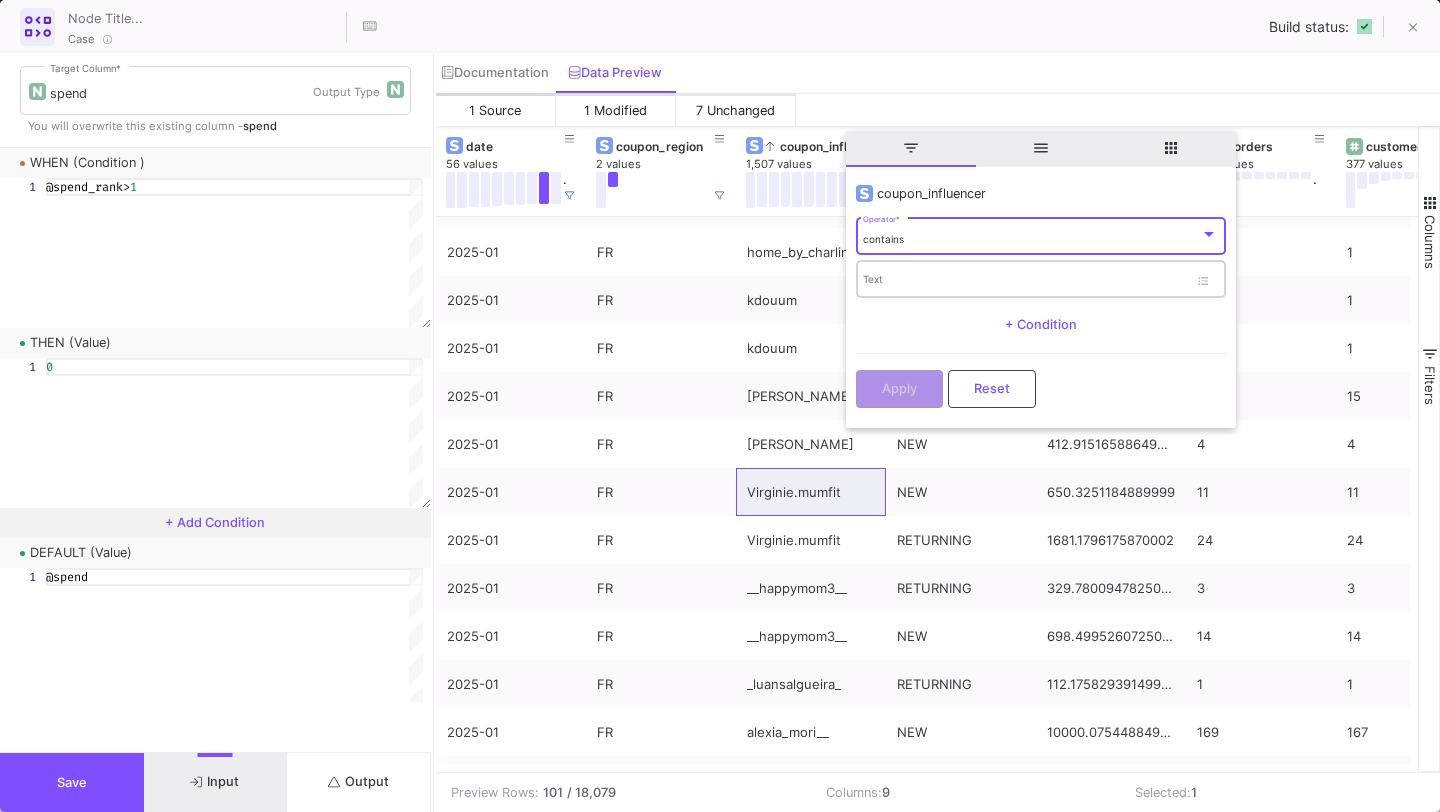 click on "Text" at bounding box center [1025, 278] 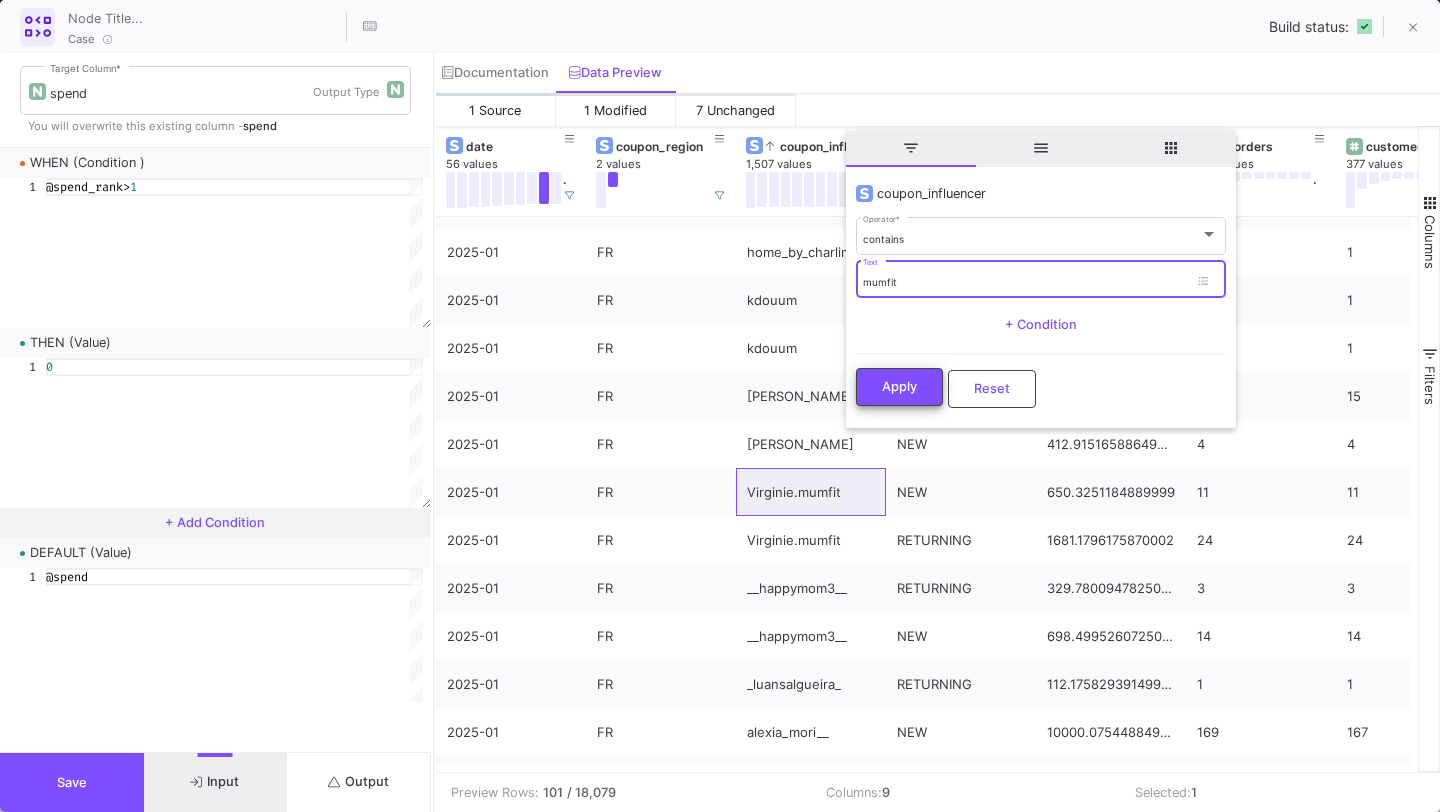 type on "mumfit" 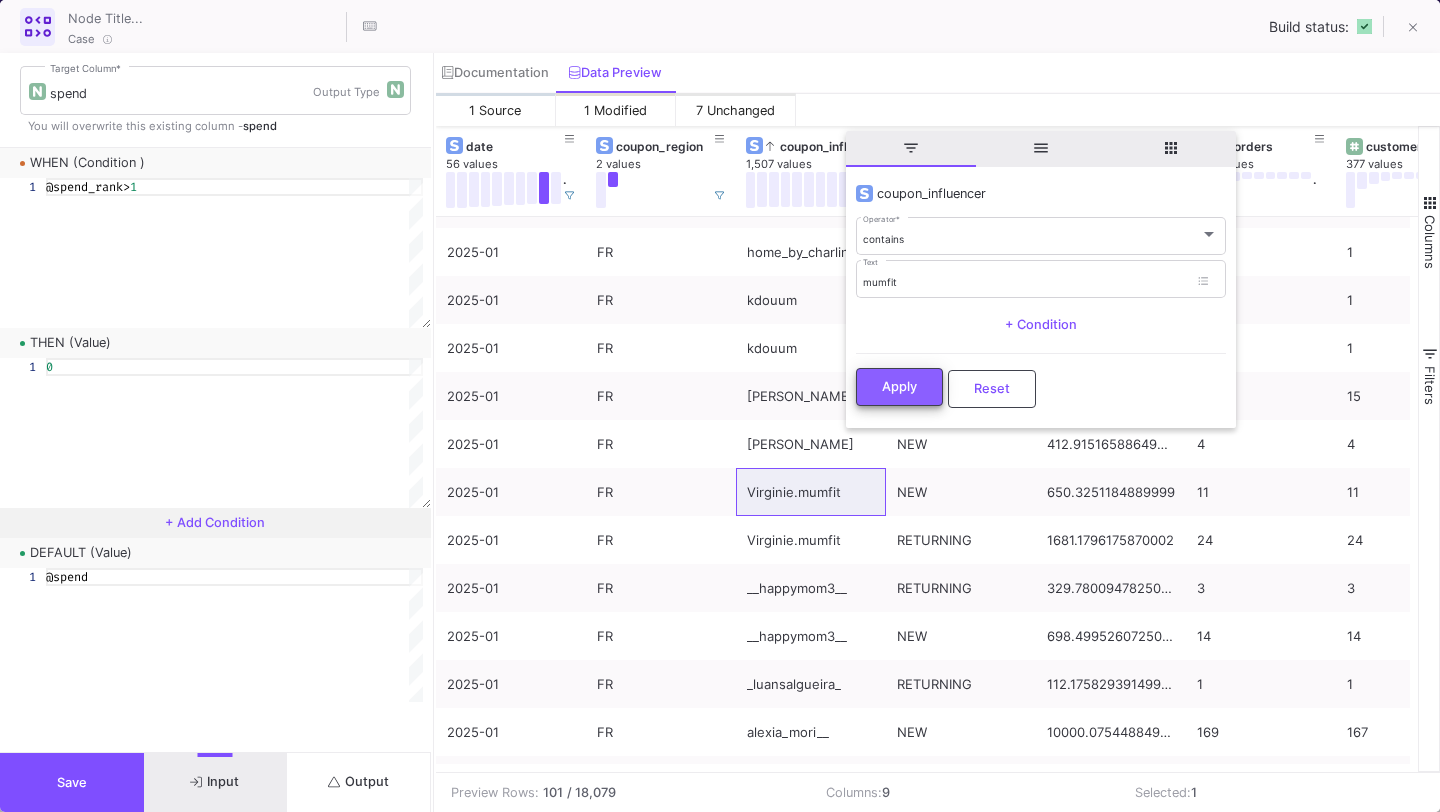 click on "Apply" at bounding box center [899, 387] 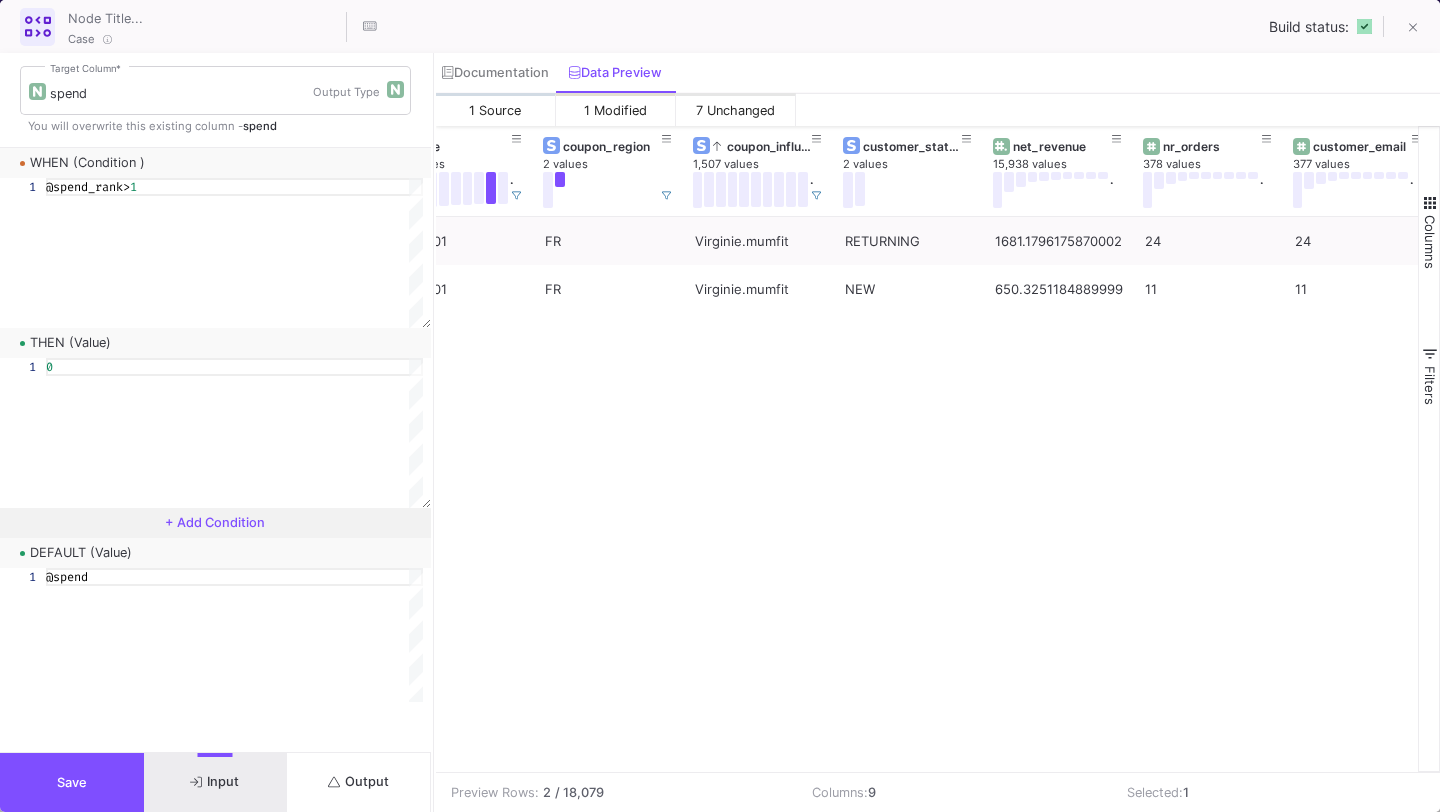 click on "Save" at bounding box center [72, 782] 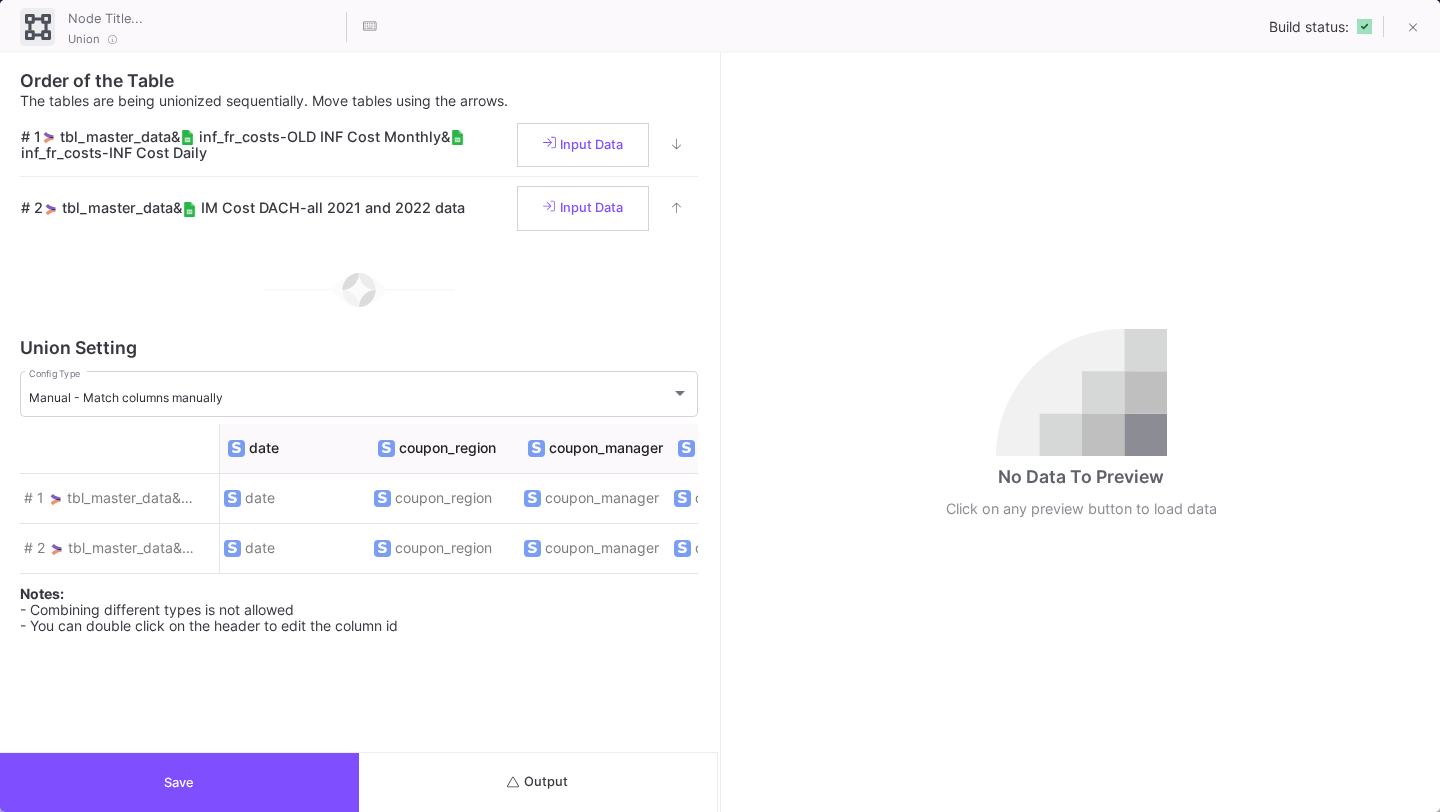 click on "Output" at bounding box center [538, 782] 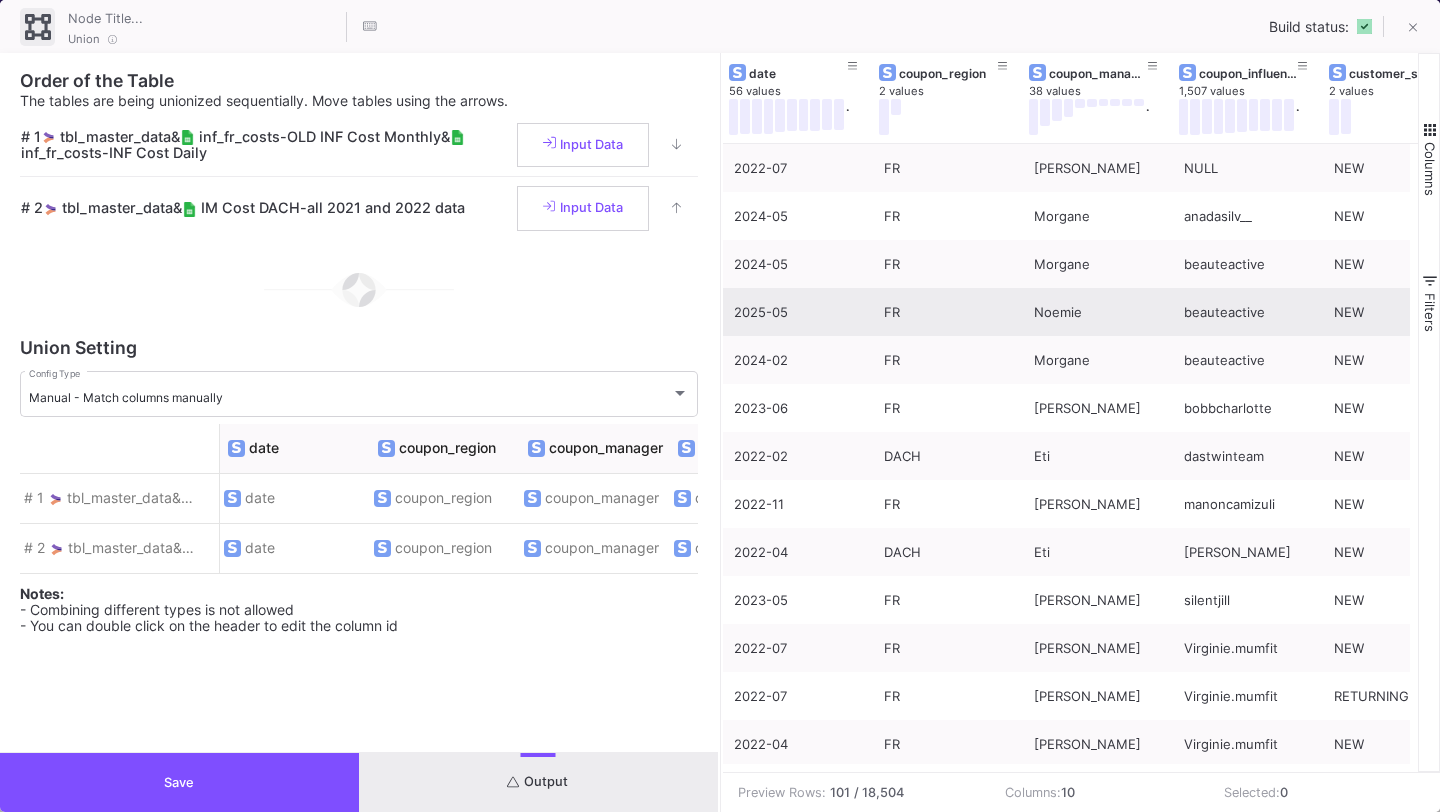 scroll, scrollTop: 0, scrollLeft: 12, axis: horizontal 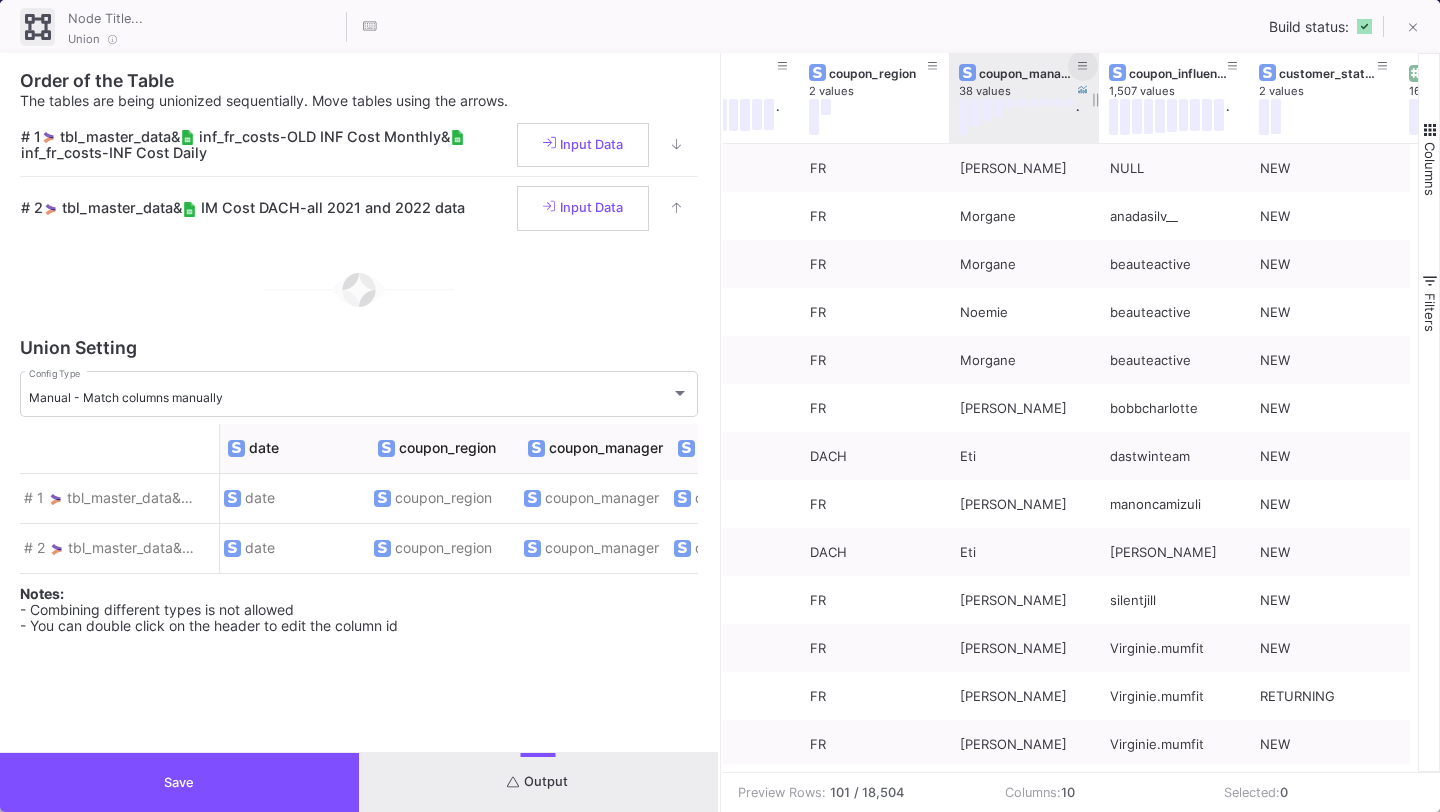 click 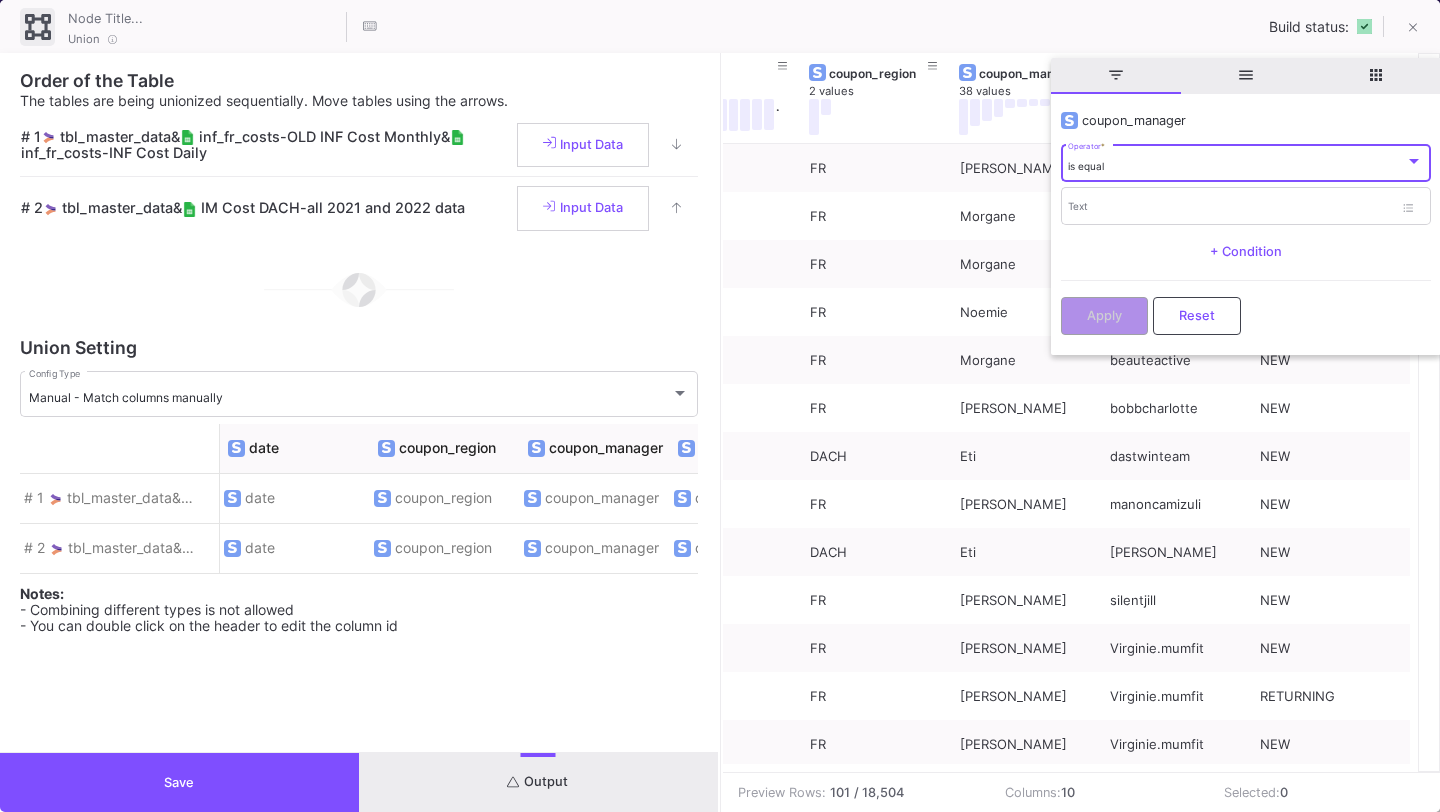 click on "is equal" at bounding box center [1086, 166] 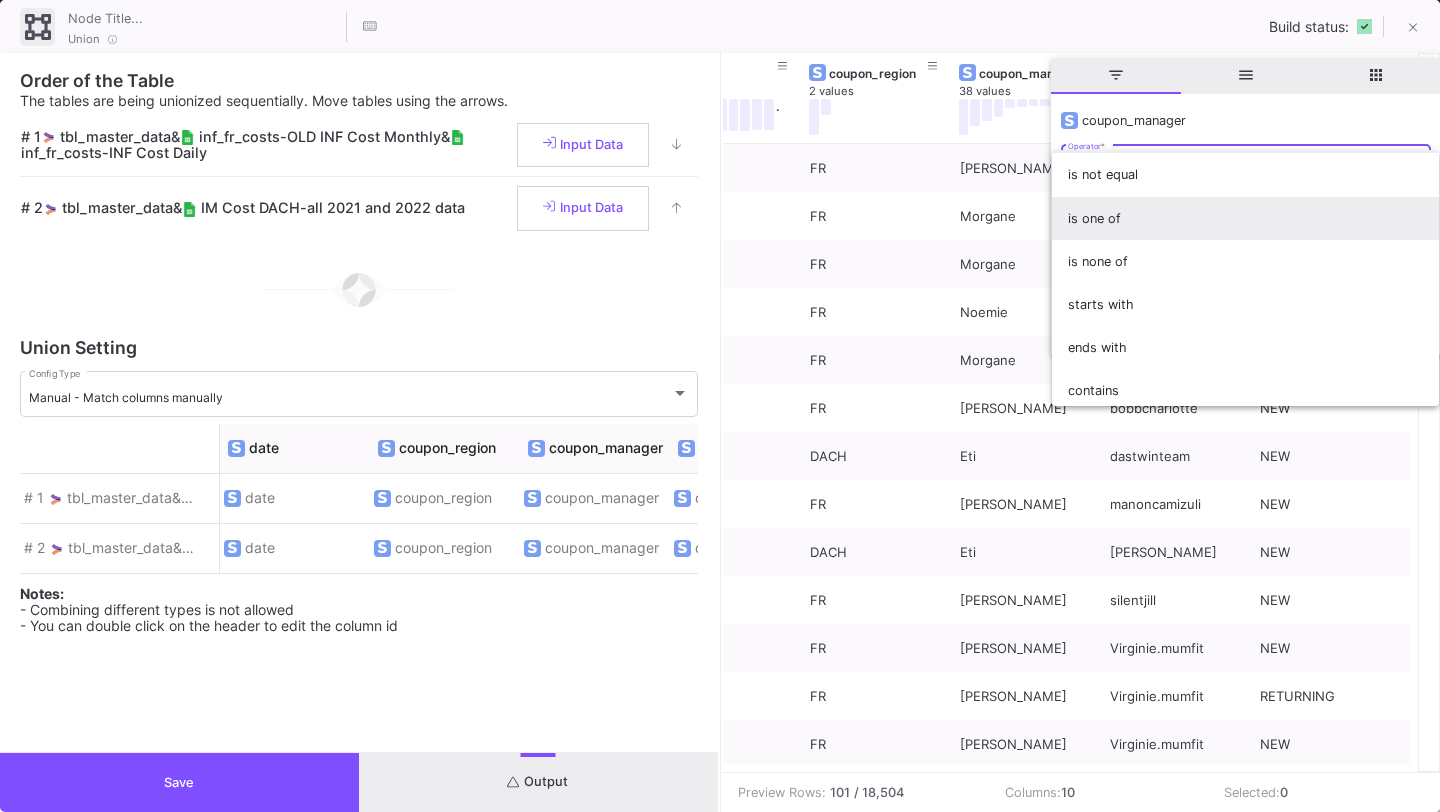 scroll, scrollTop: 45, scrollLeft: 0, axis: vertical 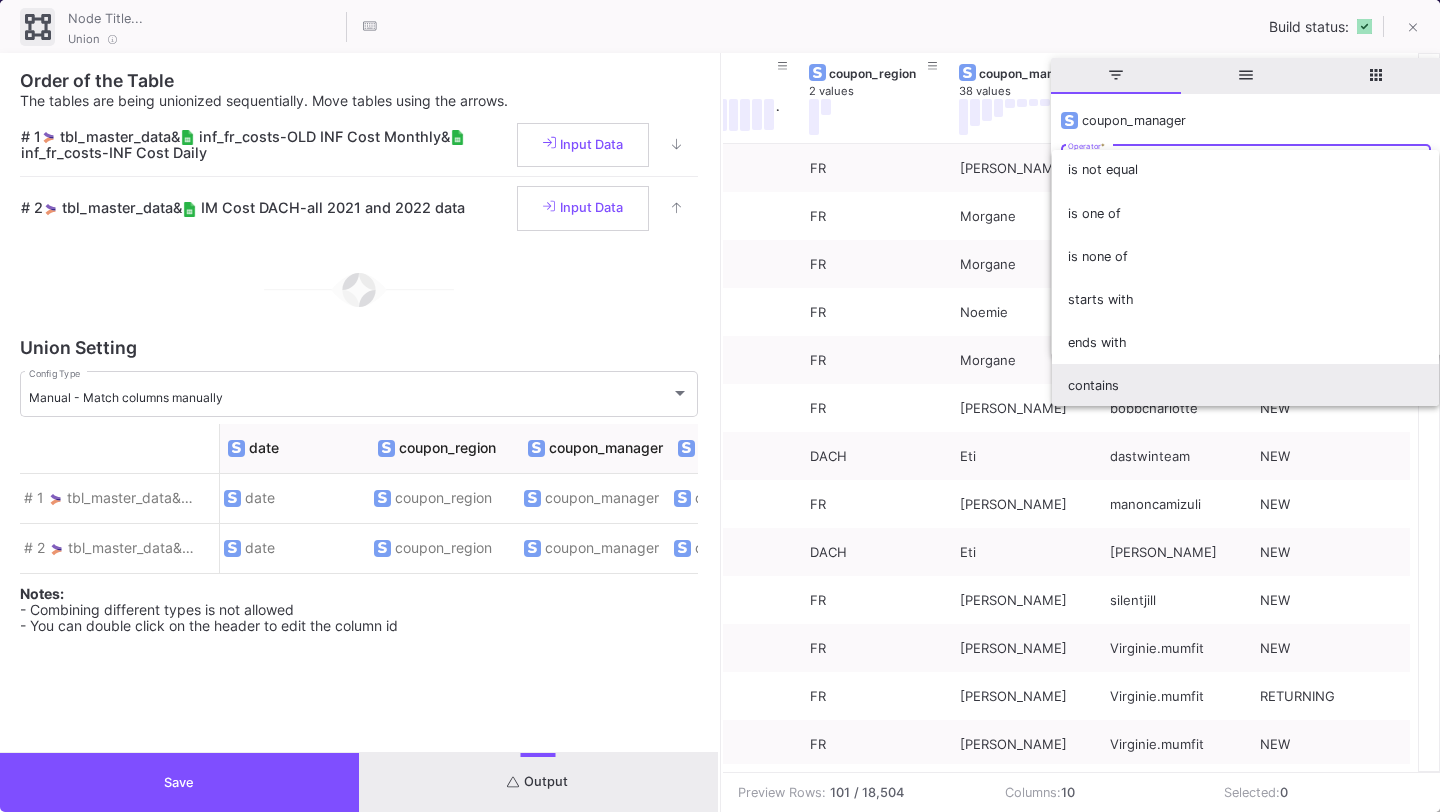 click on "contains" at bounding box center (1245, 385) 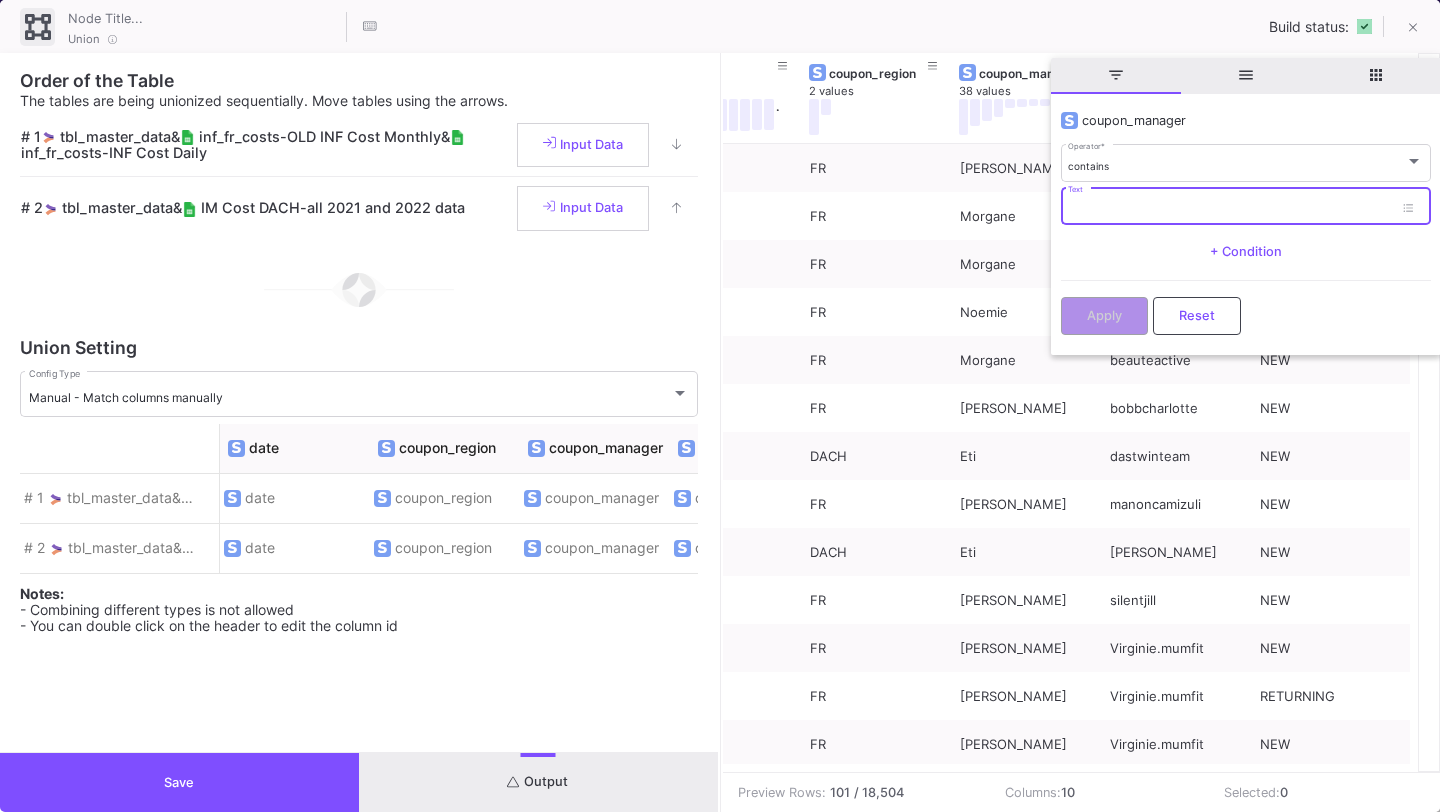 click on "Text" at bounding box center (1230, 209) 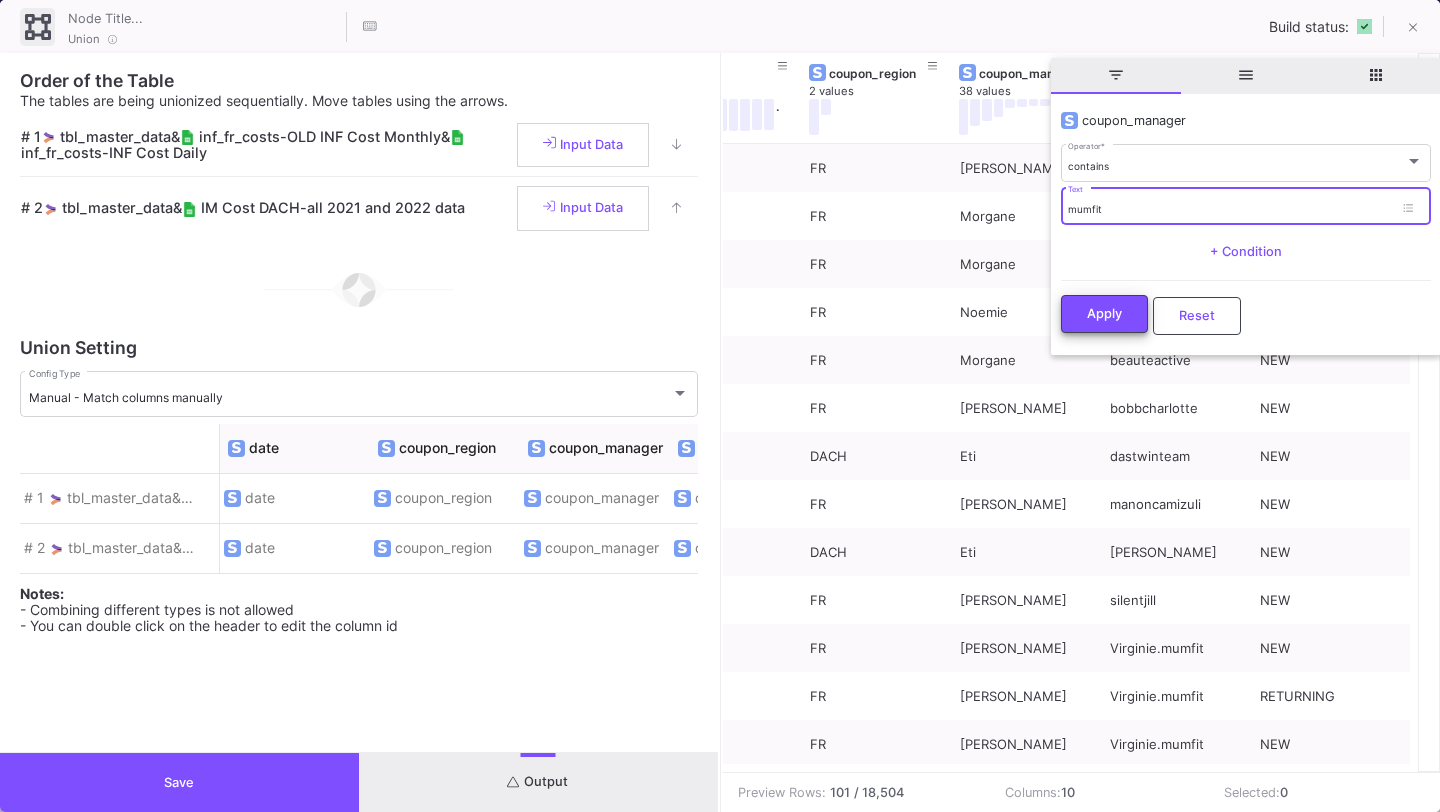 type on "mumfit" 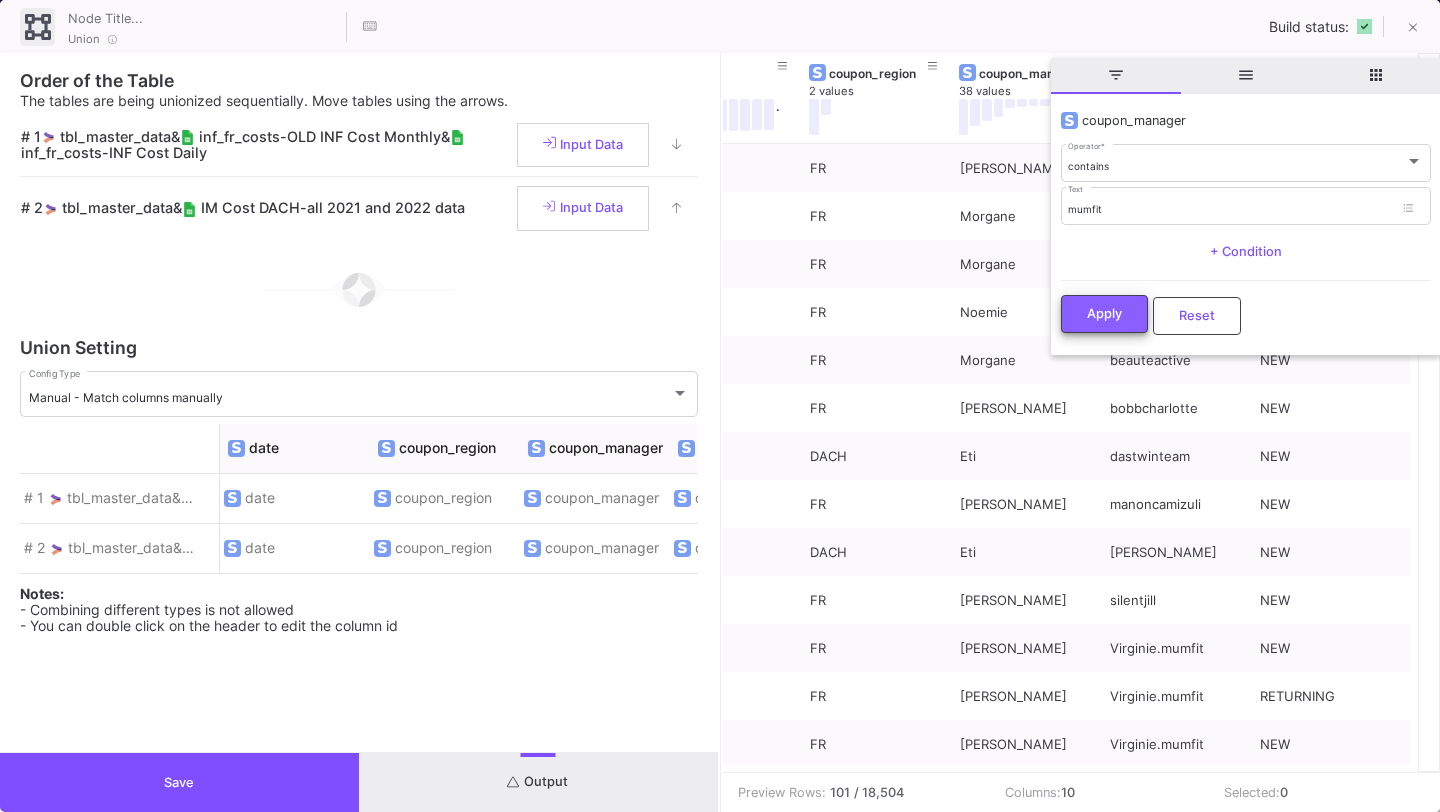 click on "Apply" at bounding box center (1104, 314) 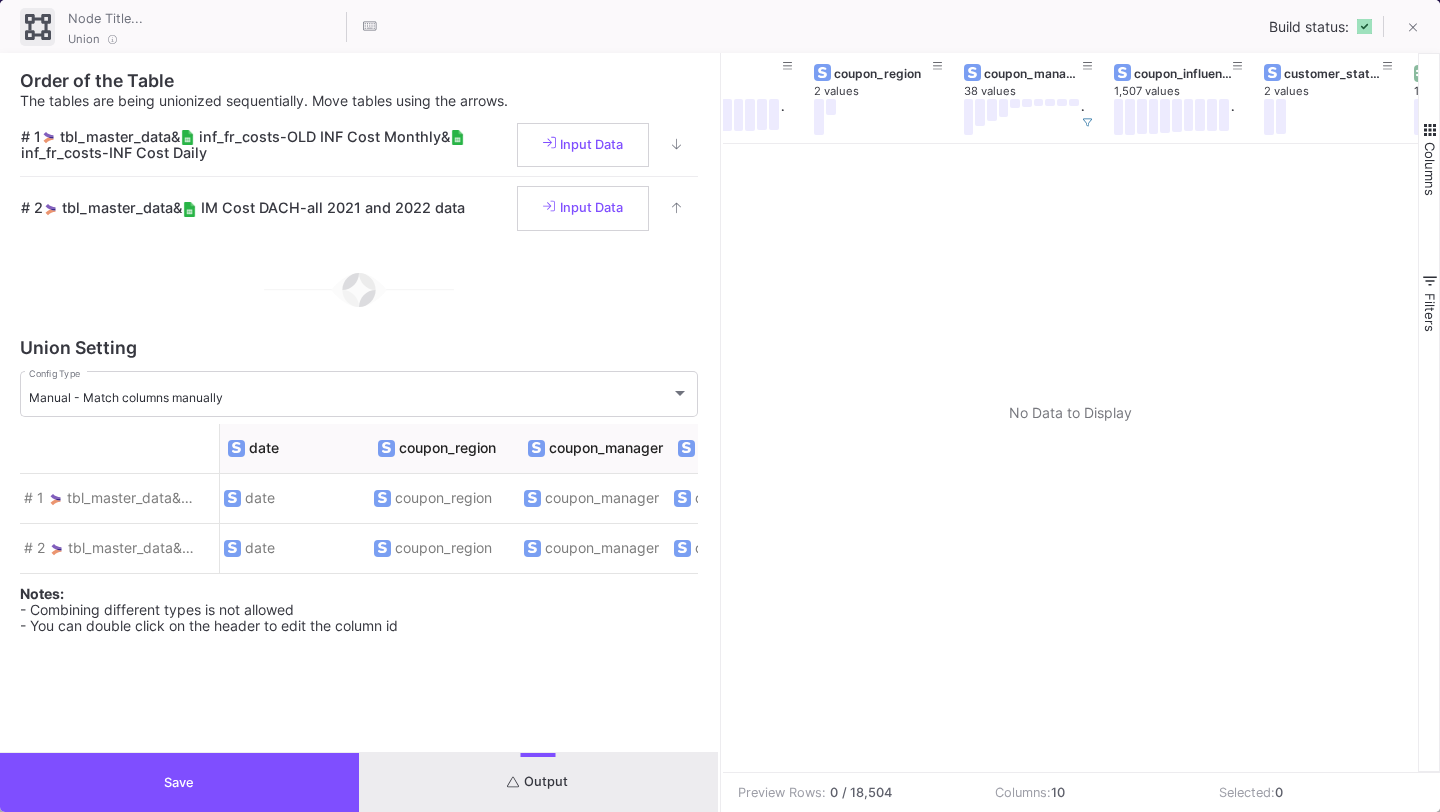 scroll, scrollTop: 0, scrollLeft: 35, axis: horizontal 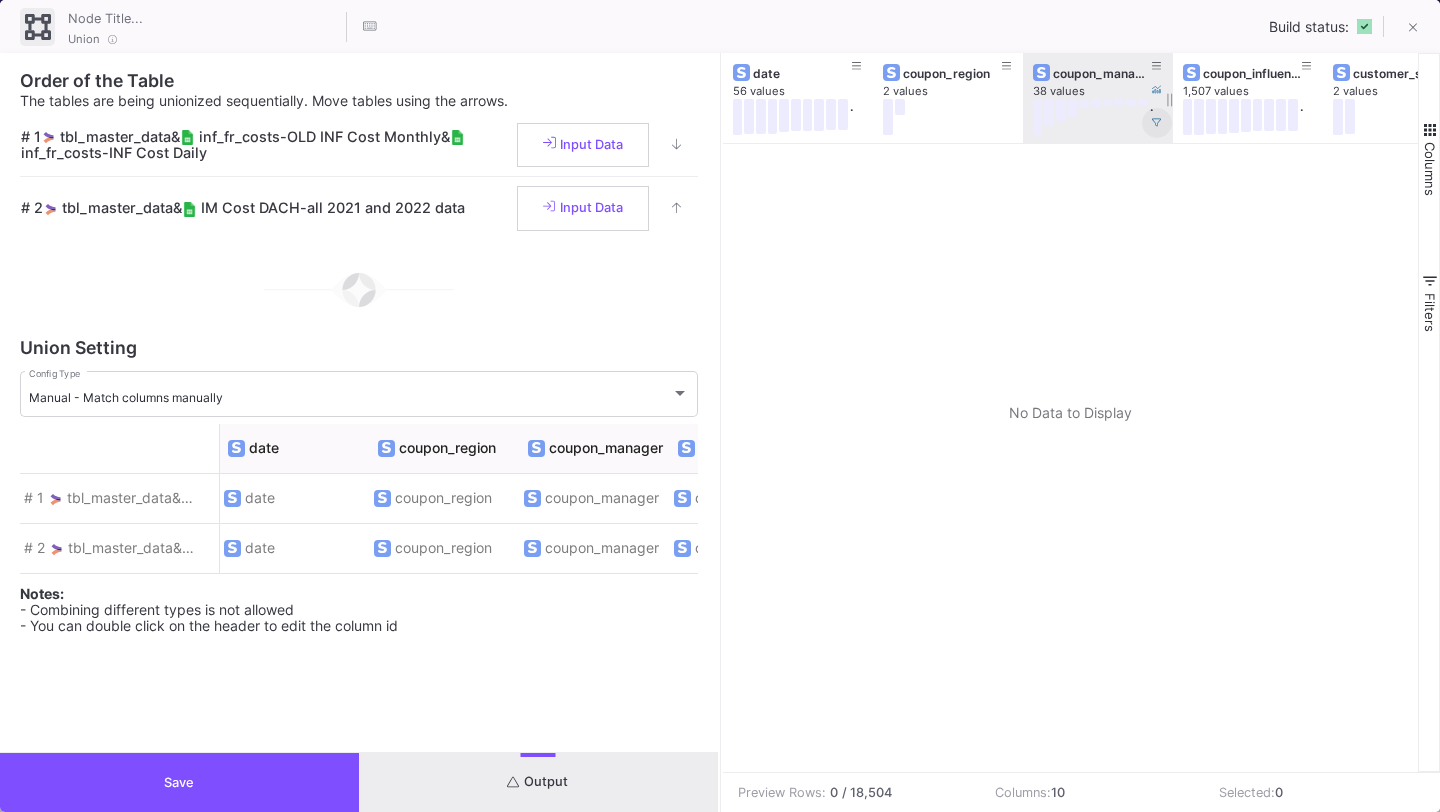 click 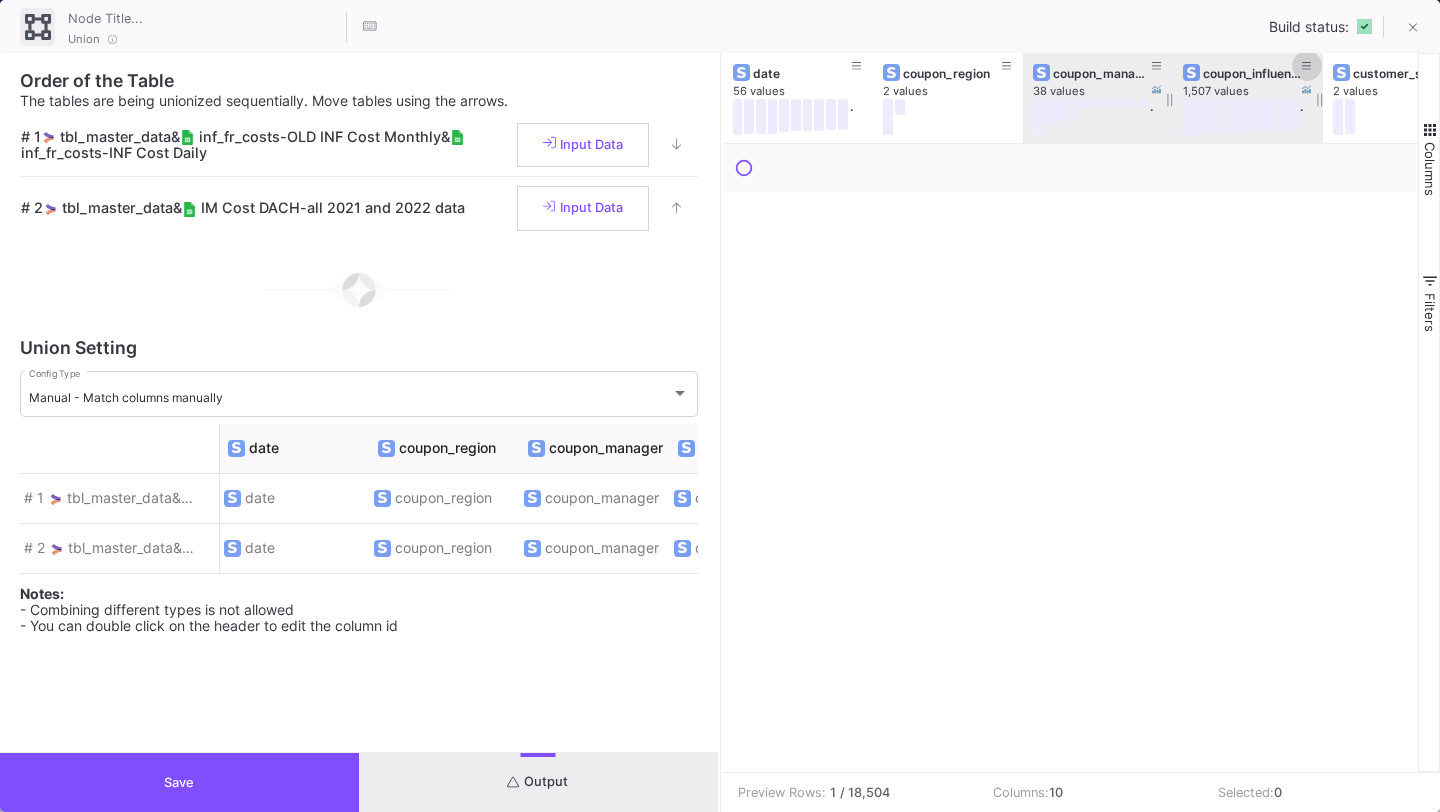 click 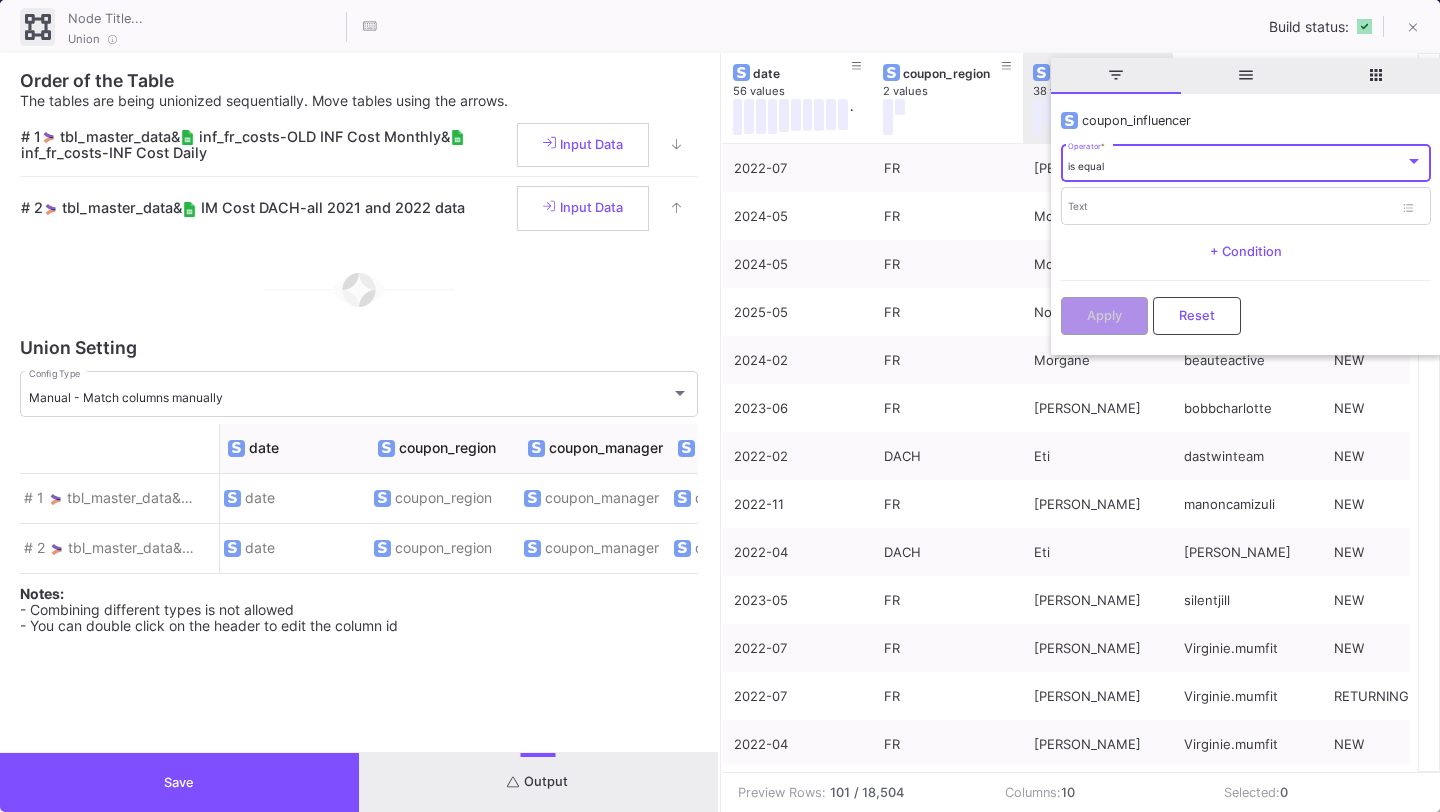 click on "is equal Operator  *" at bounding box center (1245, 162) 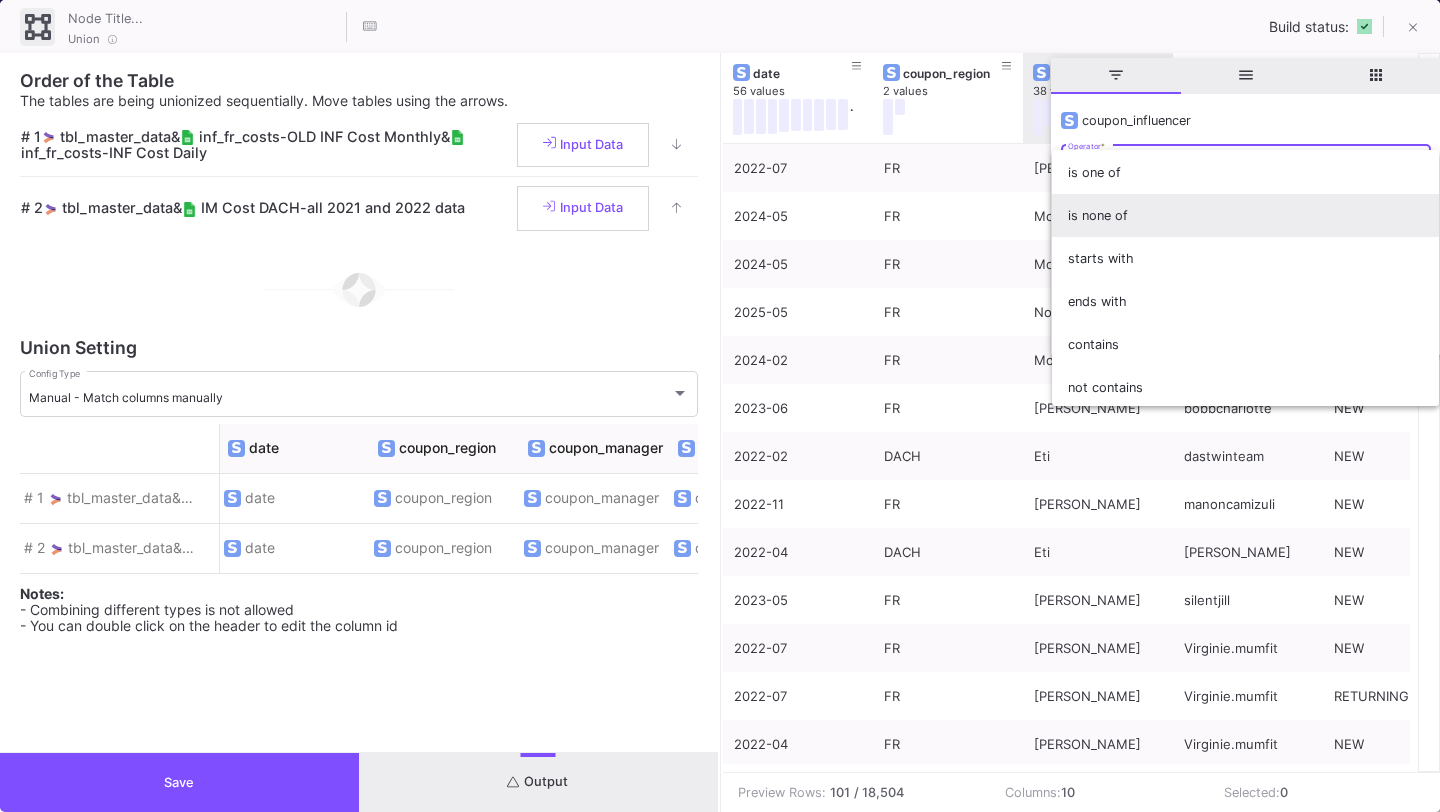 scroll, scrollTop: 93, scrollLeft: 0, axis: vertical 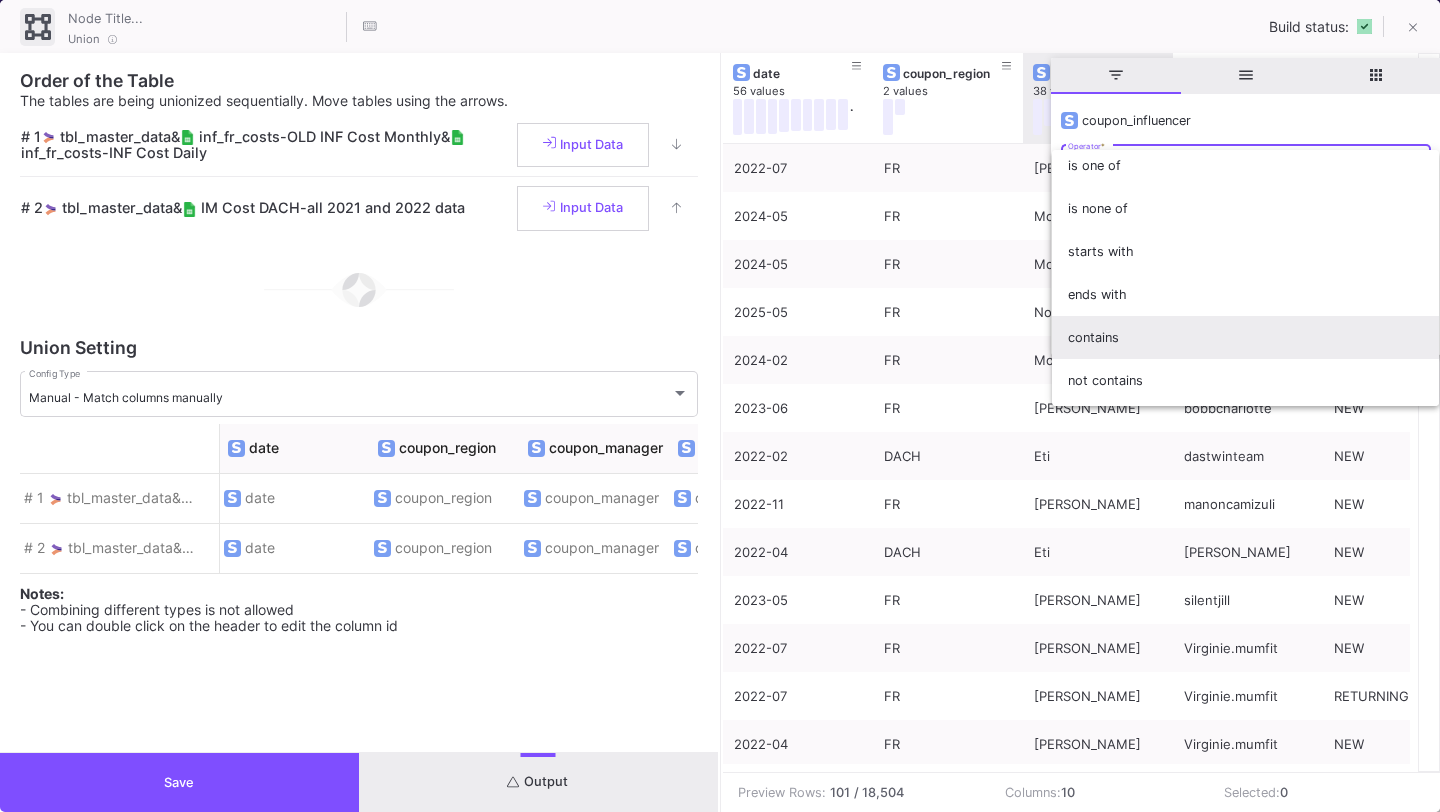 click on "contains" at bounding box center (1245, 337) 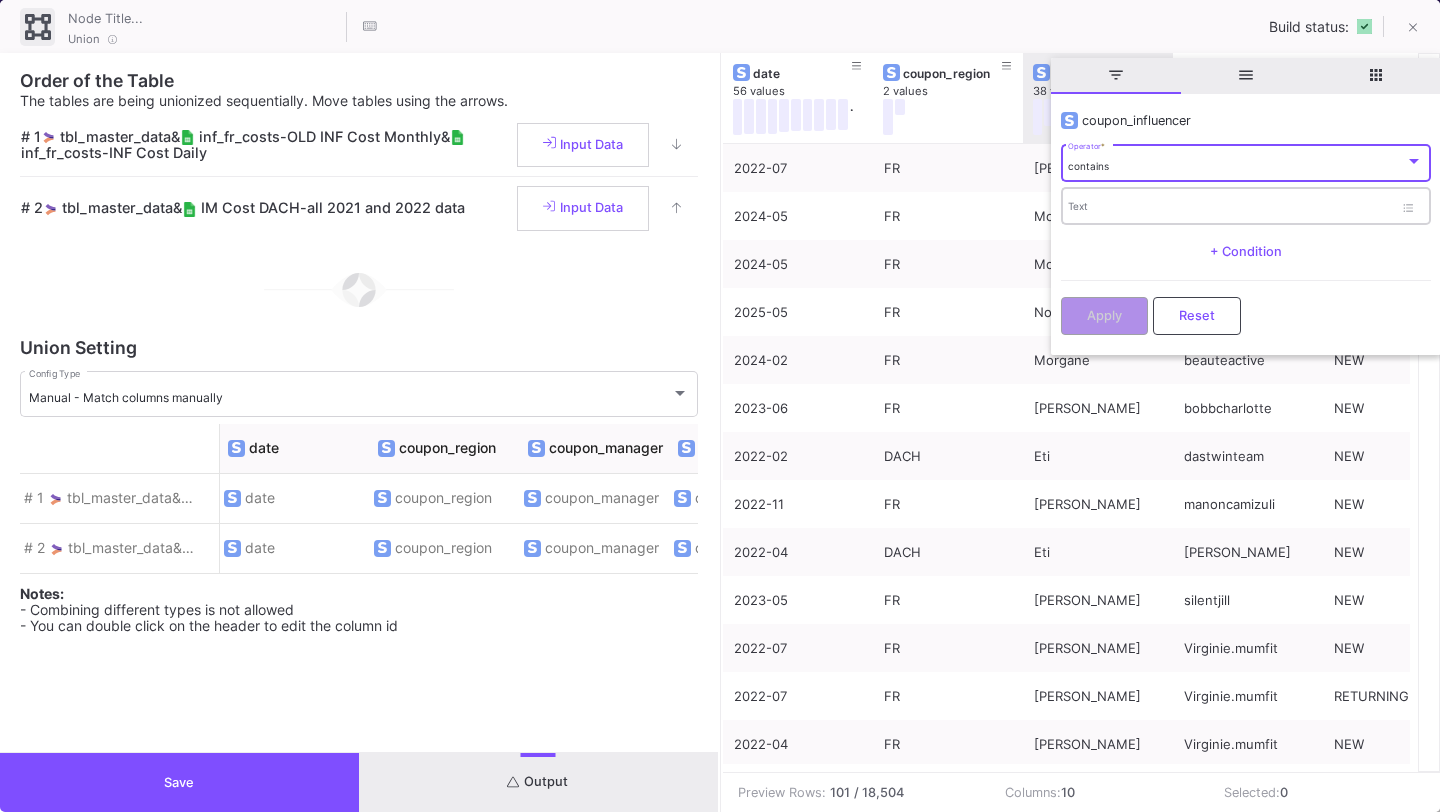 click on "Text" at bounding box center (1230, 209) 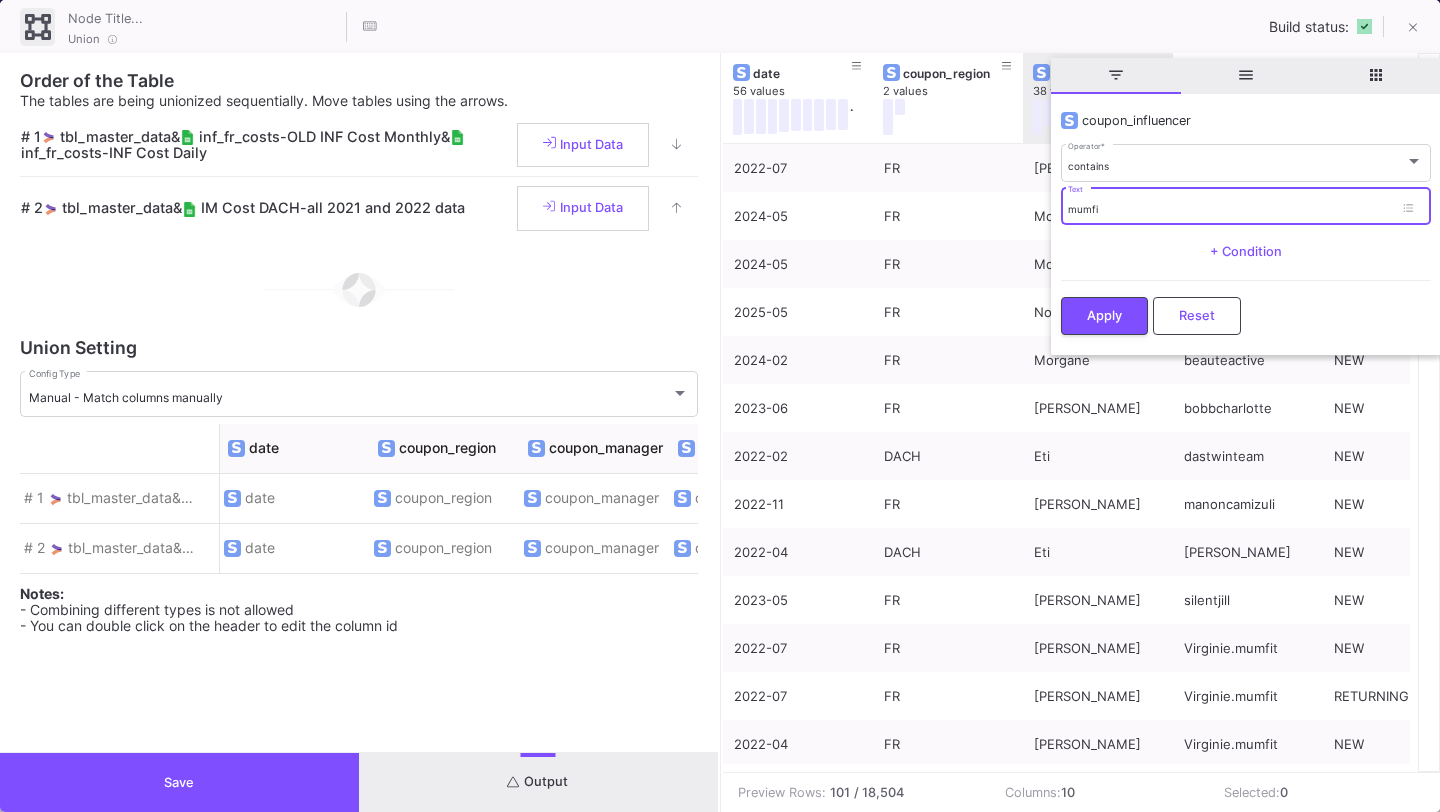 type on "mumfit" 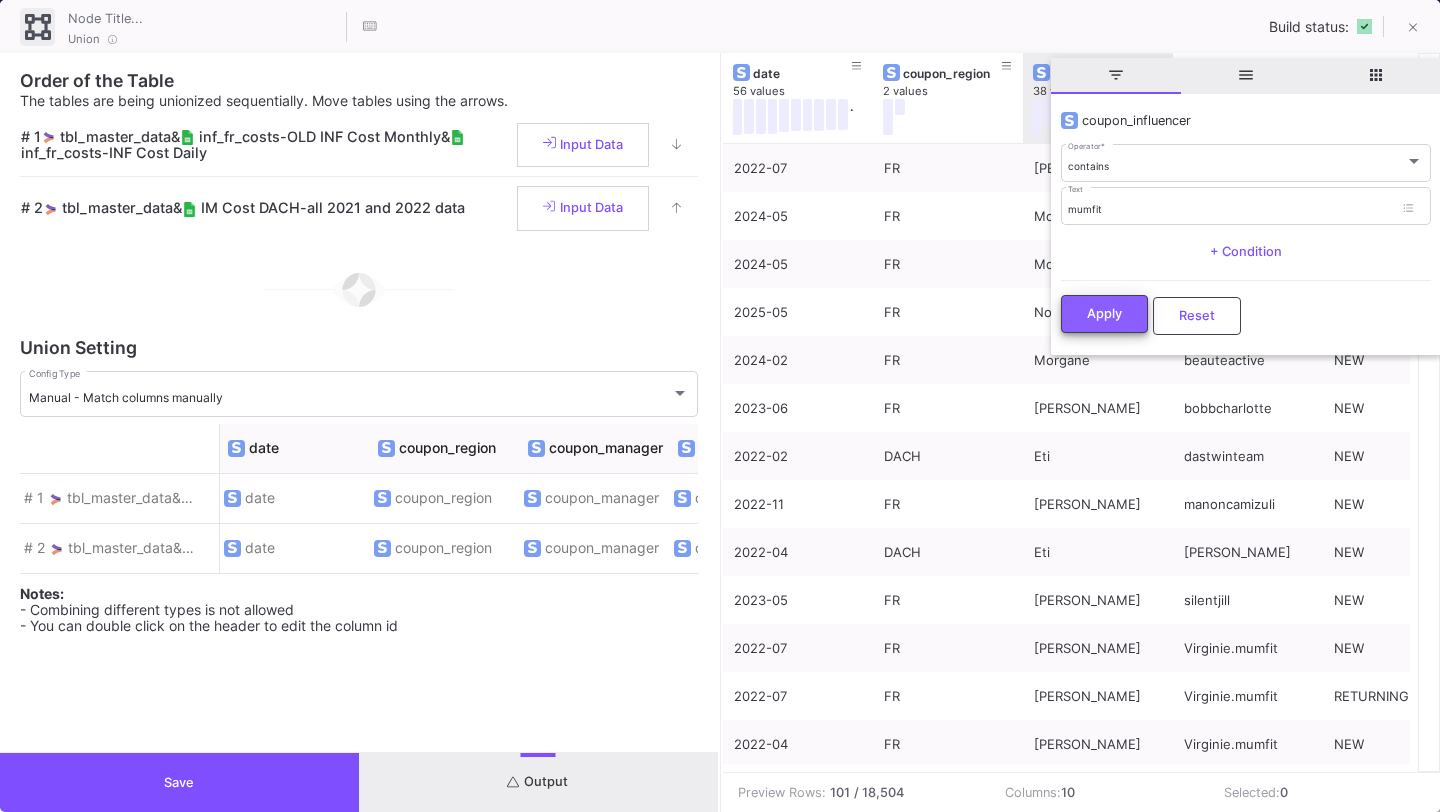 click on "Apply" at bounding box center [1104, 313] 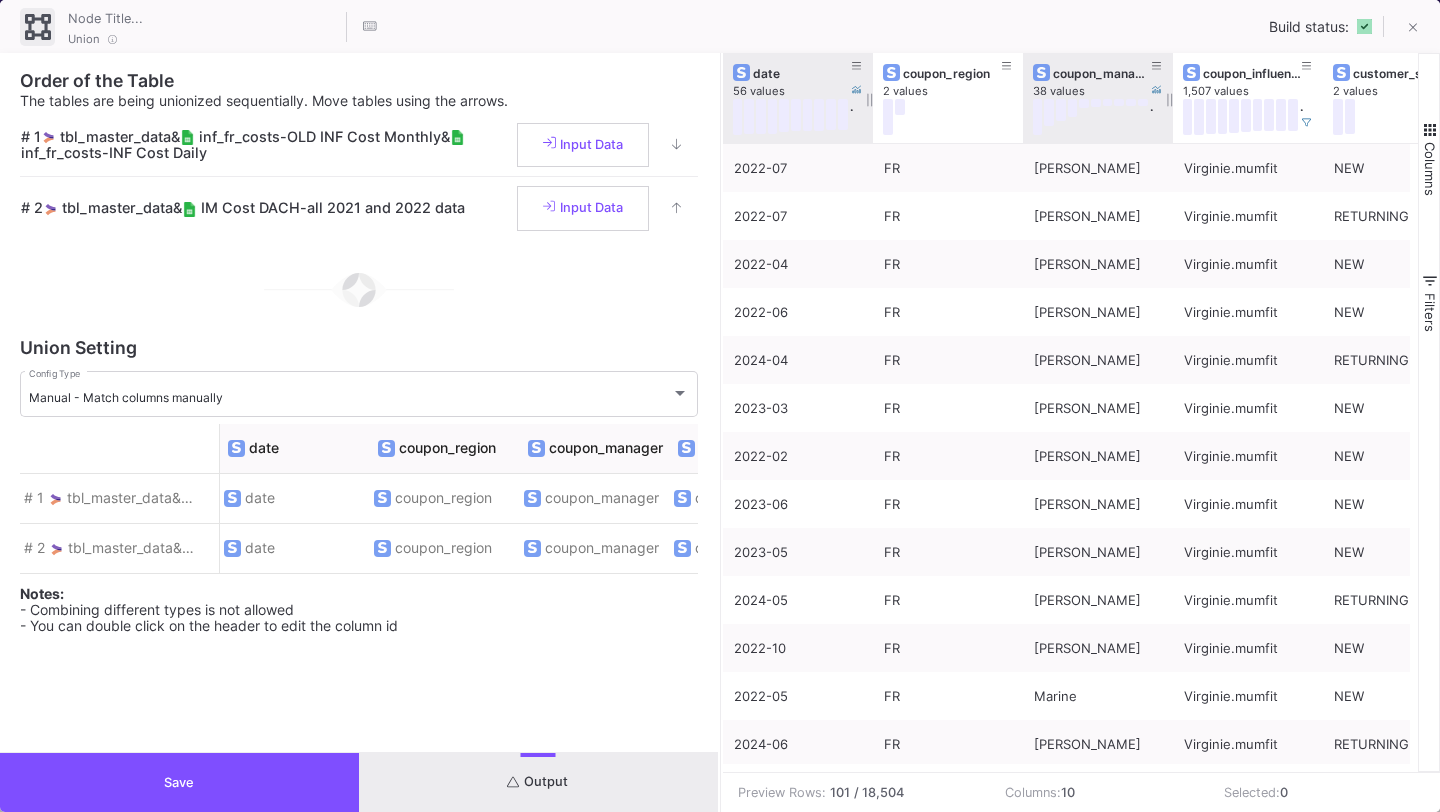 click on "date" at bounding box center (802, 73) 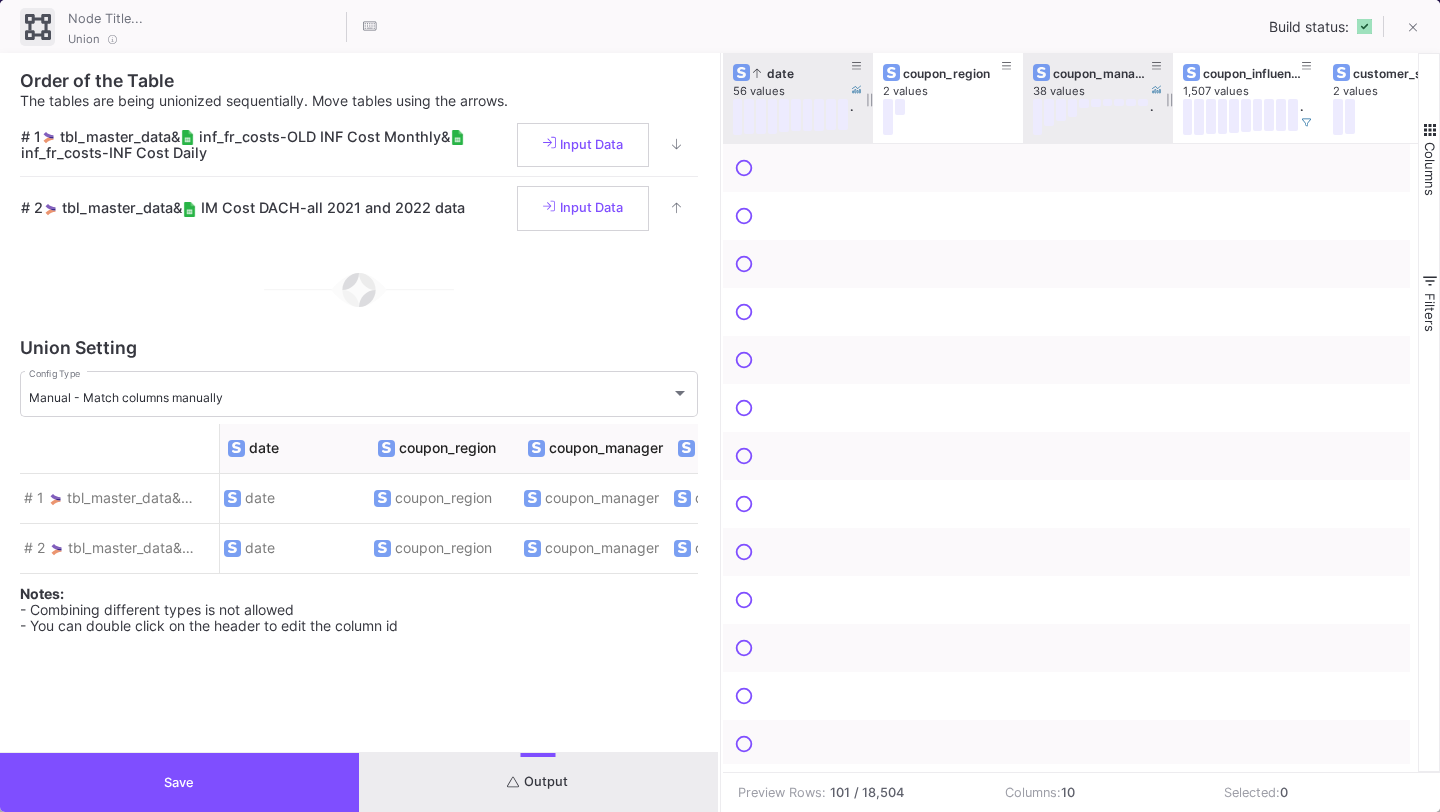 click on "date" at bounding box center (802, 73) 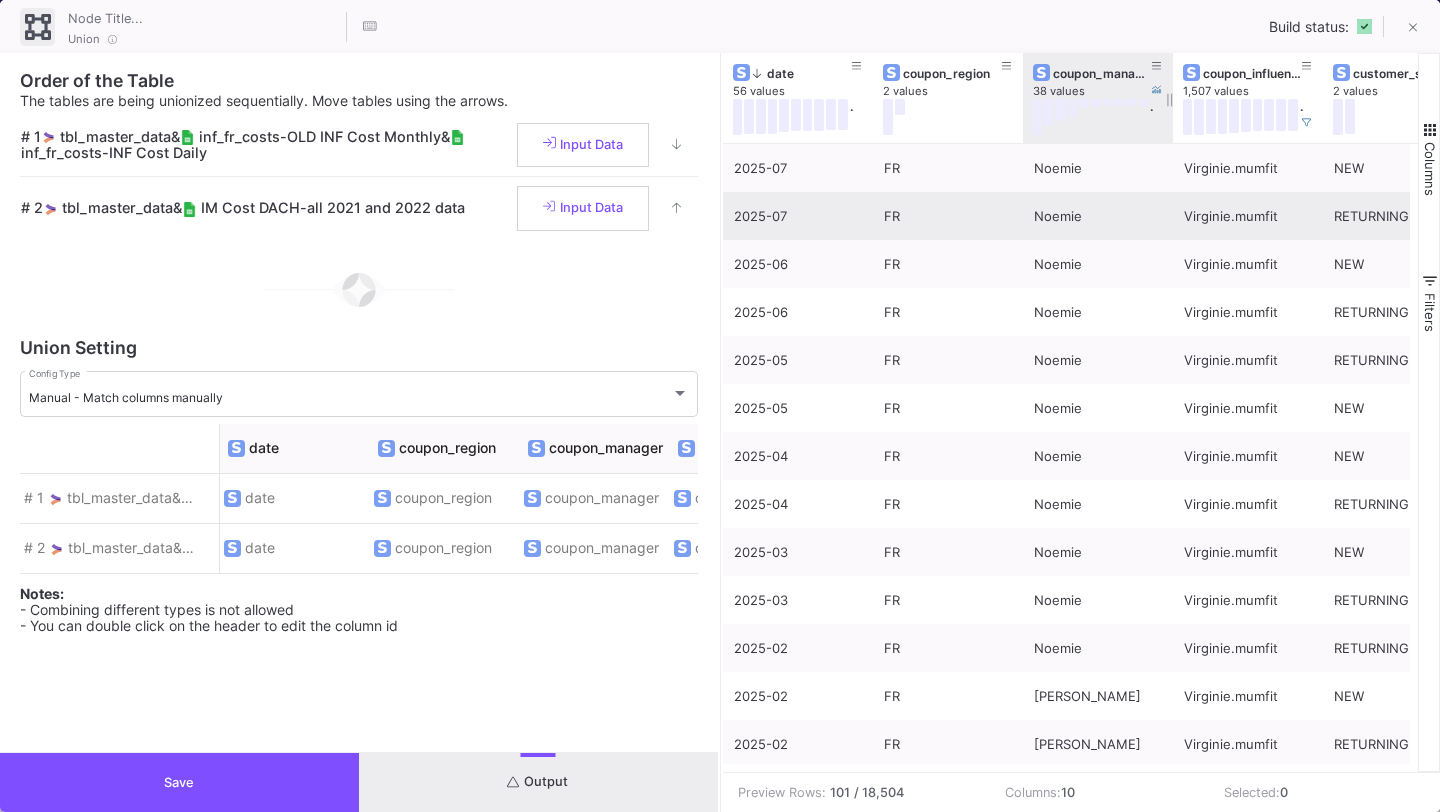 scroll, scrollTop: 0, scrollLeft: 11, axis: horizontal 